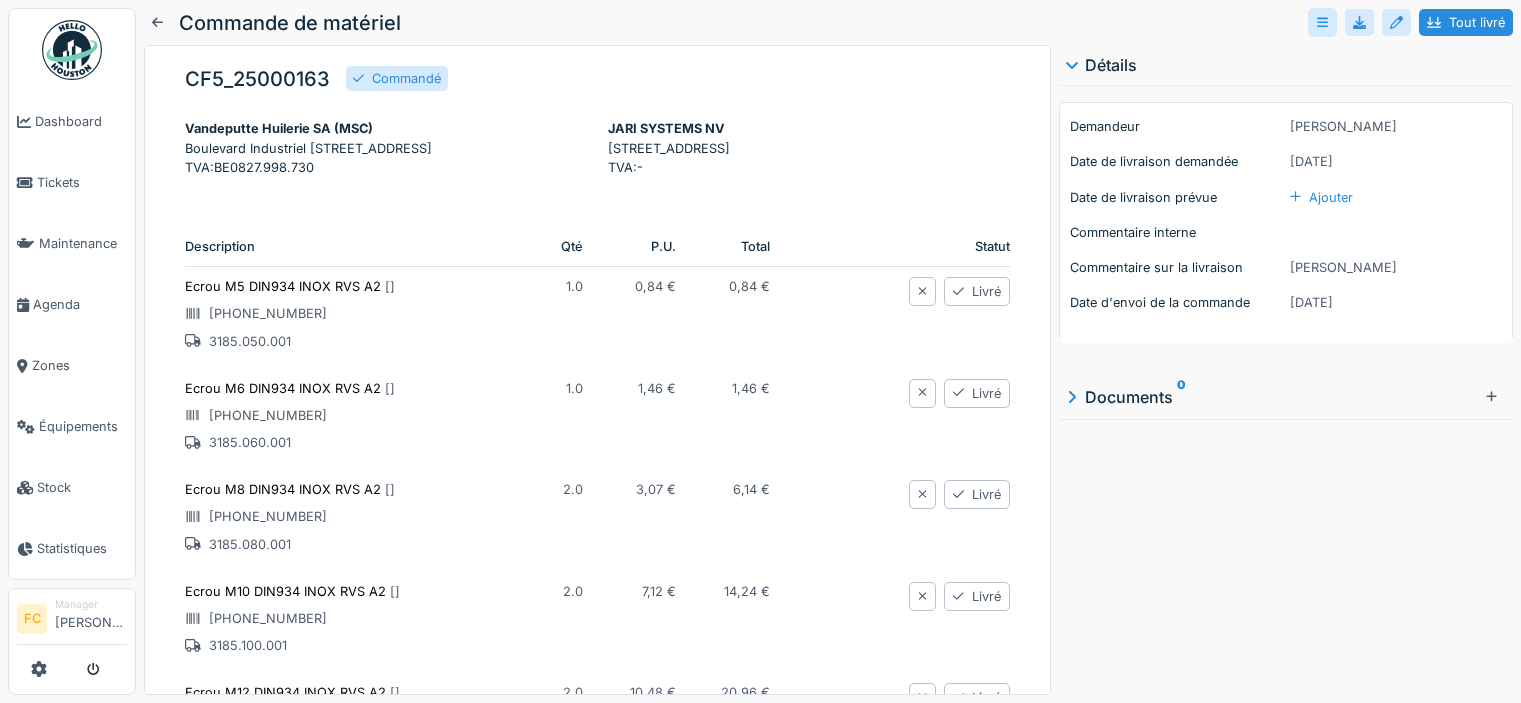 scroll, scrollTop: 0, scrollLeft: 0, axis: both 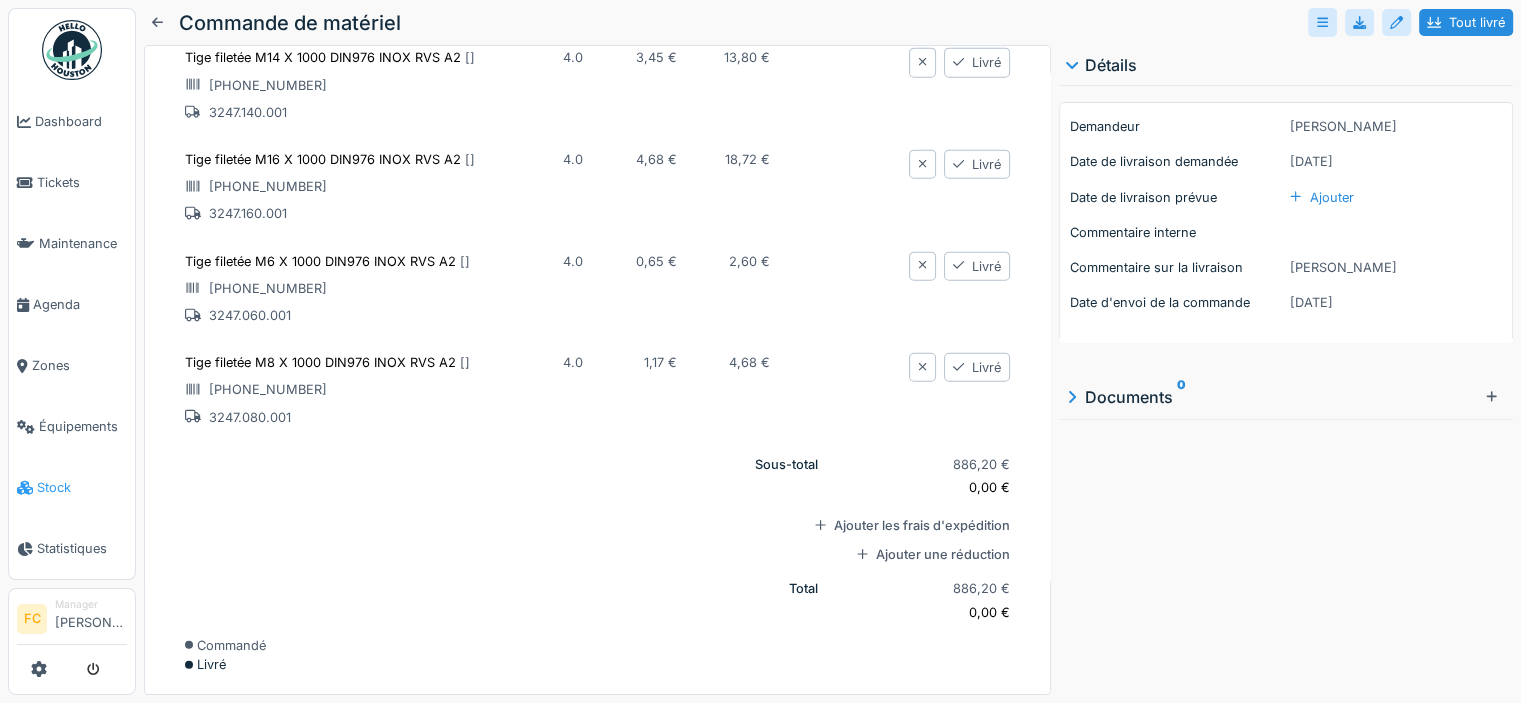 click on "Stock" at bounding box center [82, 487] 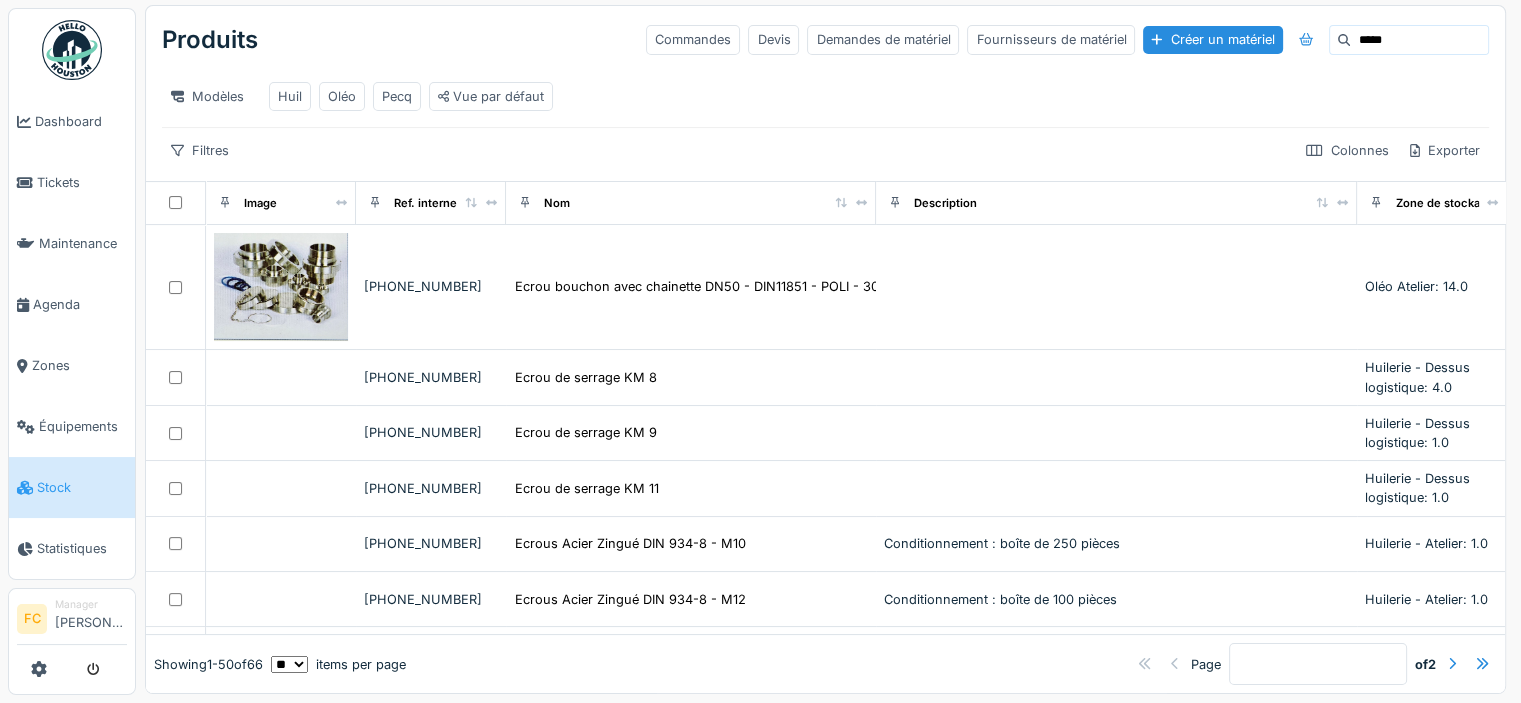 scroll, scrollTop: 19, scrollLeft: 0, axis: vertical 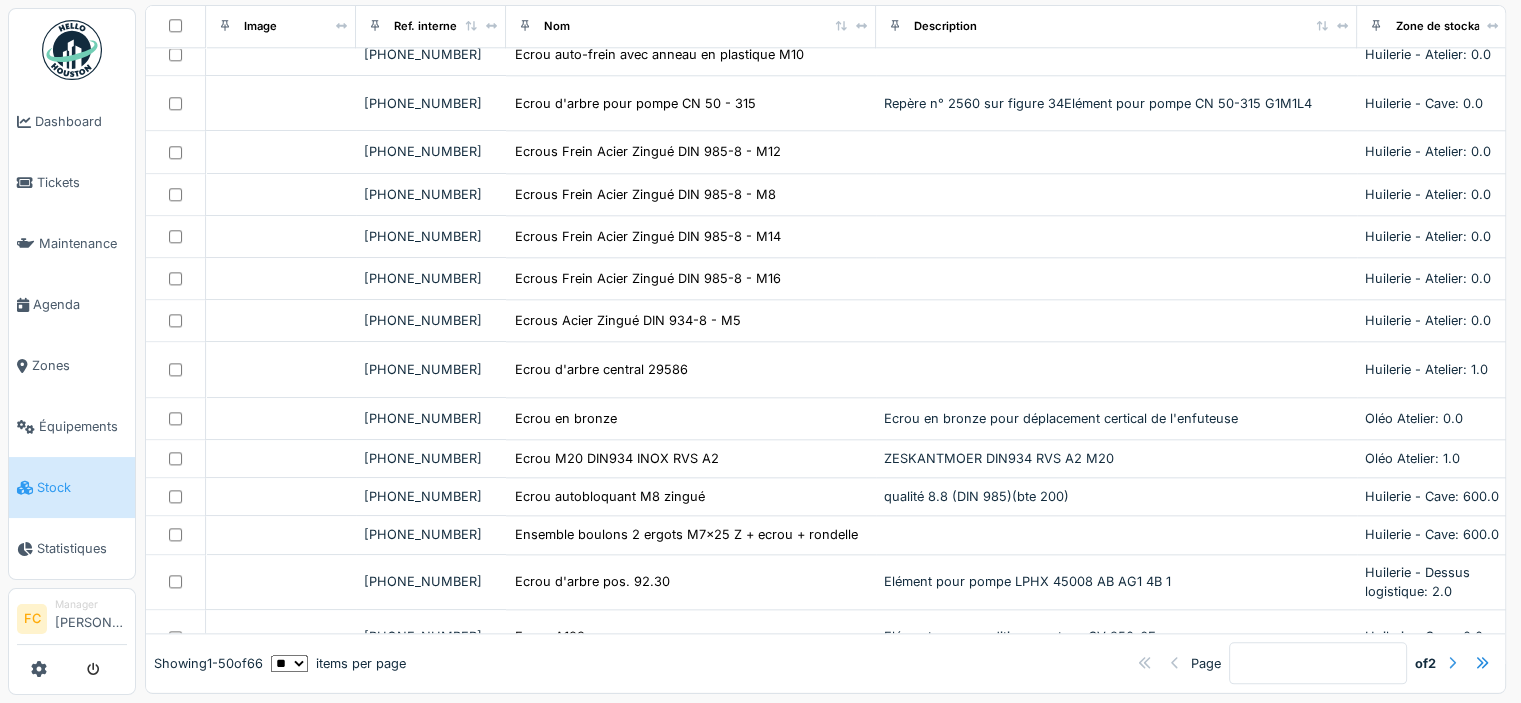 click at bounding box center [1452, 663] 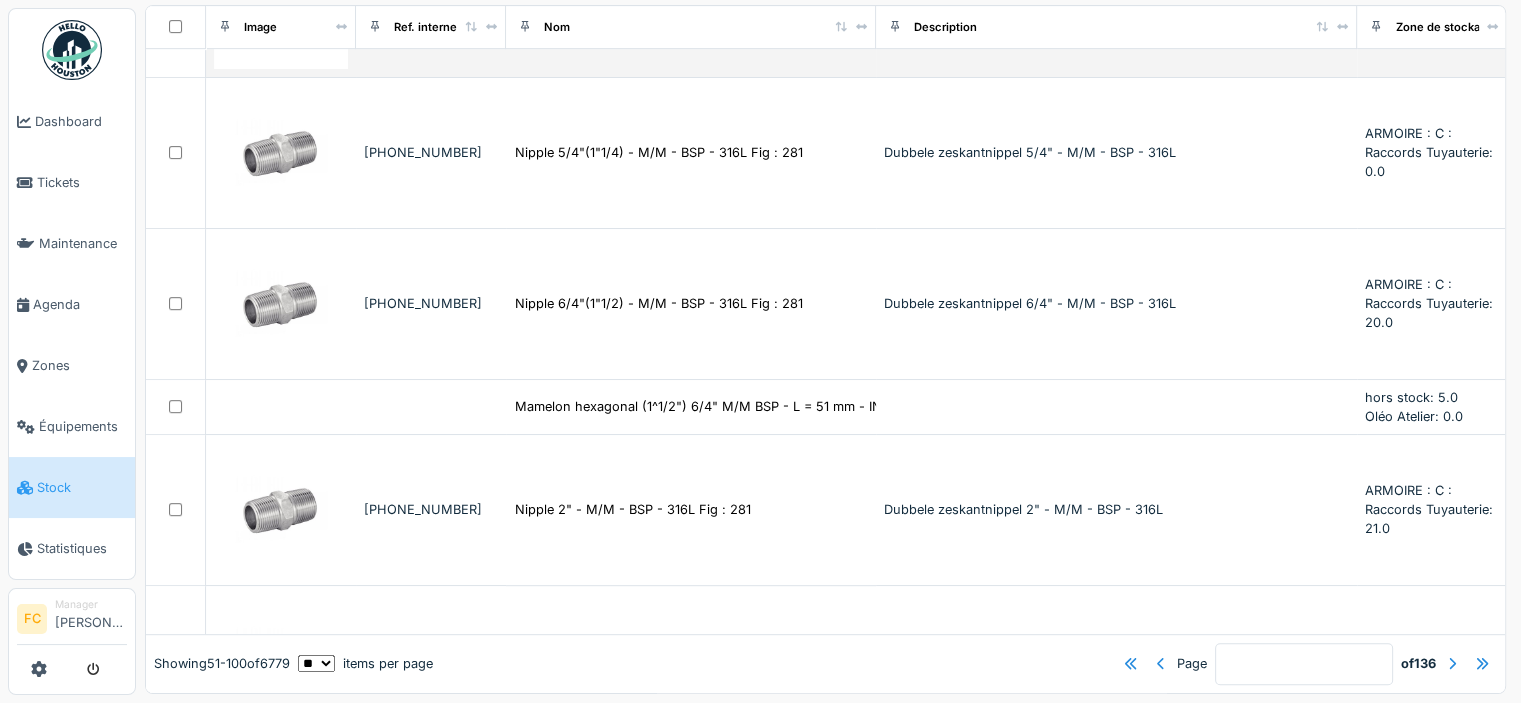scroll, scrollTop: 730, scrollLeft: 0, axis: vertical 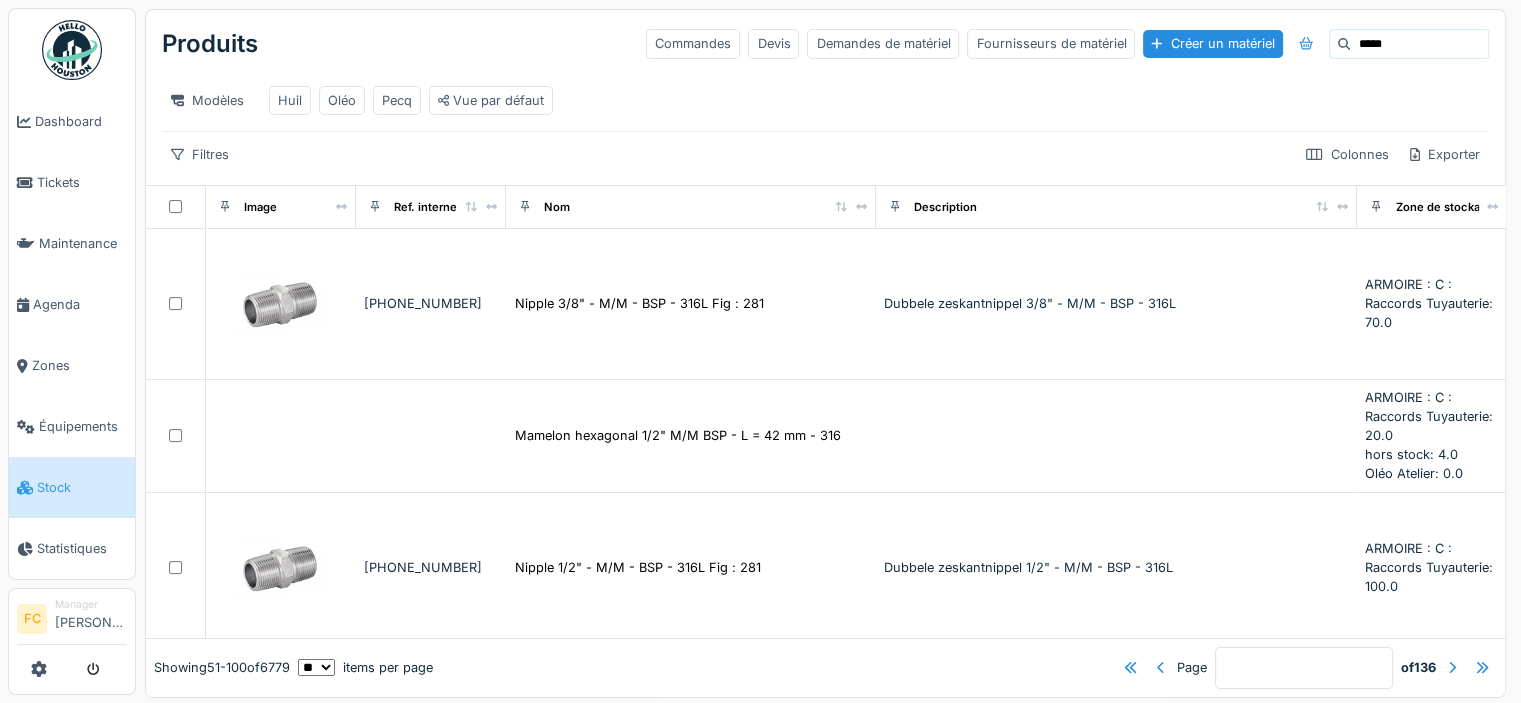 click on "Produits Commandes Devis Demandes de matériel Fournisseurs de matériel Créer un matériel ***** Modèles   Huil   Oléo   Pecq   Vue par défaut Filtres Colonnes Exporter" at bounding box center [825, 97] 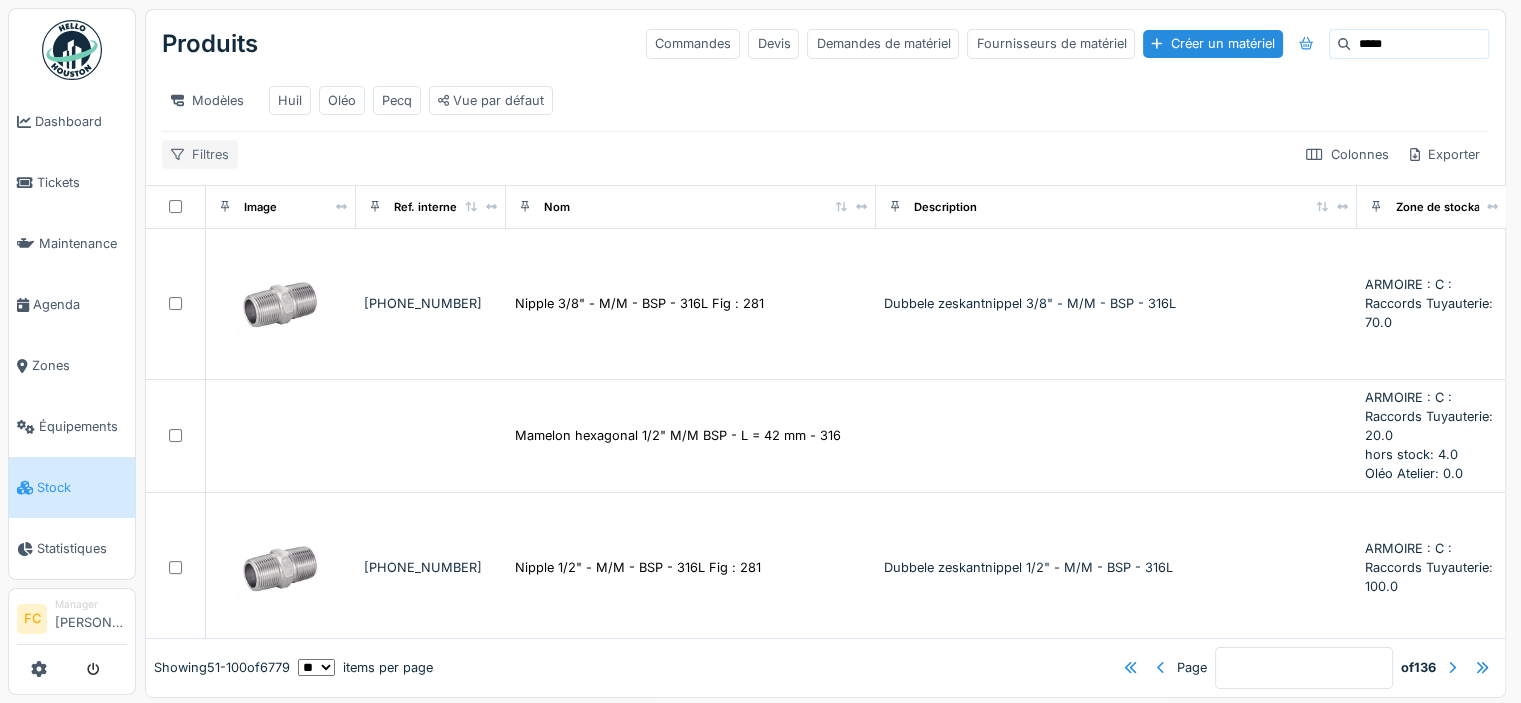 click at bounding box center (177, 154) 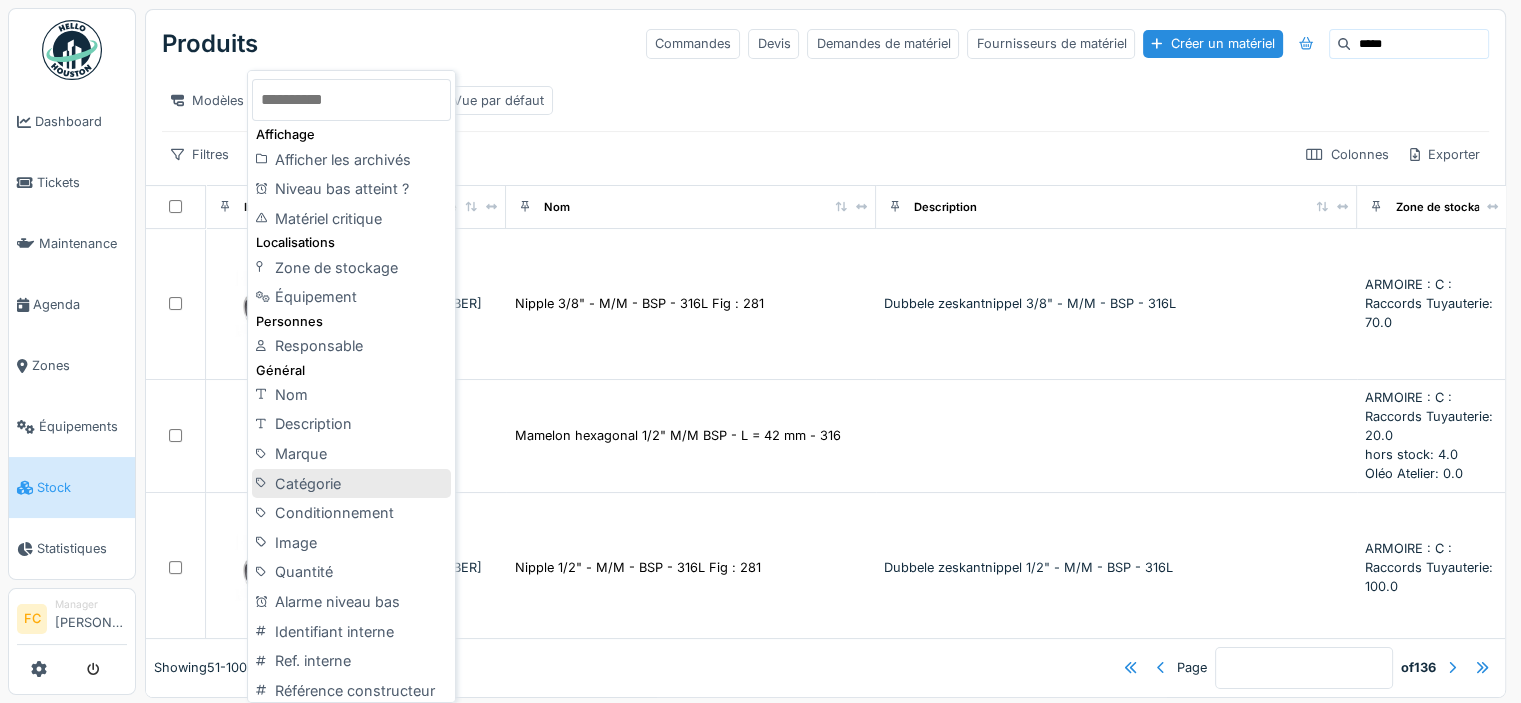 click on "Catégorie" at bounding box center (351, 484) 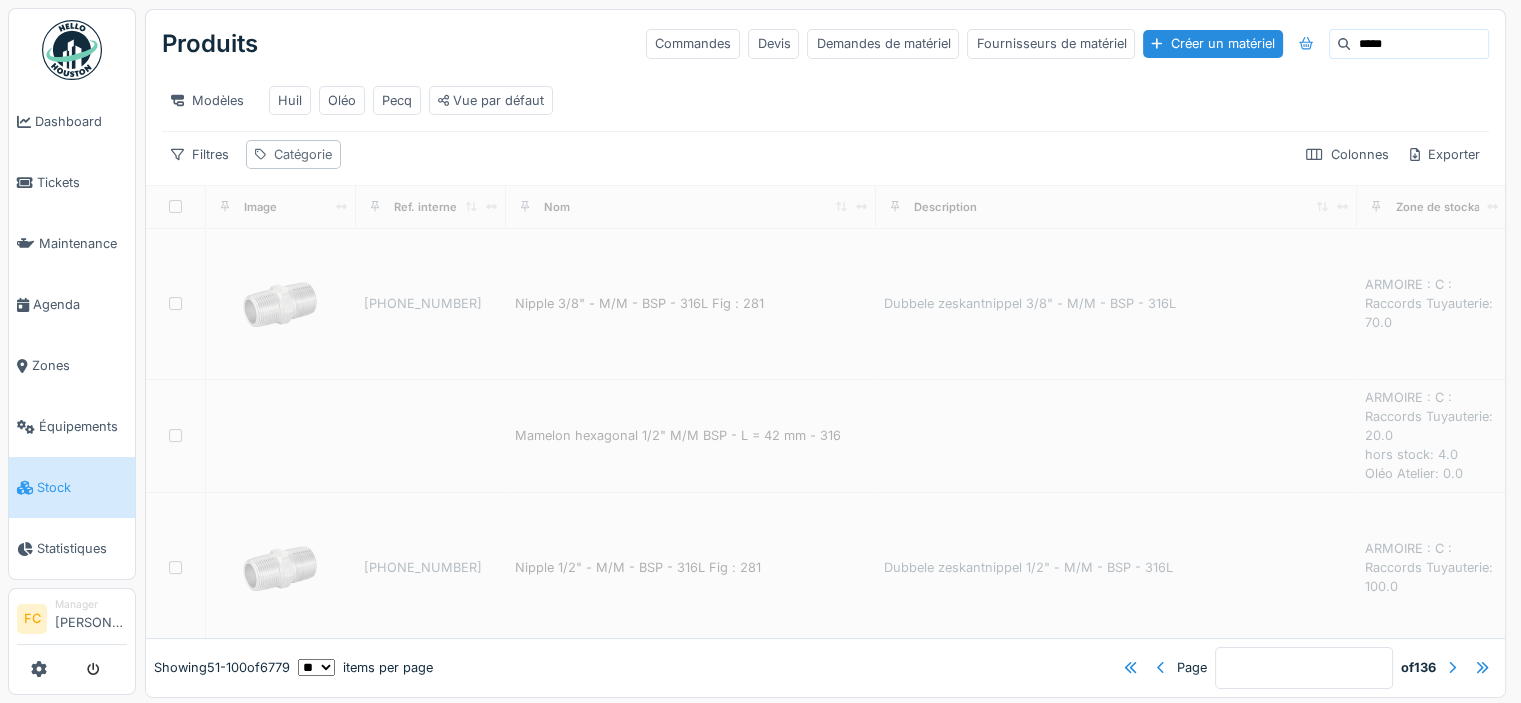 click on "Catégorie" at bounding box center [303, 154] 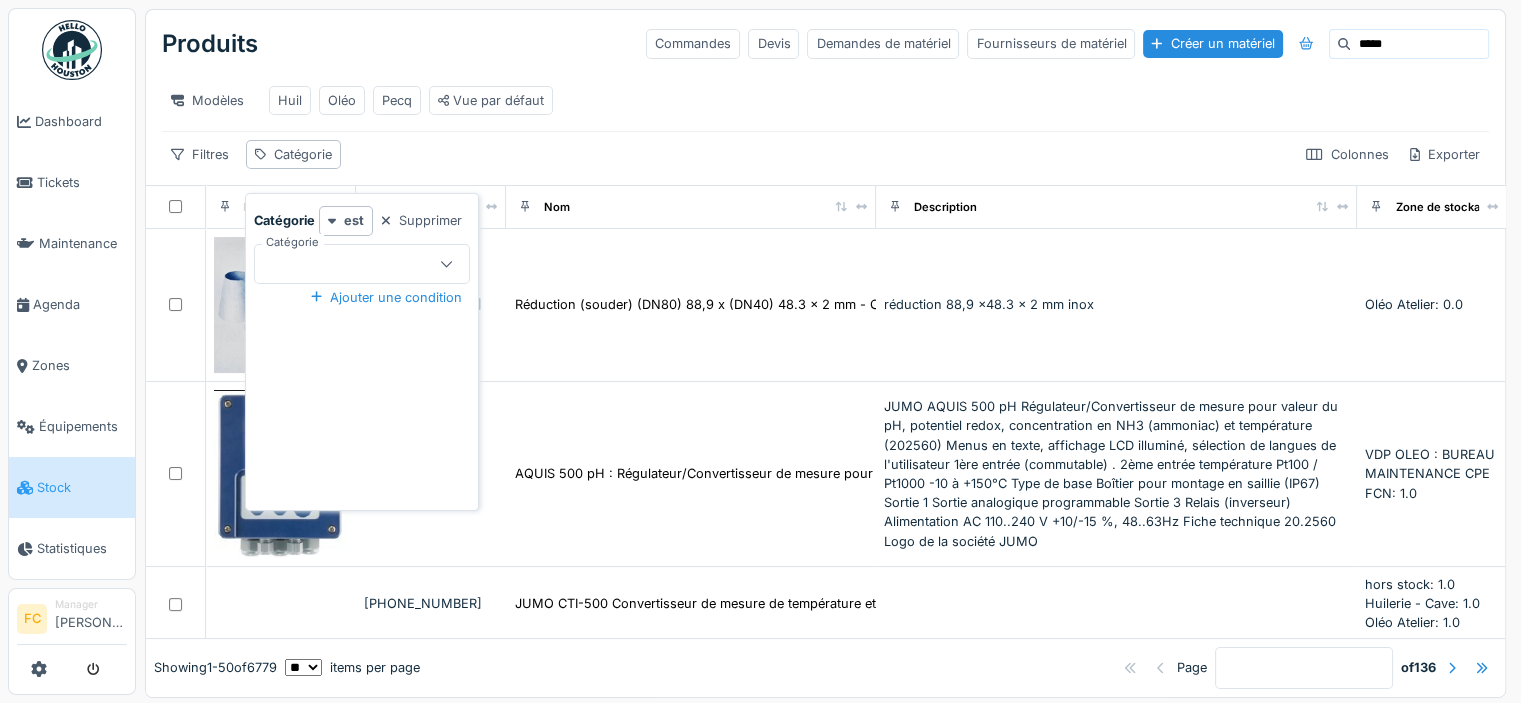 click at bounding box center [351, 264] 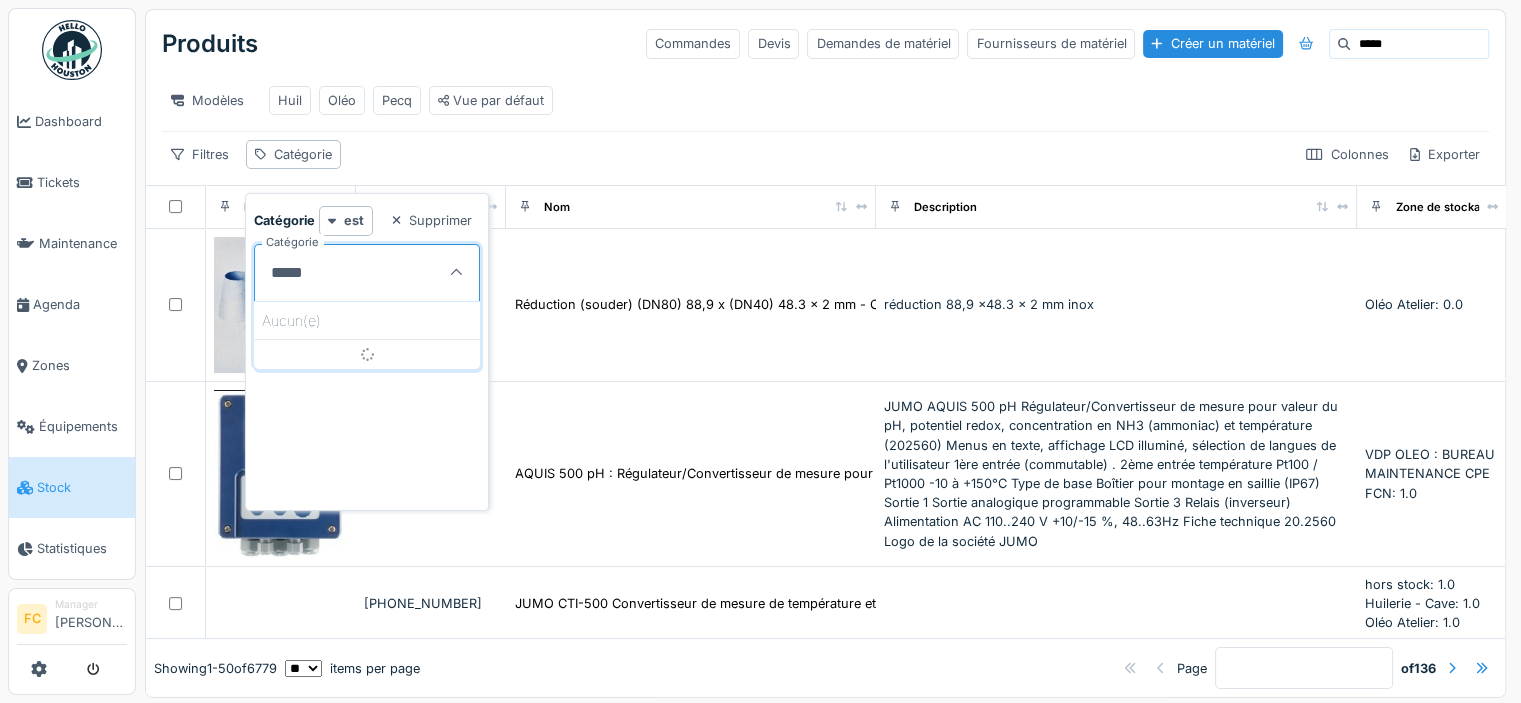 type on "******" 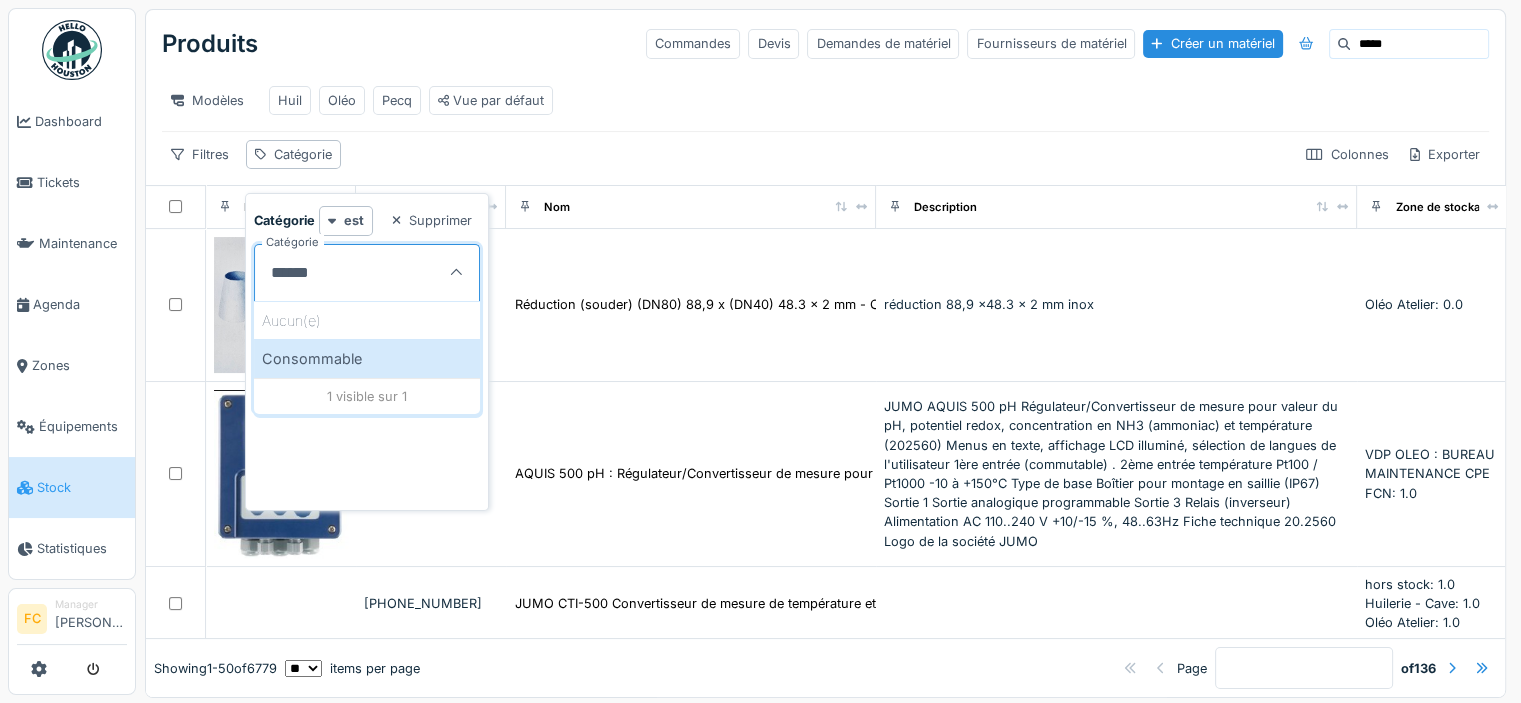 type on "***" 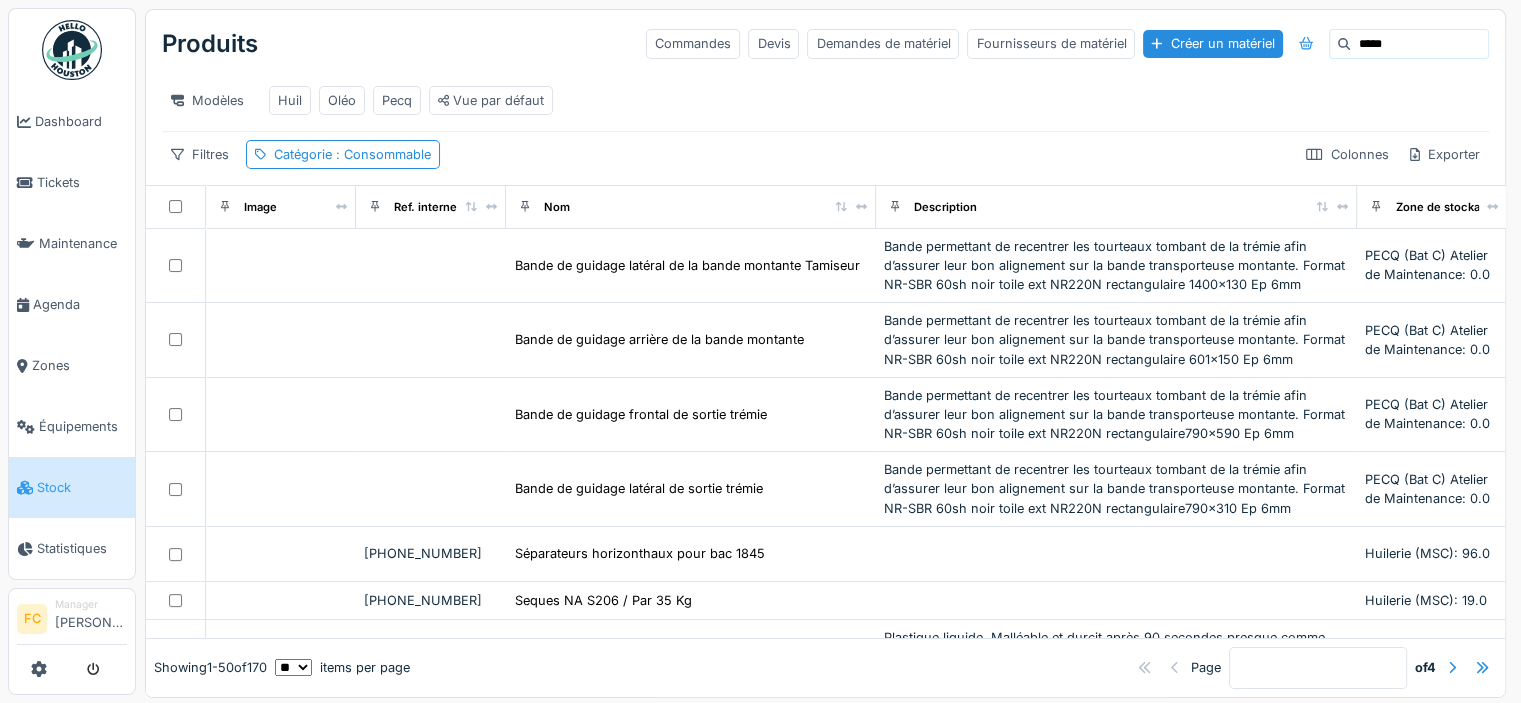 click on "Modèles   Huil   Oléo   Pecq   Vue par défaut" at bounding box center (825, 100) 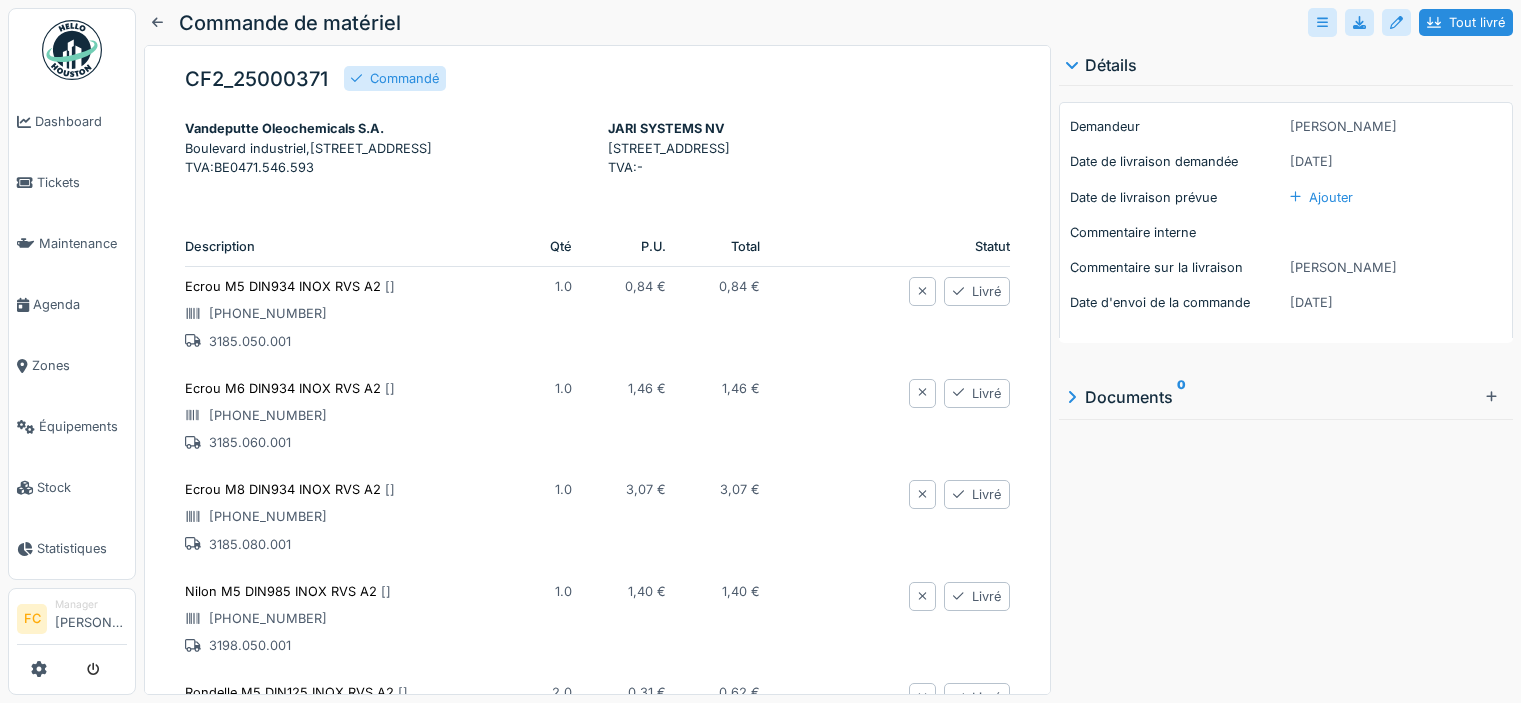 scroll, scrollTop: 0, scrollLeft: 0, axis: both 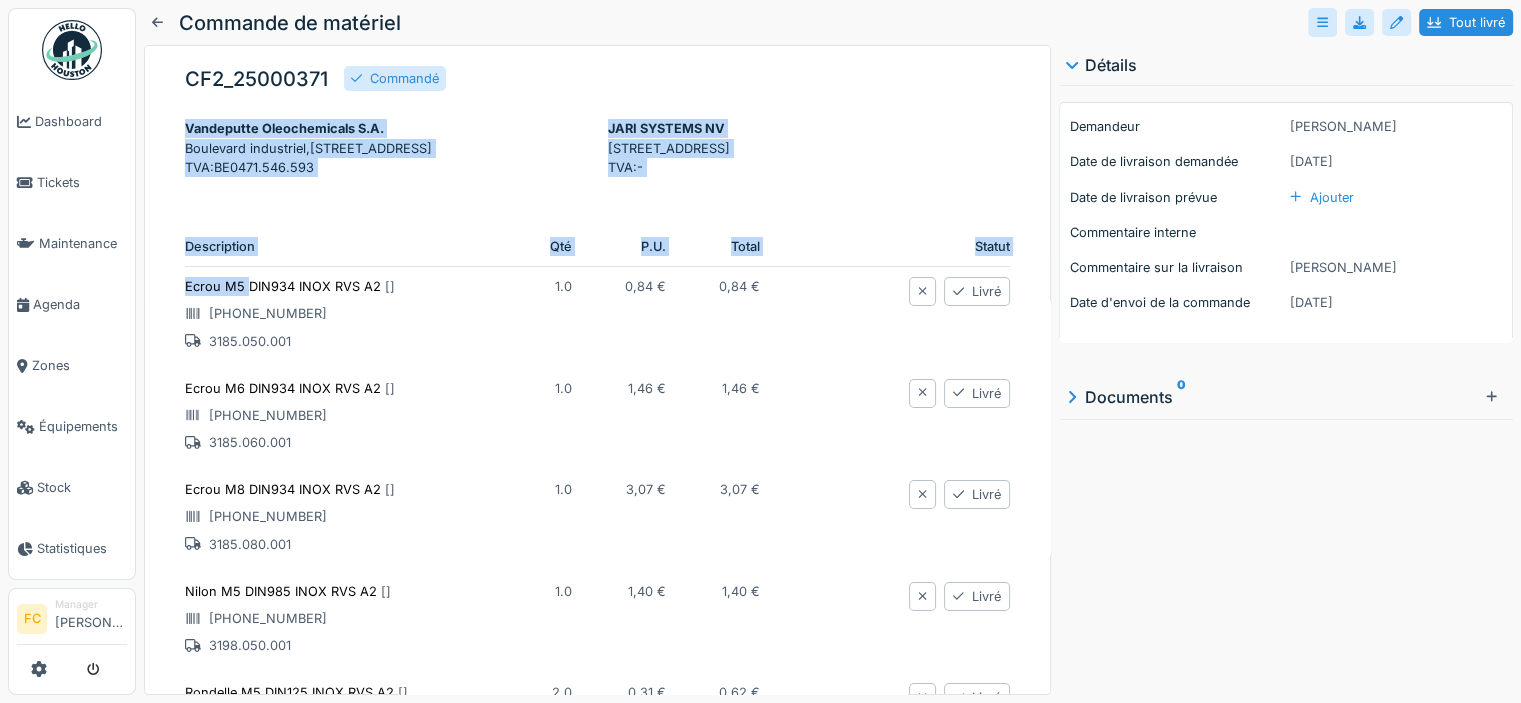 drag, startPoint x: 184, startPoint y: 305, endPoint x: 244, endPoint y: 307, distance: 60.033325 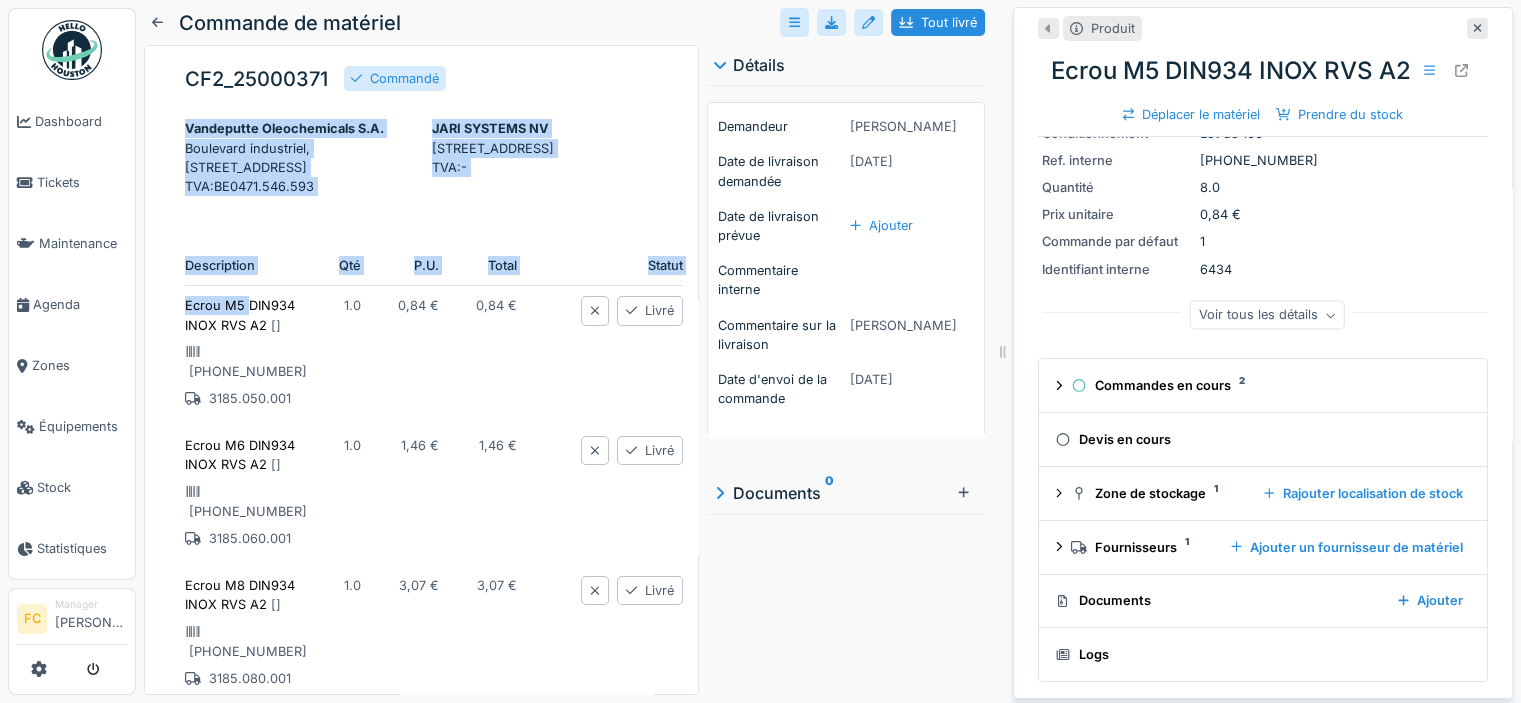 scroll, scrollTop: 74, scrollLeft: 0, axis: vertical 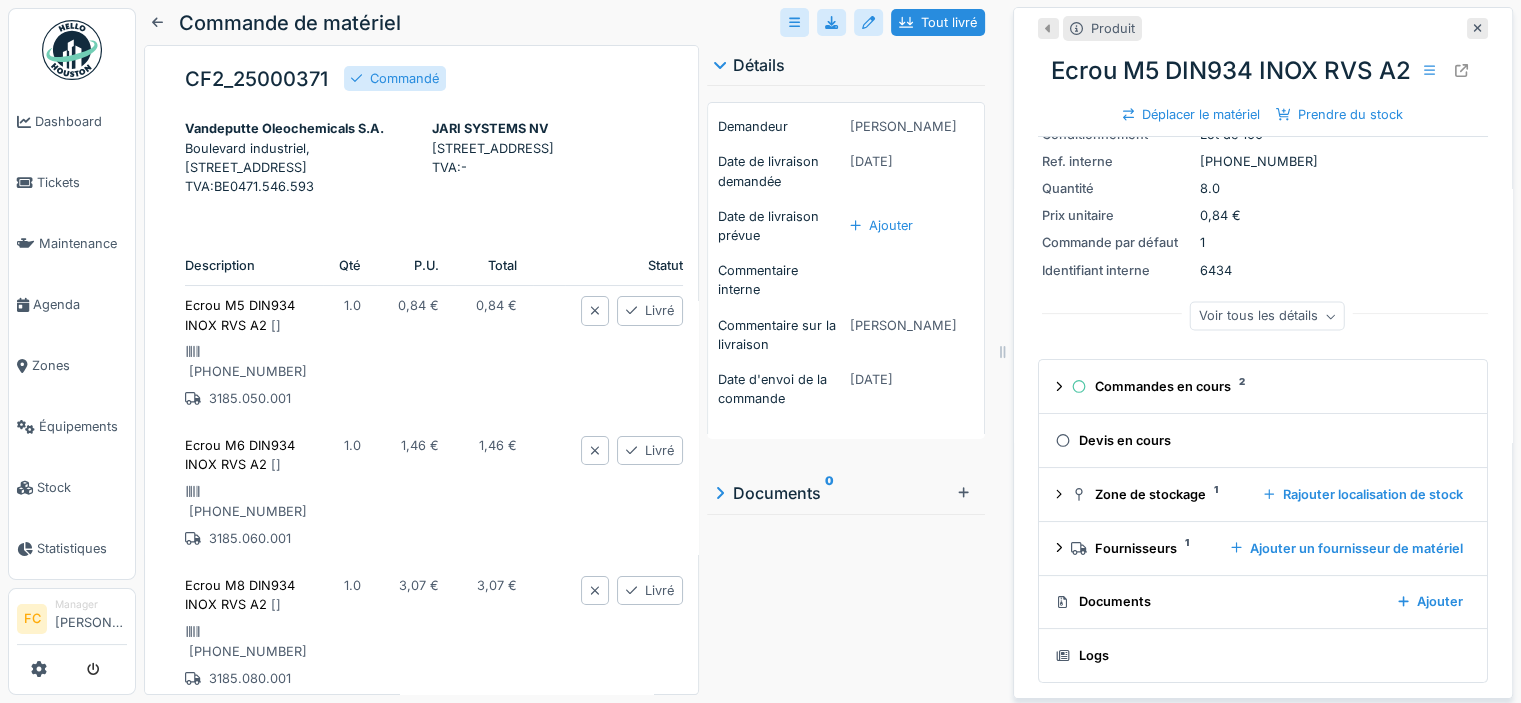 click on "Voir tous les détails" at bounding box center [1267, 316] 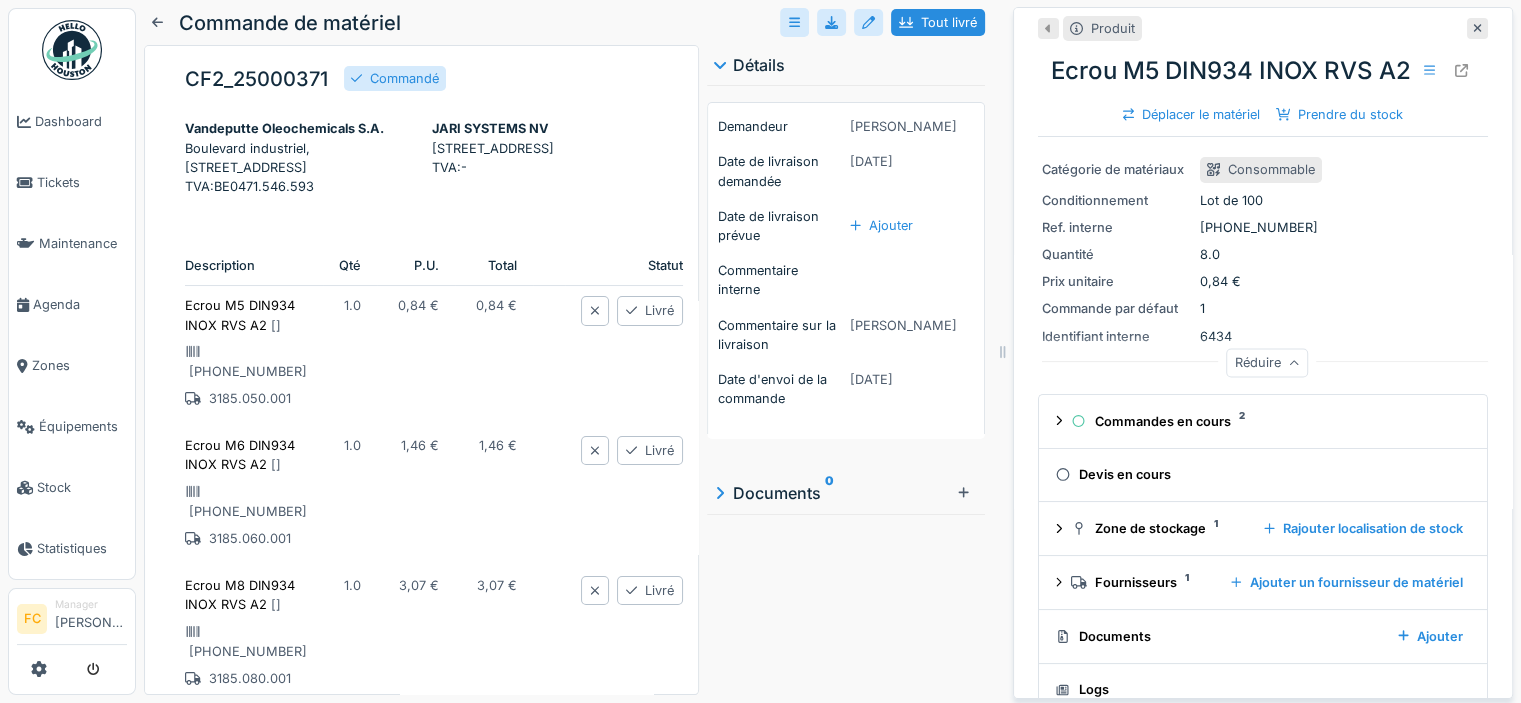 scroll, scrollTop: 40, scrollLeft: 0, axis: vertical 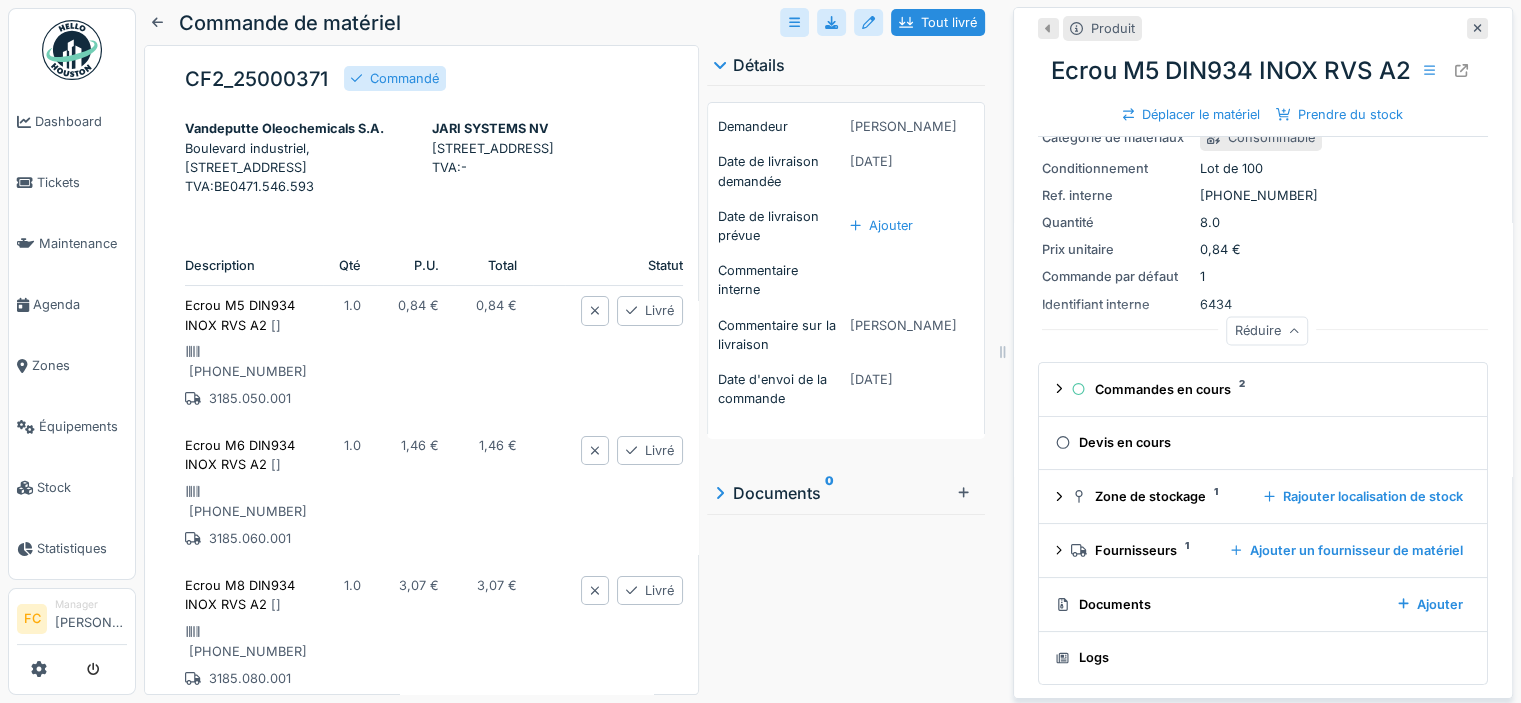 click on "Réduire" at bounding box center [1267, 331] 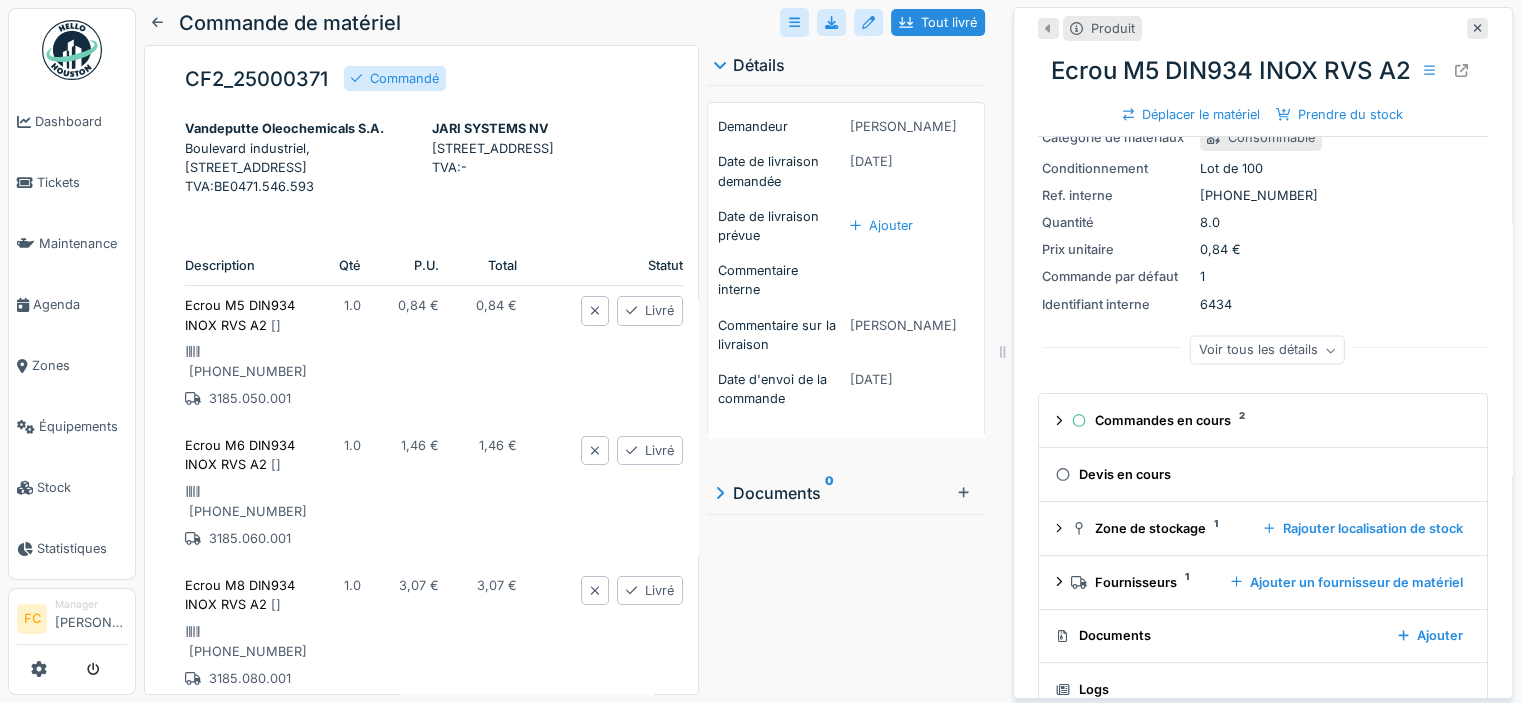 click on "Voir tous les détails" at bounding box center [1267, 350] 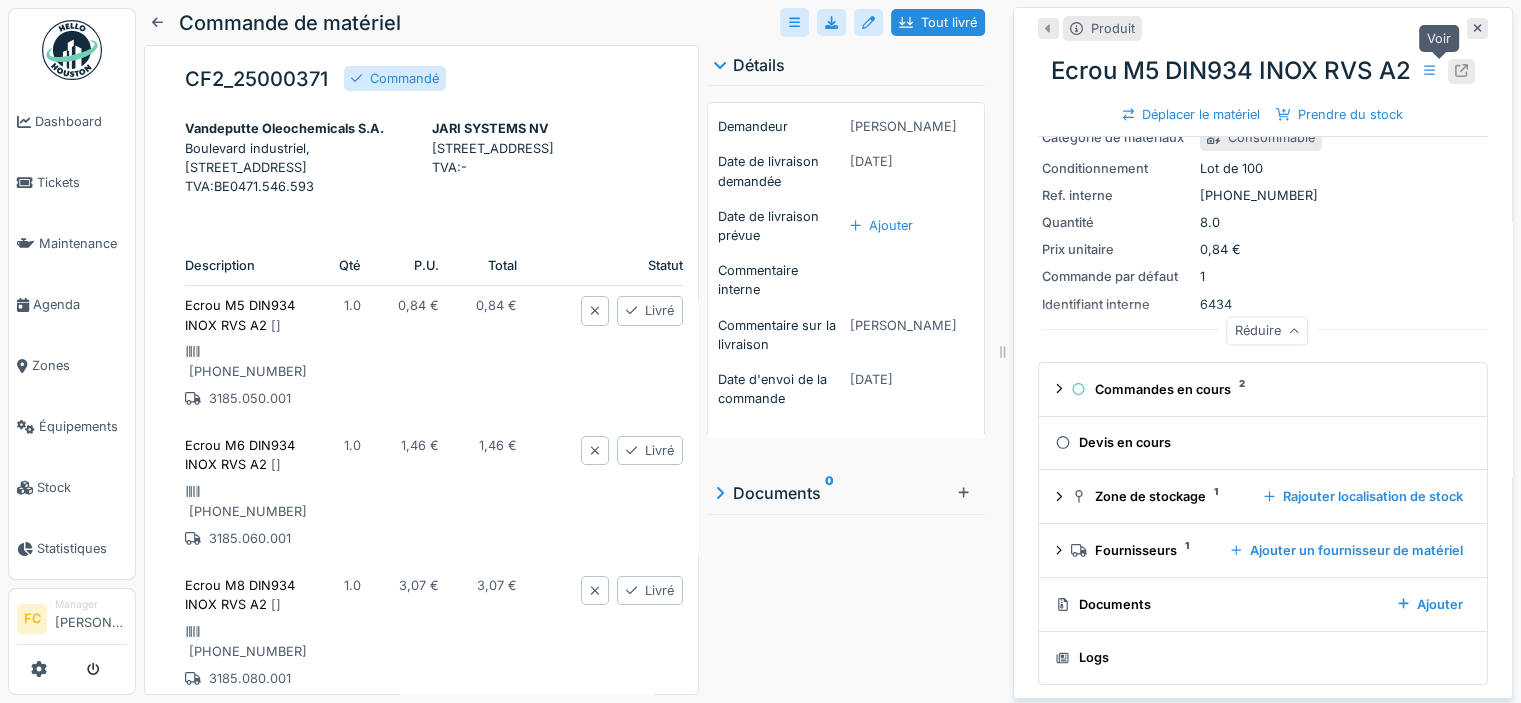 click 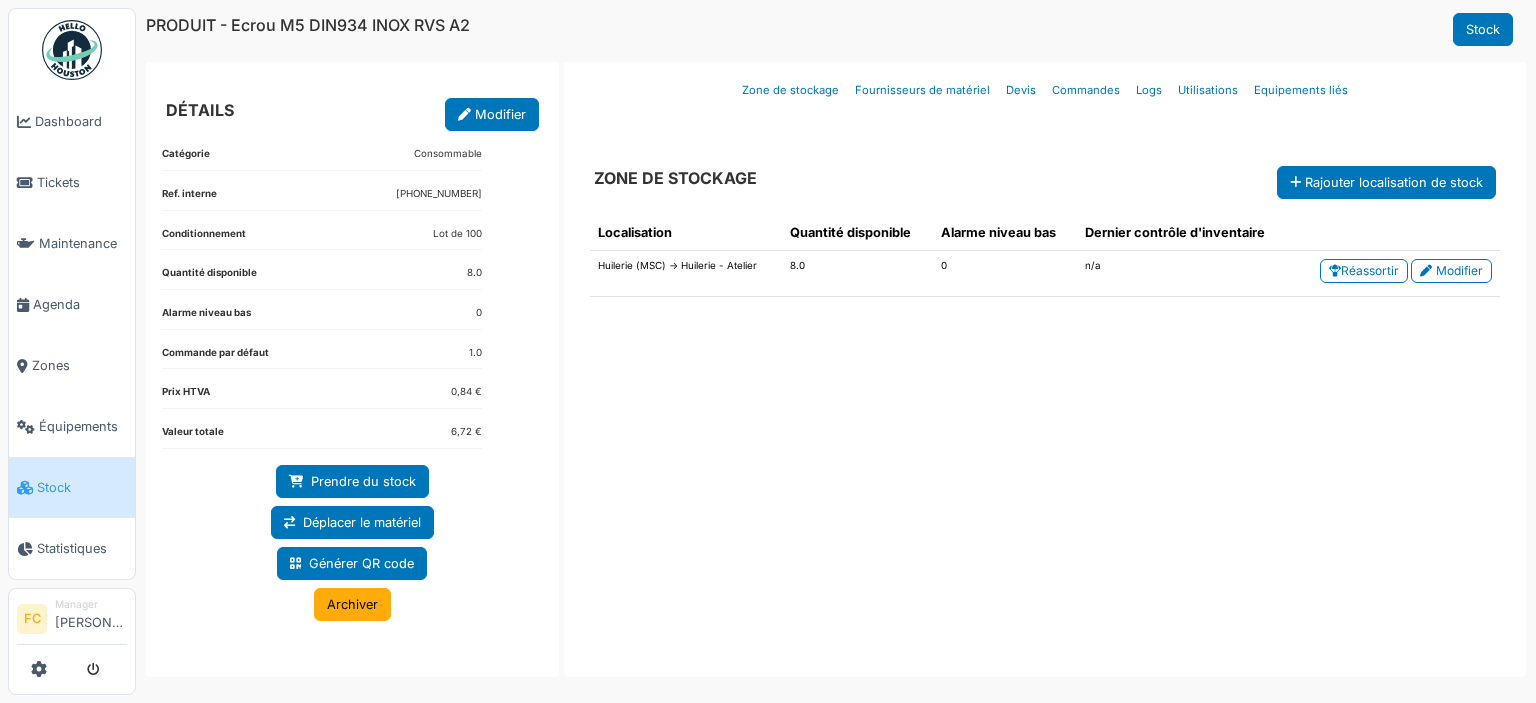 scroll, scrollTop: 0, scrollLeft: 0, axis: both 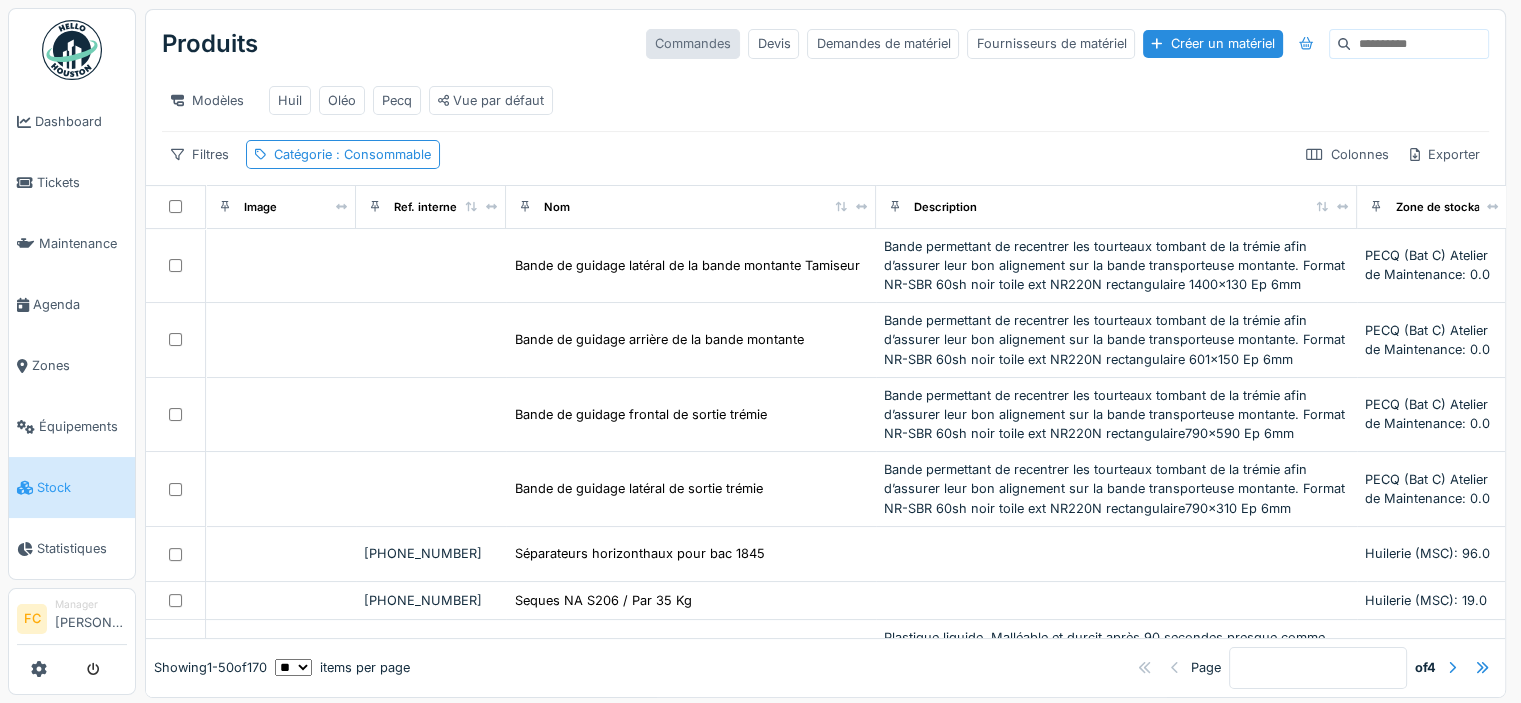 click on "Commandes" at bounding box center [693, 43] 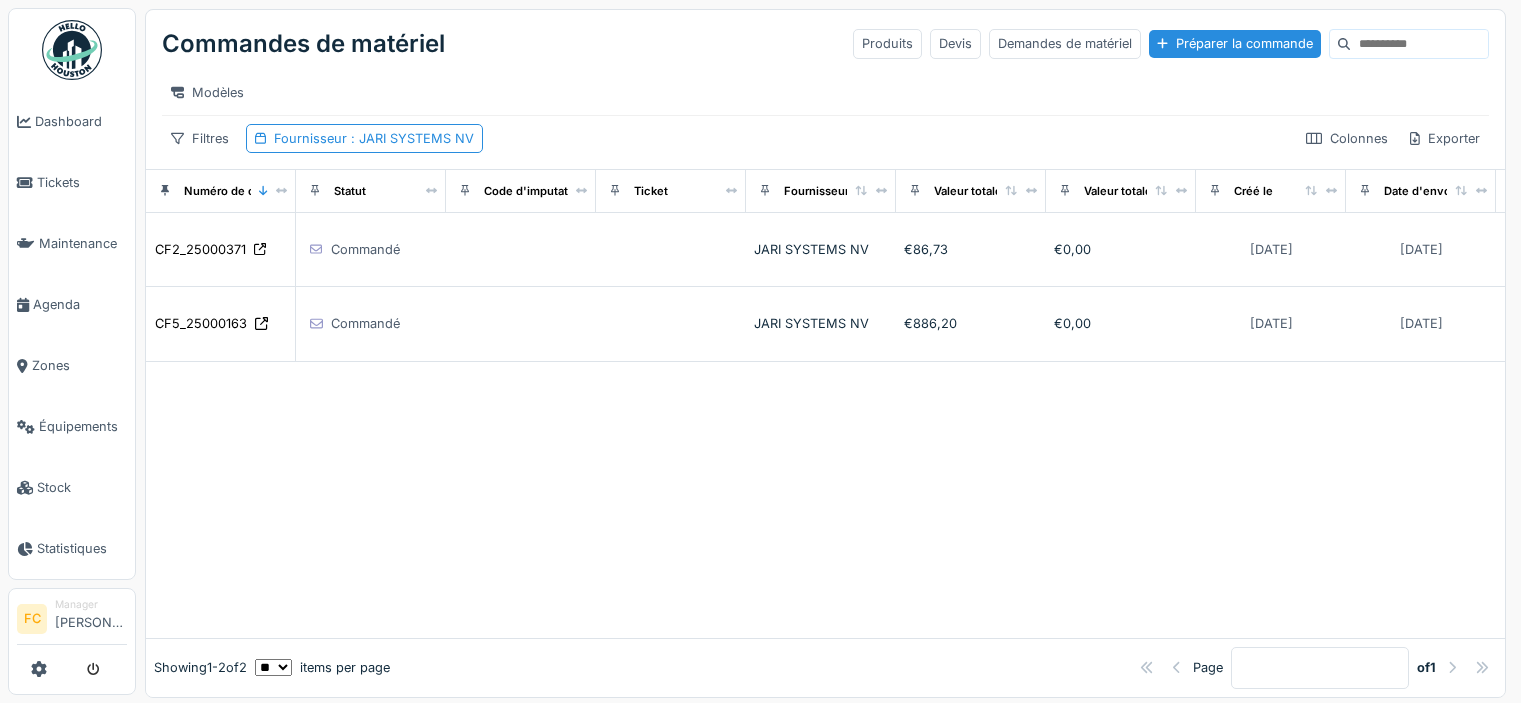 scroll, scrollTop: 0, scrollLeft: 0, axis: both 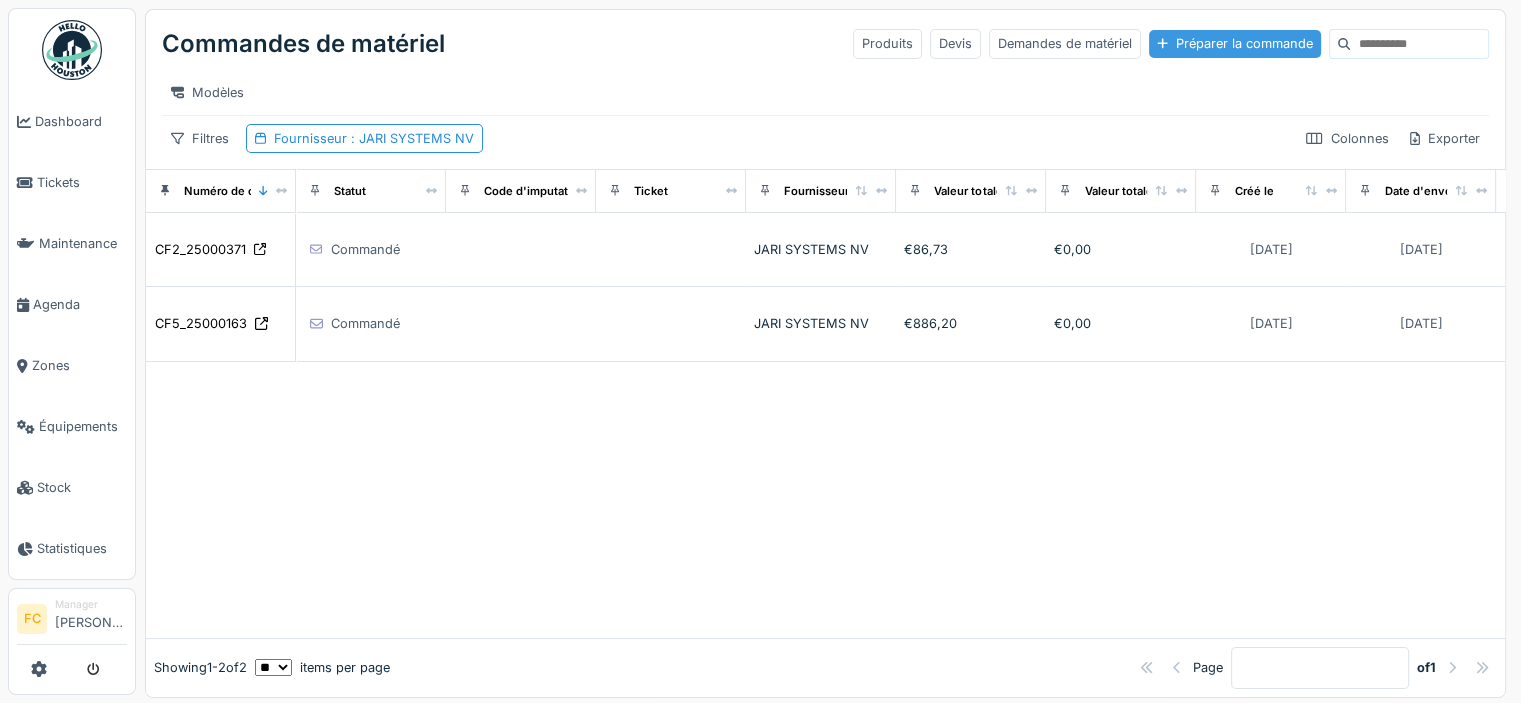 click on "Préparer la commande" at bounding box center [1235, 43] 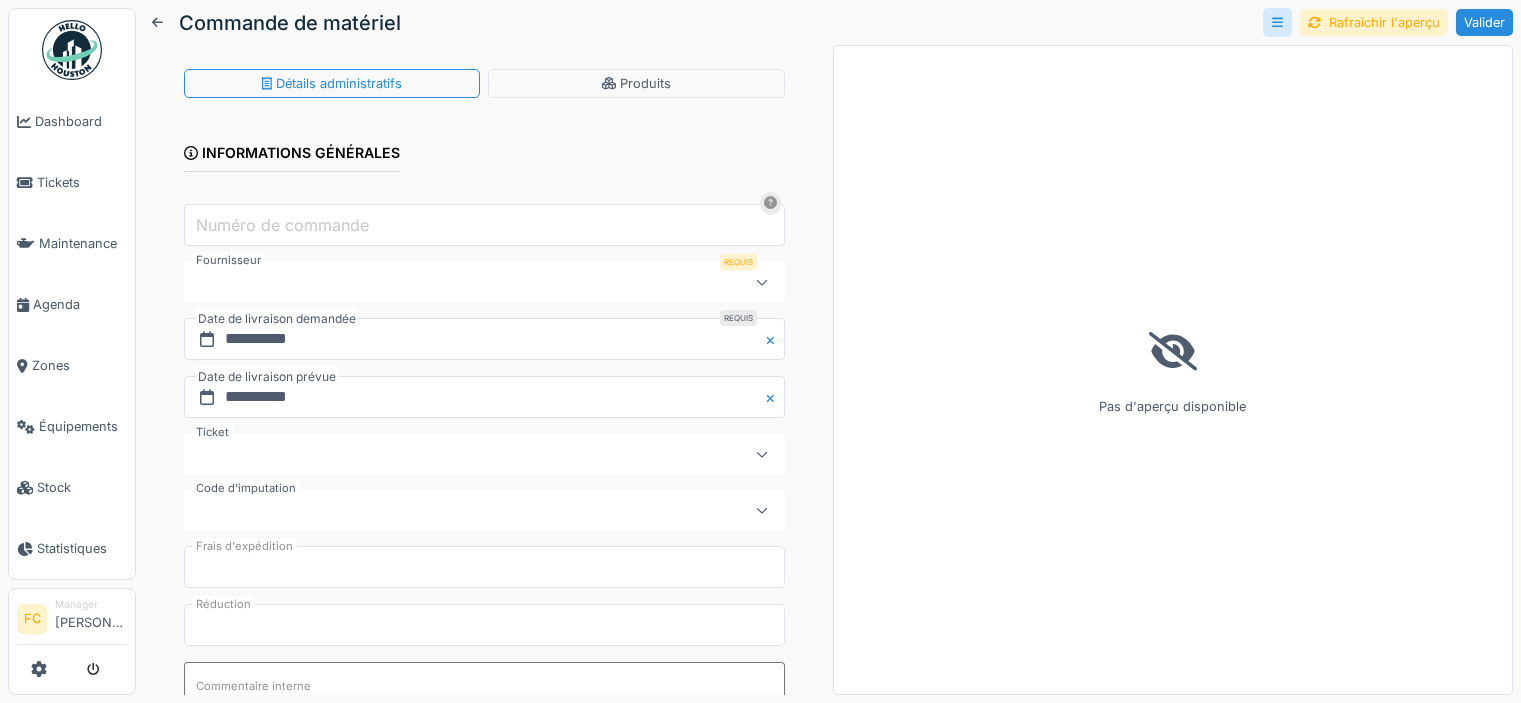 scroll, scrollTop: 0, scrollLeft: 0, axis: both 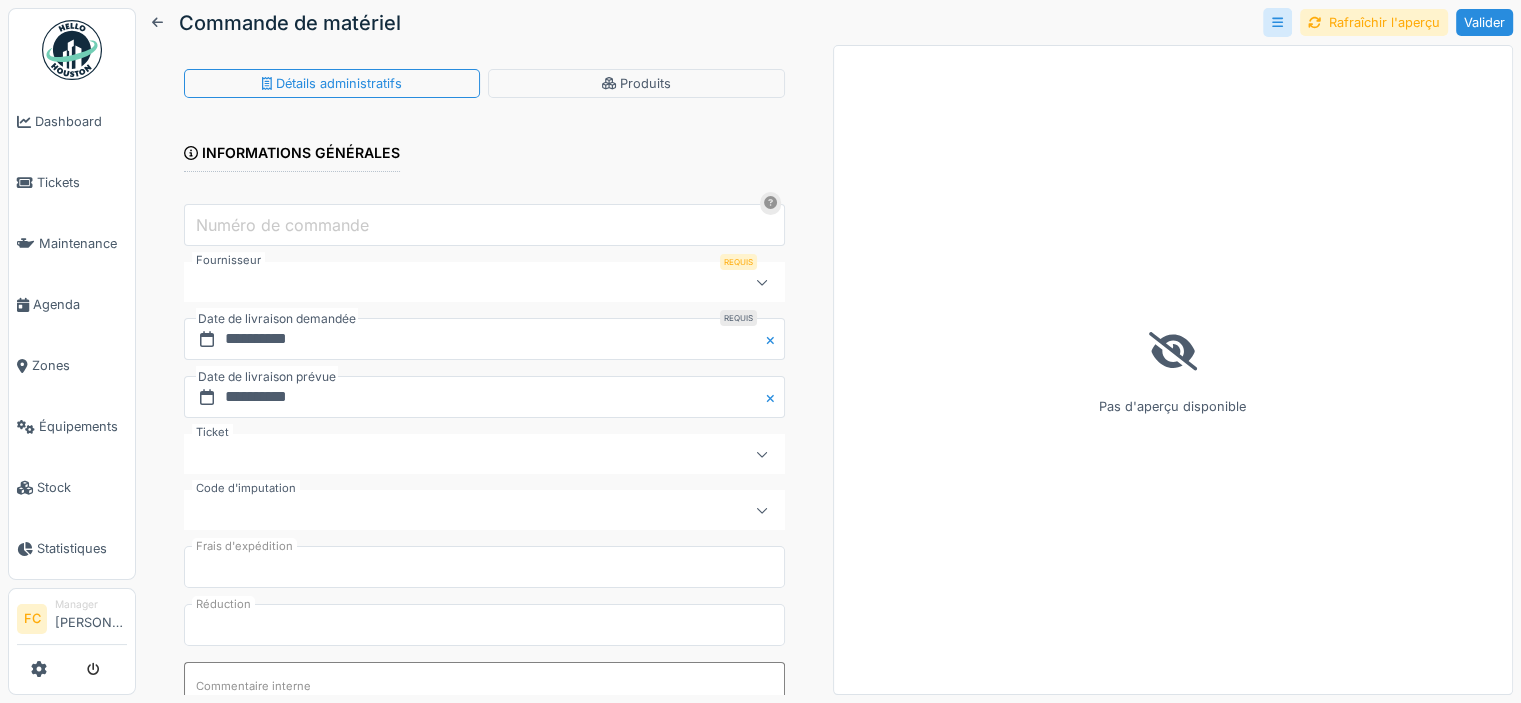 click on "Numéro de commande" at bounding box center [282, 225] 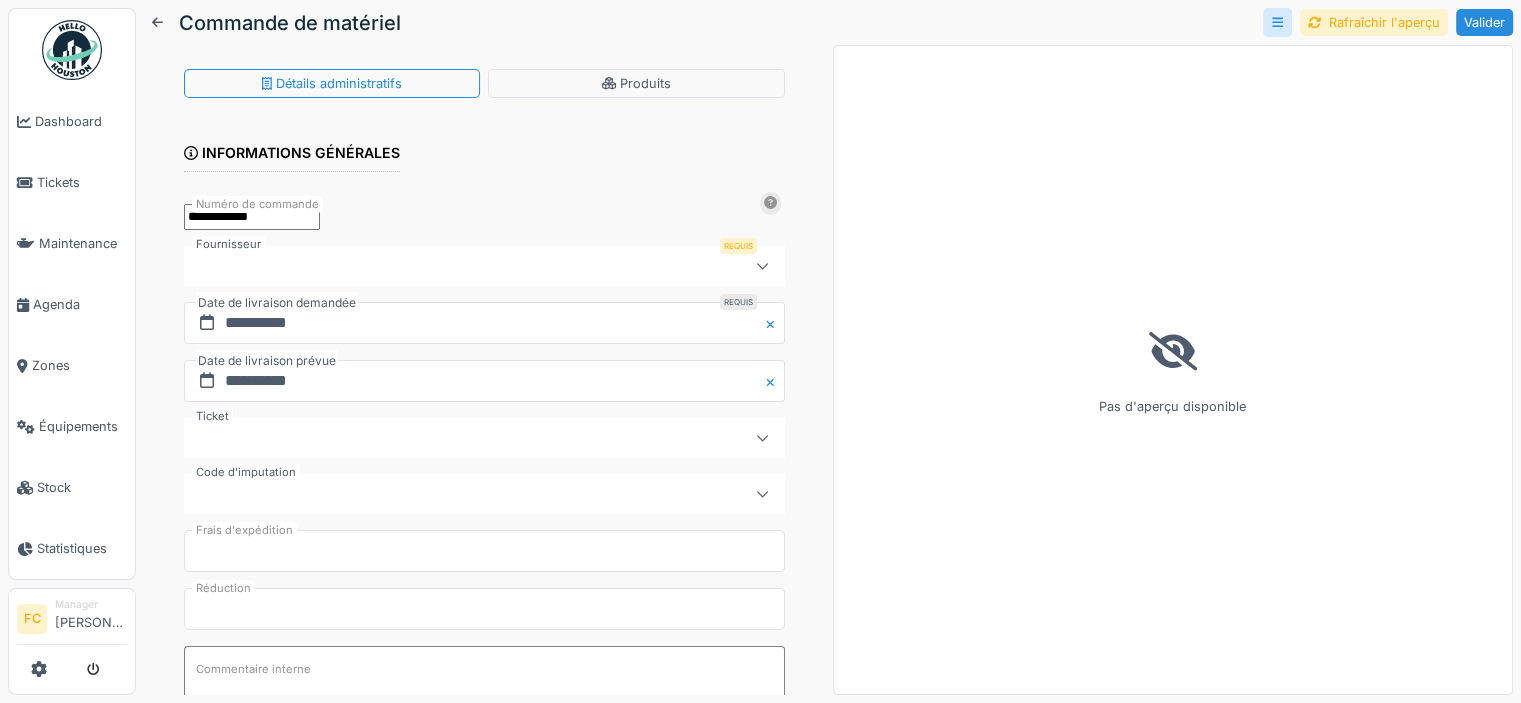 click on "**********" at bounding box center [252, 216] 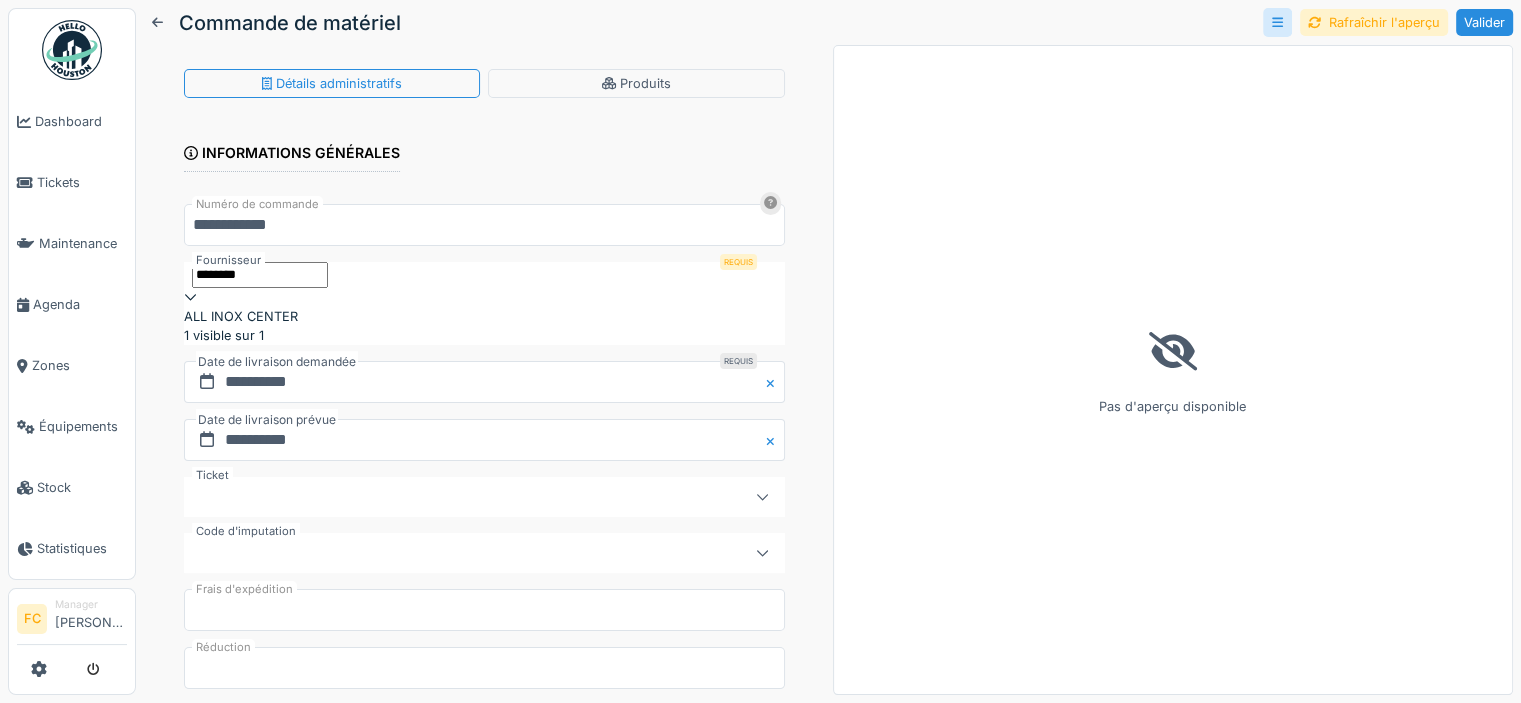 type on "********" 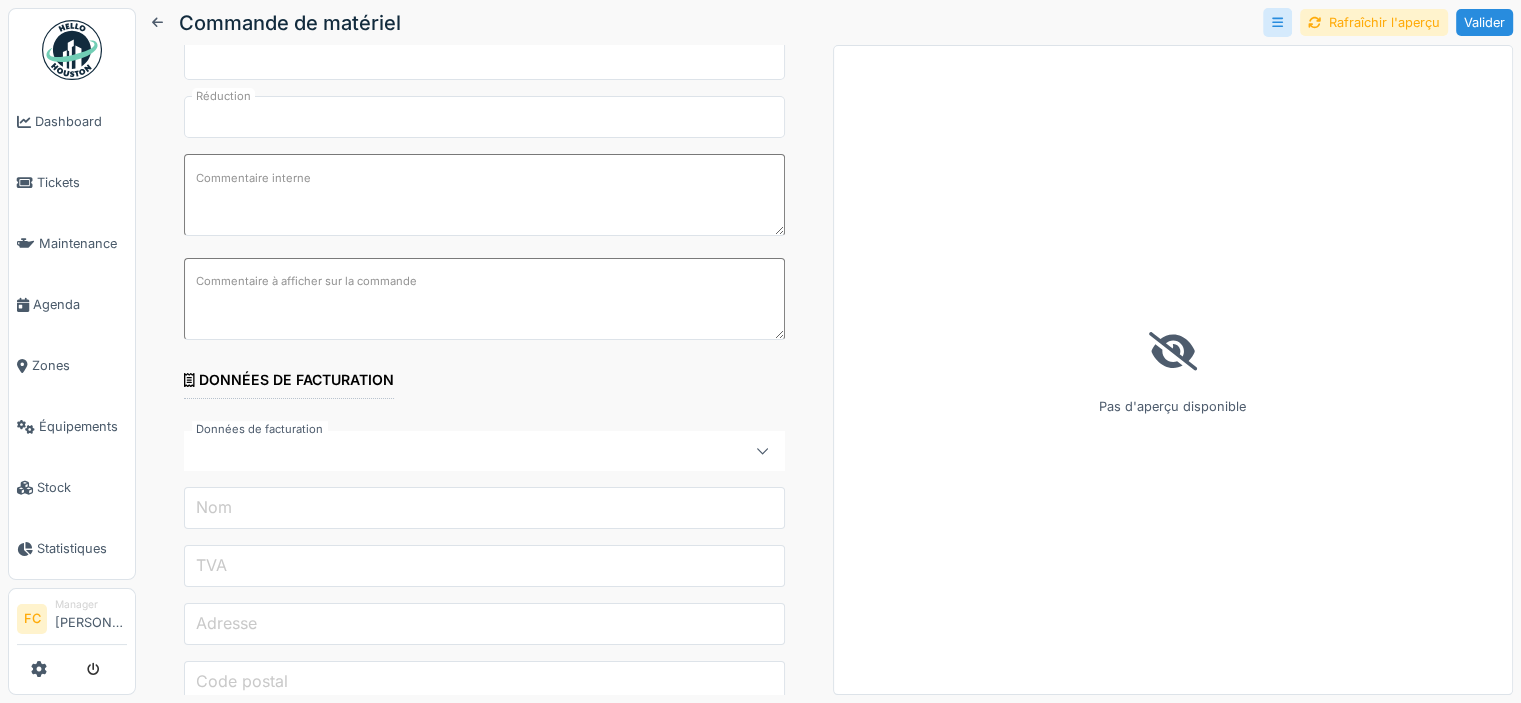 scroll, scrollTop: 508, scrollLeft: 0, axis: vertical 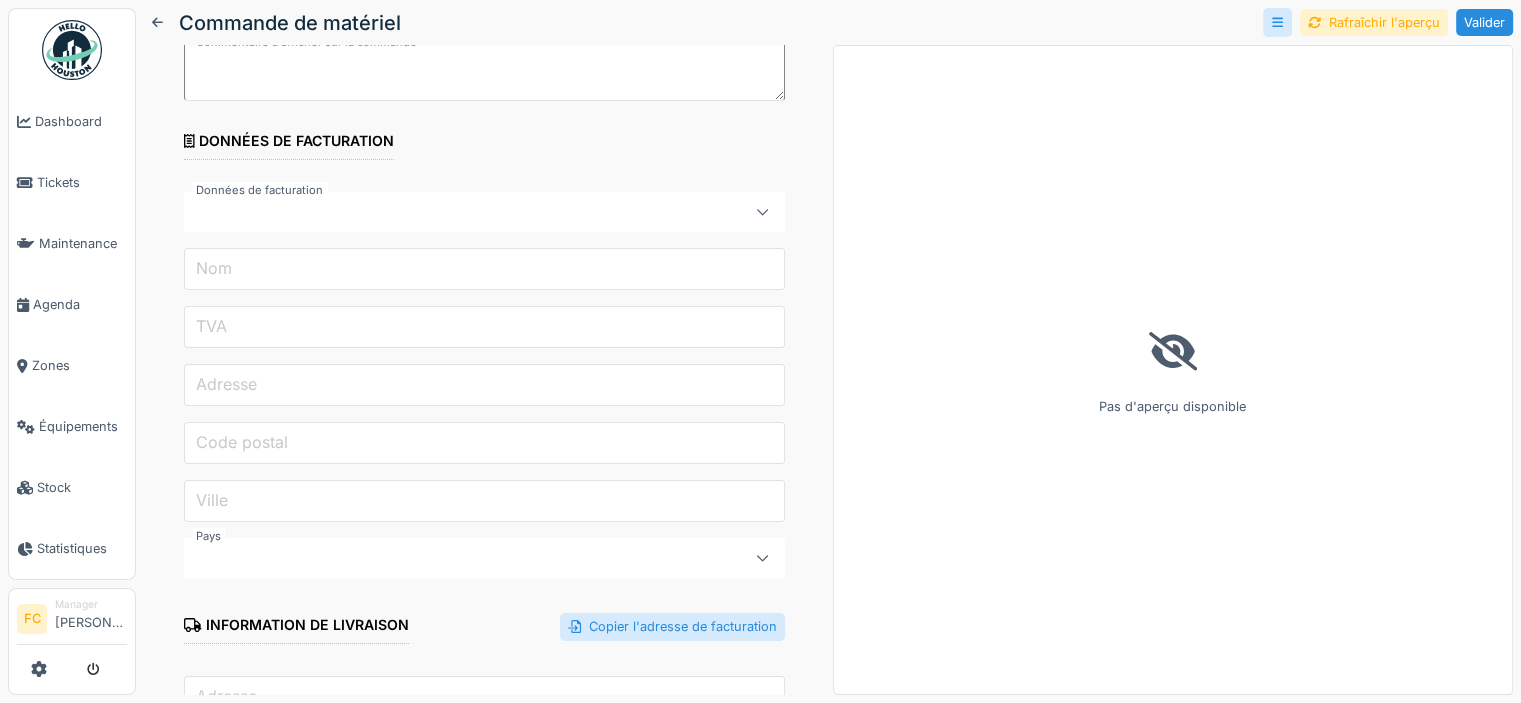 click at bounding box center [454, 212] 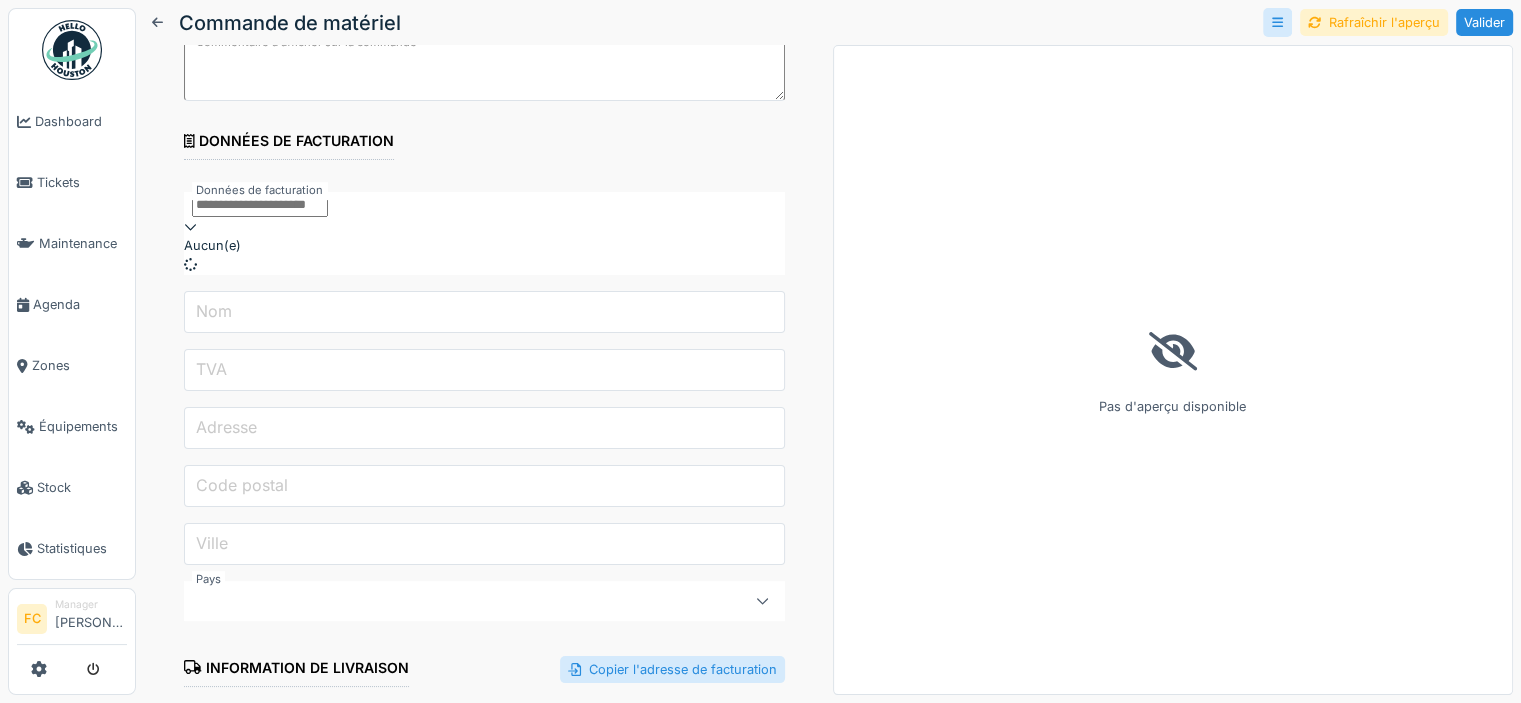scroll, scrollTop: 15, scrollLeft: 0, axis: vertical 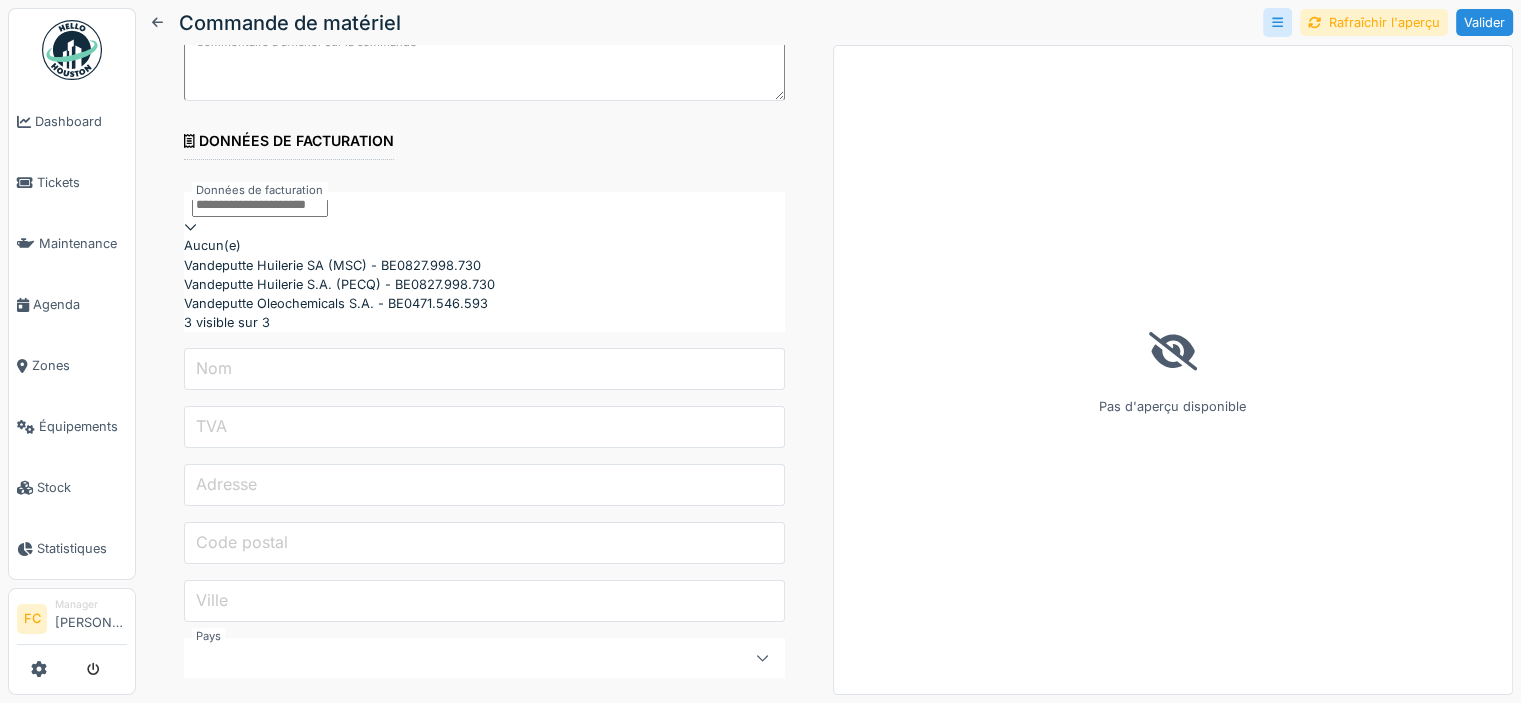 click on "Vandeputte Huilerie SA (MSC) - BE0827.998.730" at bounding box center (484, 265) 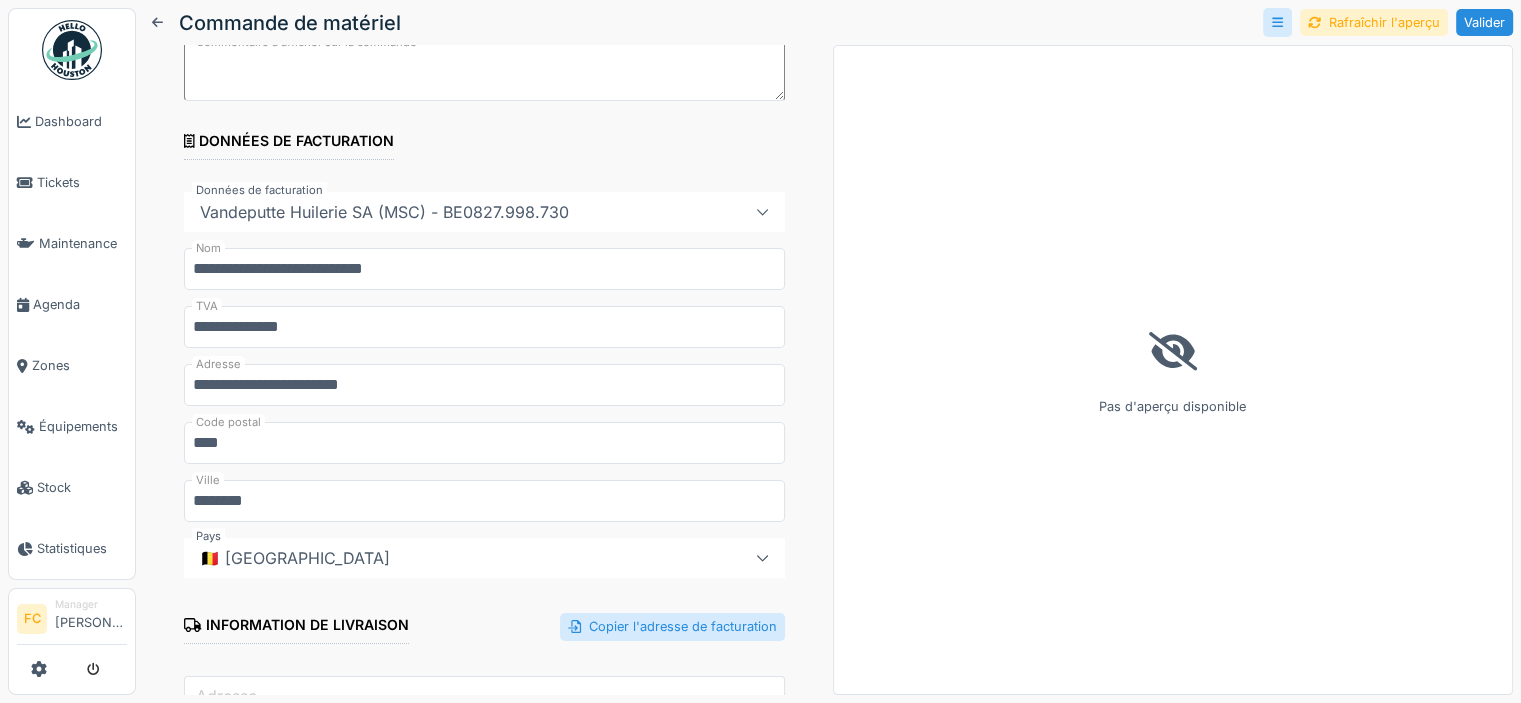 scroll, scrollTop: 1028, scrollLeft: 0, axis: vertical 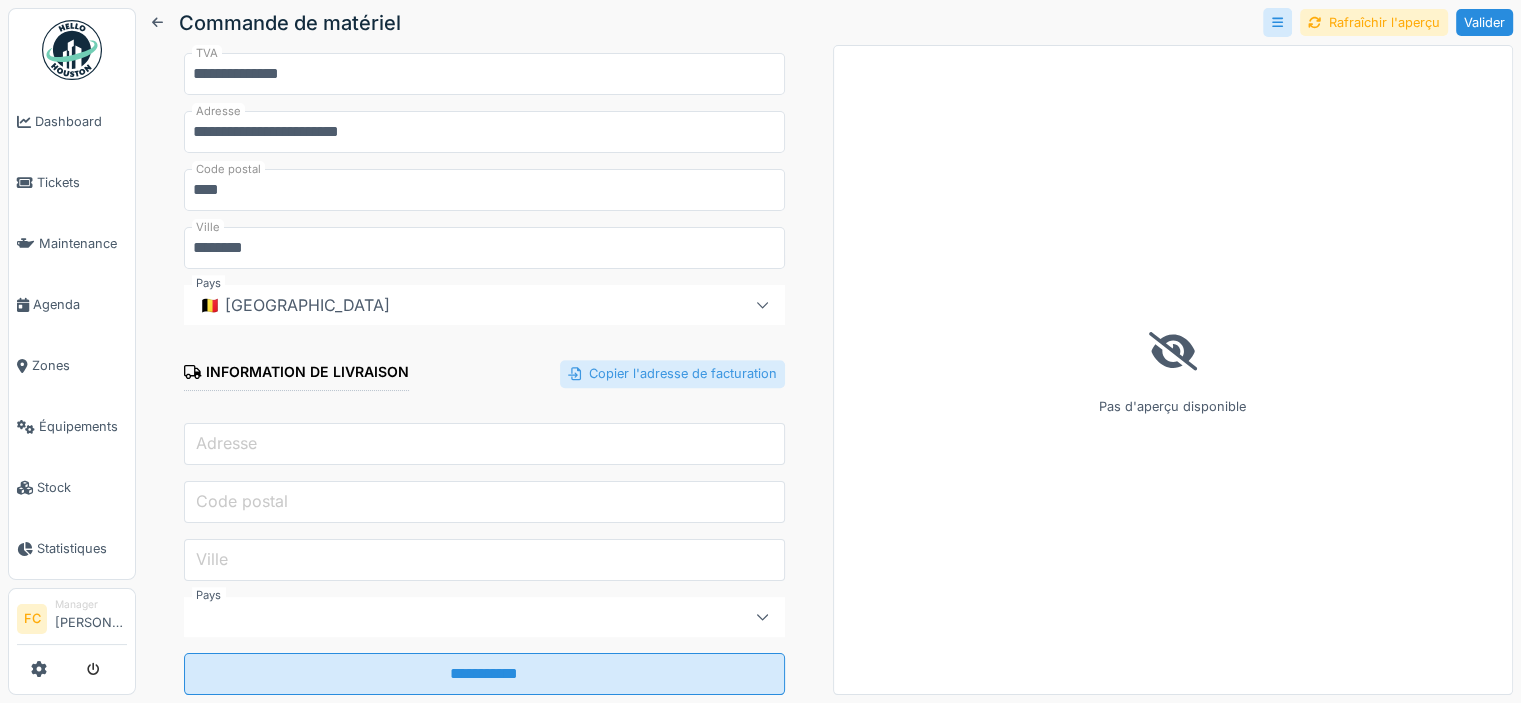 click on "Copier l'adresse de facturation" at bounding box center [672, 373] 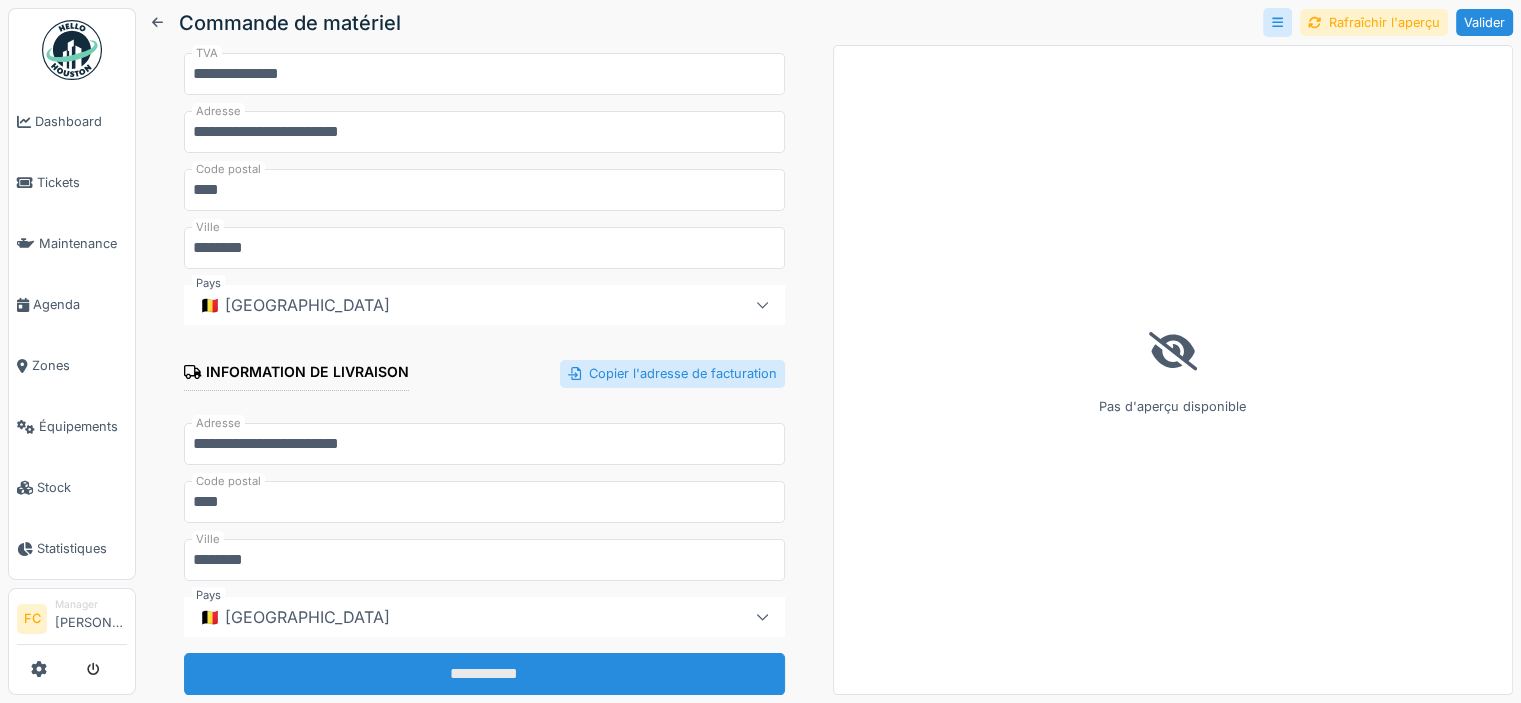 click on "**********" at bounding box center [484, 674] 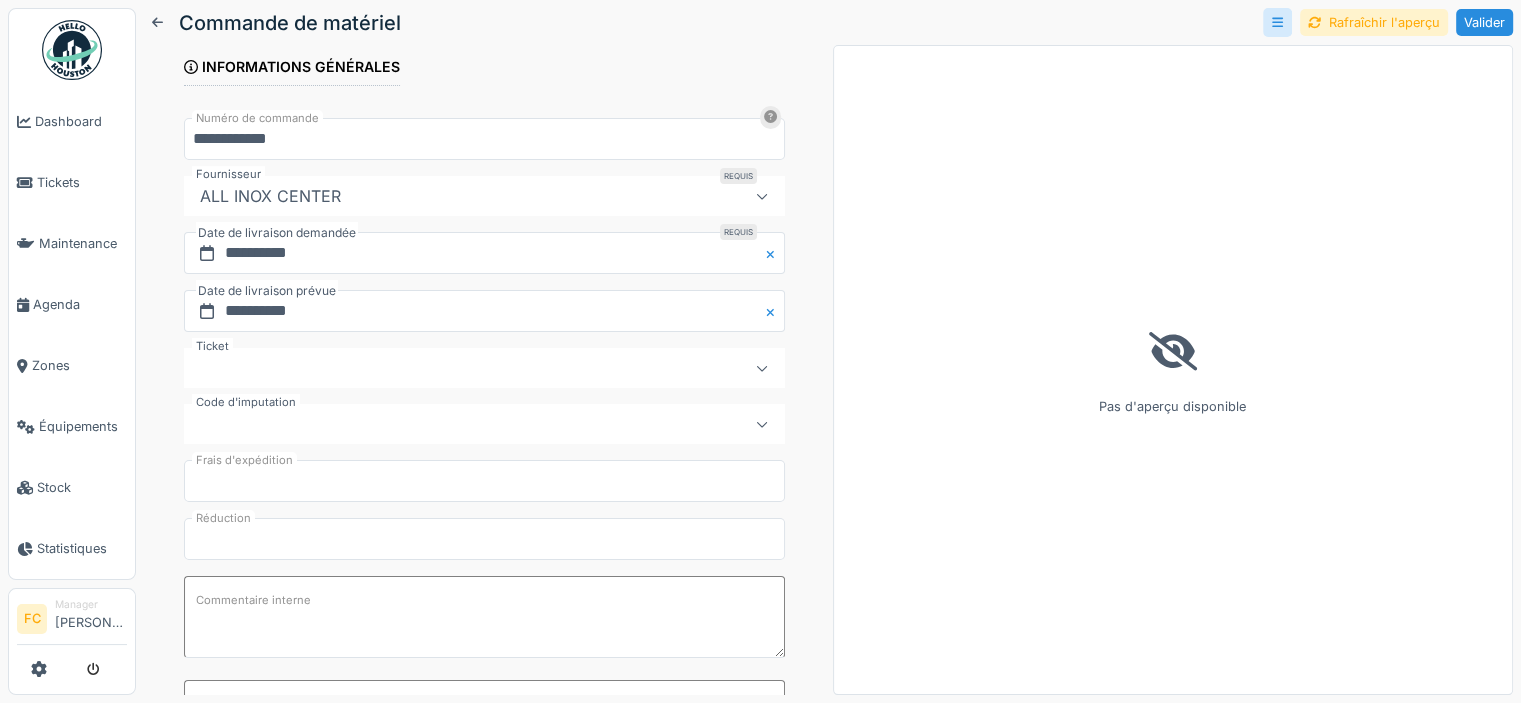 scroll, scrollTop: 0, scrollLeft: 0, axis: both 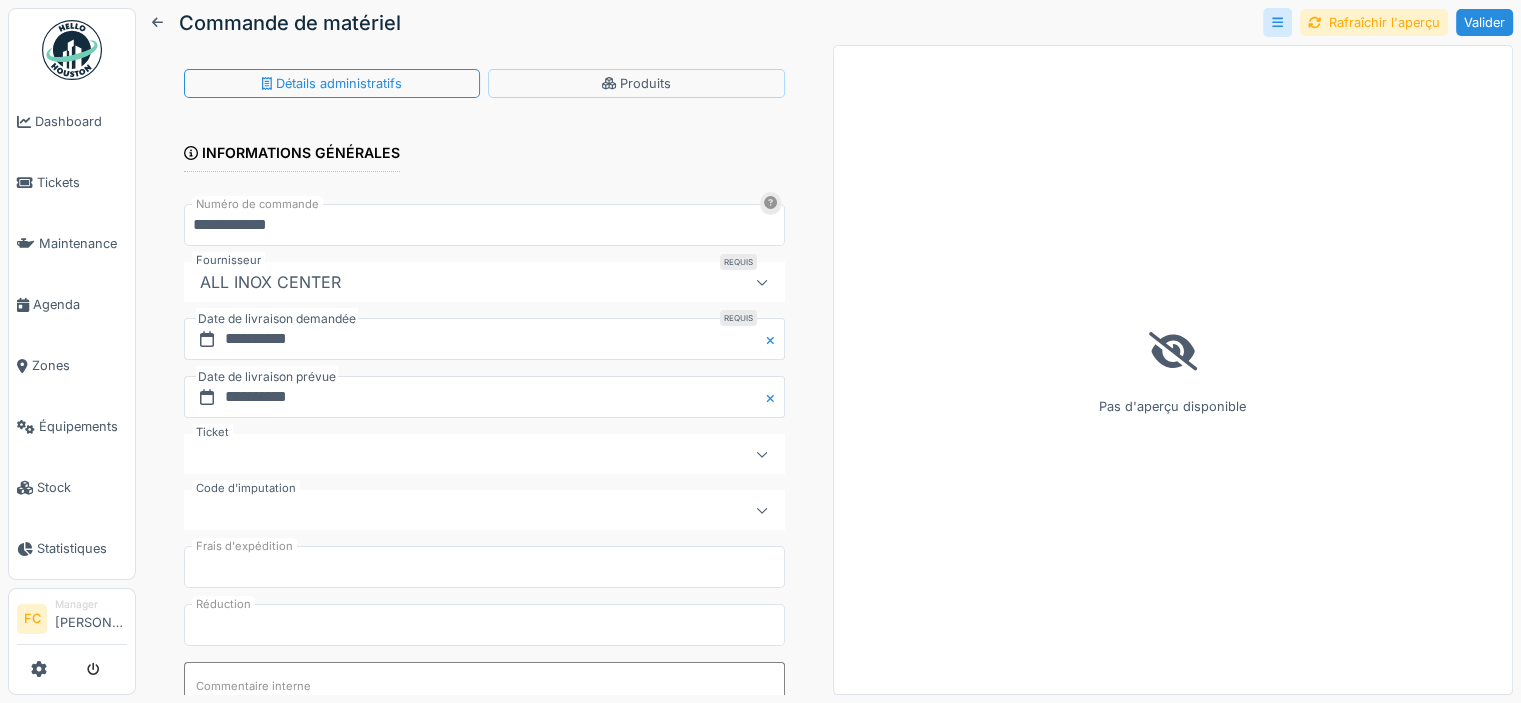 click on "Produits" at bounding box center [636, 83] 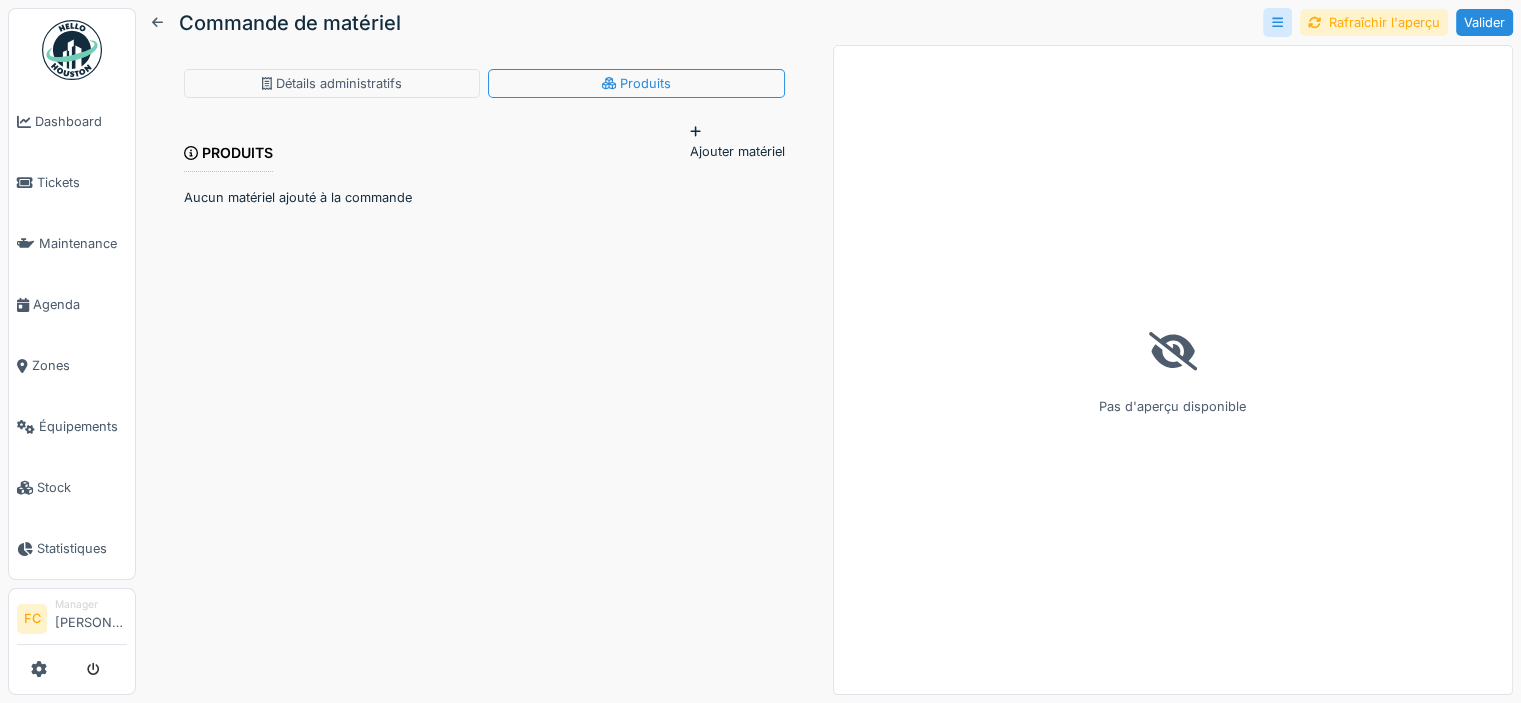 click on "Ajouter matériel" at bounding box center (737, 141) 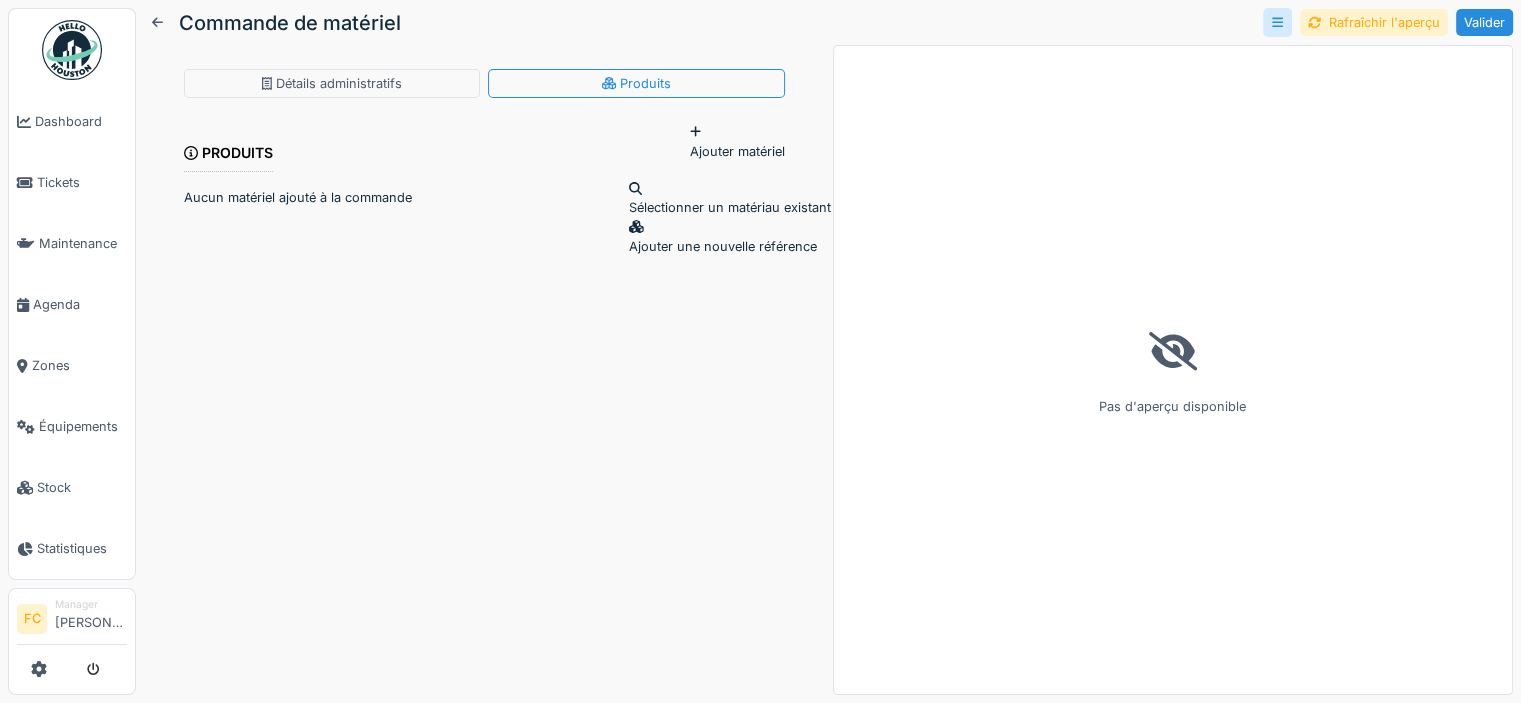 click on "Sélectionner un matériau existant" at bounding box center (730, 198) 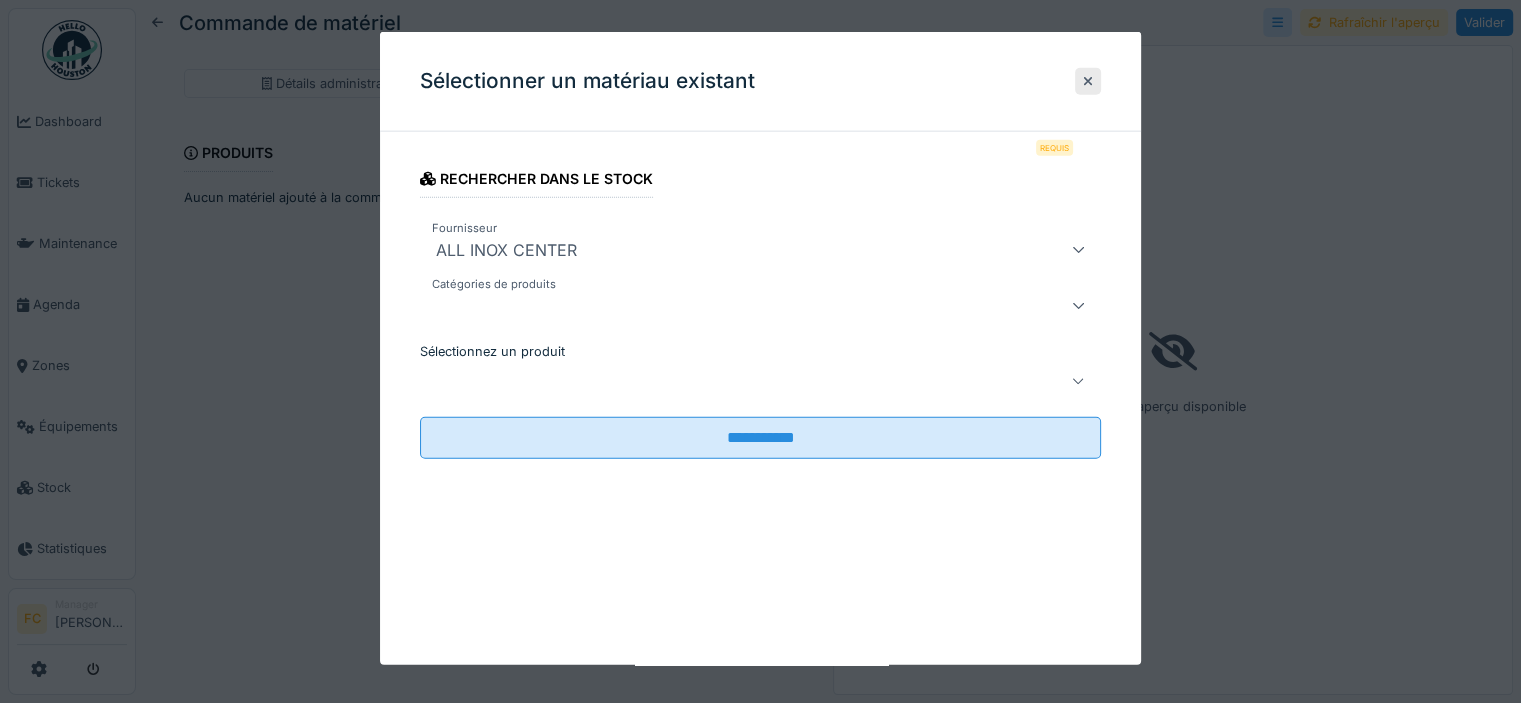 click at bounding box center [726, 381] 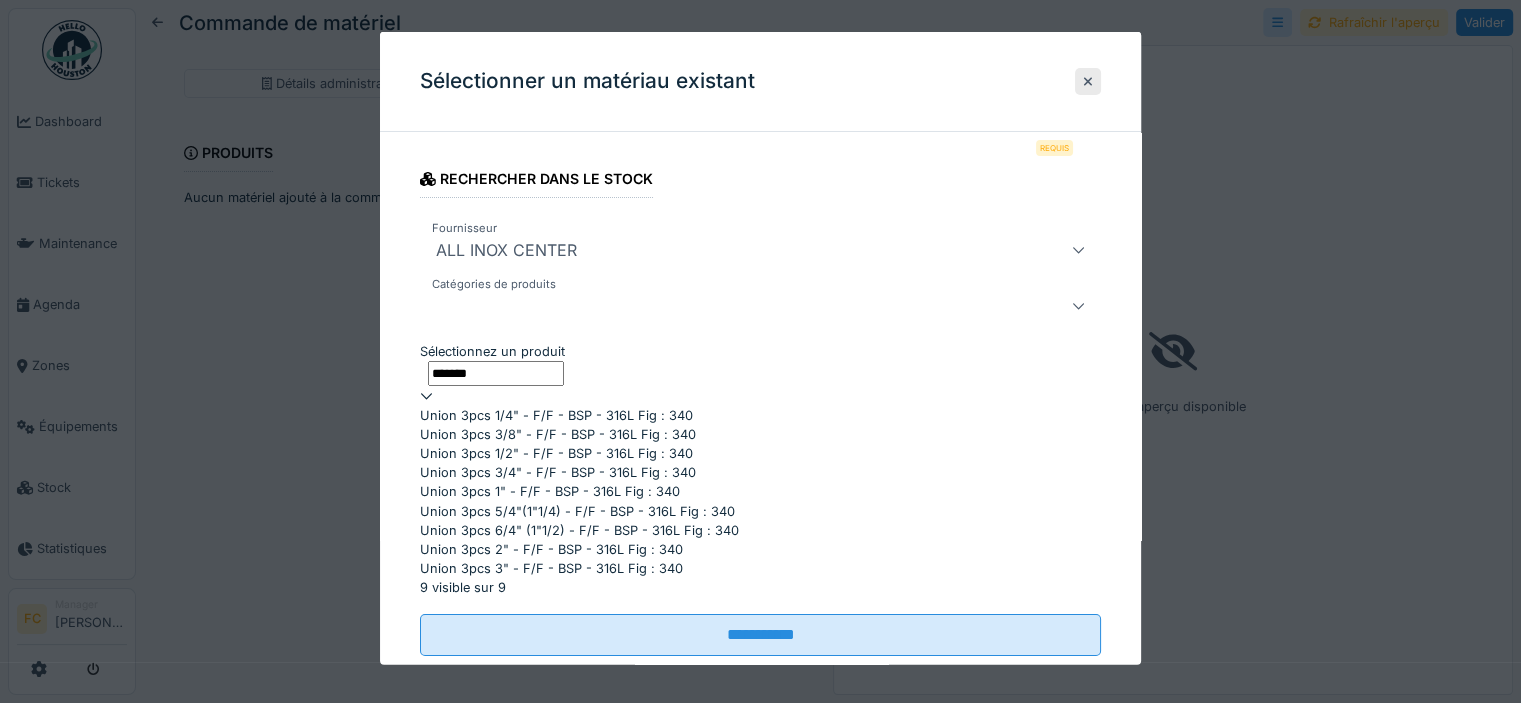 type on "*******" 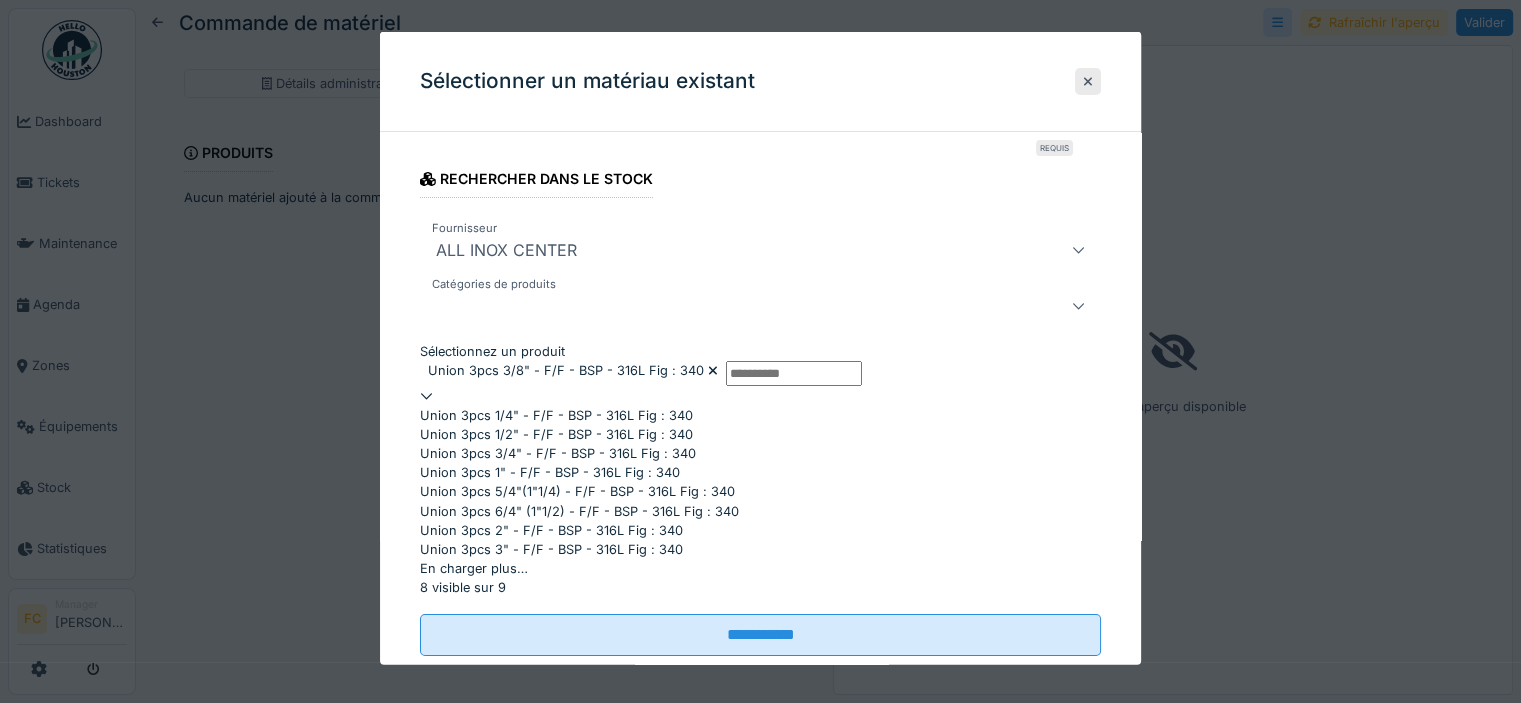 click on "**********" at bounding box center [760, 410] 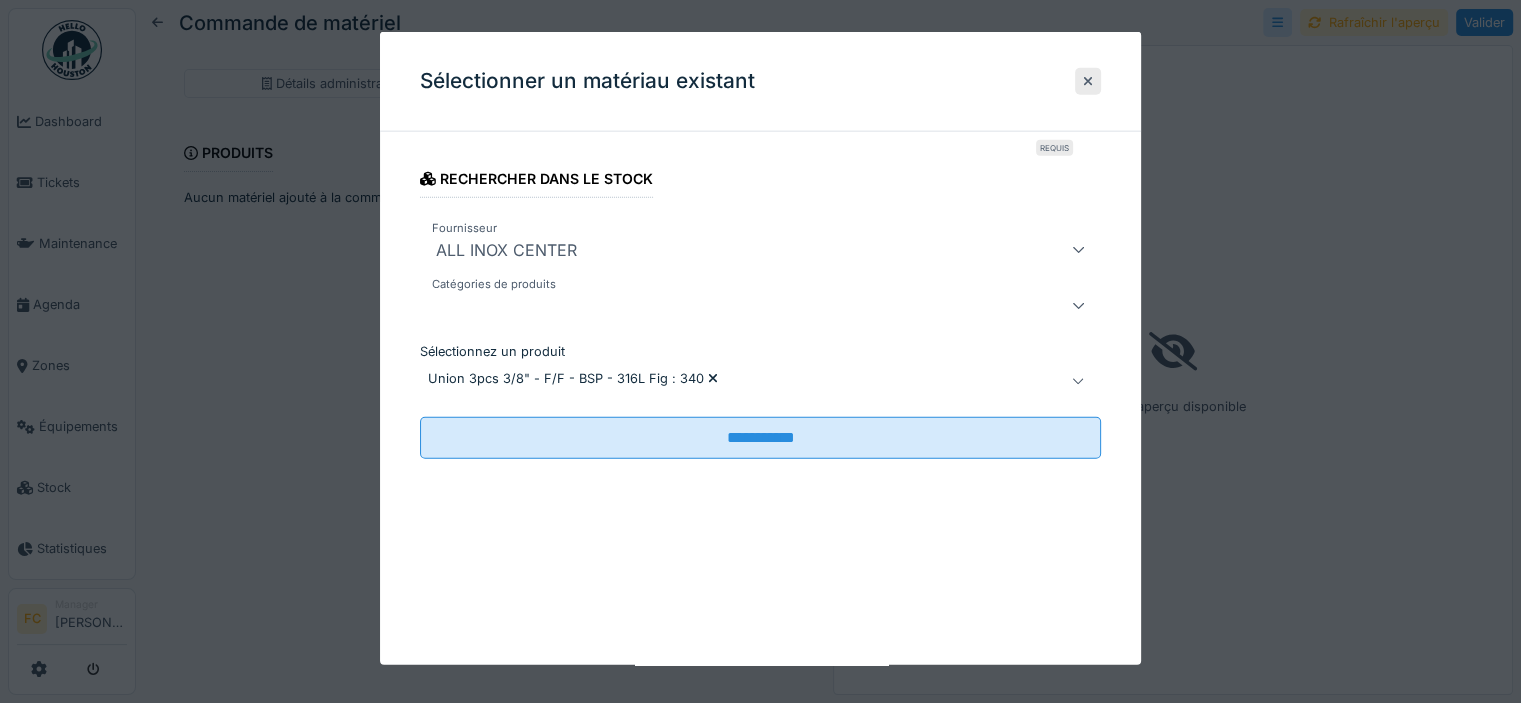 click on "Union 3pcs  3/8" - F/F - BSP - 316L Fig : 340" at bounding box center [726, 381] 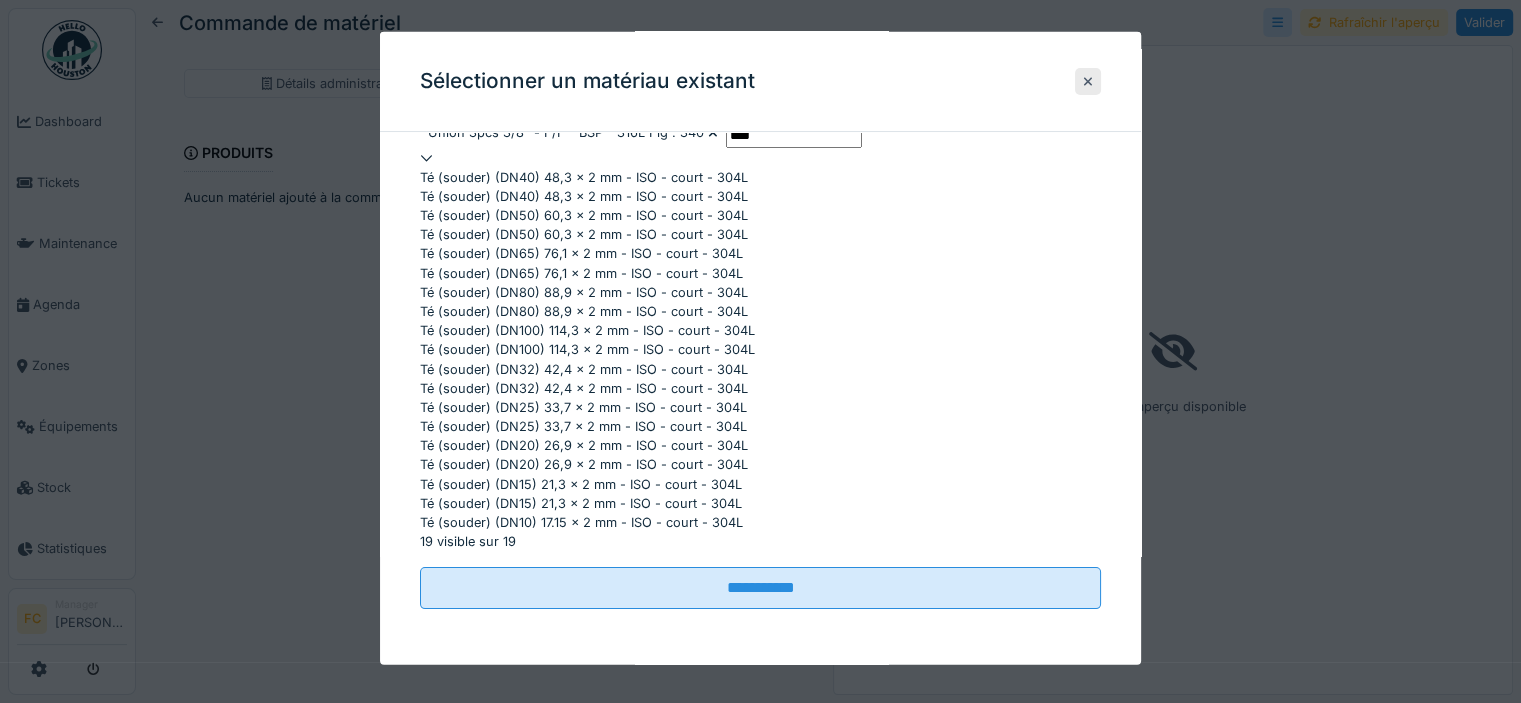 scroll, scrollTop: 524, scrollLeft: 0, axis: vertical 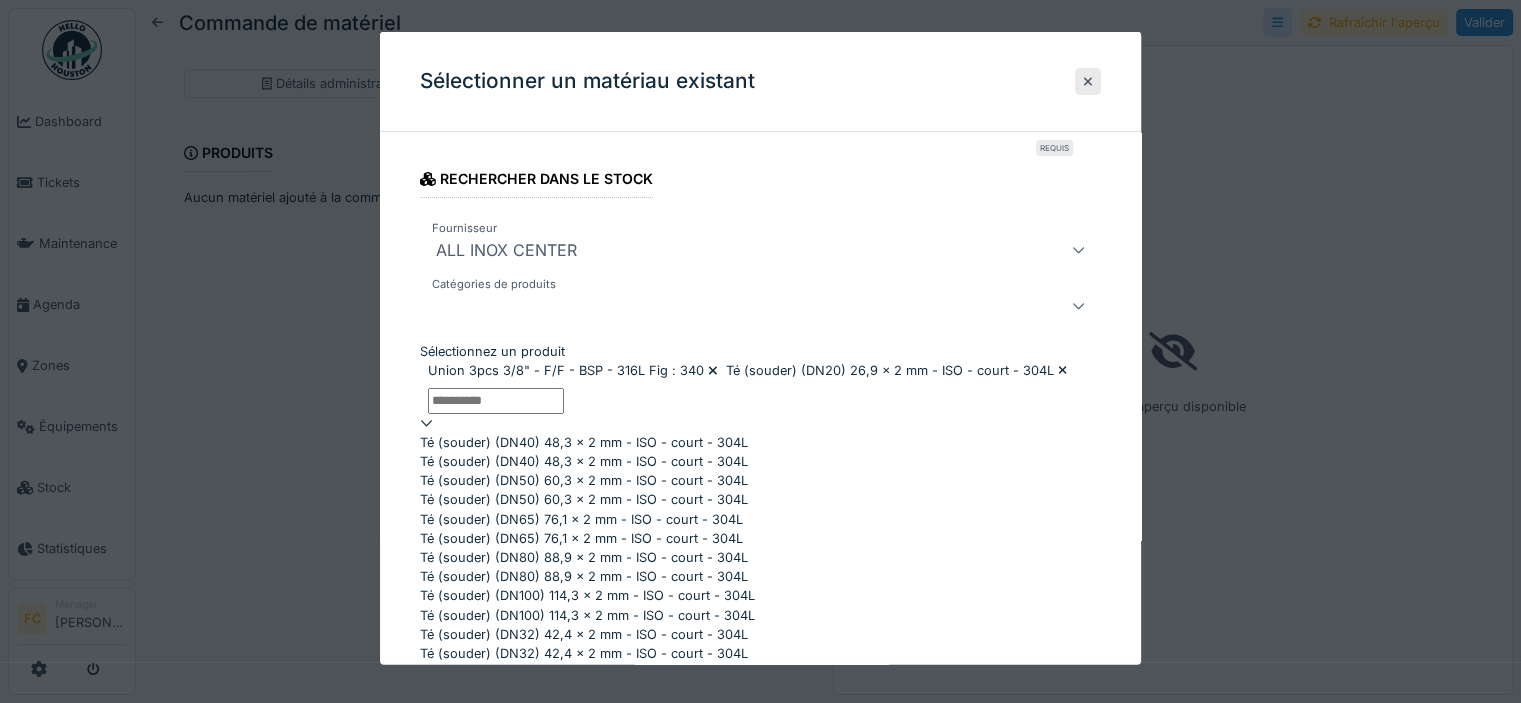 click on "Sélectionnez un produit" at bounding box center [496, 400] 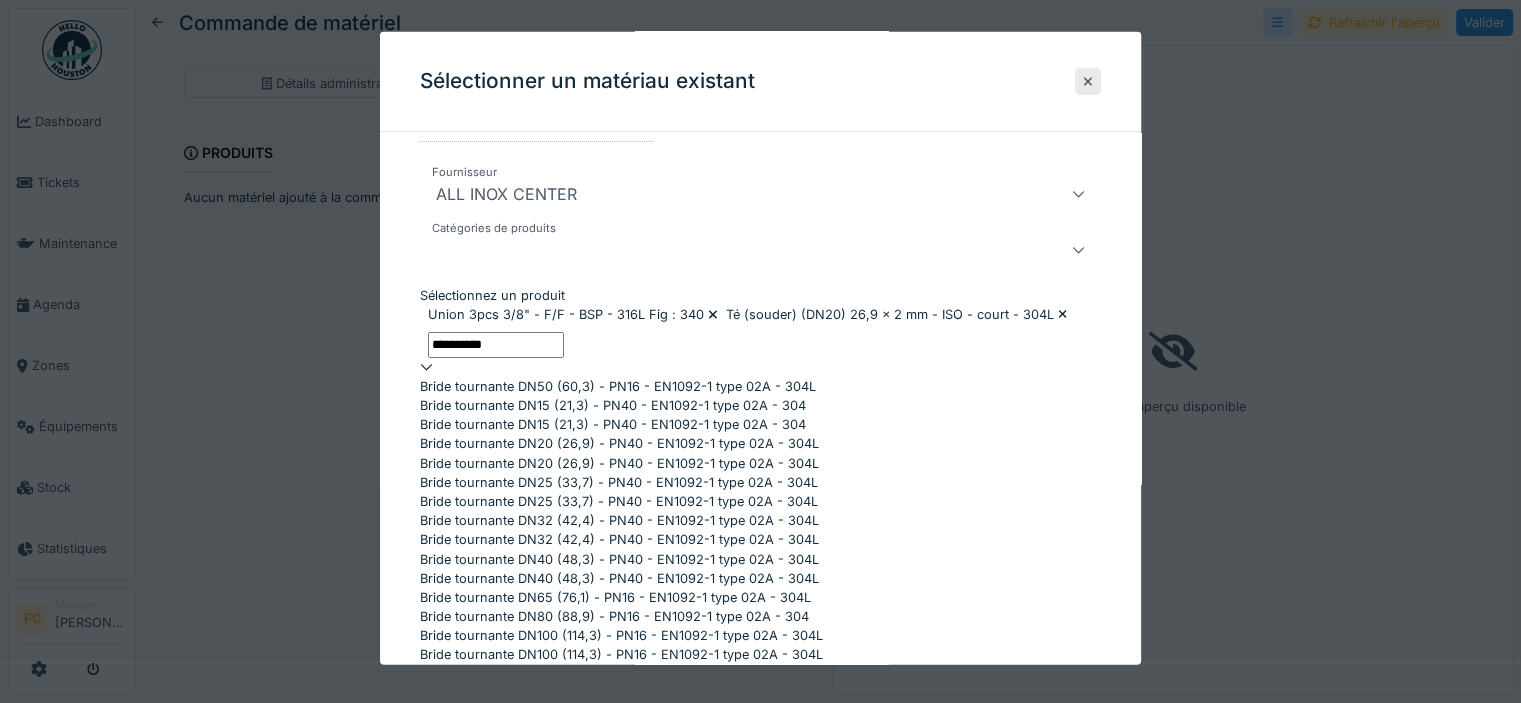 scroll, scrollTop: 74, scrollLeft: 0, axis: vertical 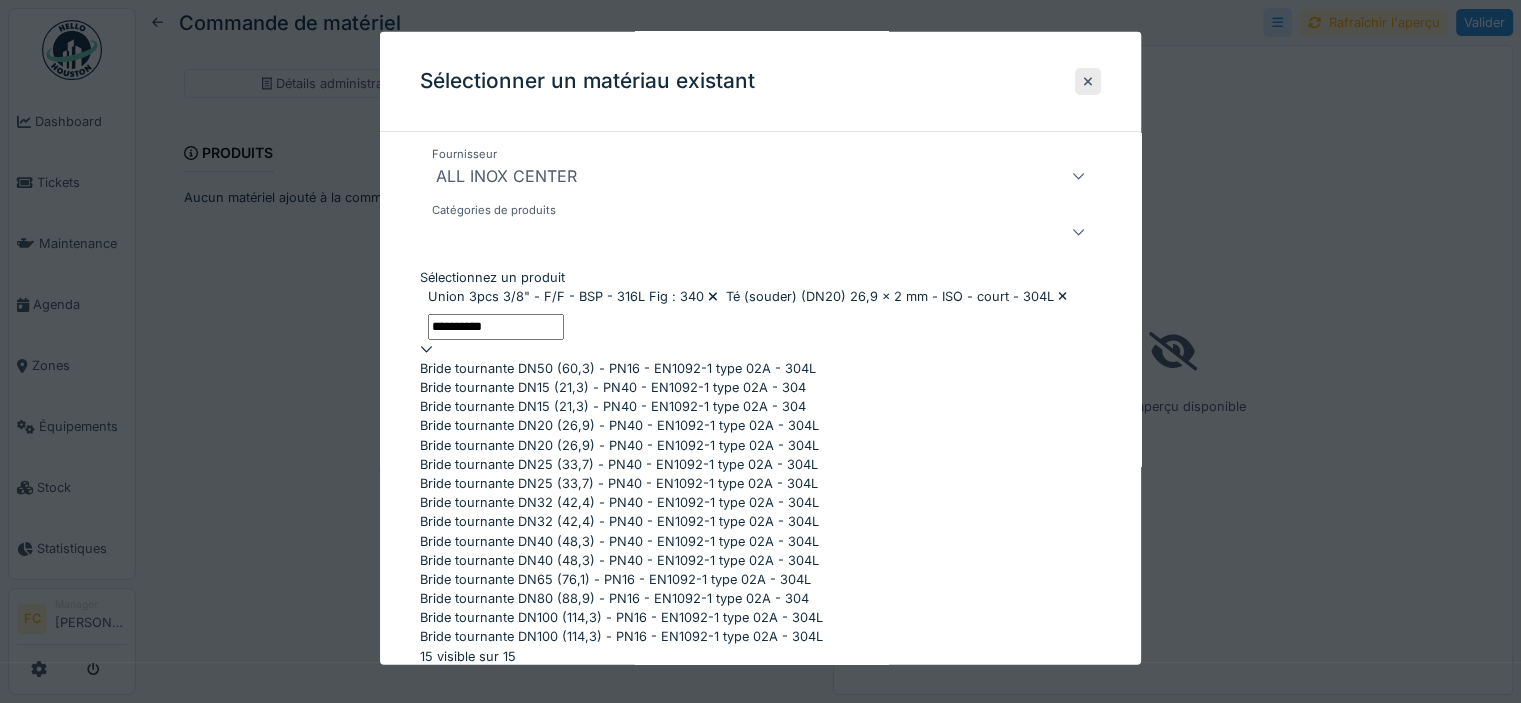 type on "**********" 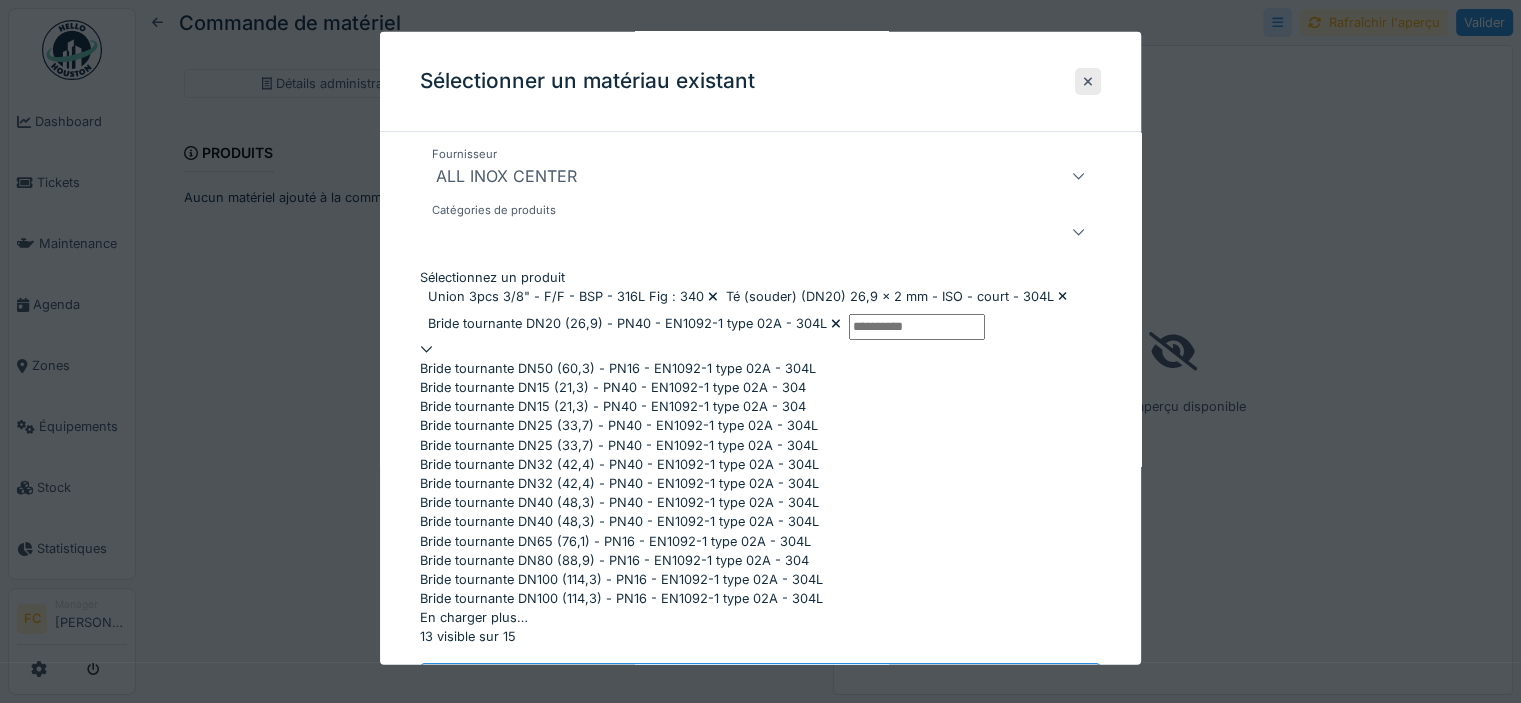 click on "Sélectionnez un produit" at bounding box center (917, 326) 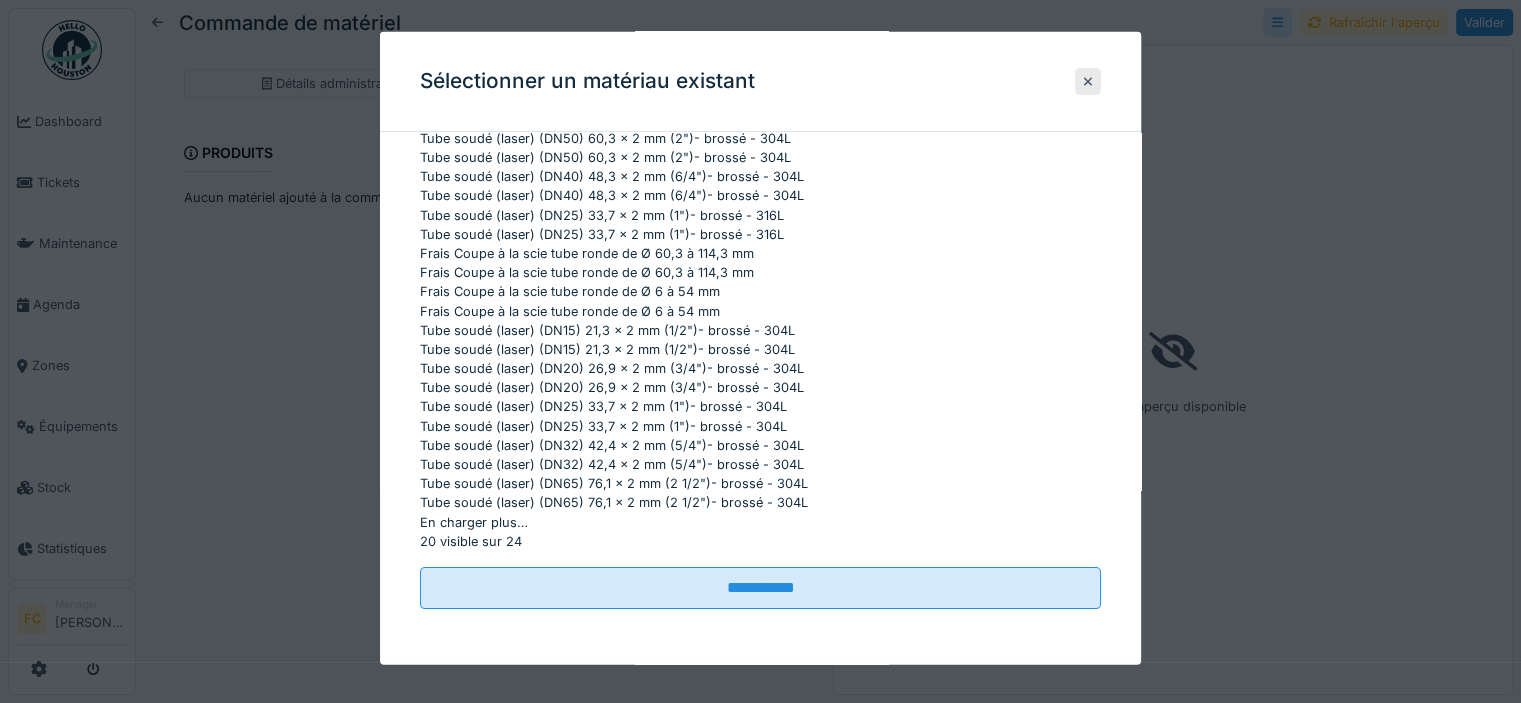 scroll, scrollTop: 548, scrollLeft: 0, axis: vertical 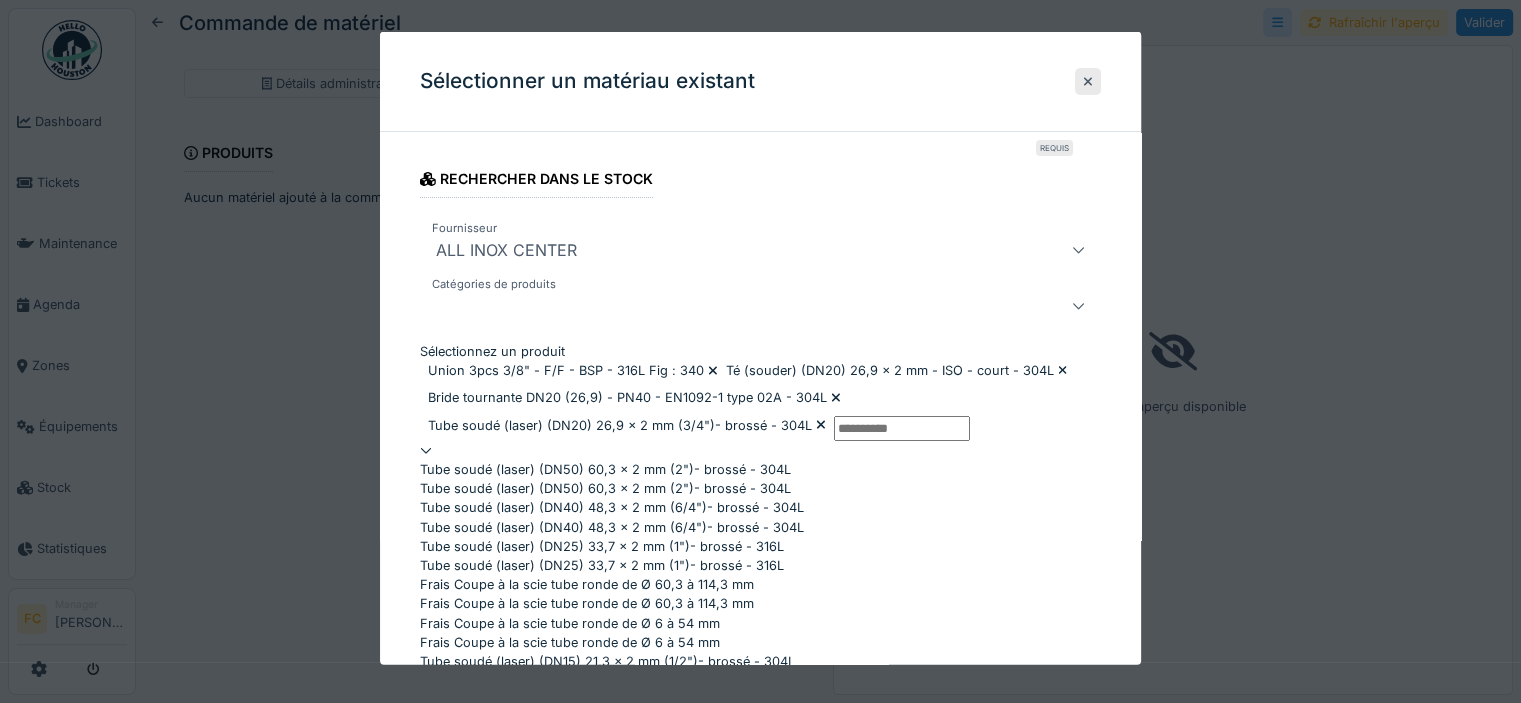 click on "Sélectionnez un produit" at bounding box center [902, 427] 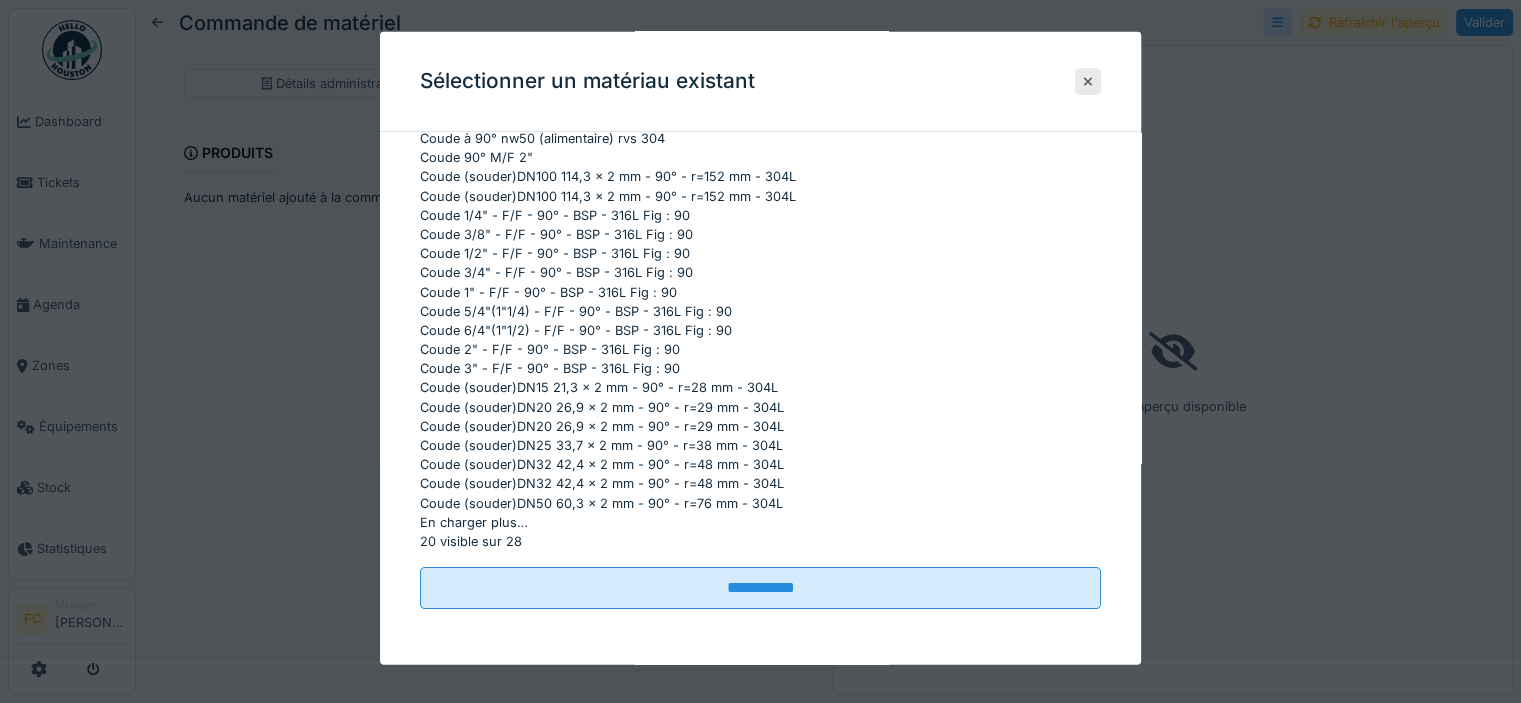 scroll, scrollTop: 671, scrollLeft: 0, axis: vertical 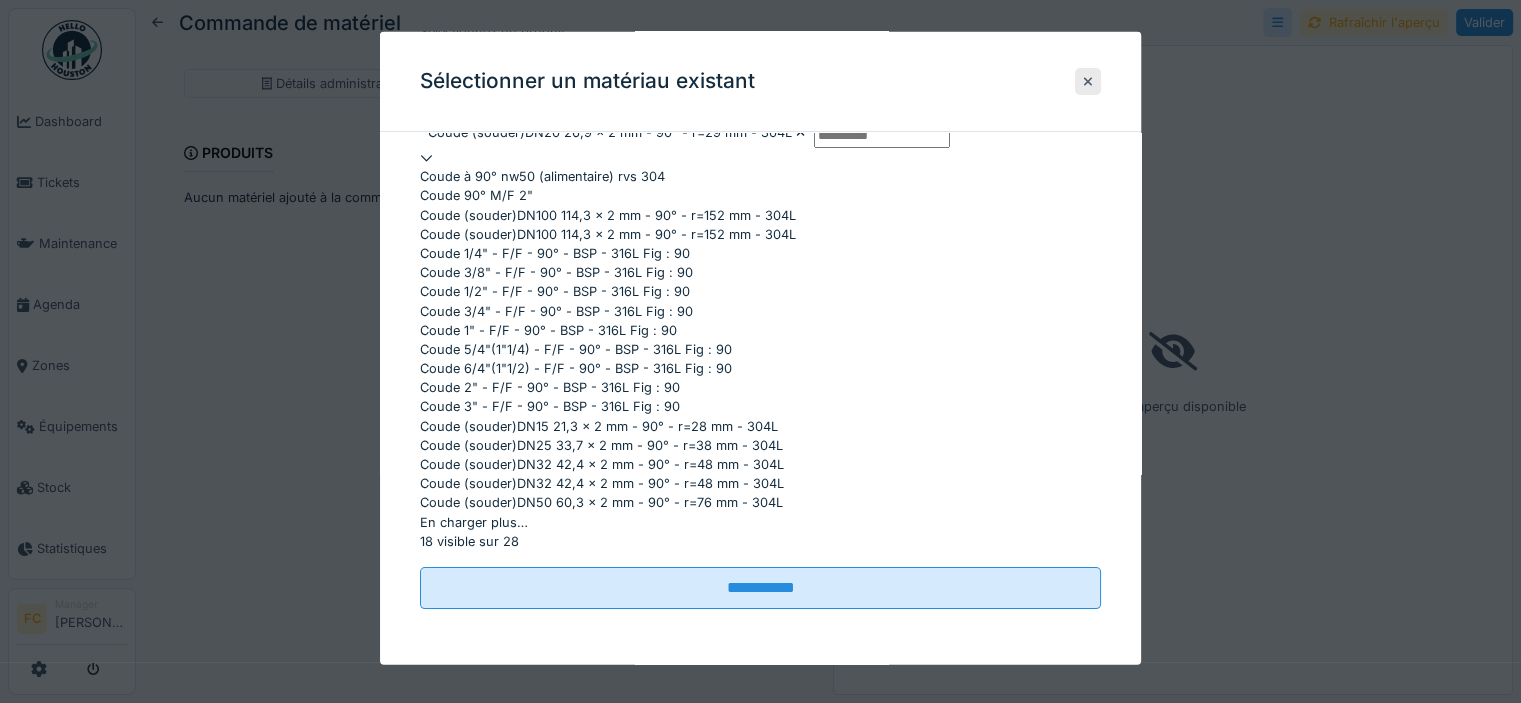 click on "**********" at bounding box center [760, 348] 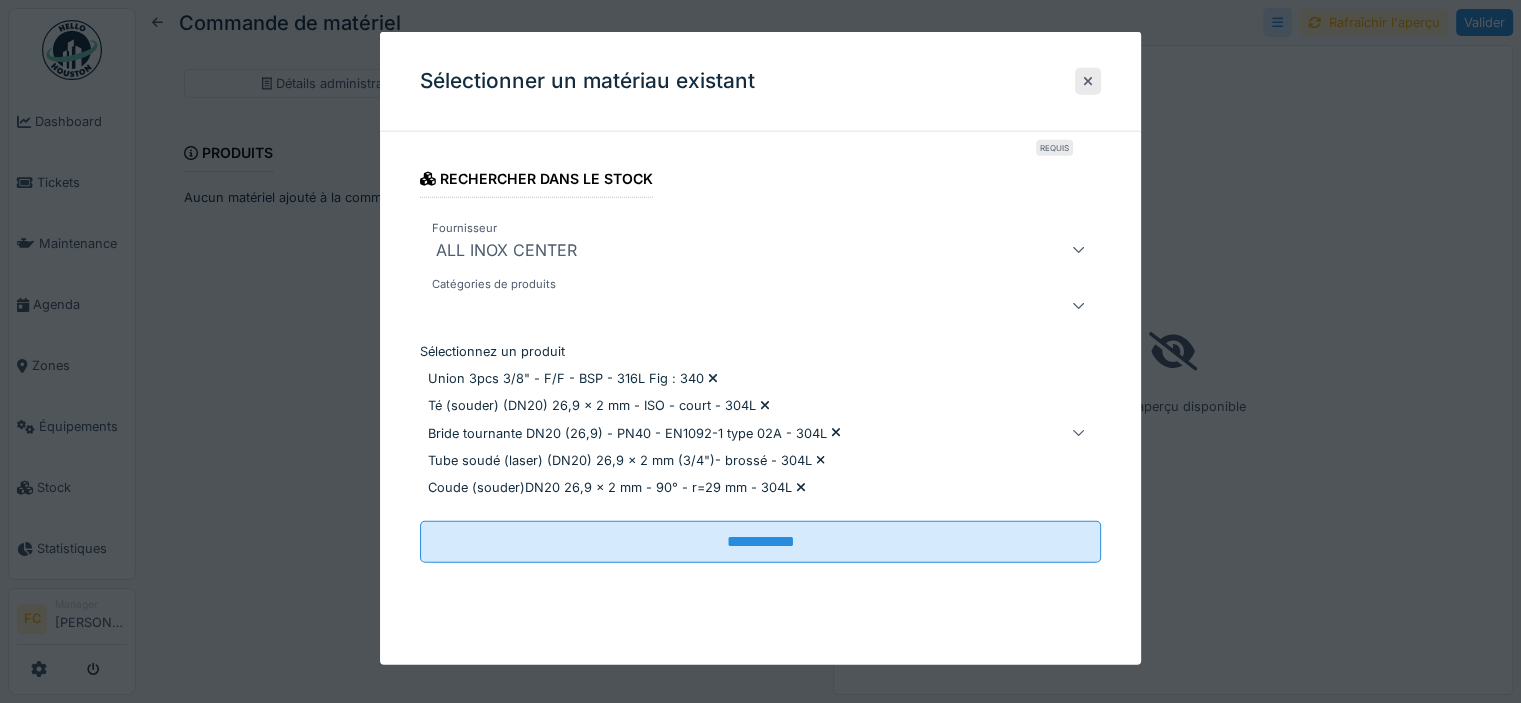 scroll, scrollTop: 0, scrollLeft: 0, axis: both 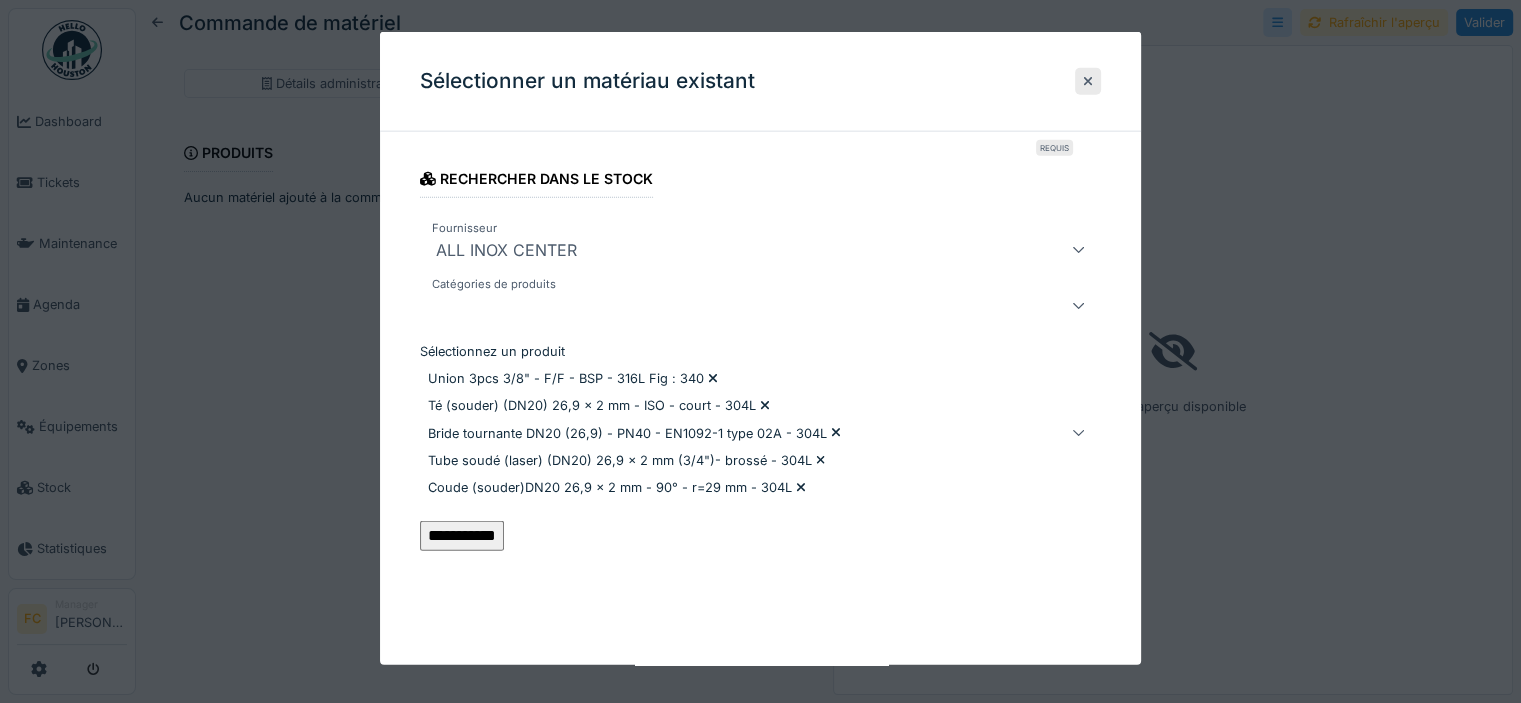 click on "**********" at bounding box center (462, 536) 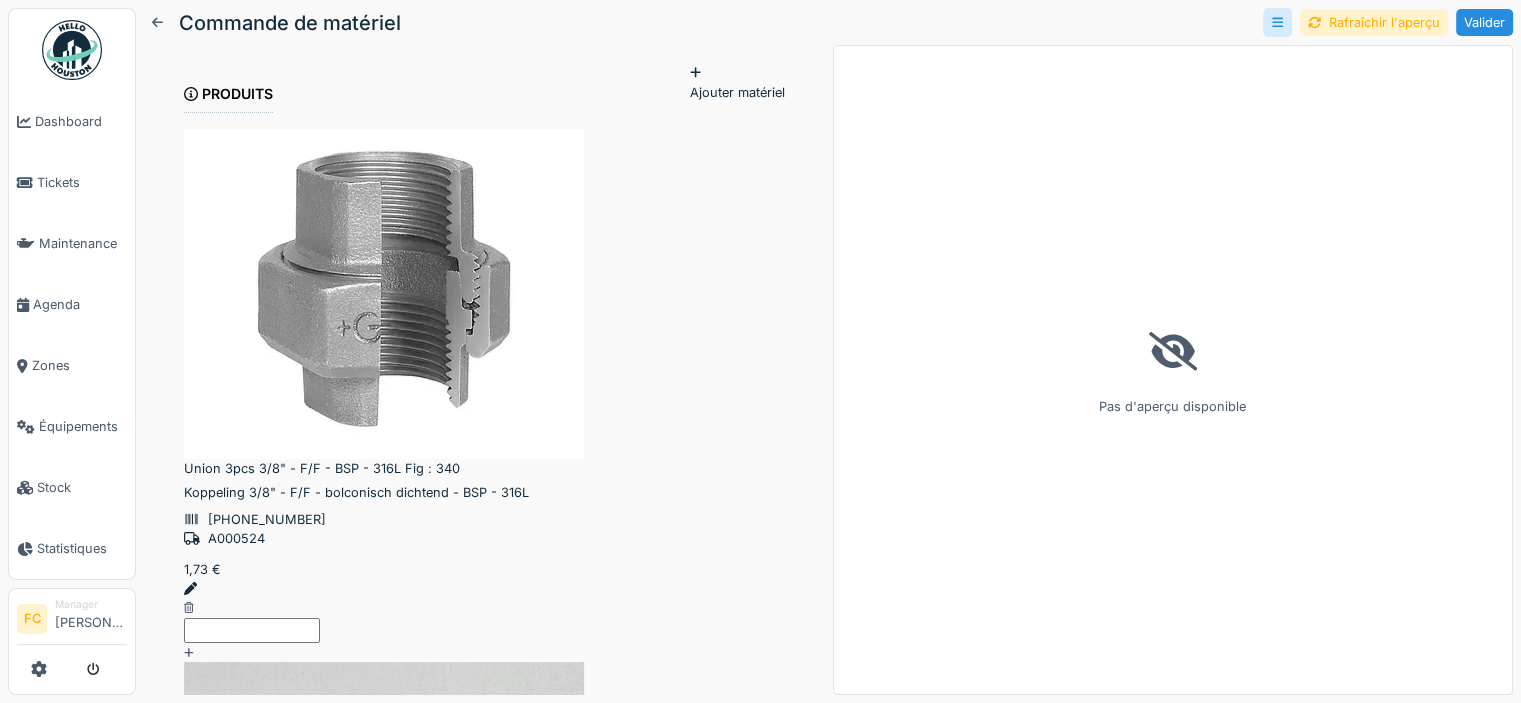 scroll, scrollTop: 67, scrollLeft: 0, axis: vertical 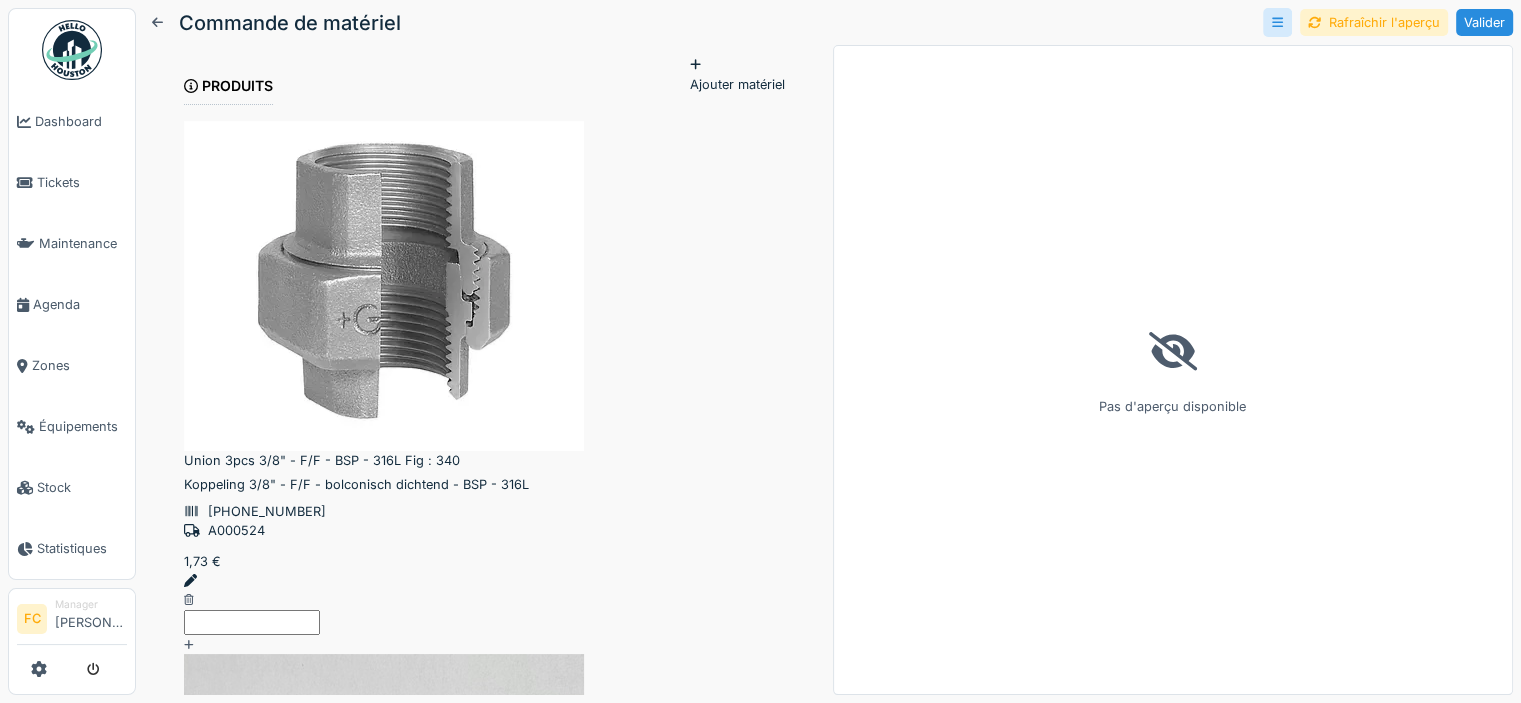 click on "*" at bounding box center [252, 622] 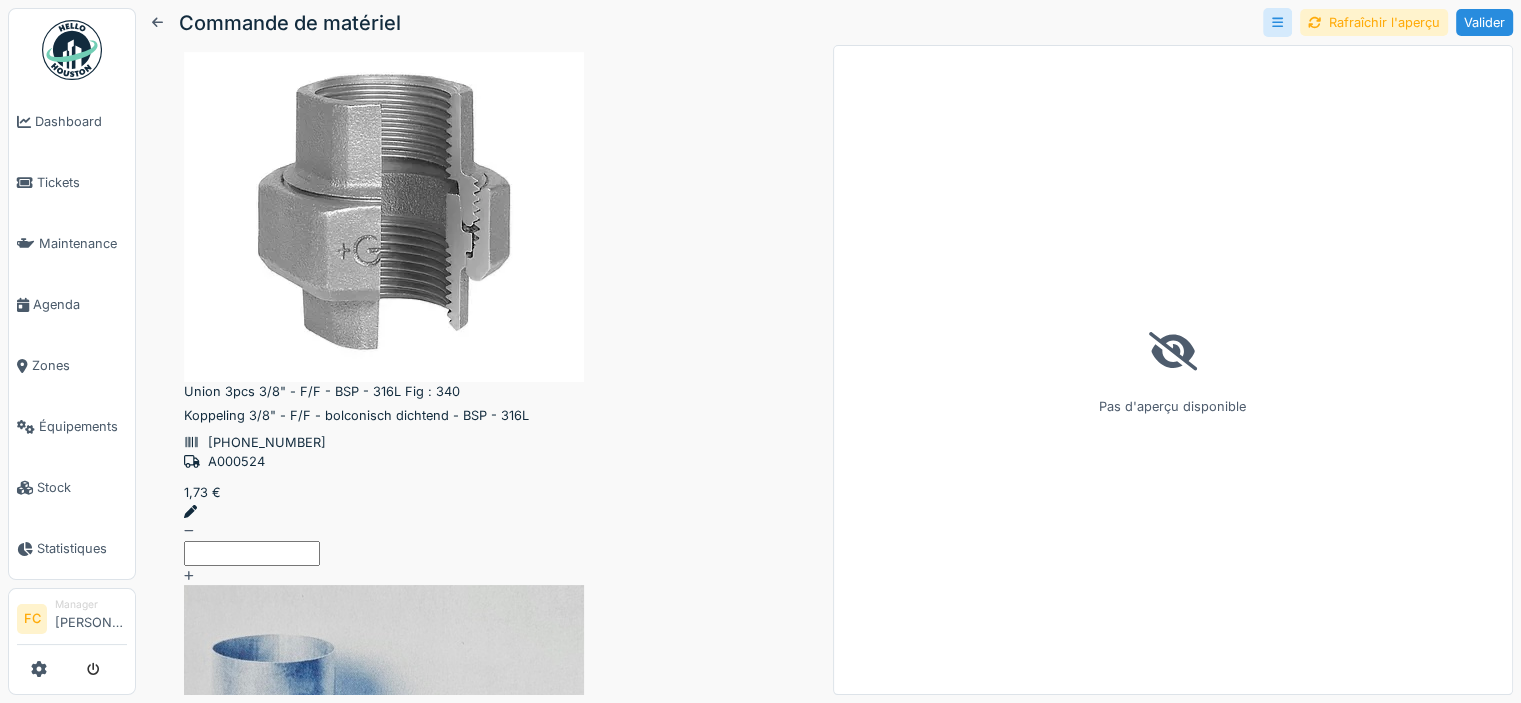 scroll, scrollTop: 138, scrollLeft: 0, axis: vertical 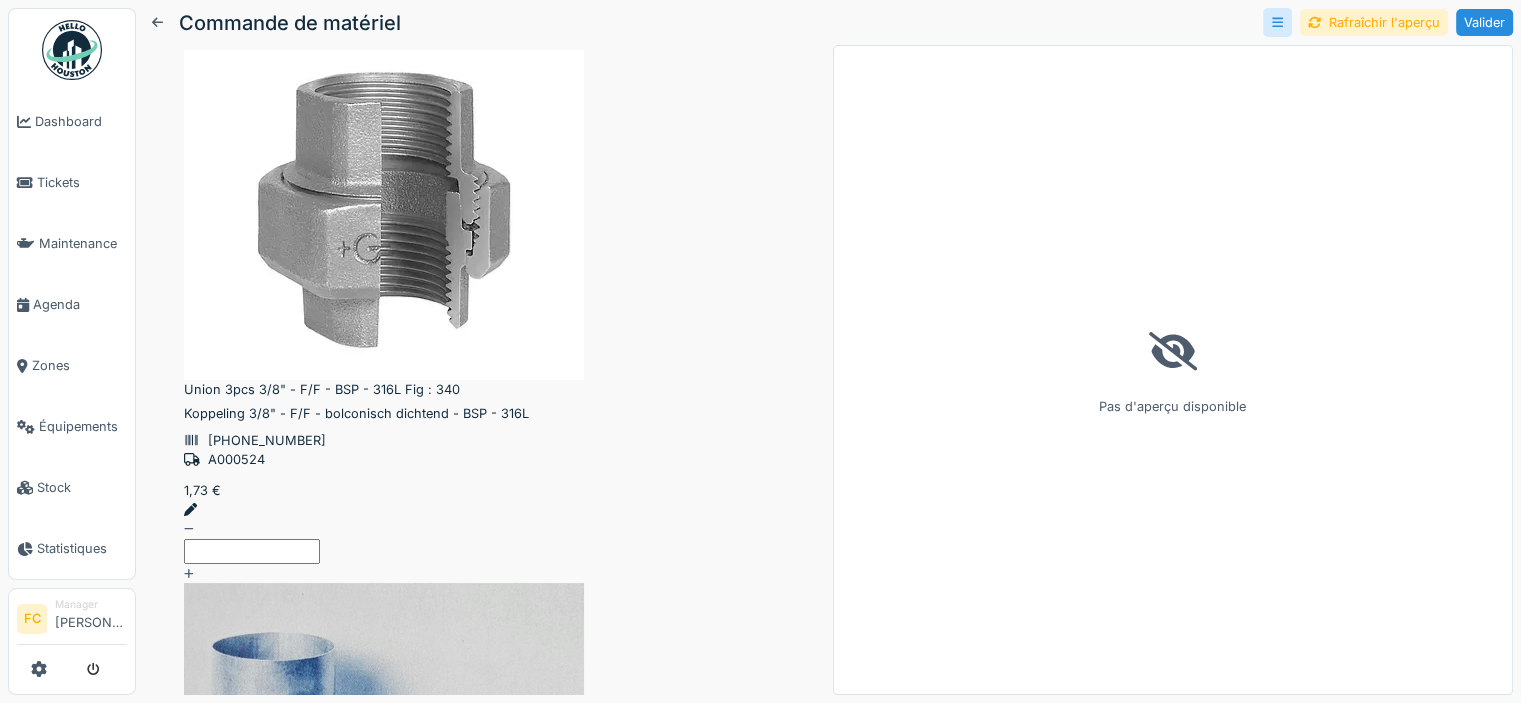 type on "**" 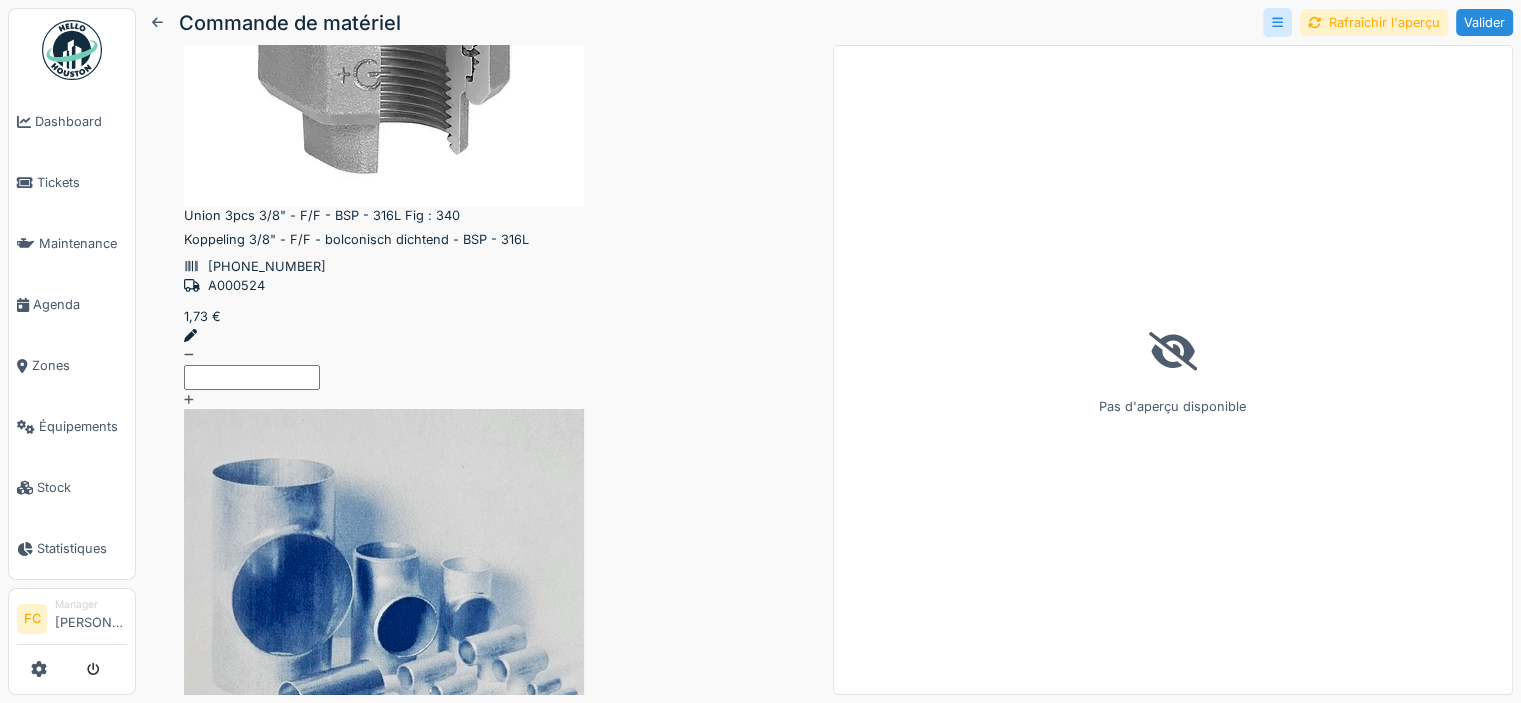 scroll, scrollTop: 314, scrollLeft: 0, axis: vertical 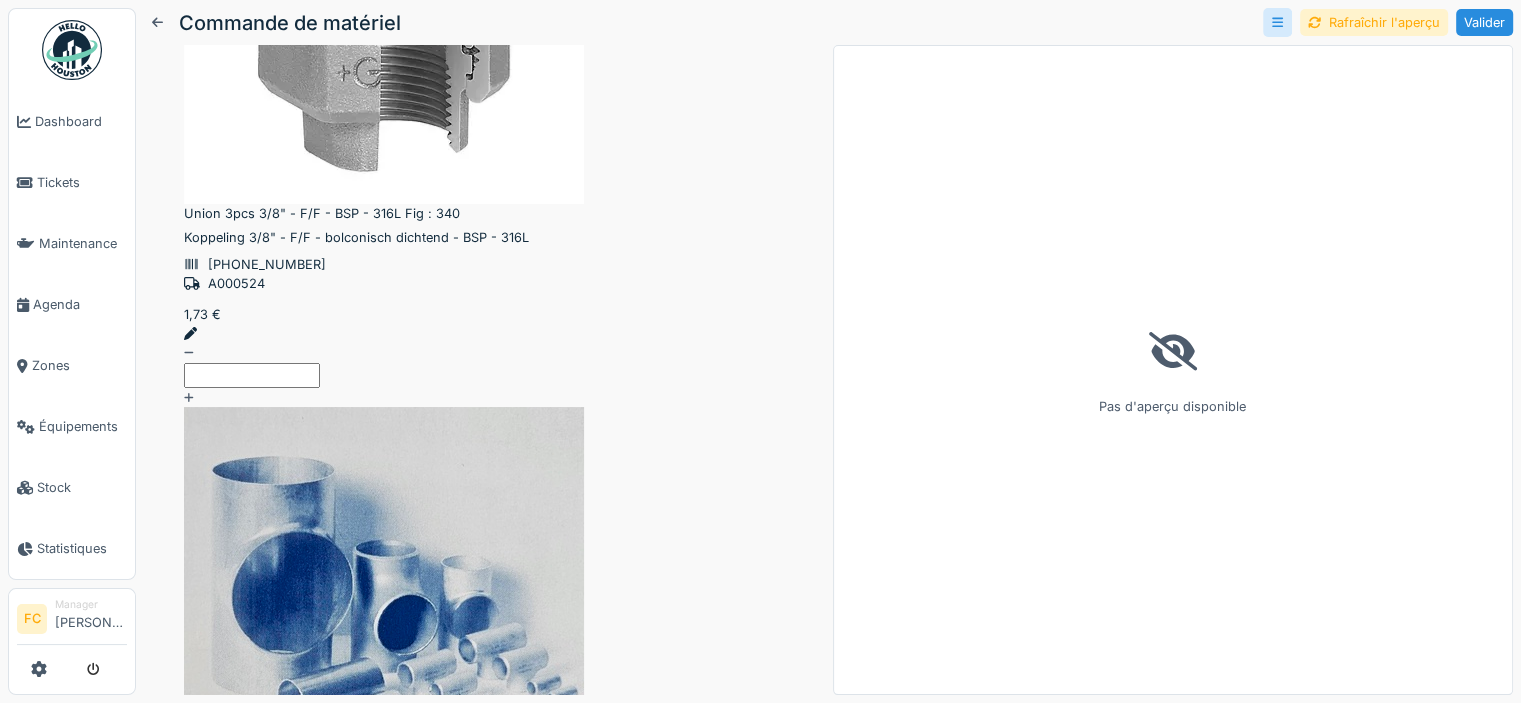 click 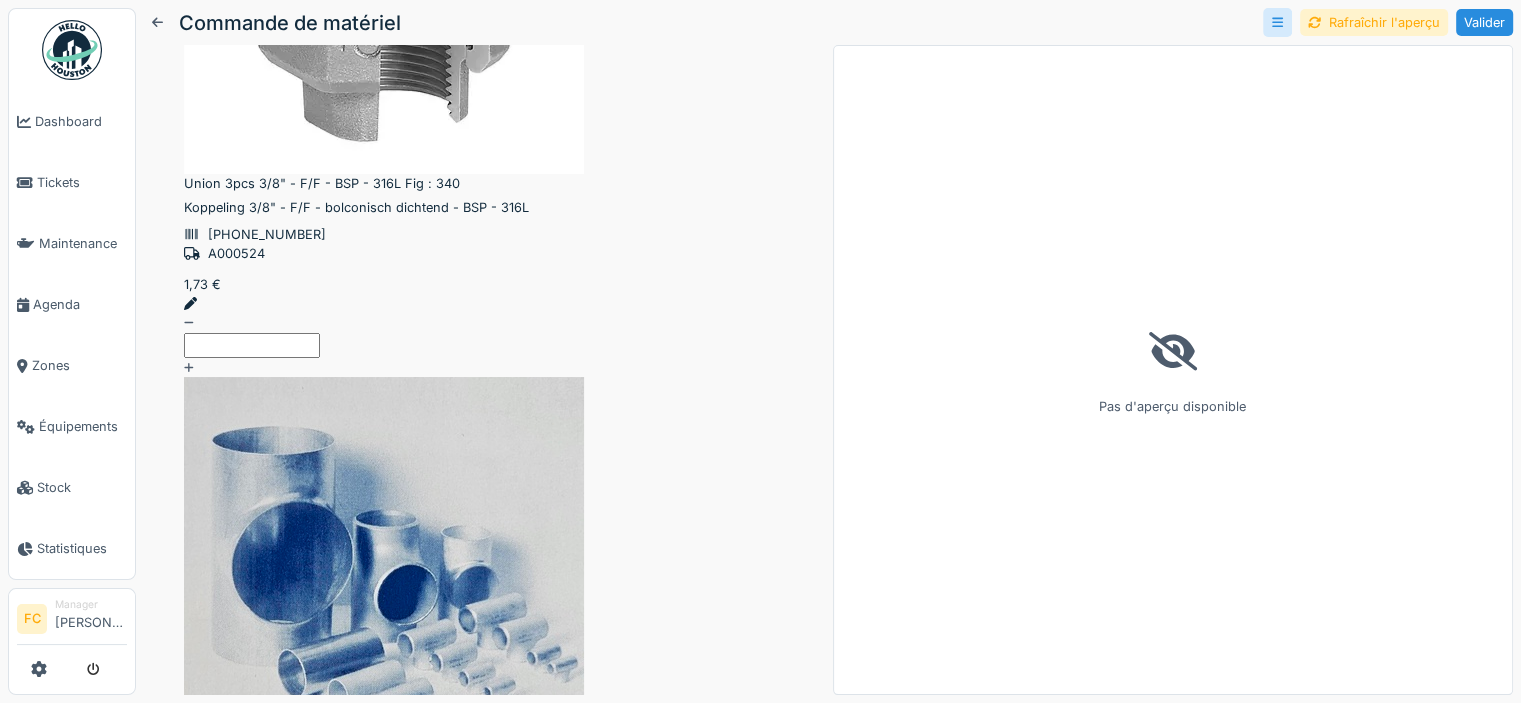 scroll, scrollTop: 359, scrollLeft: 0, axis: vertical 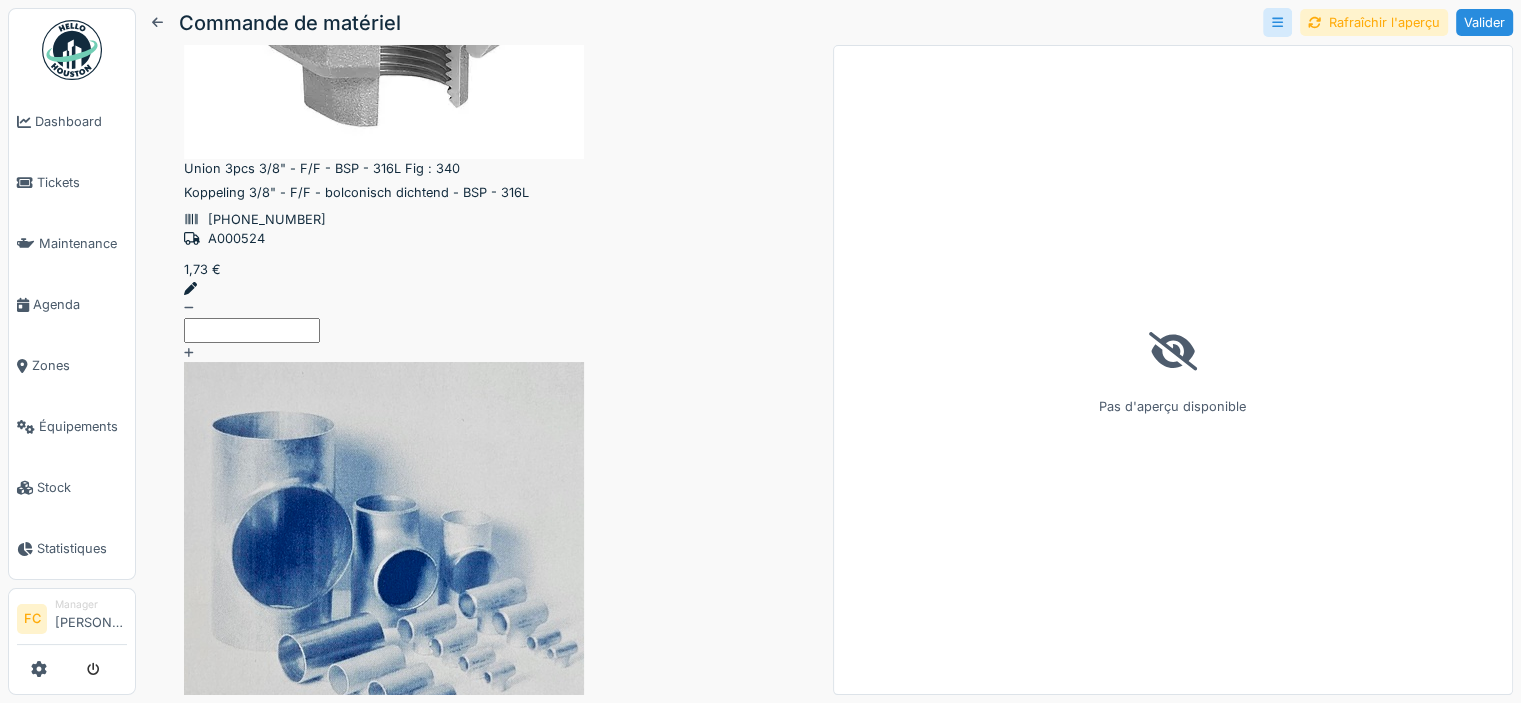 click 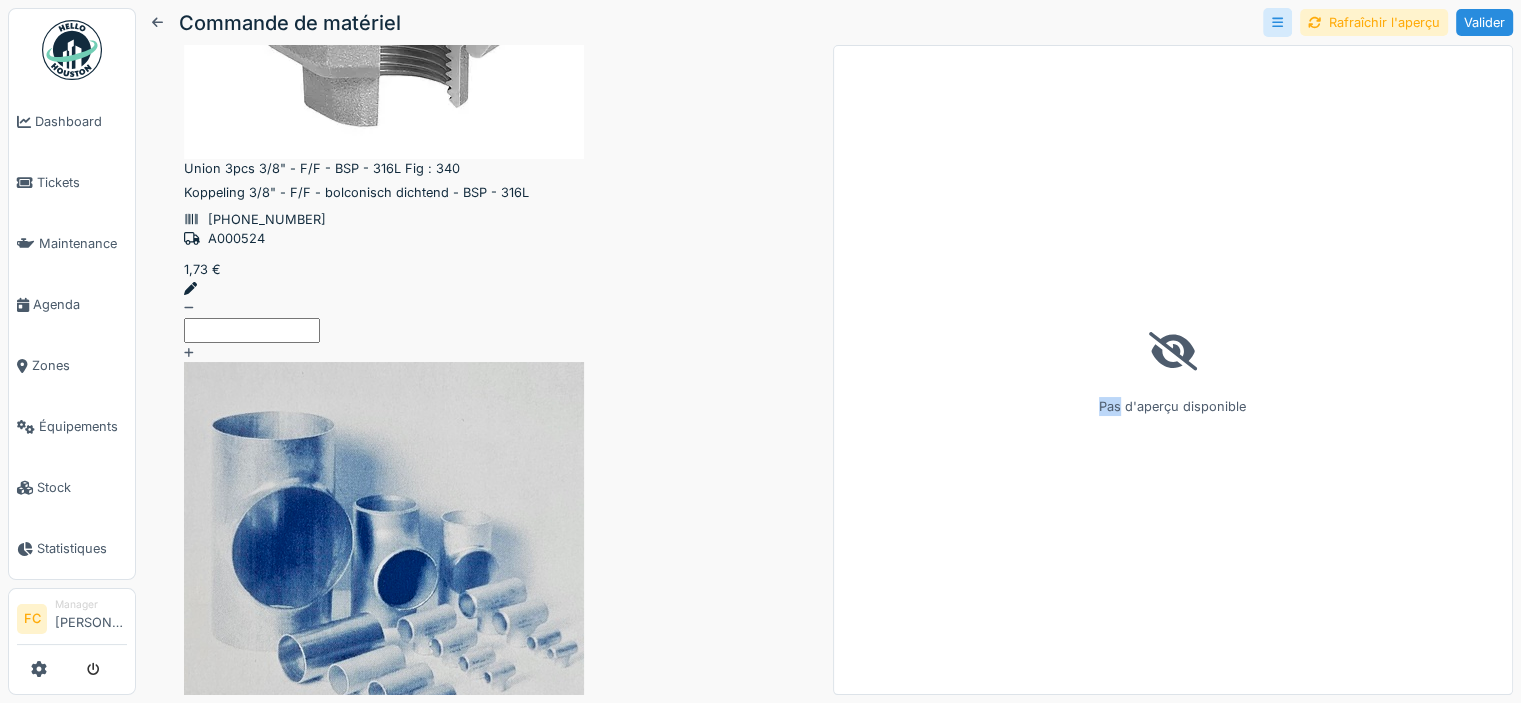 click 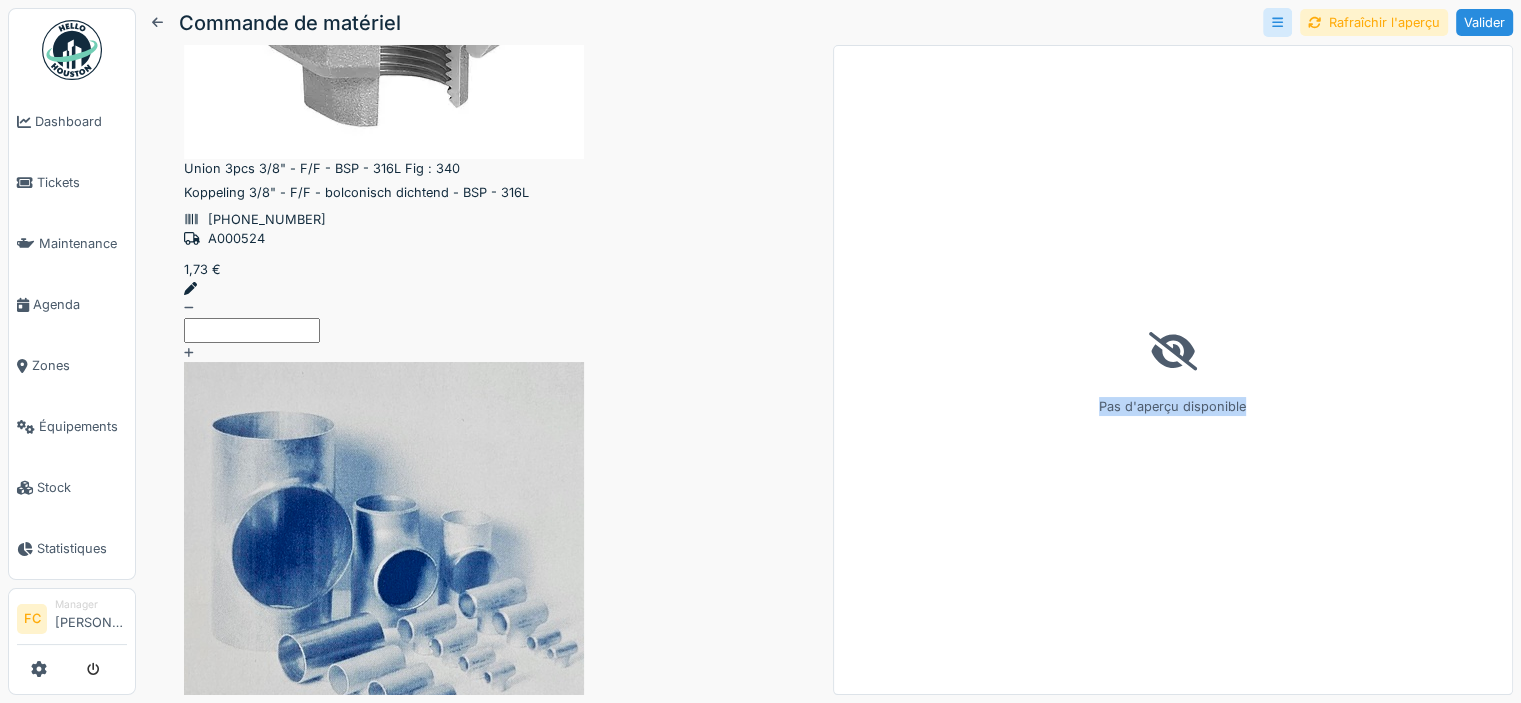 click 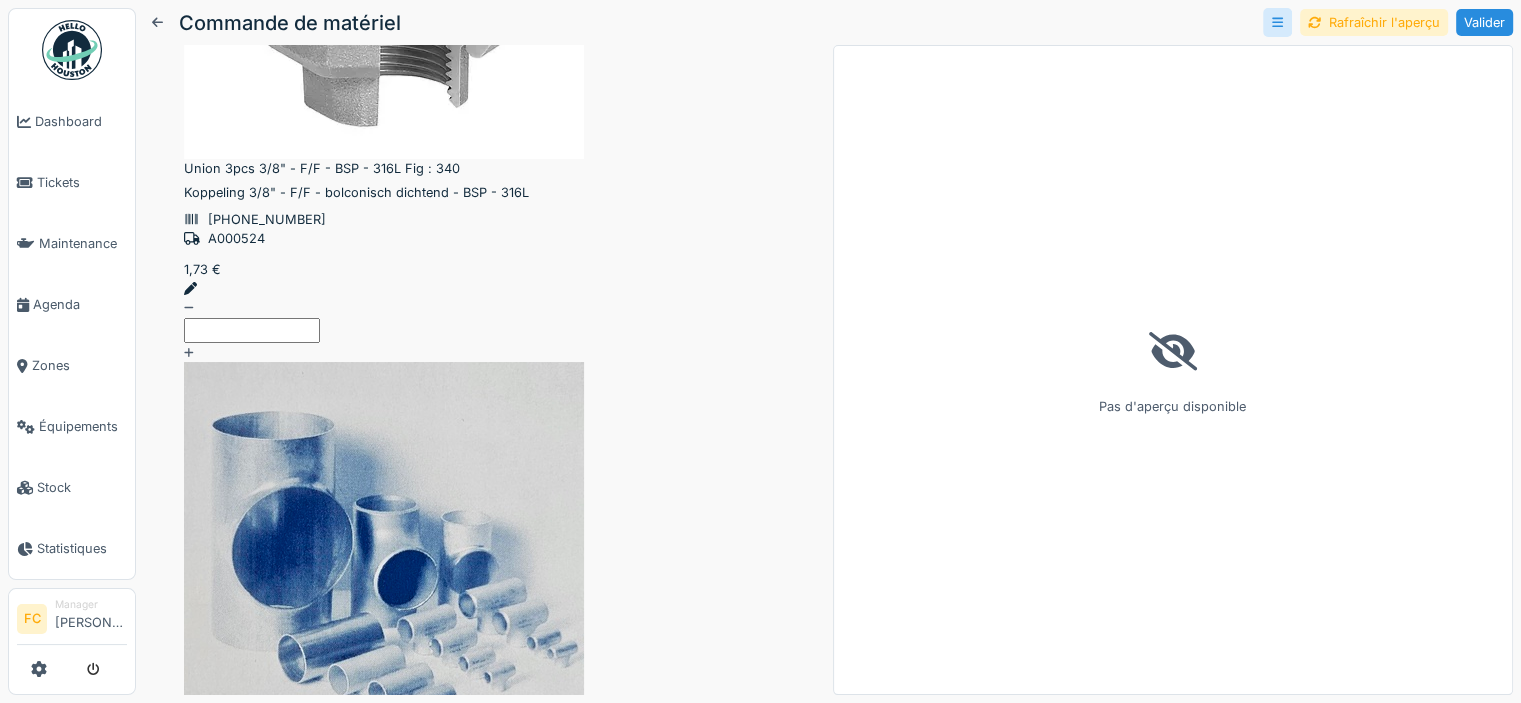 click 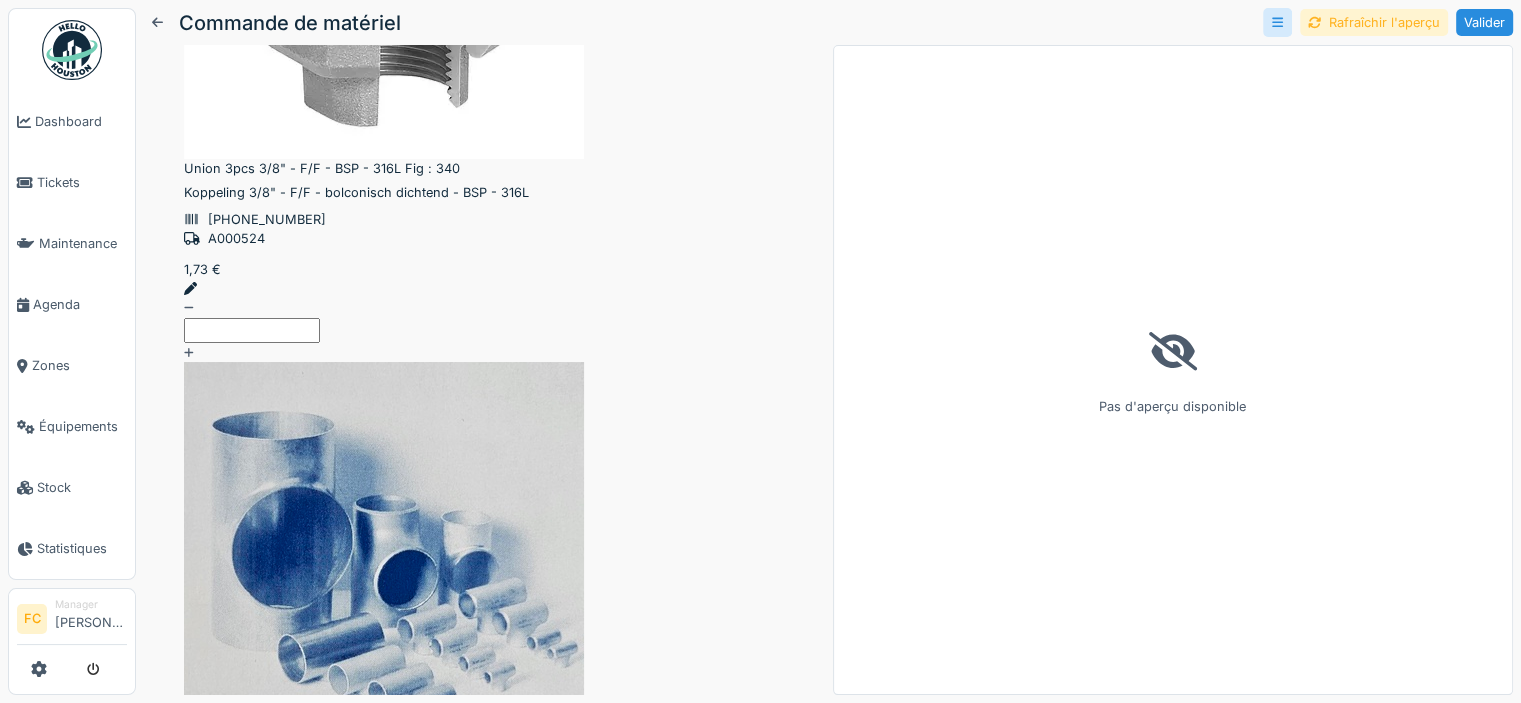 click on "Rafraîchir l'aperçu" at bounding box center (1374, 22) 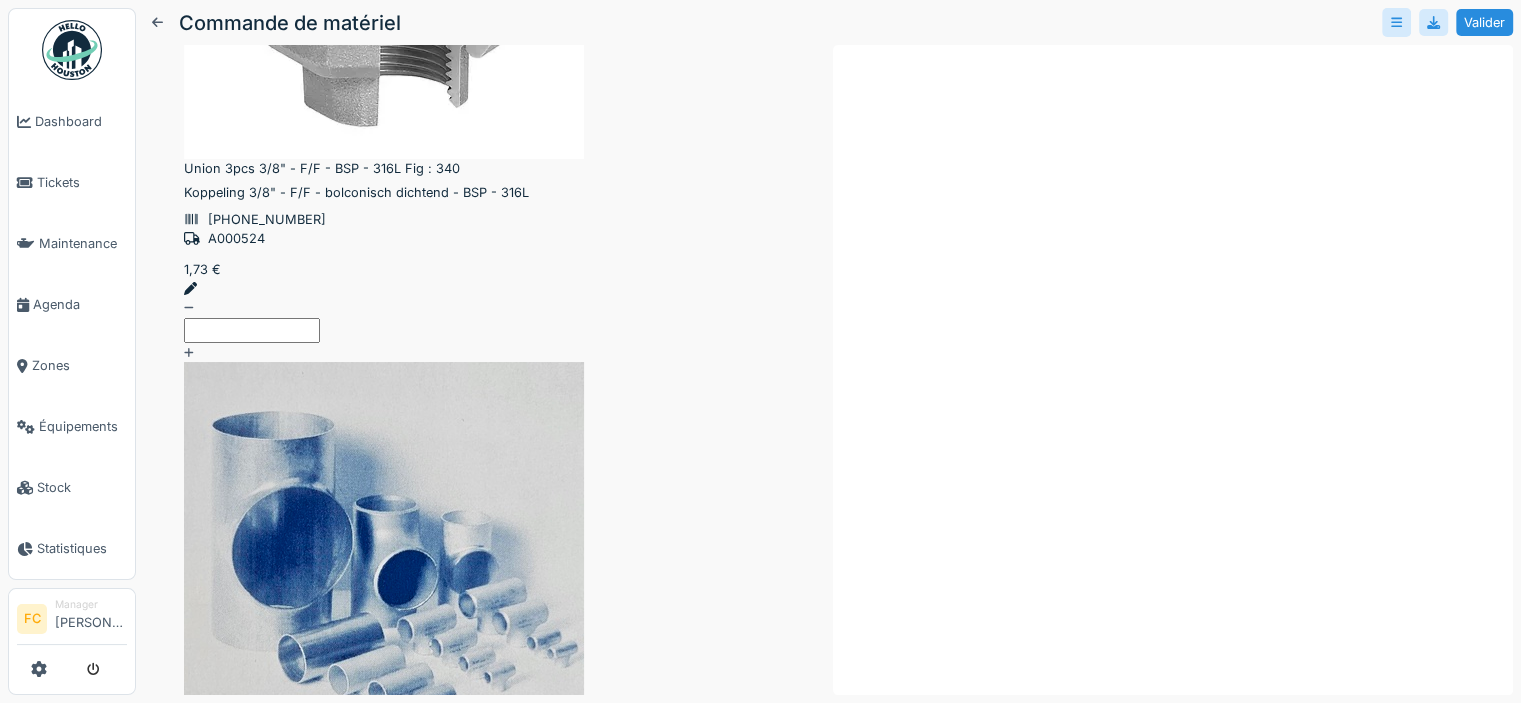 click on "Vendus par 1 mètre" at bounding box center (484, 1824) 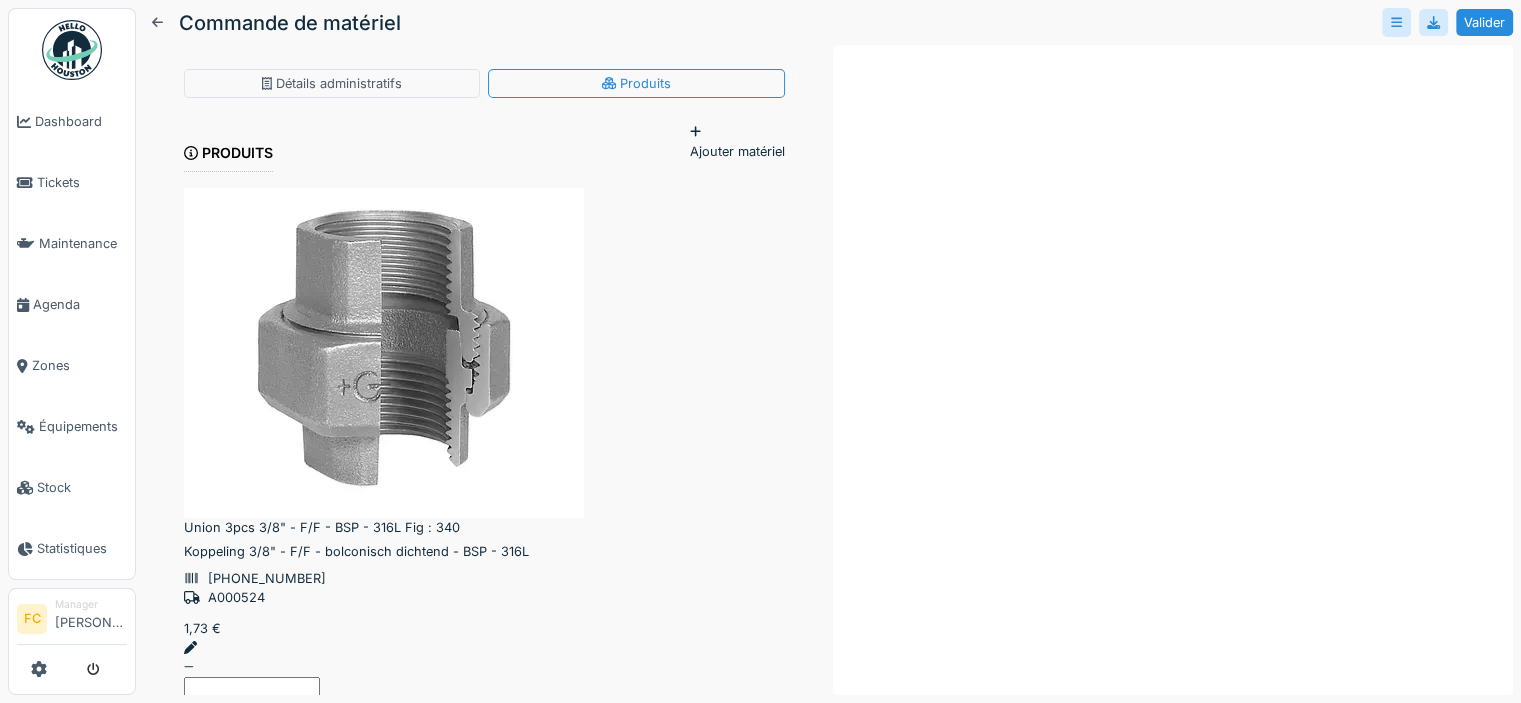click on "Ajouter matériel" at bounding box center [737, 141] 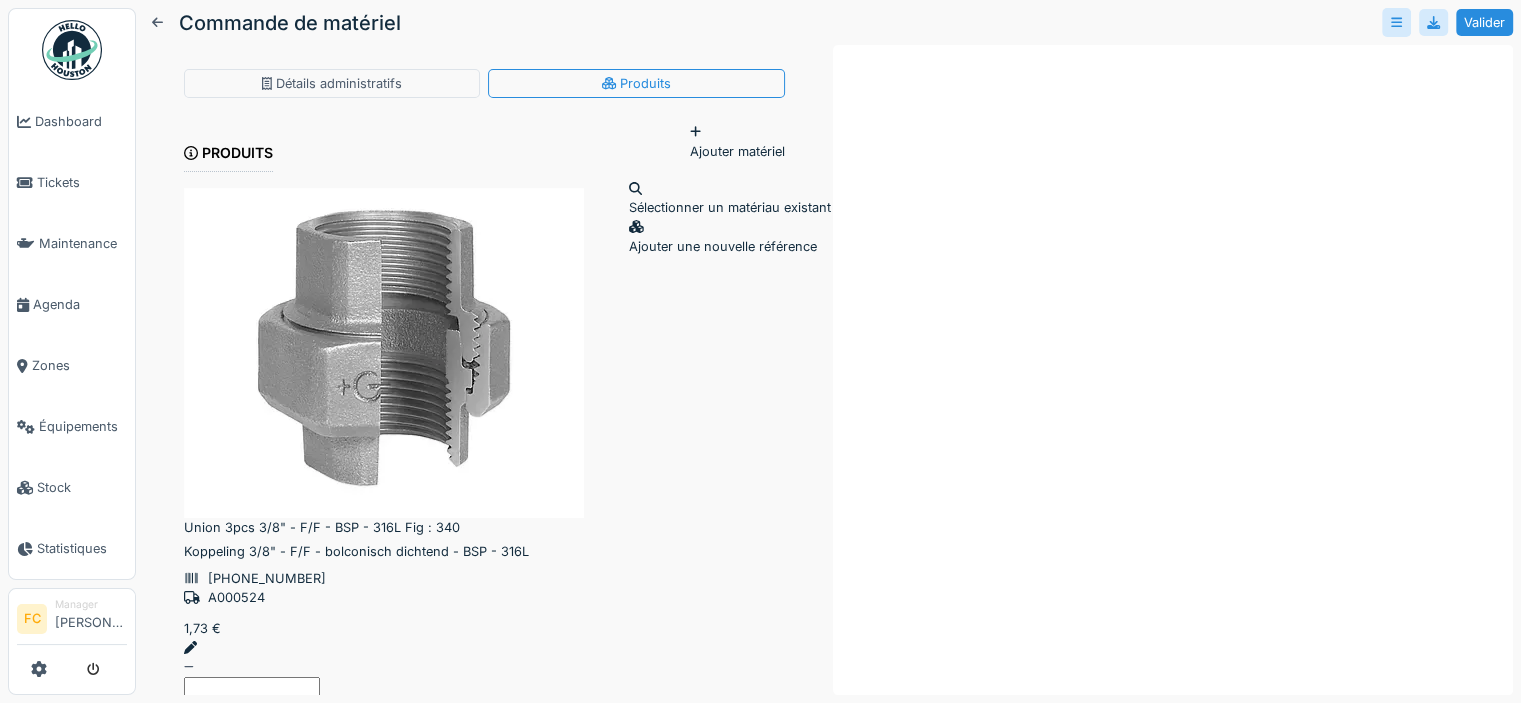 click on "Sélectionner un matériau existant" at bounding box center (730, 198) 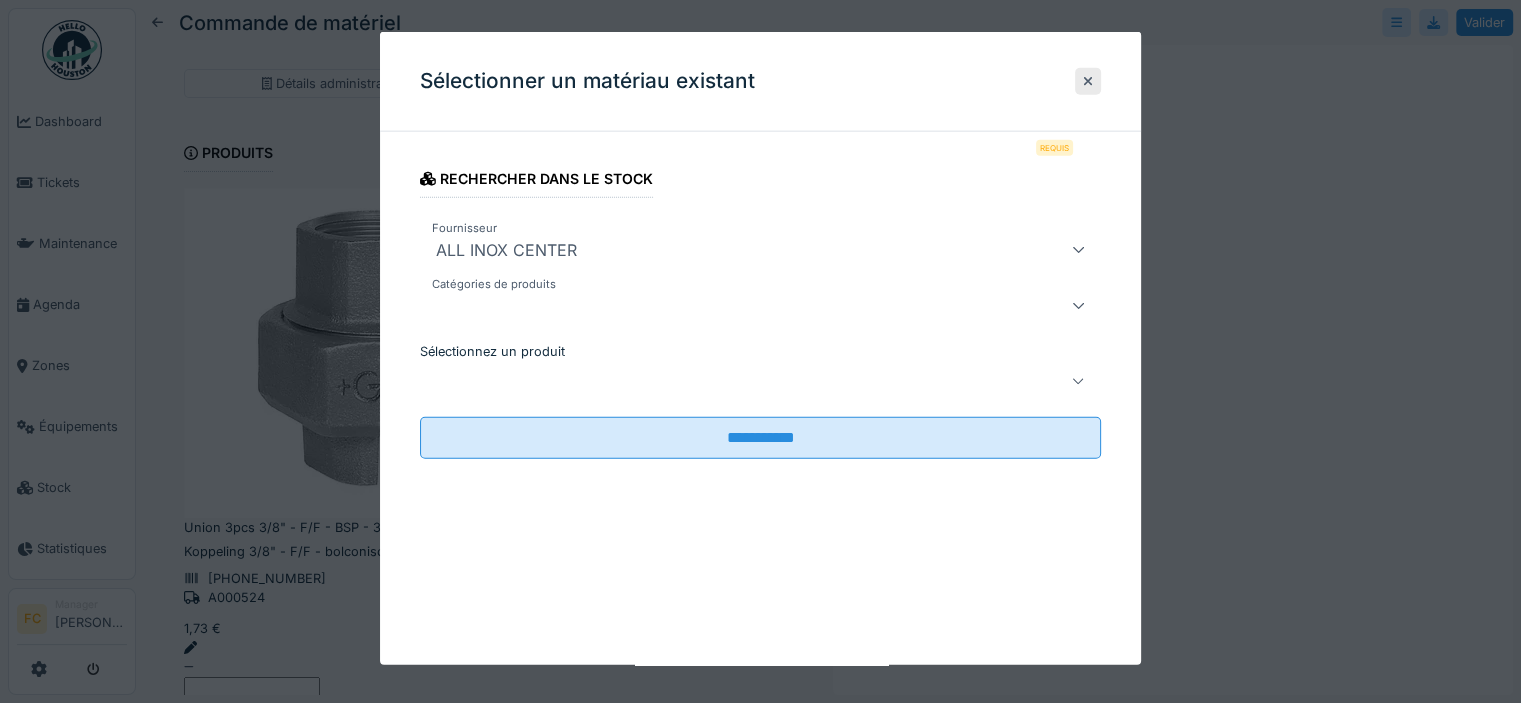 click at bounding box center (726, 381) 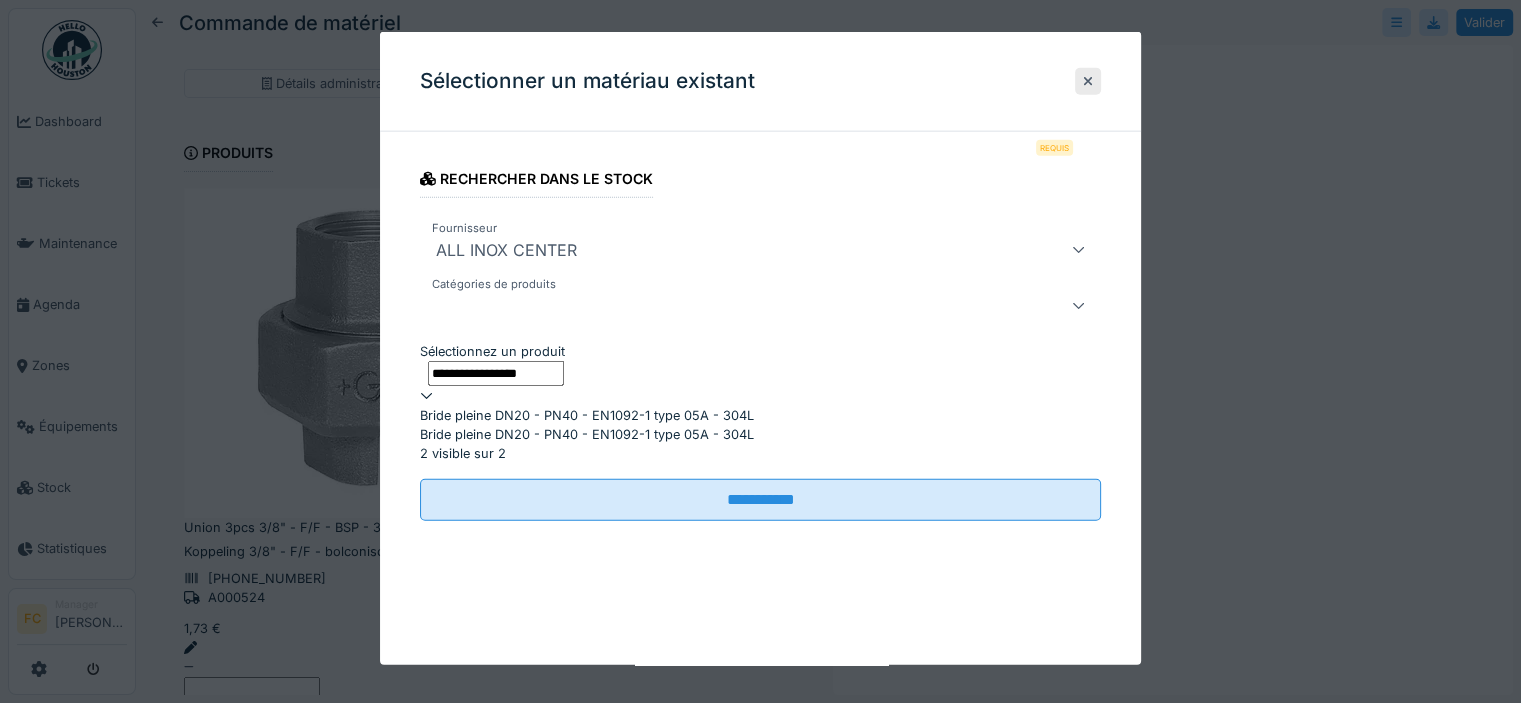 type on "**********" 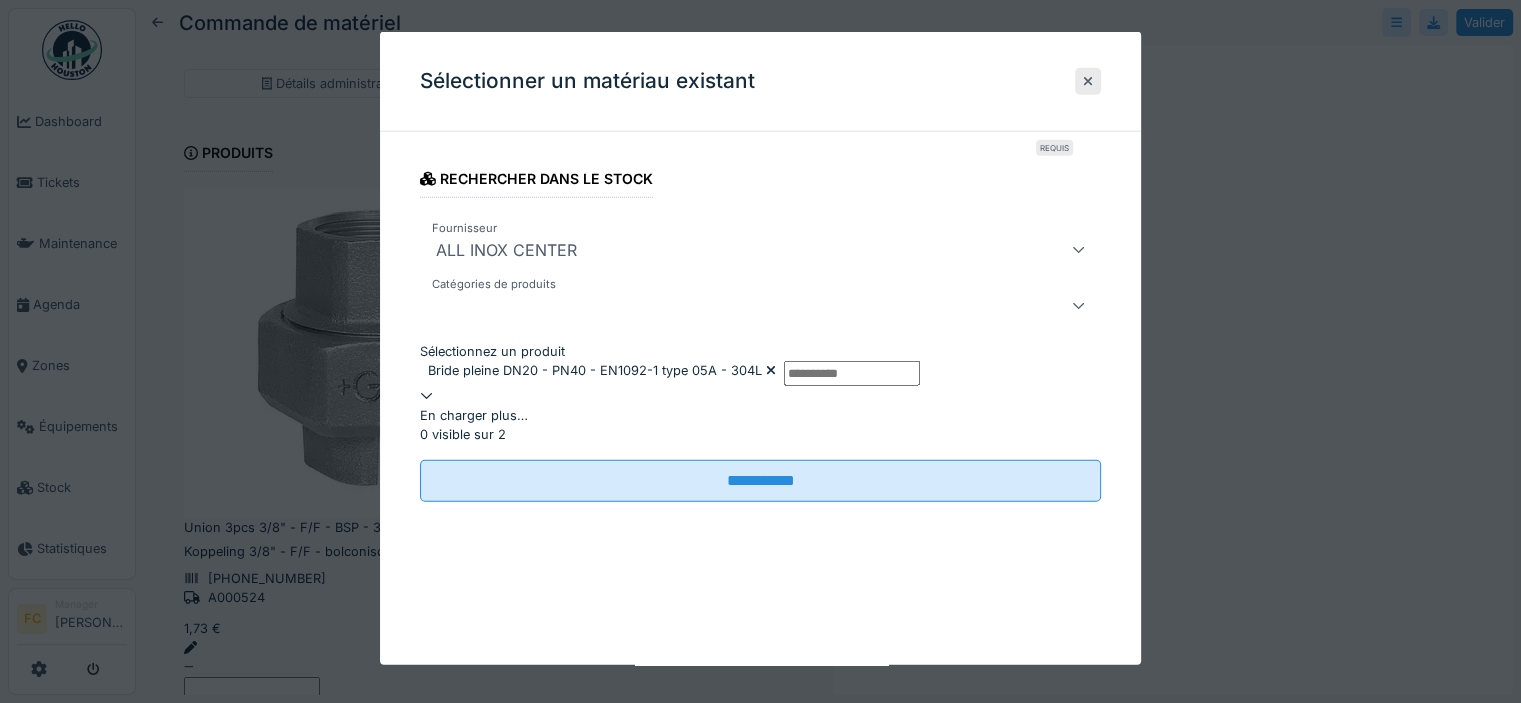 click on "Sélectionnez un produit" at bounding box center [852, 373] 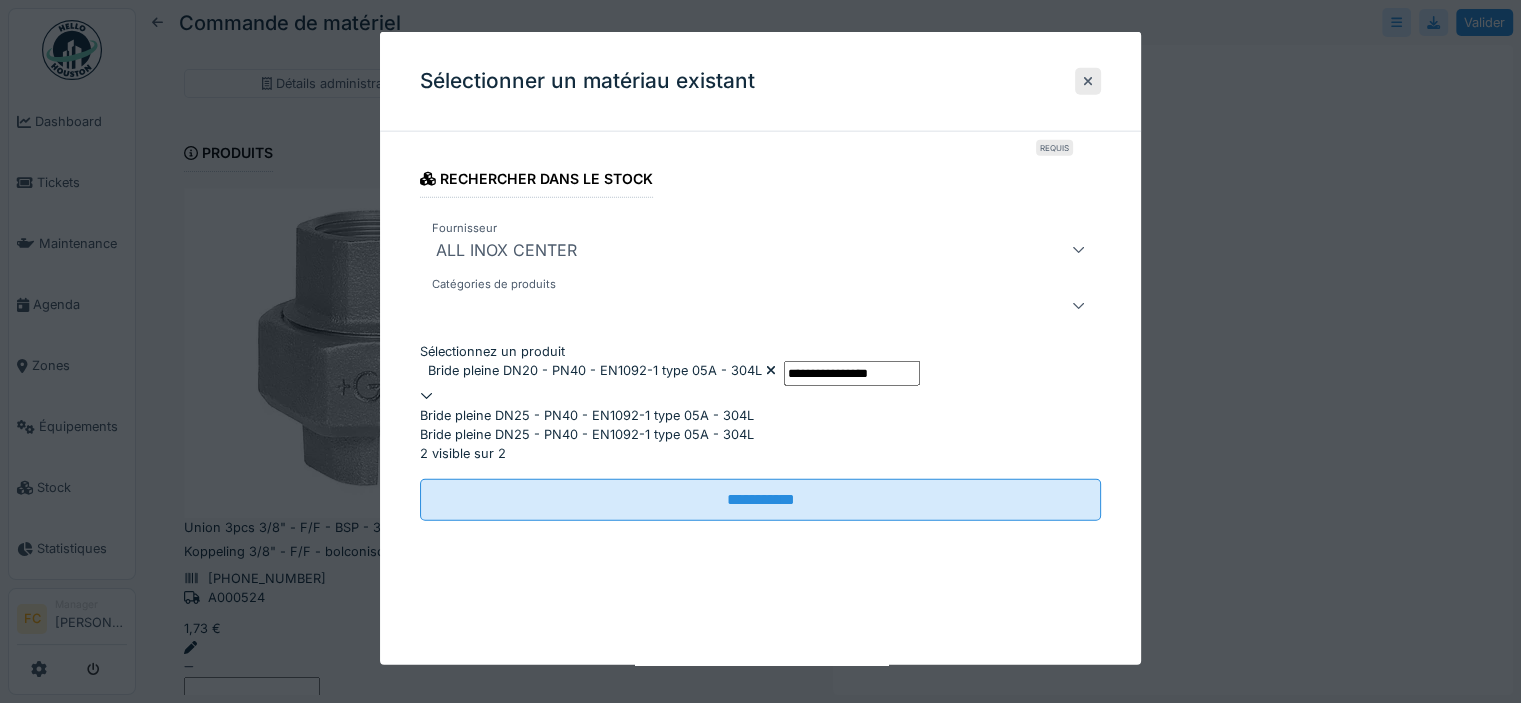 type on "**********" 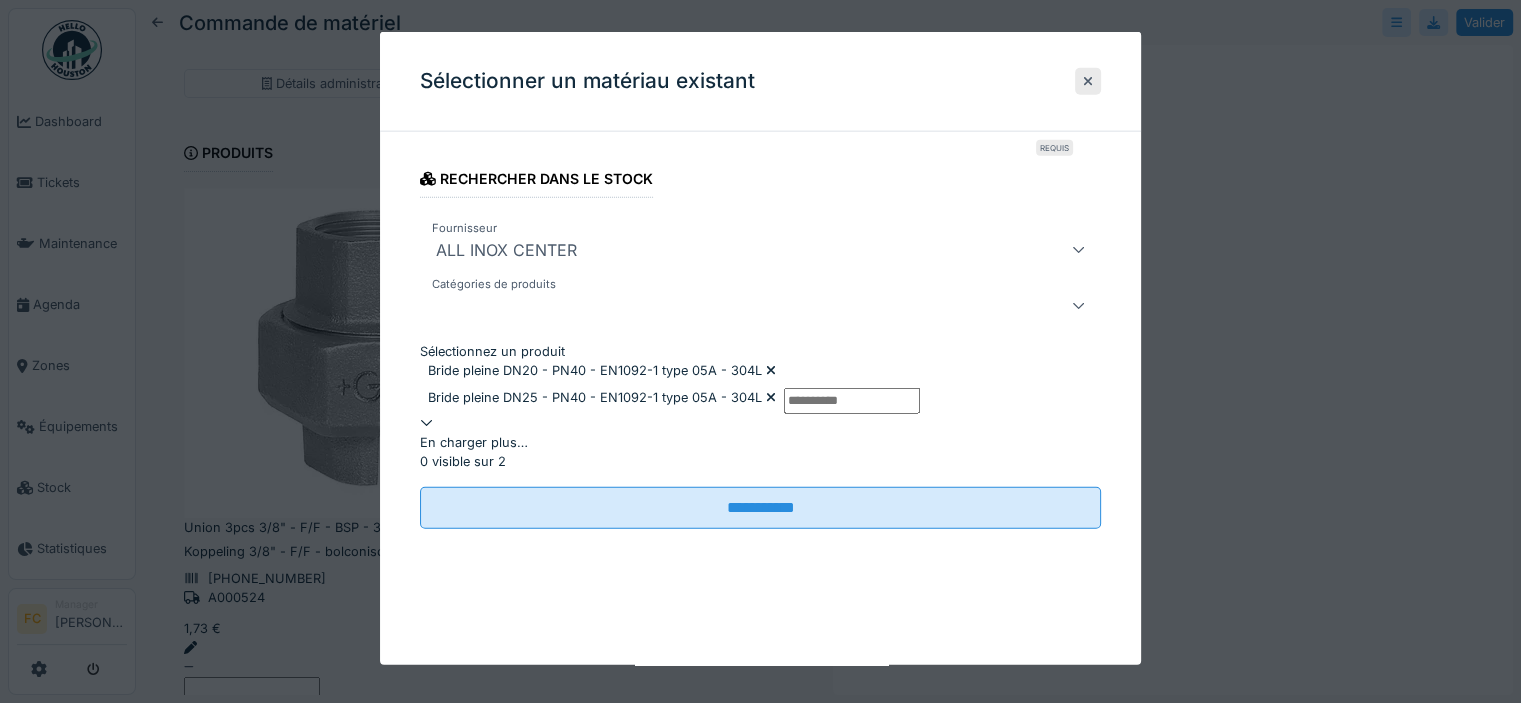 click on "Sélectionnez un produit" at bounding box center [852, 400] 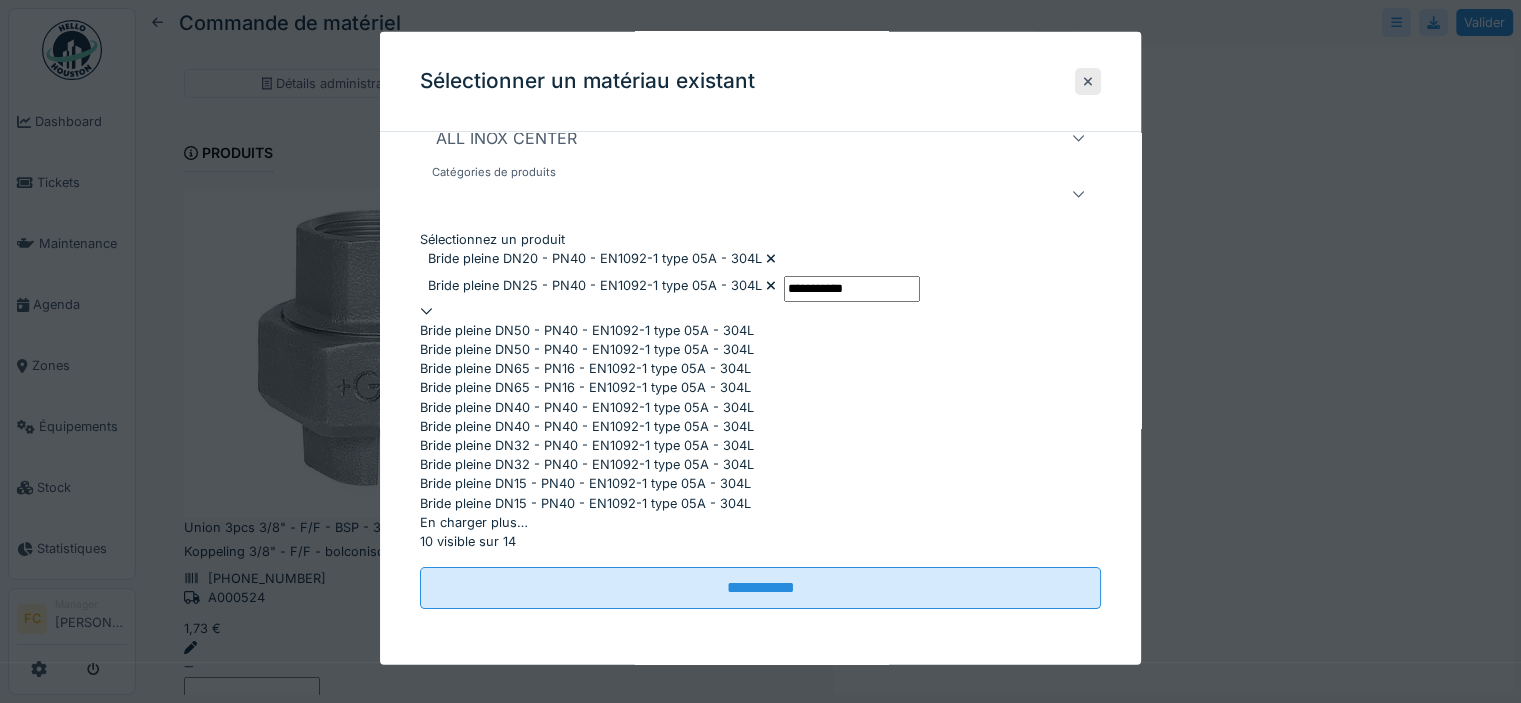 scroll, scrollTop: 259, scrollLeft: 0, axis: vertical 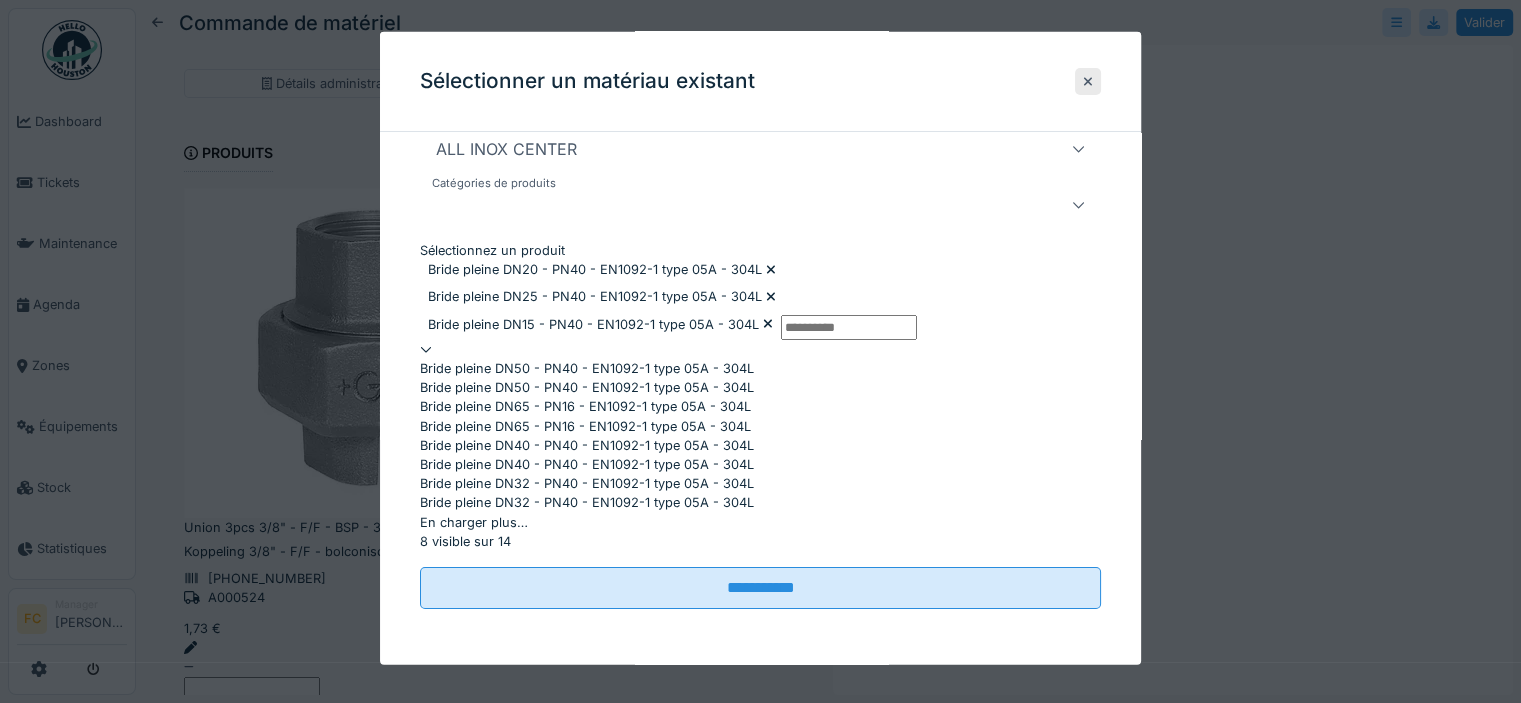 click on "Bride pleine DN32 - PN40 - EN1092-1 type 05A - 304L" at bounding box center (760, 483) 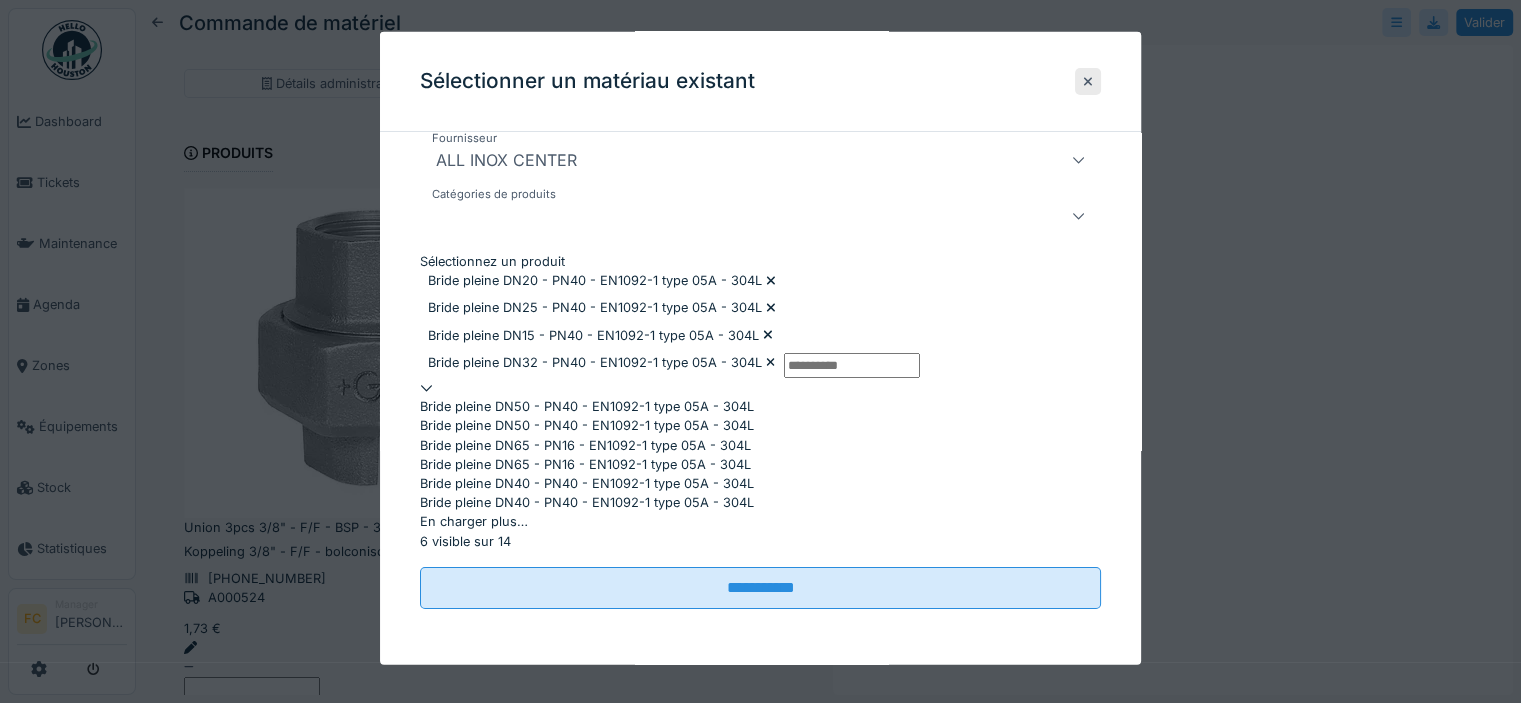 scroll, scrollTop: 169, scrollLeft: 0, axis: vertical 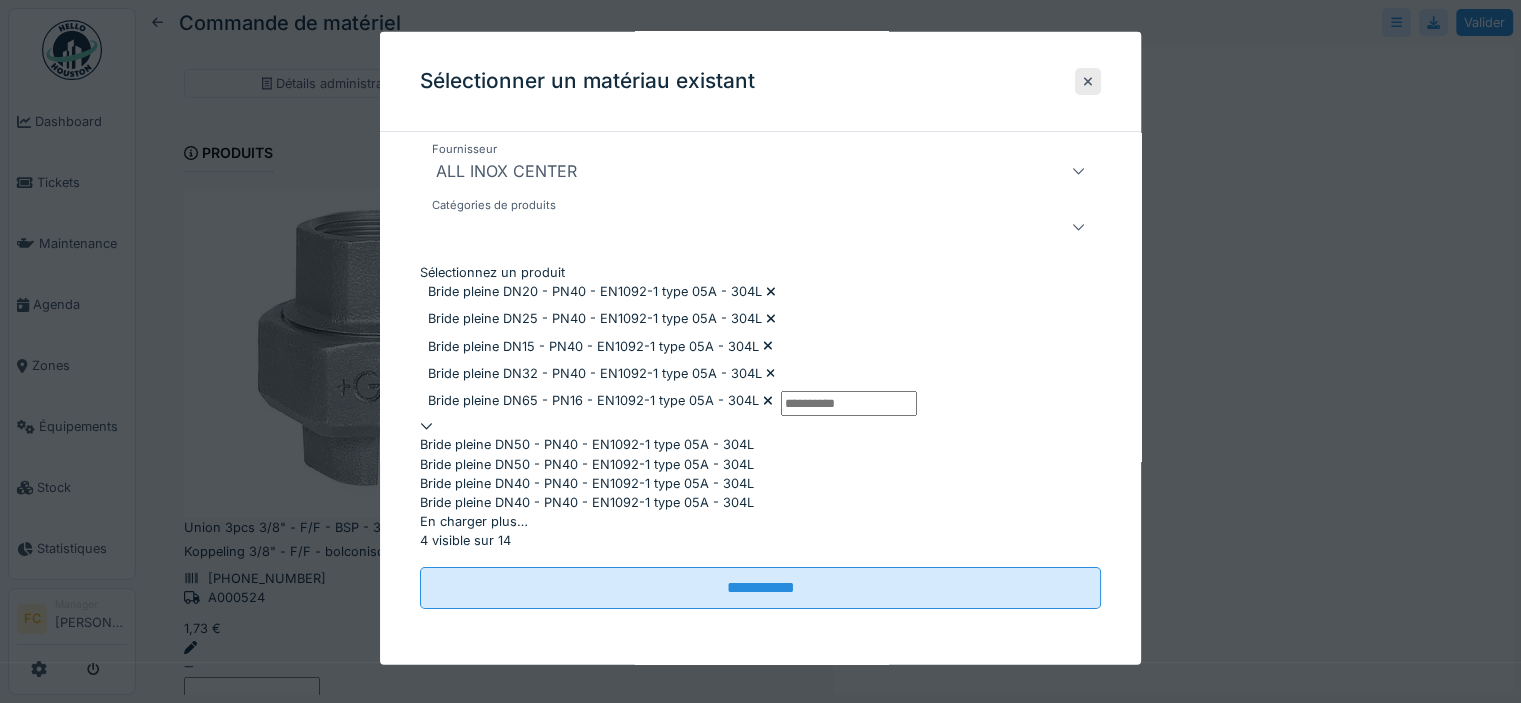click on "En charger plus…" at bounding box center (760, 521) 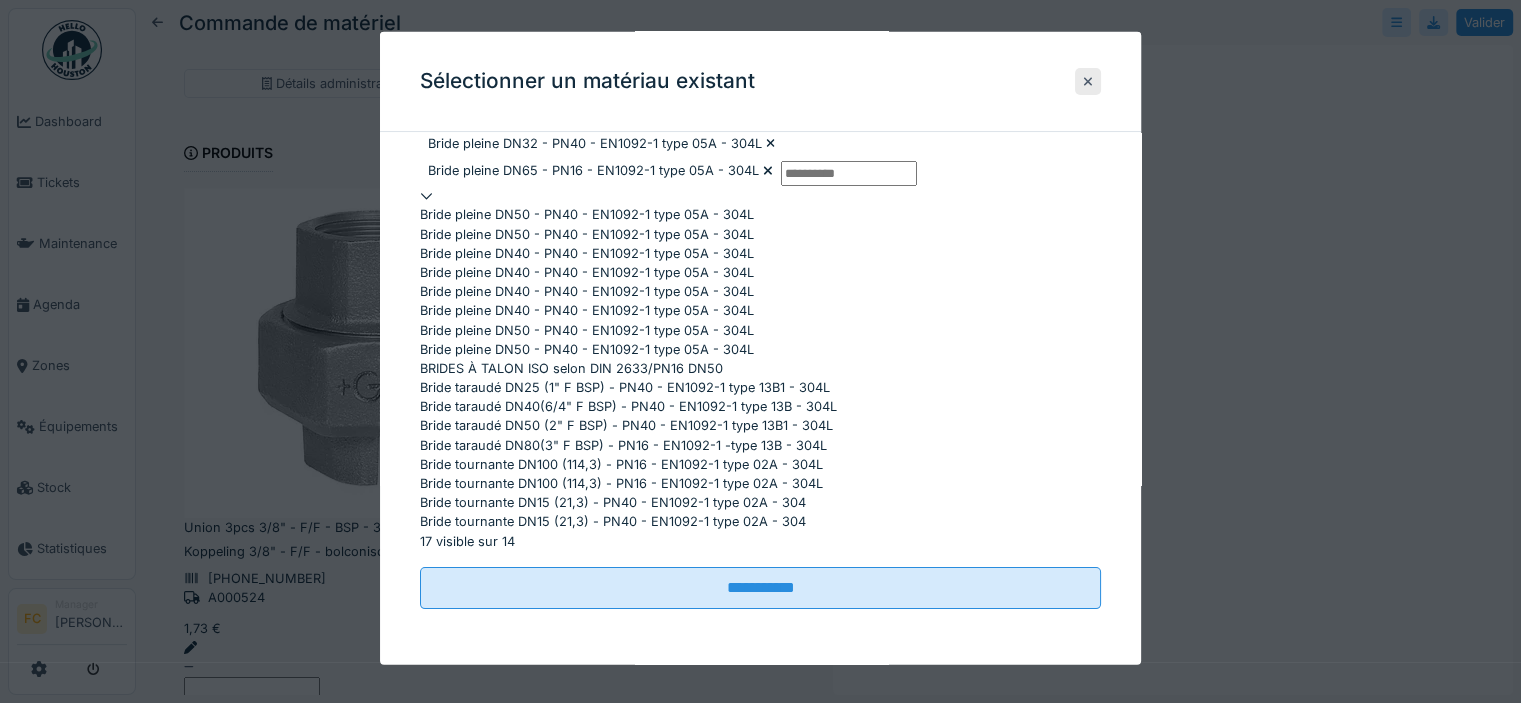 scroll, scrollTop: 391, scrollLeft: 0, axis: vertical 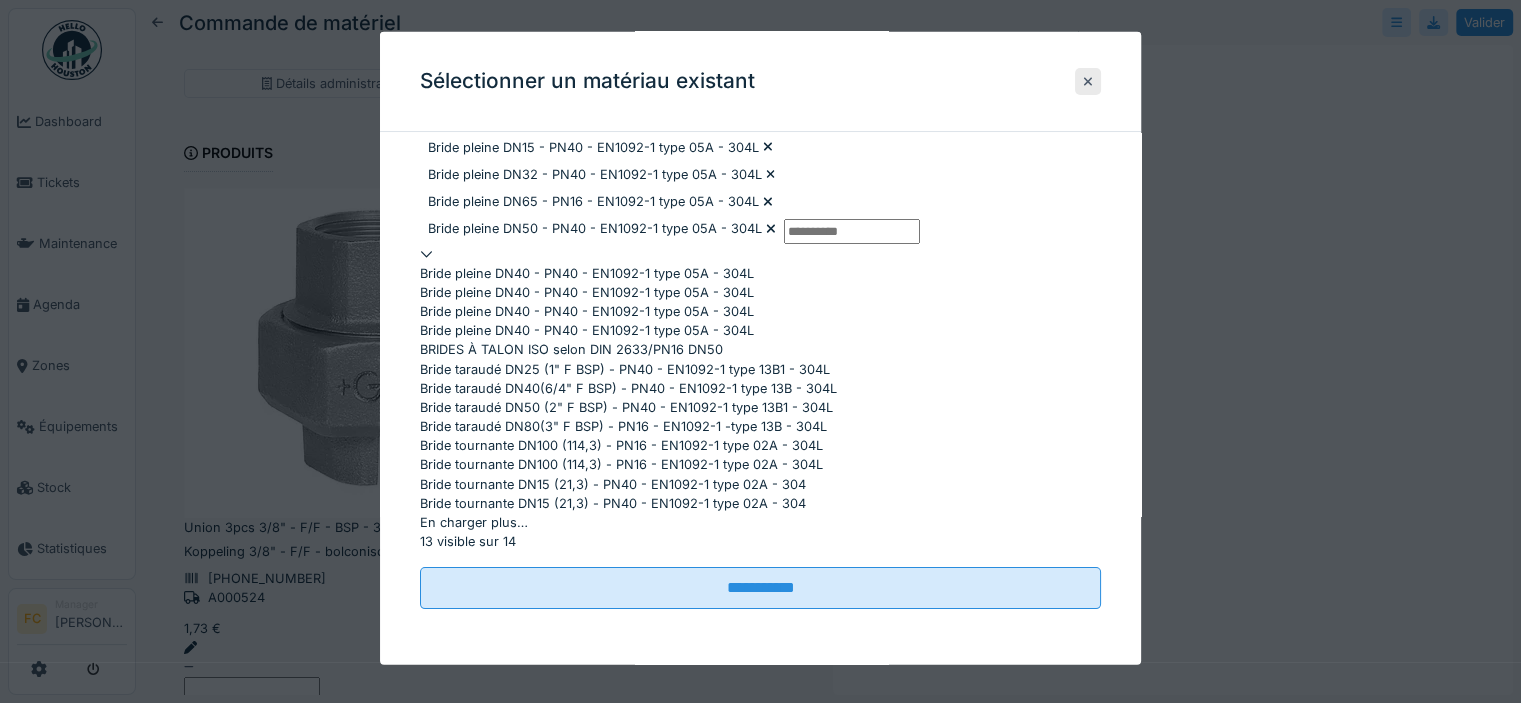 click on "En charger plus…" at bounding box center [760, 522] 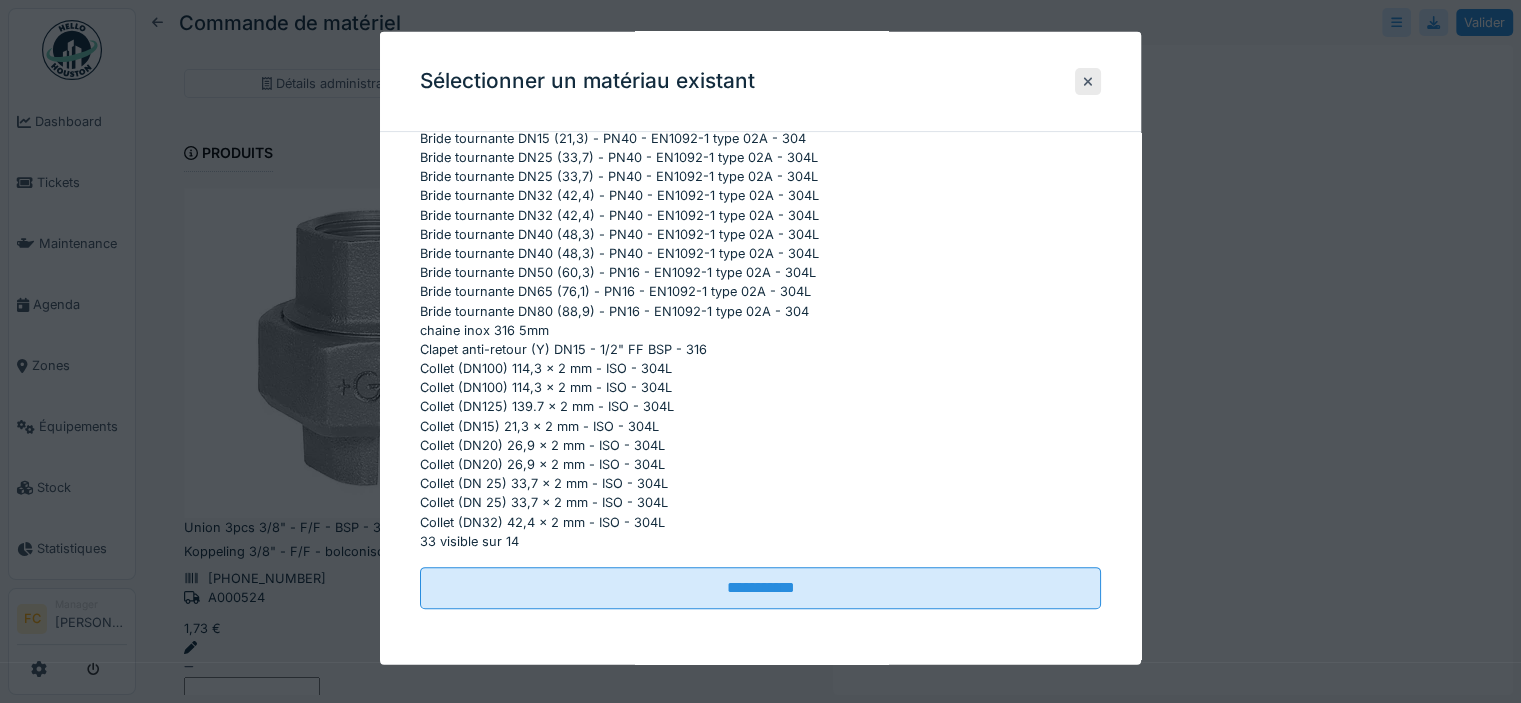 scroll, scrollTop: 889, scrollLeft: 0, axis: vertical 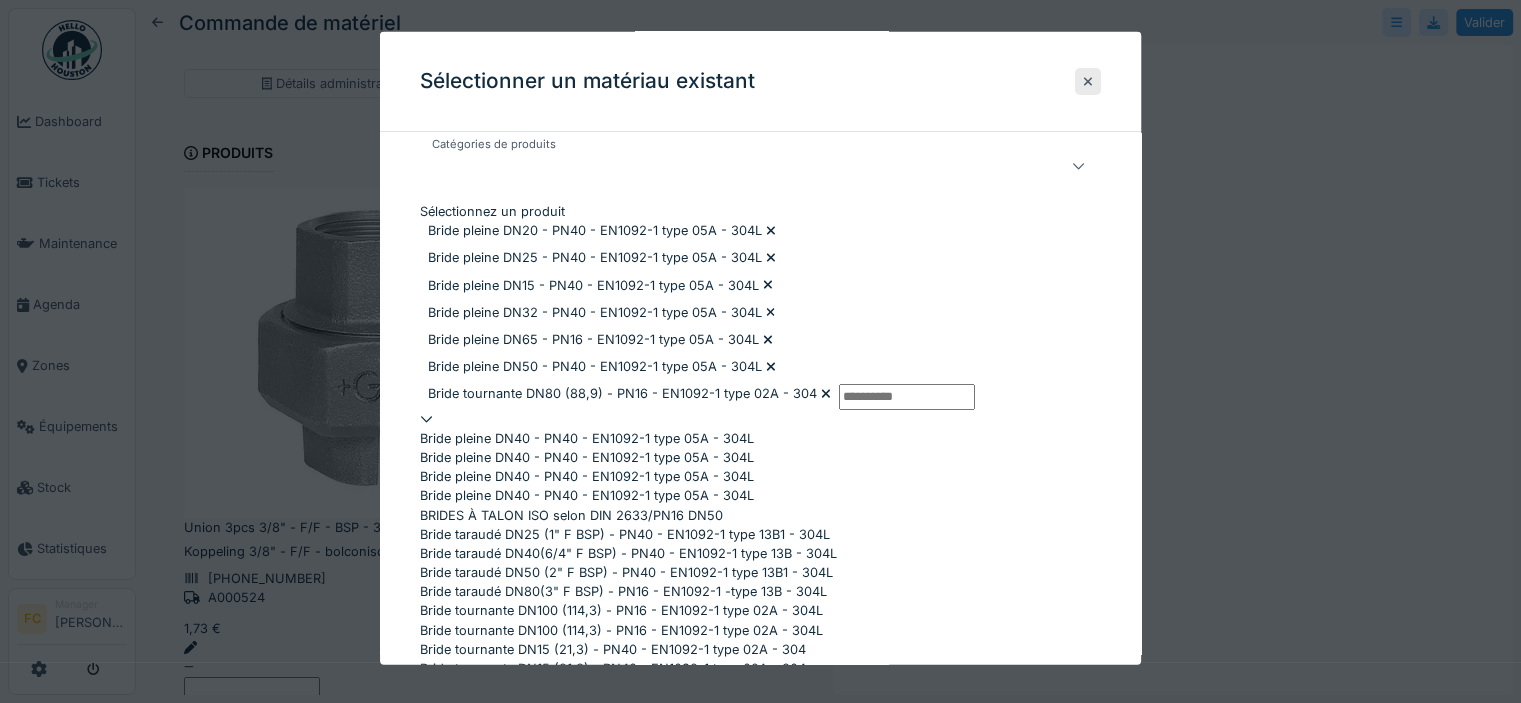click on "Sélectionnez un produit" at bounding box center (907, 396) 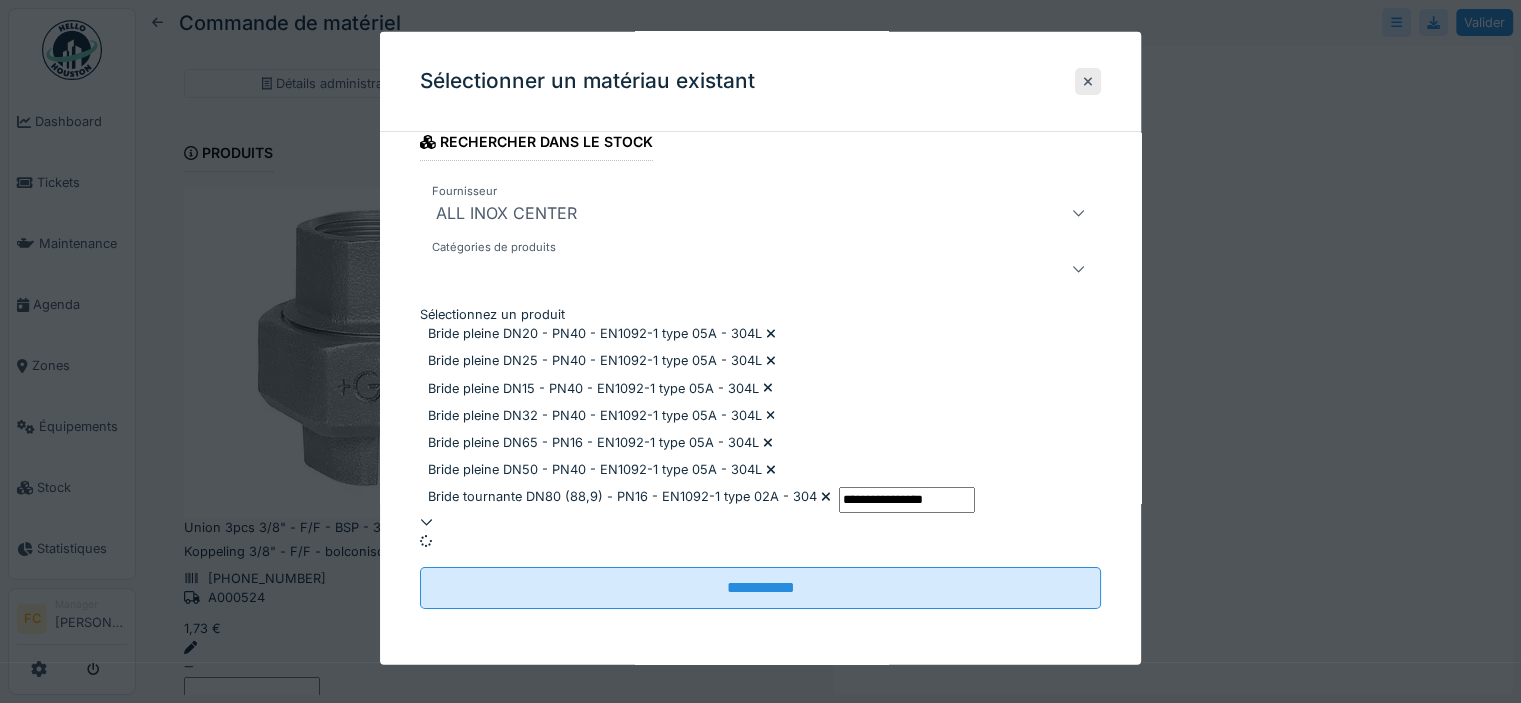 scroll, scrollTop: 80, scrollLeft: 0, axis: vertical 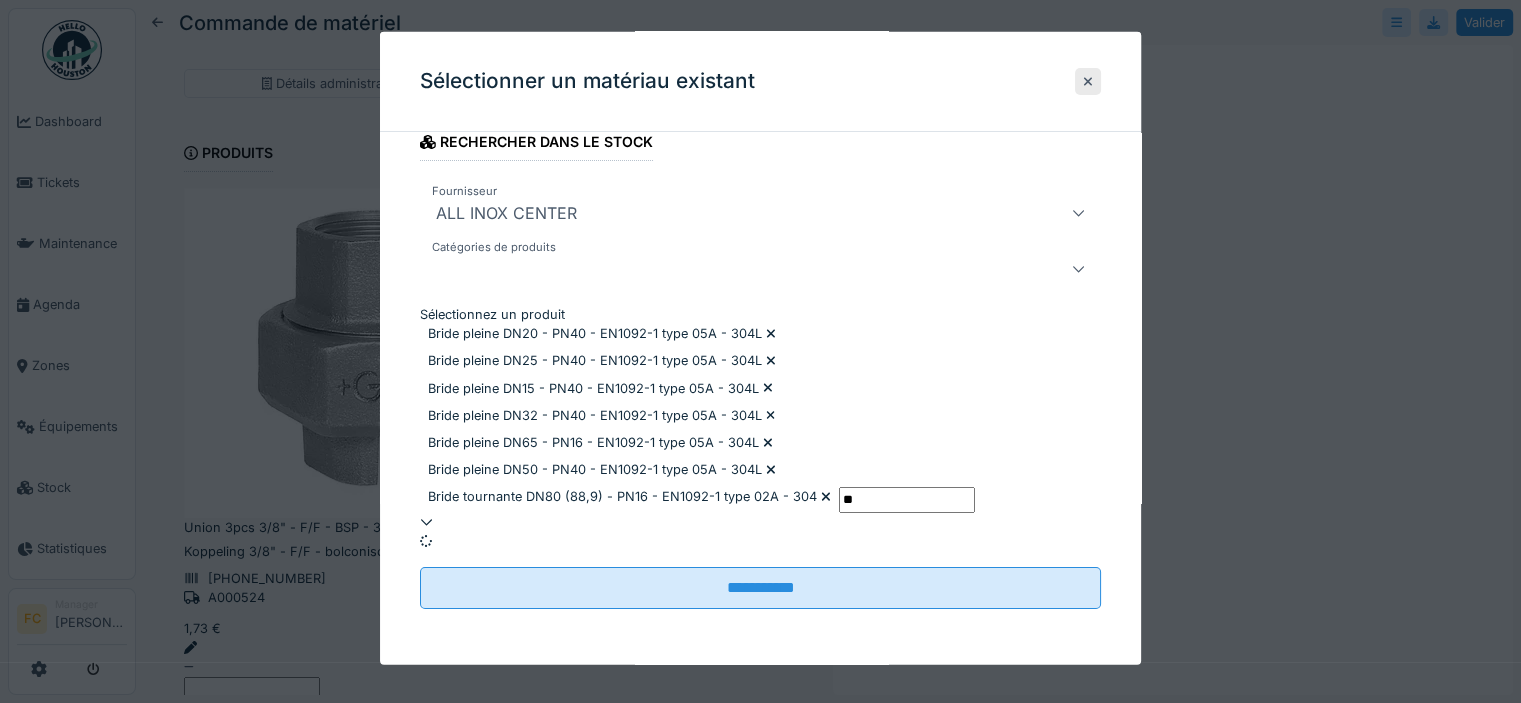 type on "*" 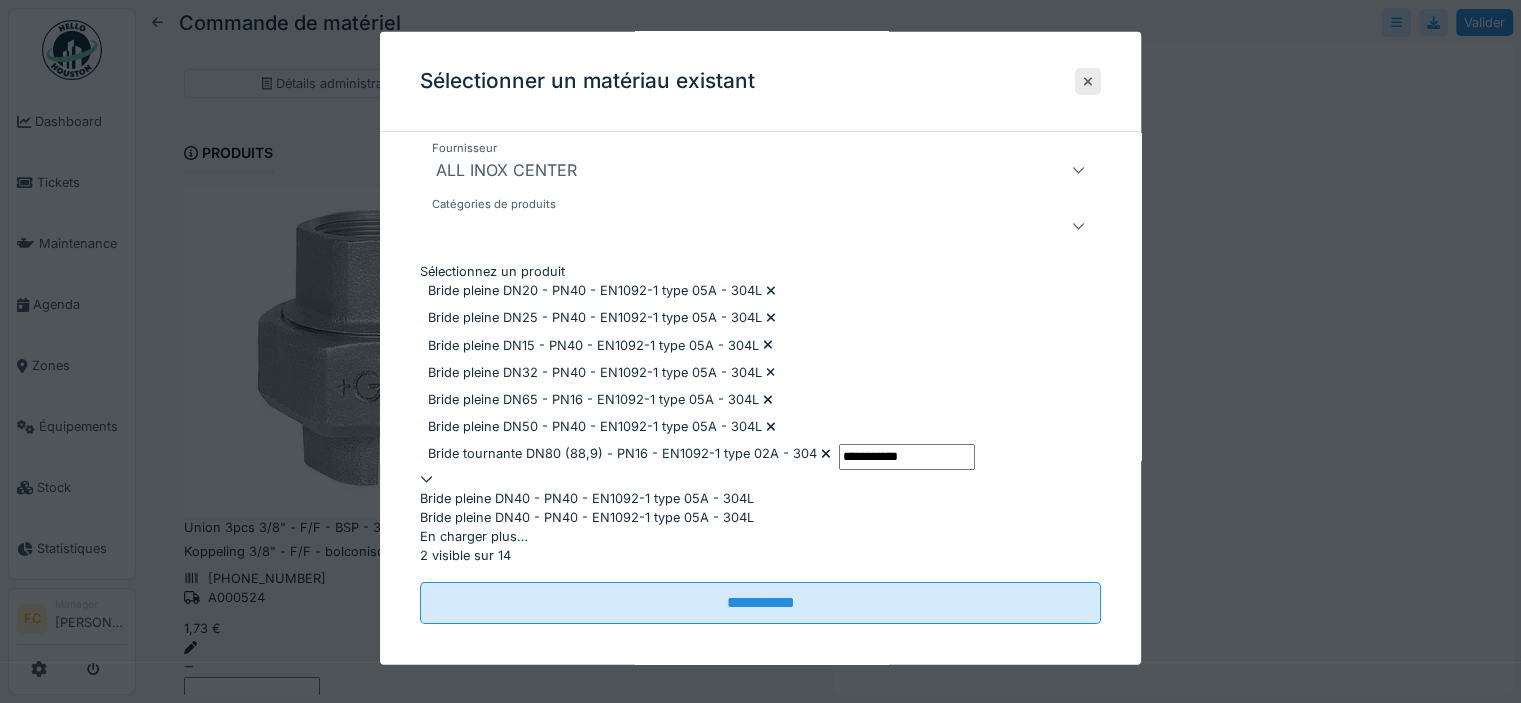 scroll, scrollTop: 112, scrollLeft: 0, axis: vertical 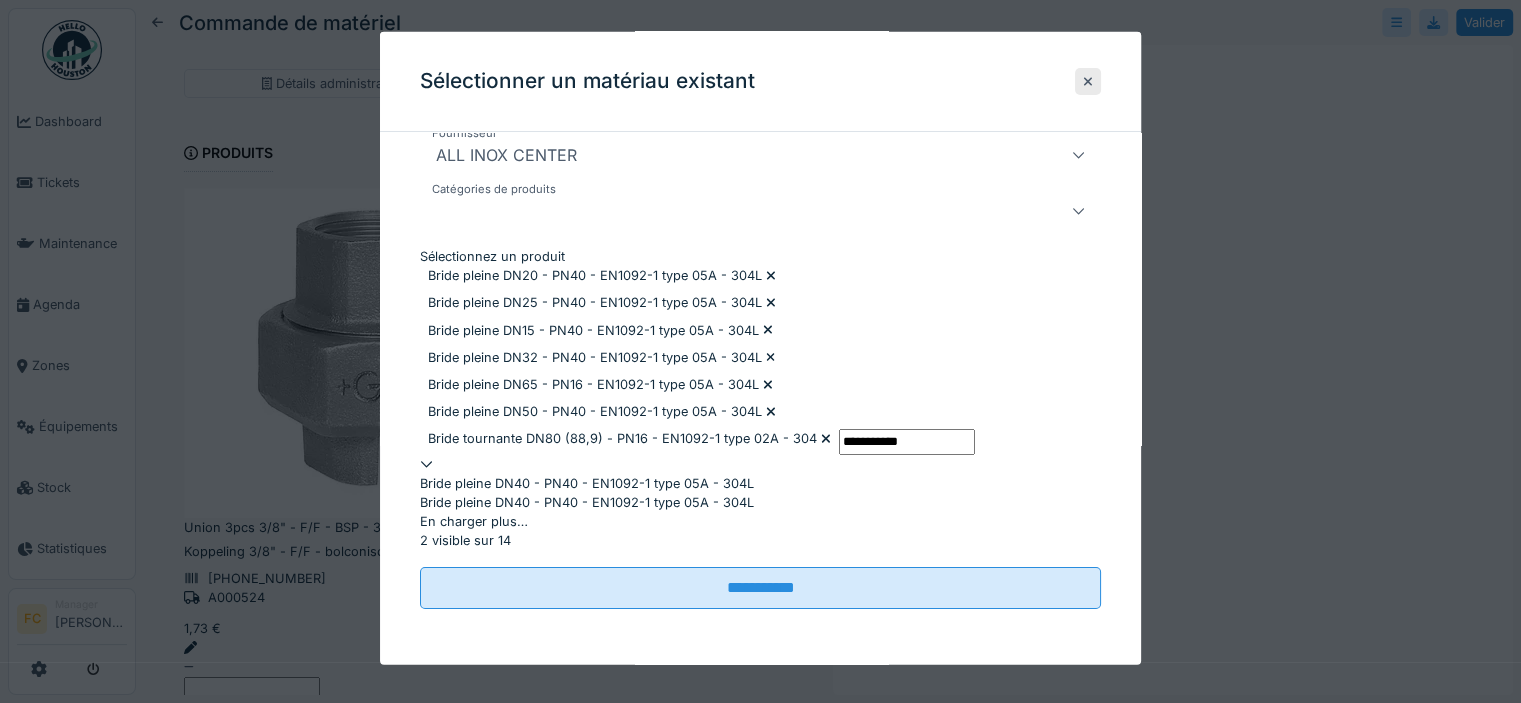 click on "En charger plus…" at bounding box center (760, 521) 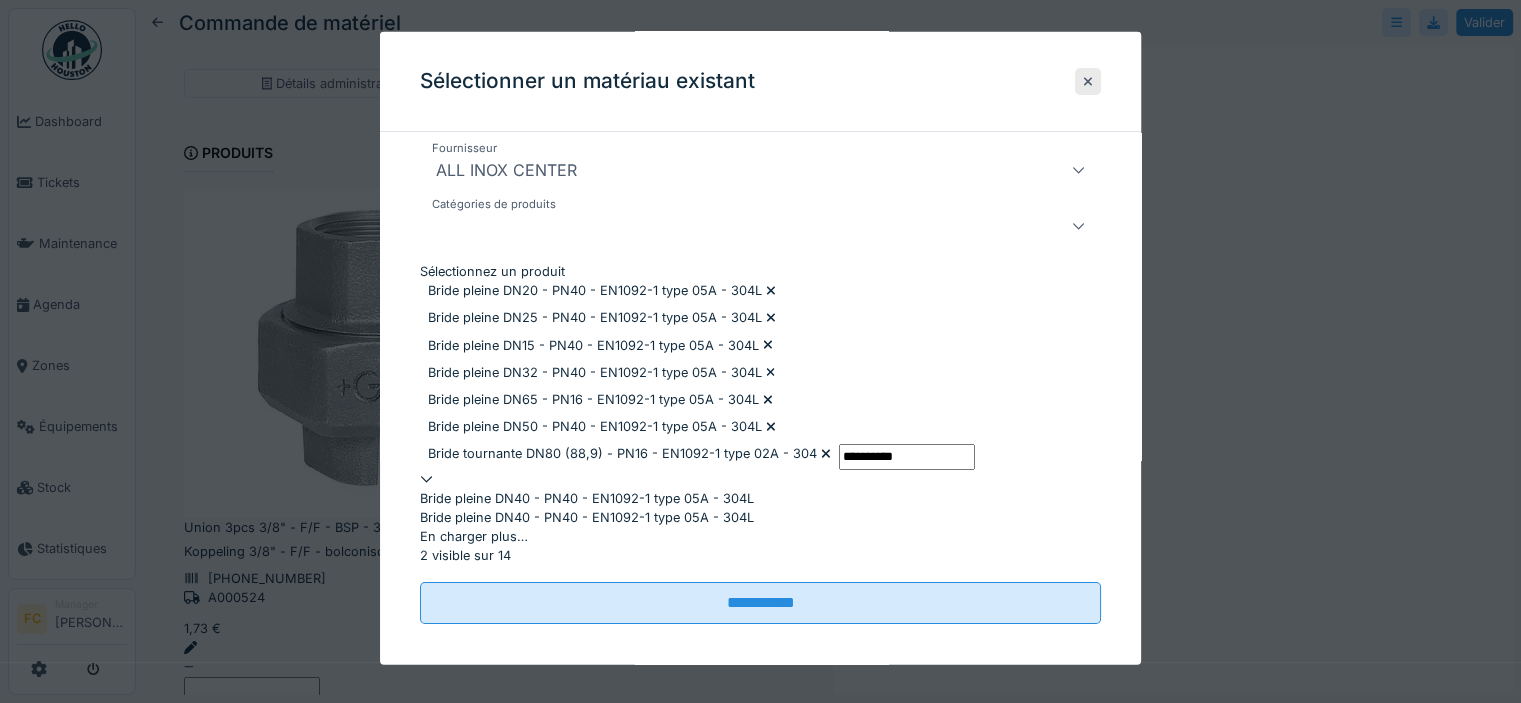 scroll, scrollTop: 112, scrollLeft: 0, axis: vertical 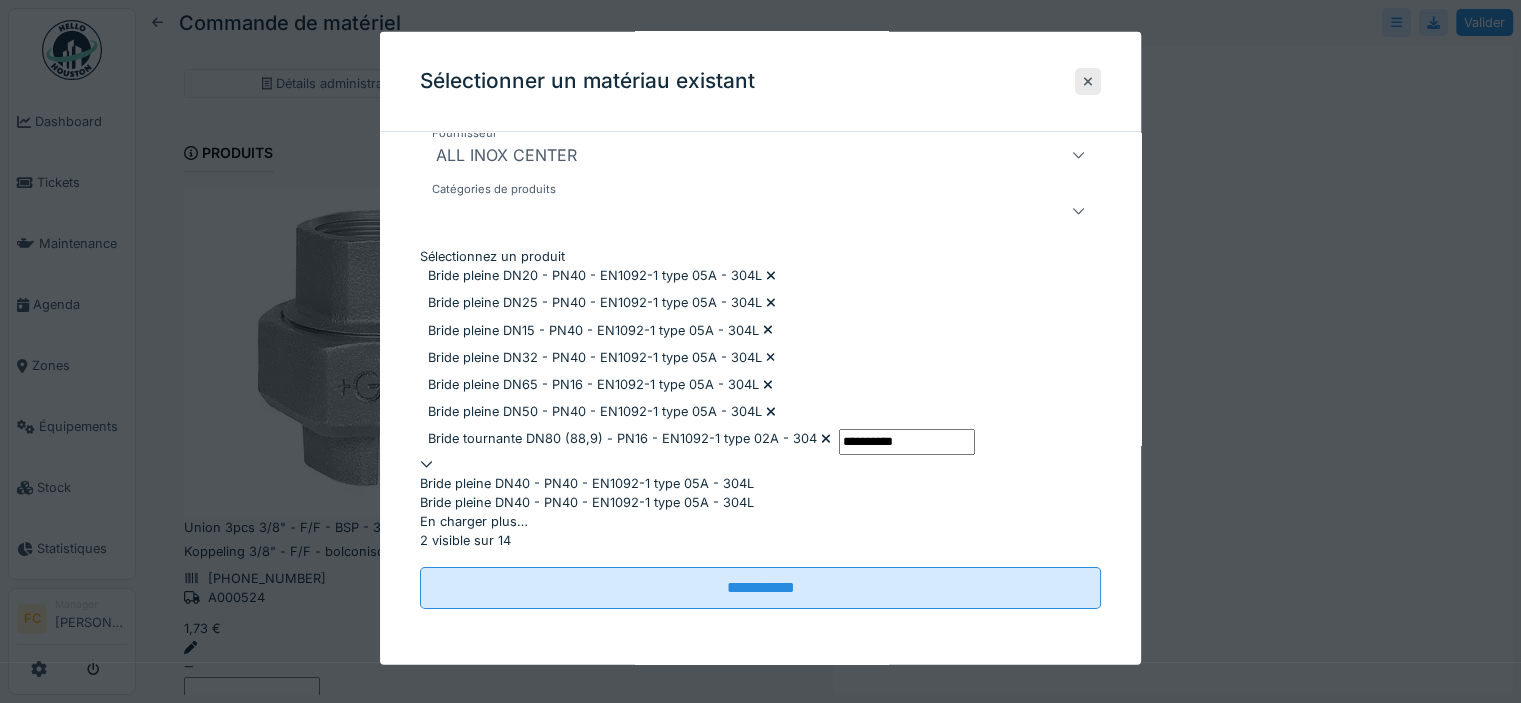 type on "**********" 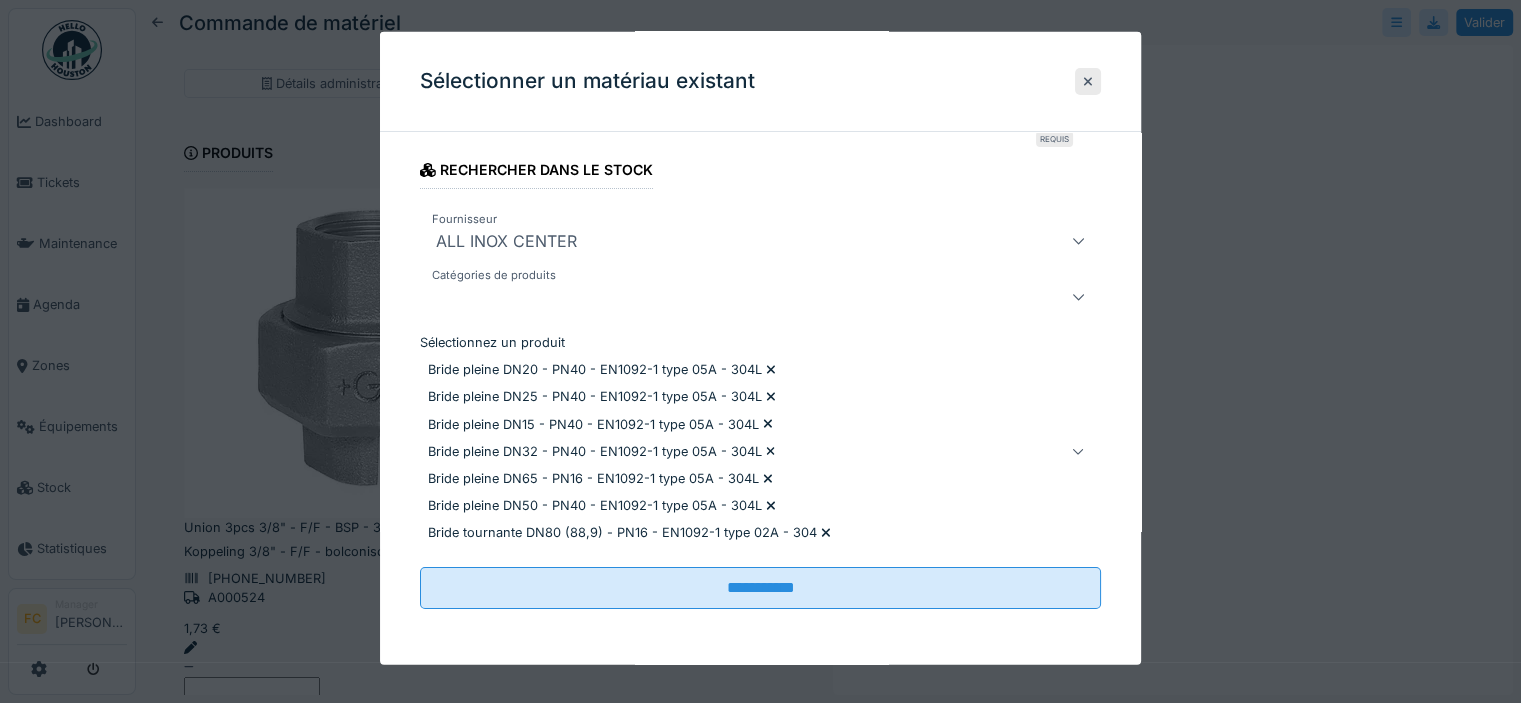 scroll, scrollTop: 33, scrollLeft: 0, axis: vertical 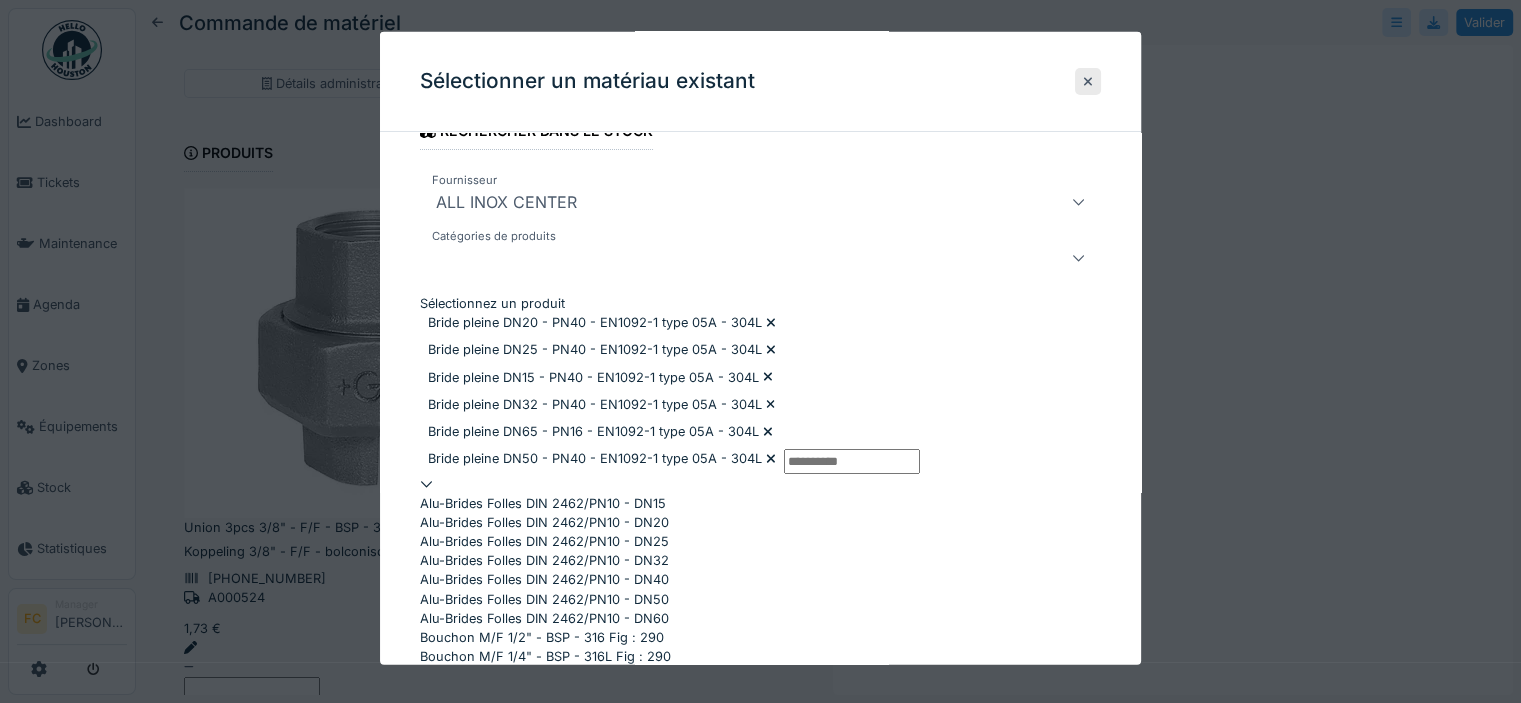 click on "Sélectionnez un produit" at bounding box center [852, 461] 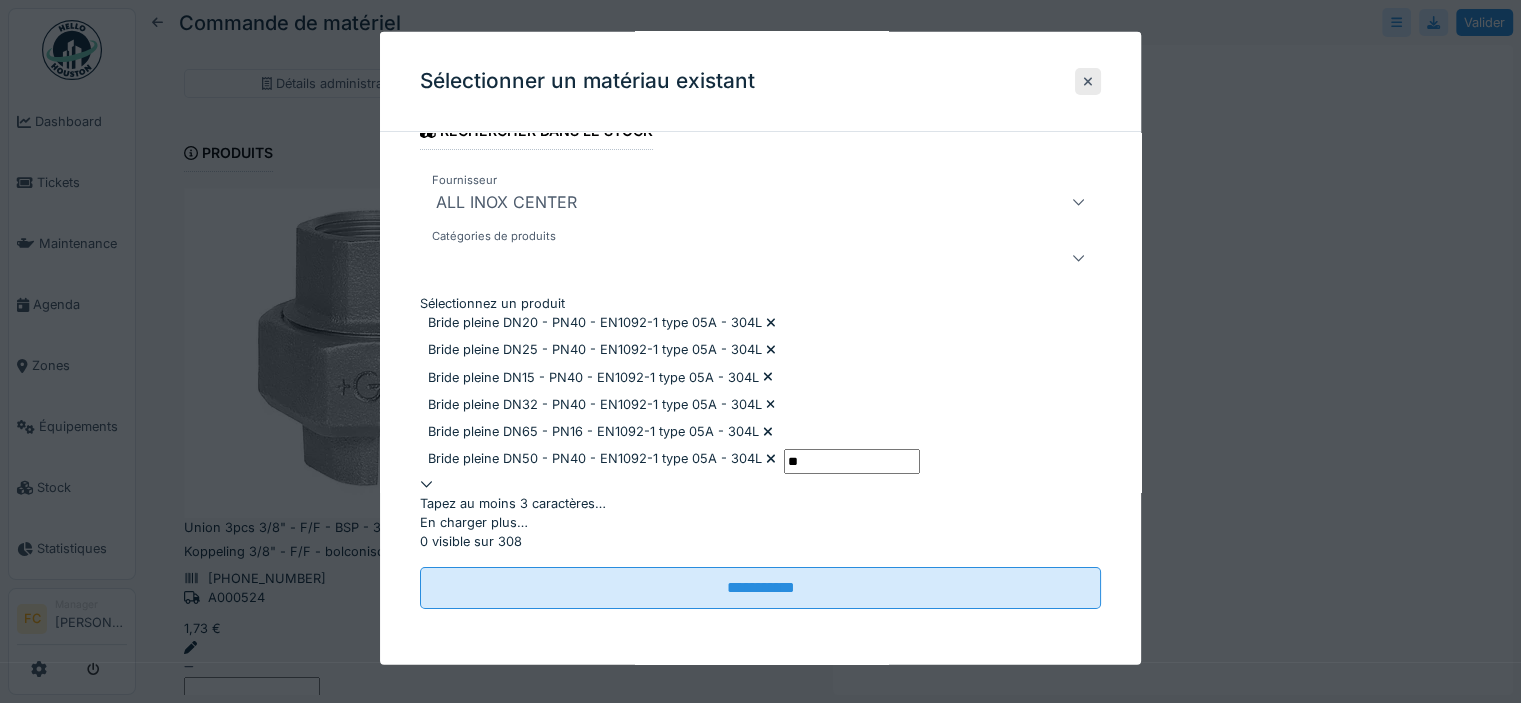 type on "*" 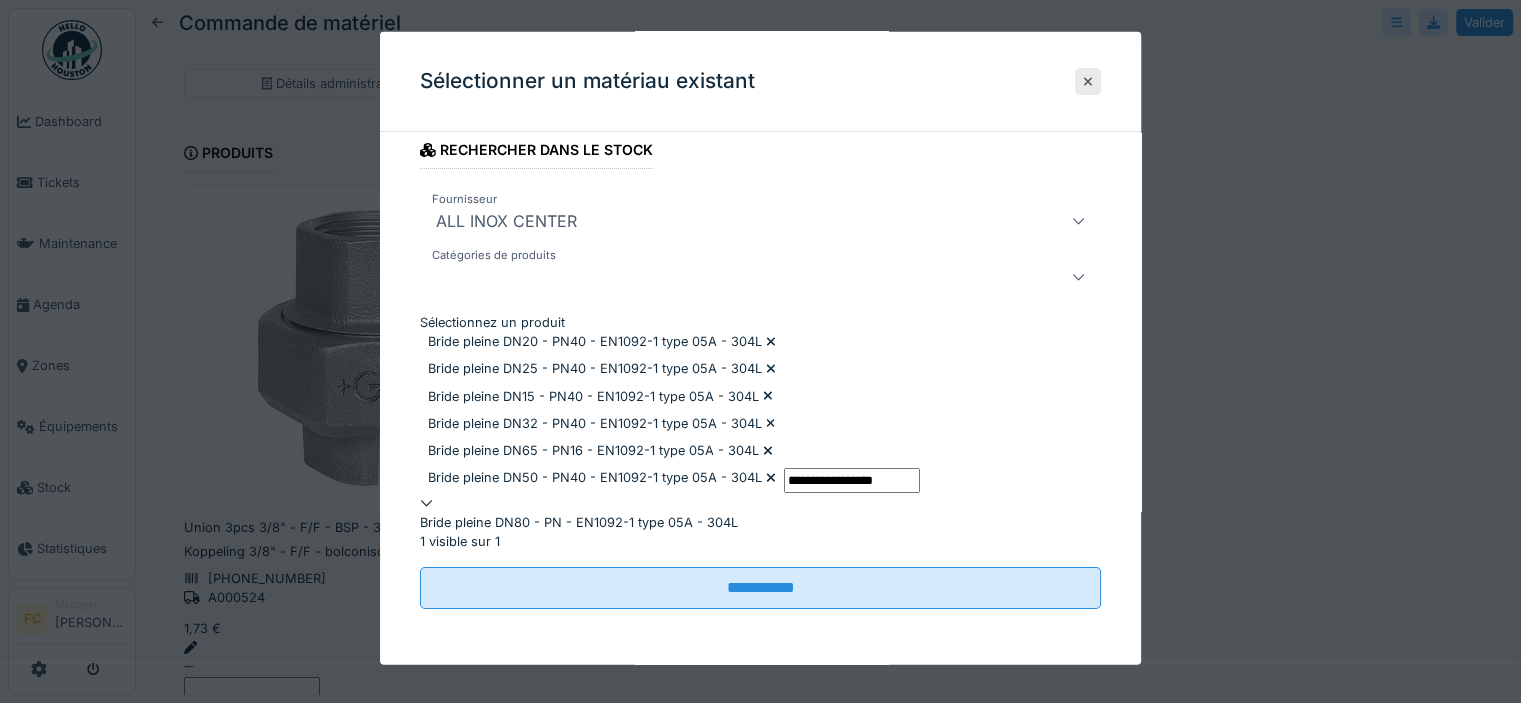 type on "**********" 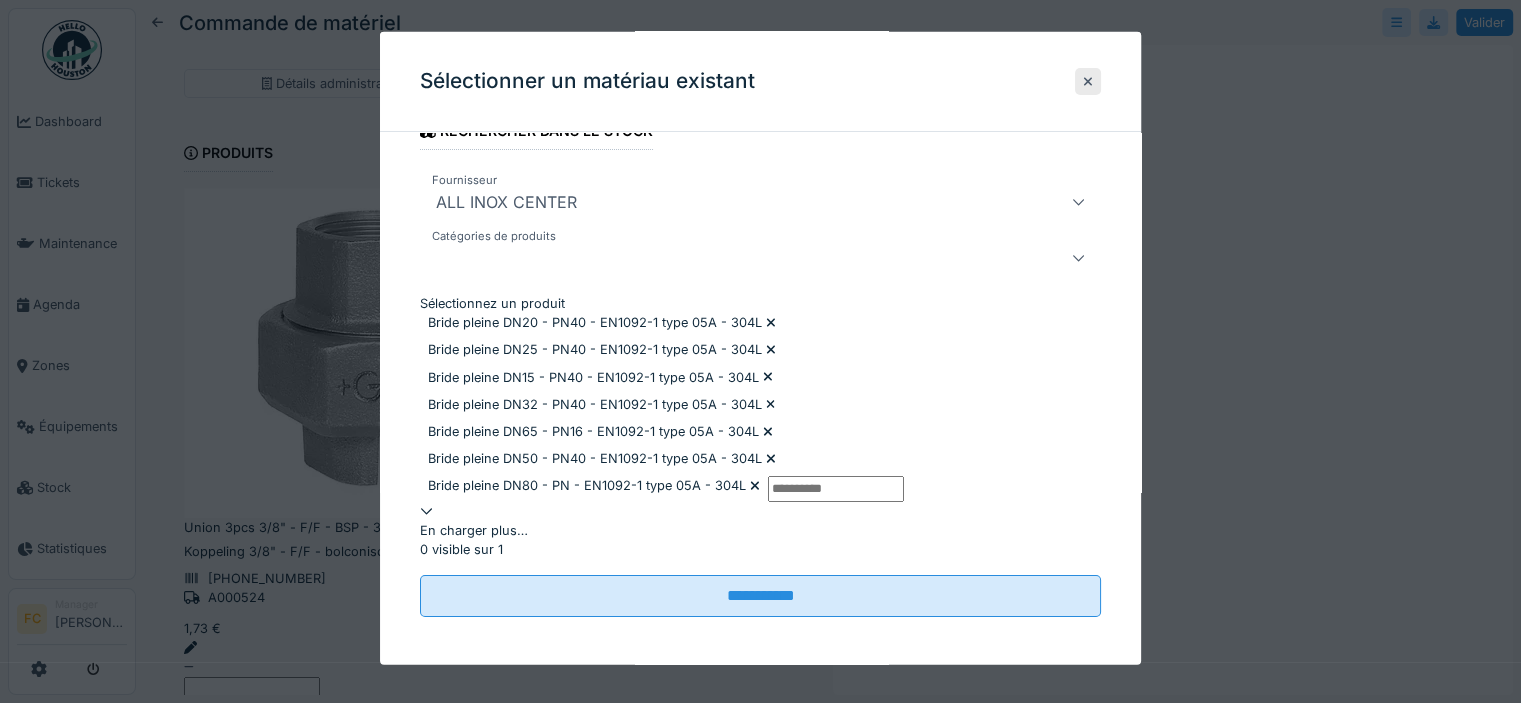 click on "Sélectionnez un produit" at bounding box center [836, 488] 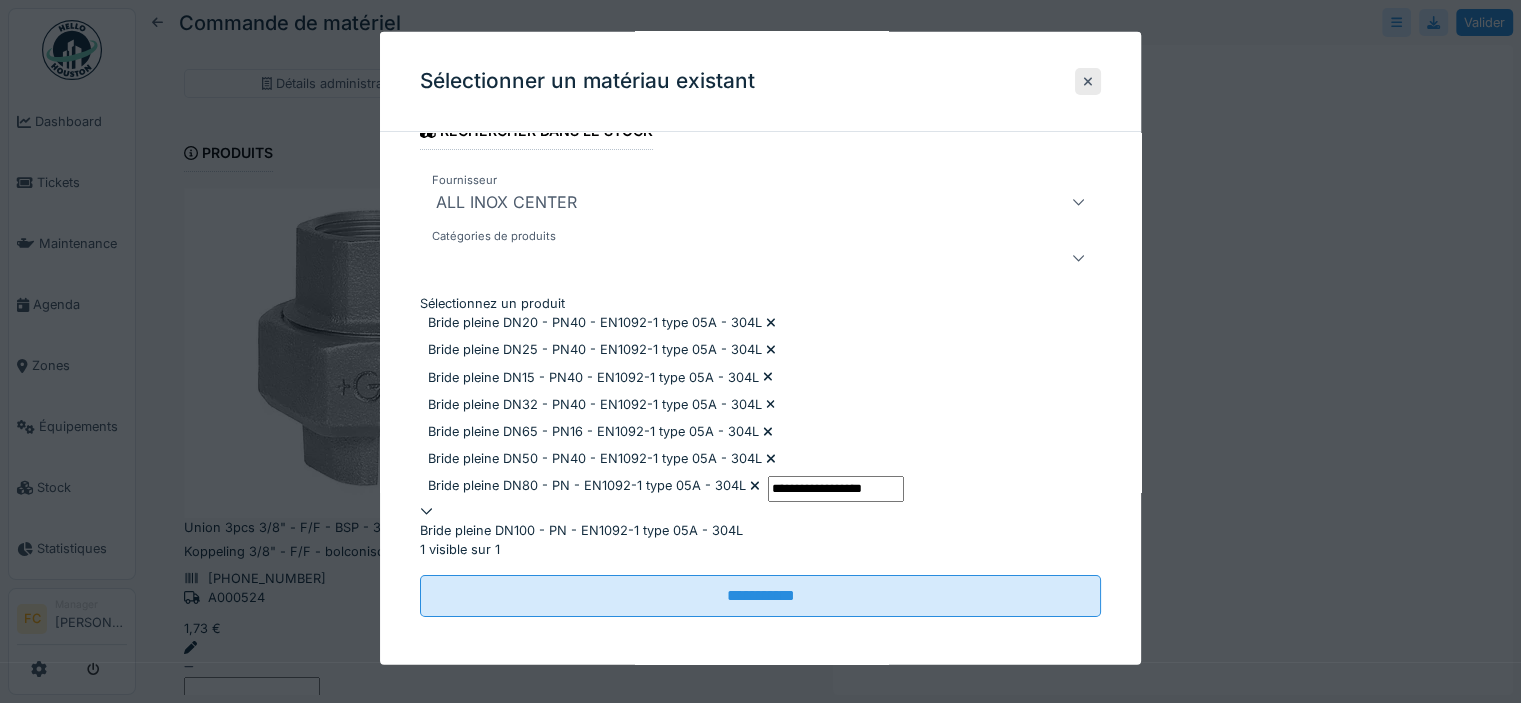 type on "**********" 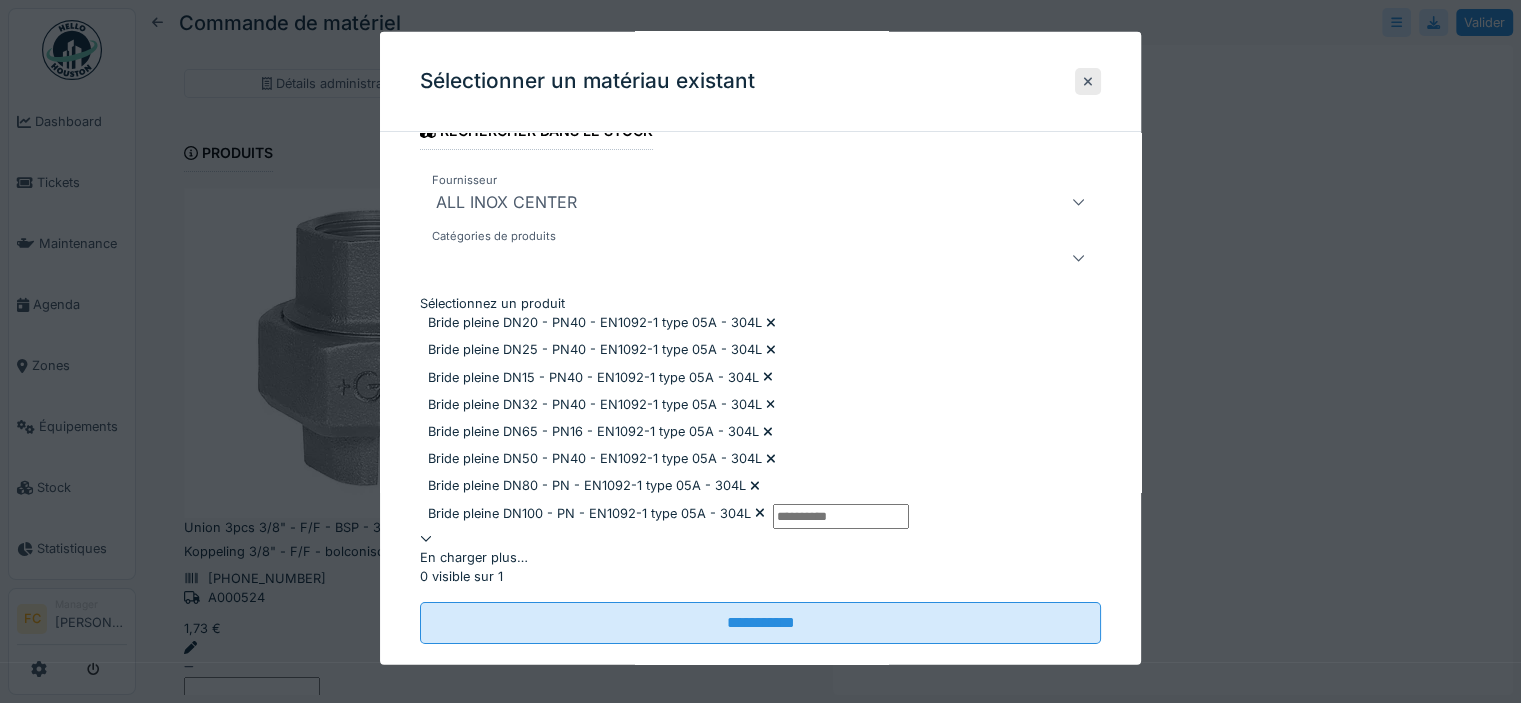 scroll, scrollTop: 112, scrollLeft: 0, axis: vertical 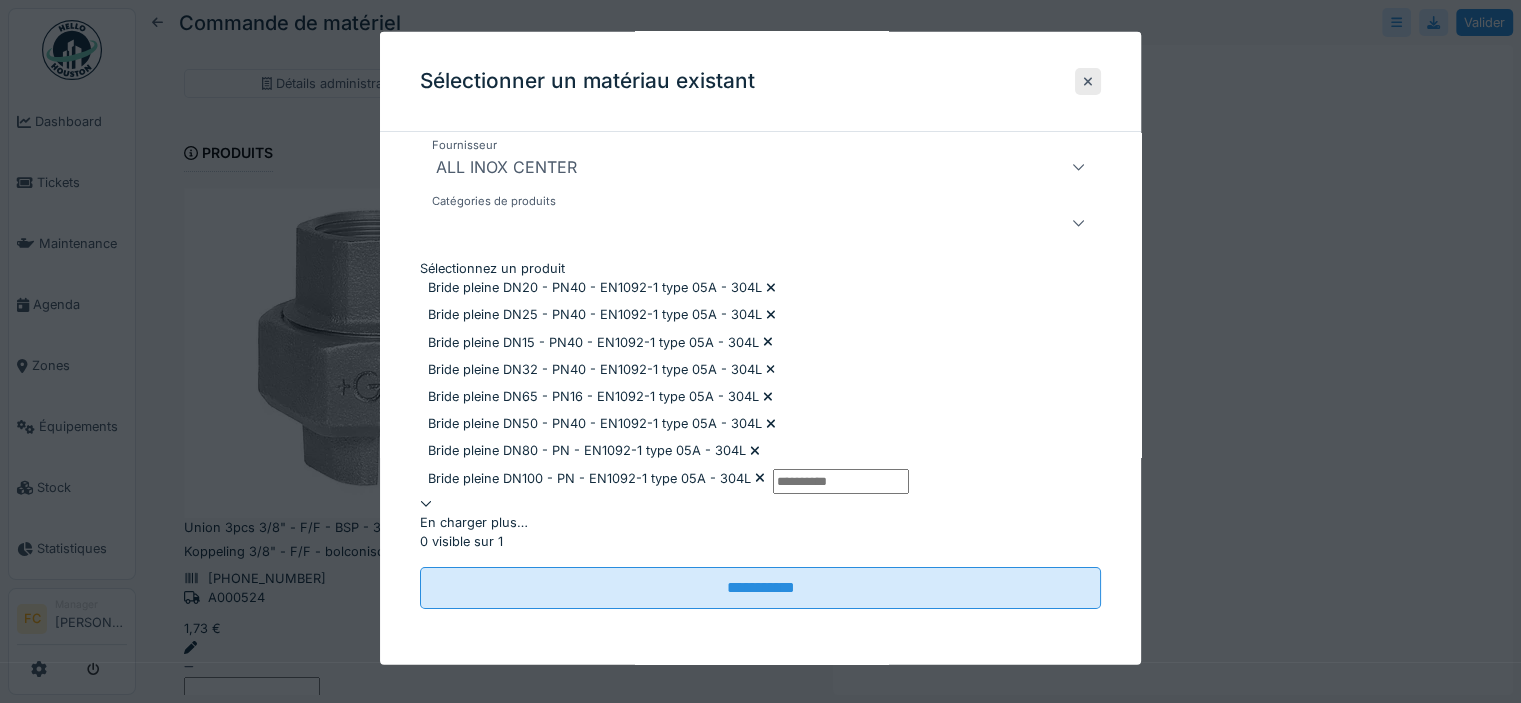 click on "**********" at bounding box center [760, 365] 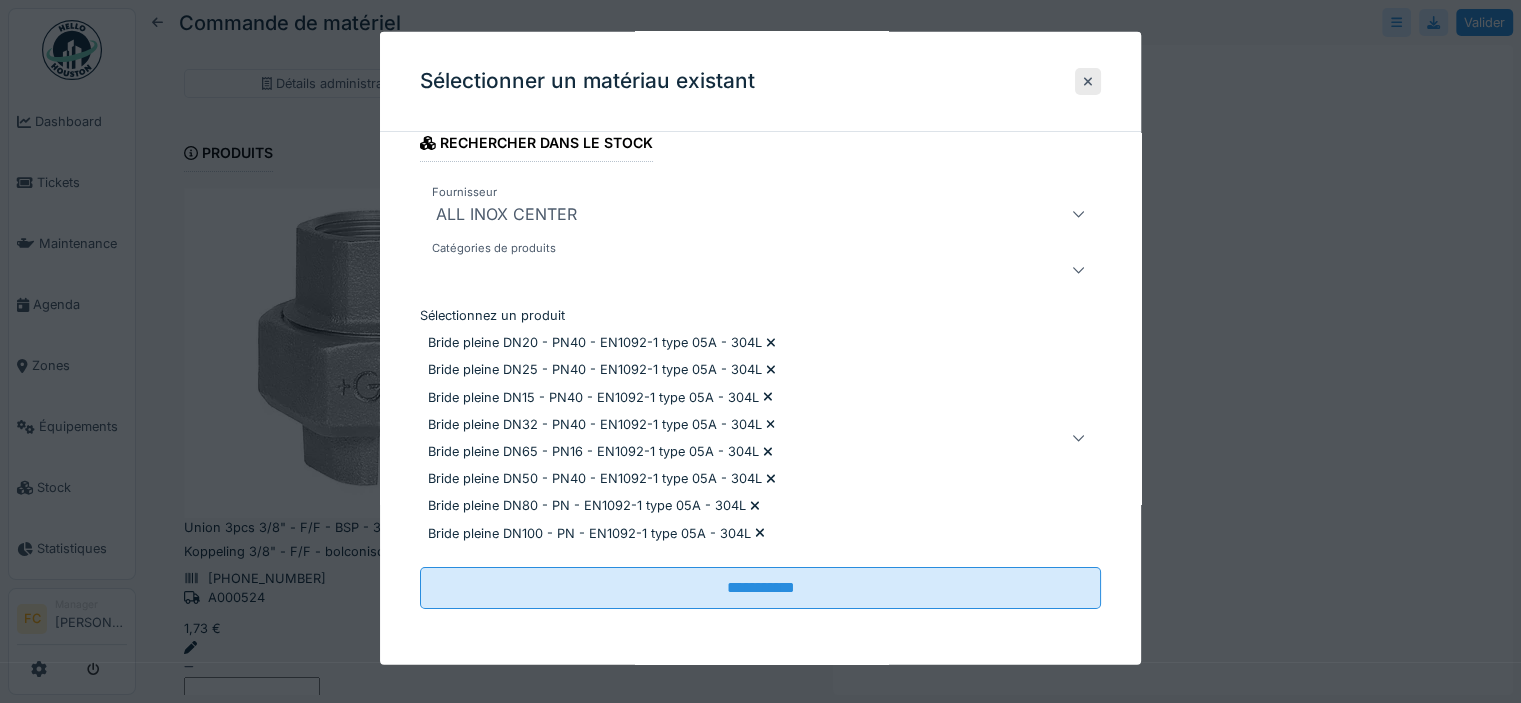 scroll, scrollTop: 65, scrollLeft: 0, axis: vertical 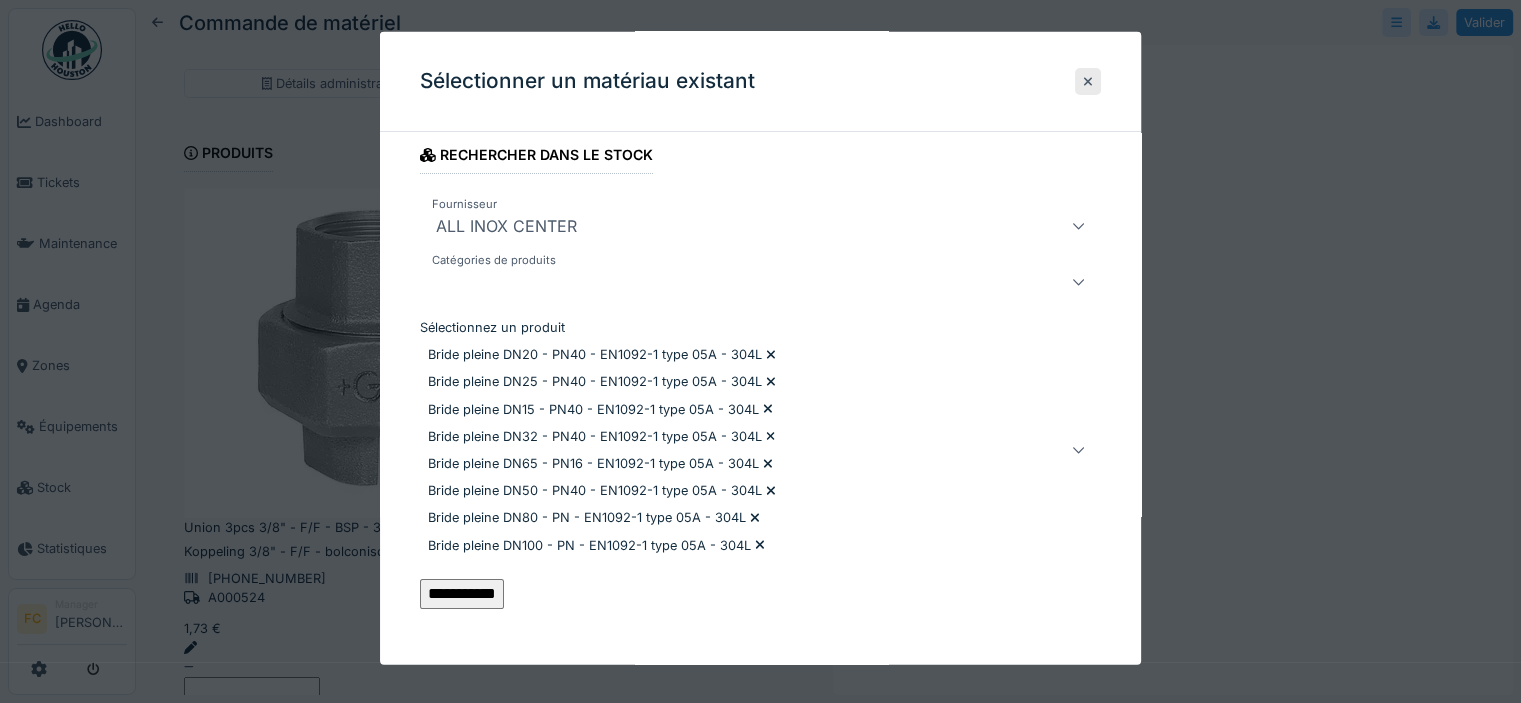 click on "**********" at bounding box center [462, 593] 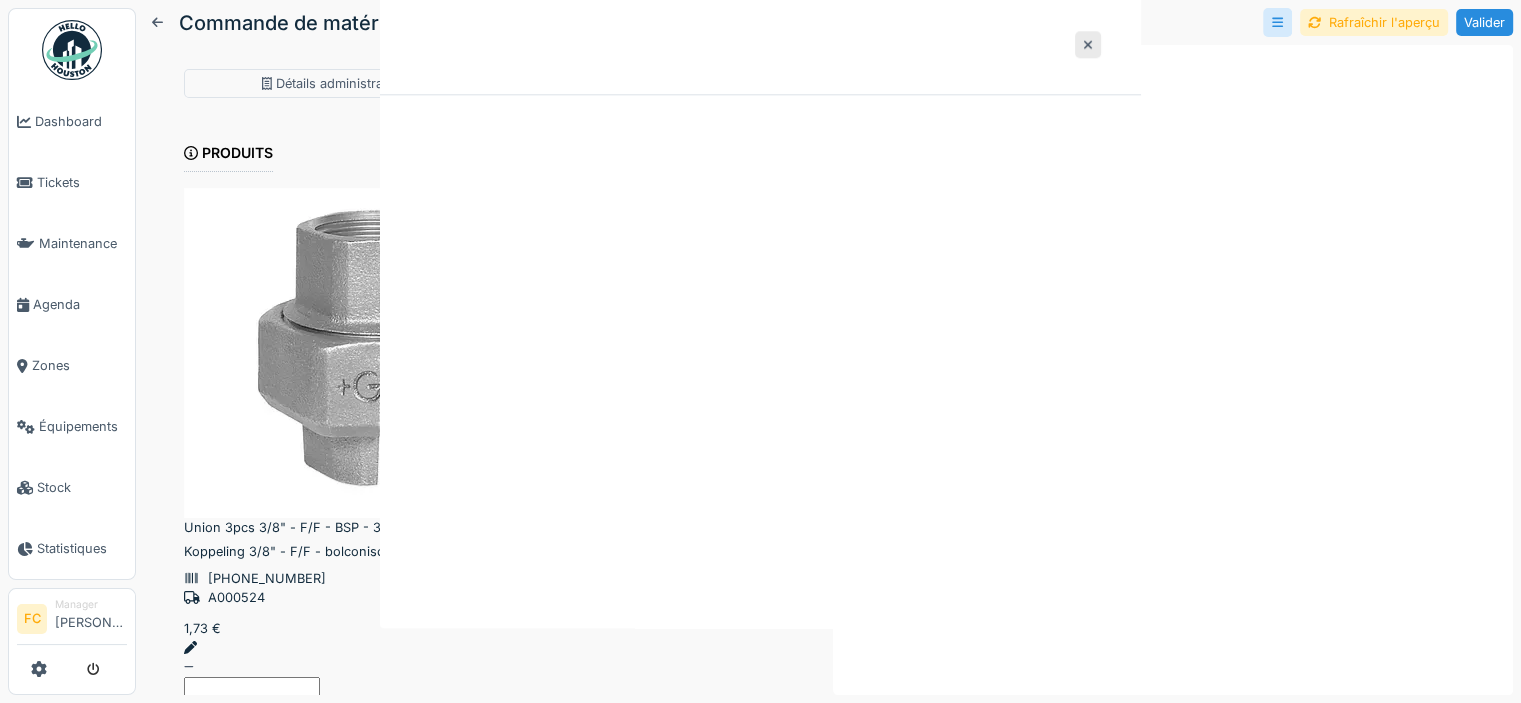 scroll, scrollTop: 0, scrollLeft: 0, axis: both 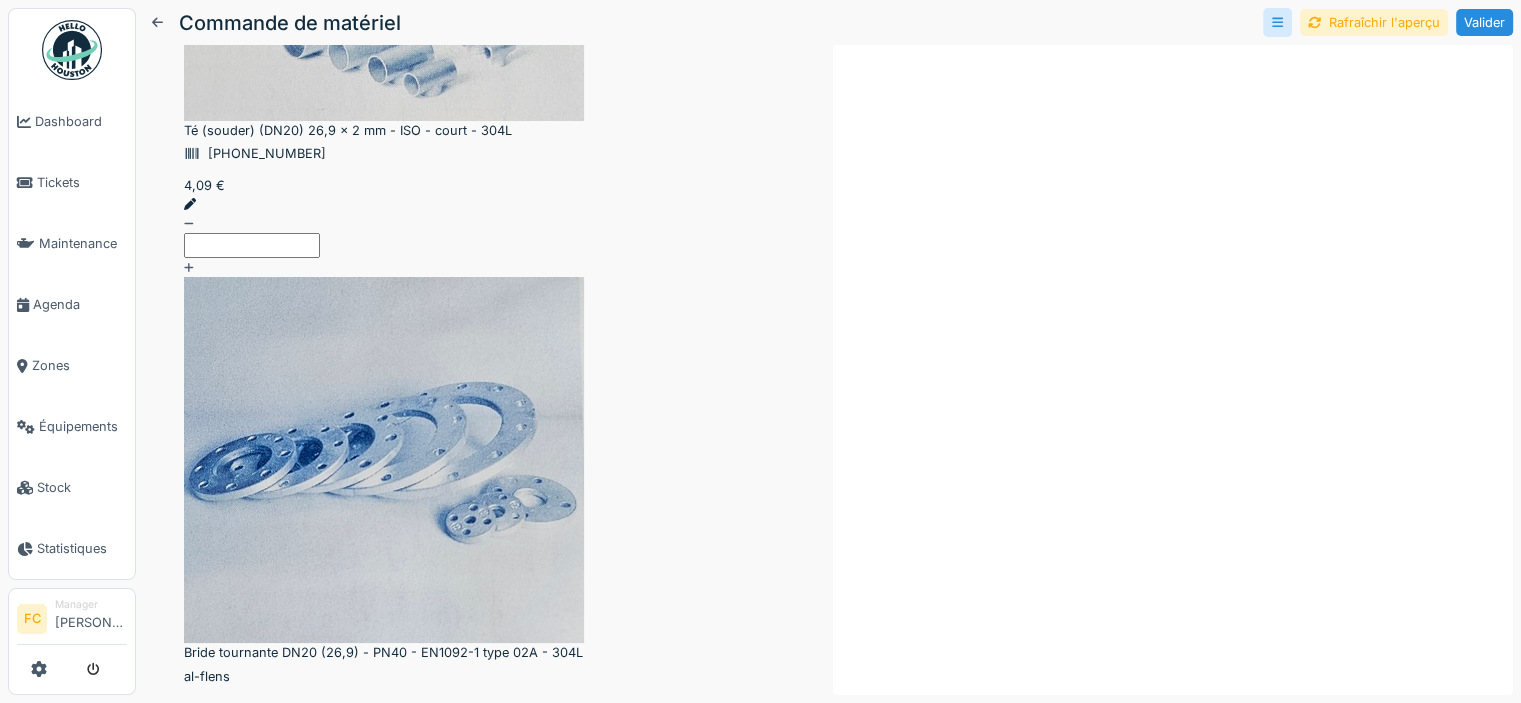 click 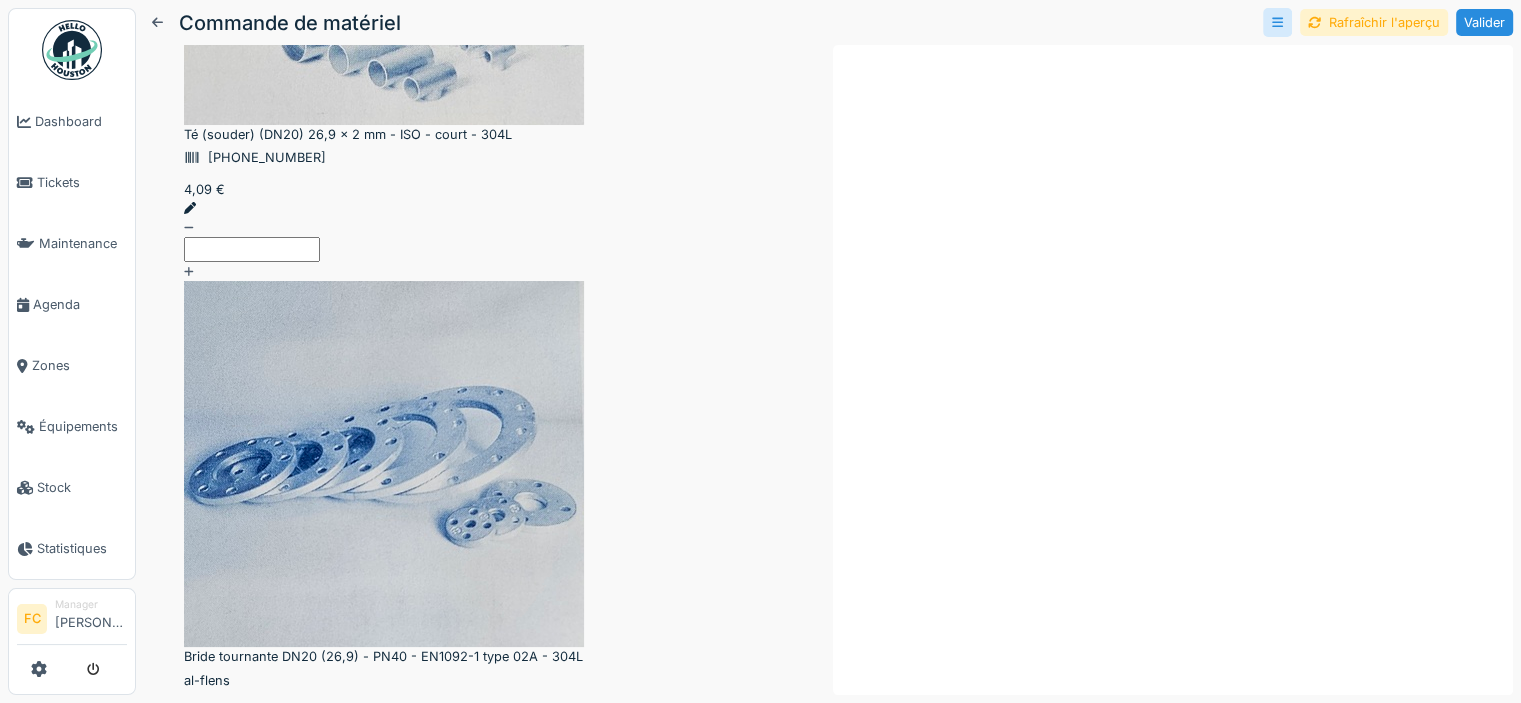 scroll, scrollTop: 980, scrollLeft: 0, axis: vertical 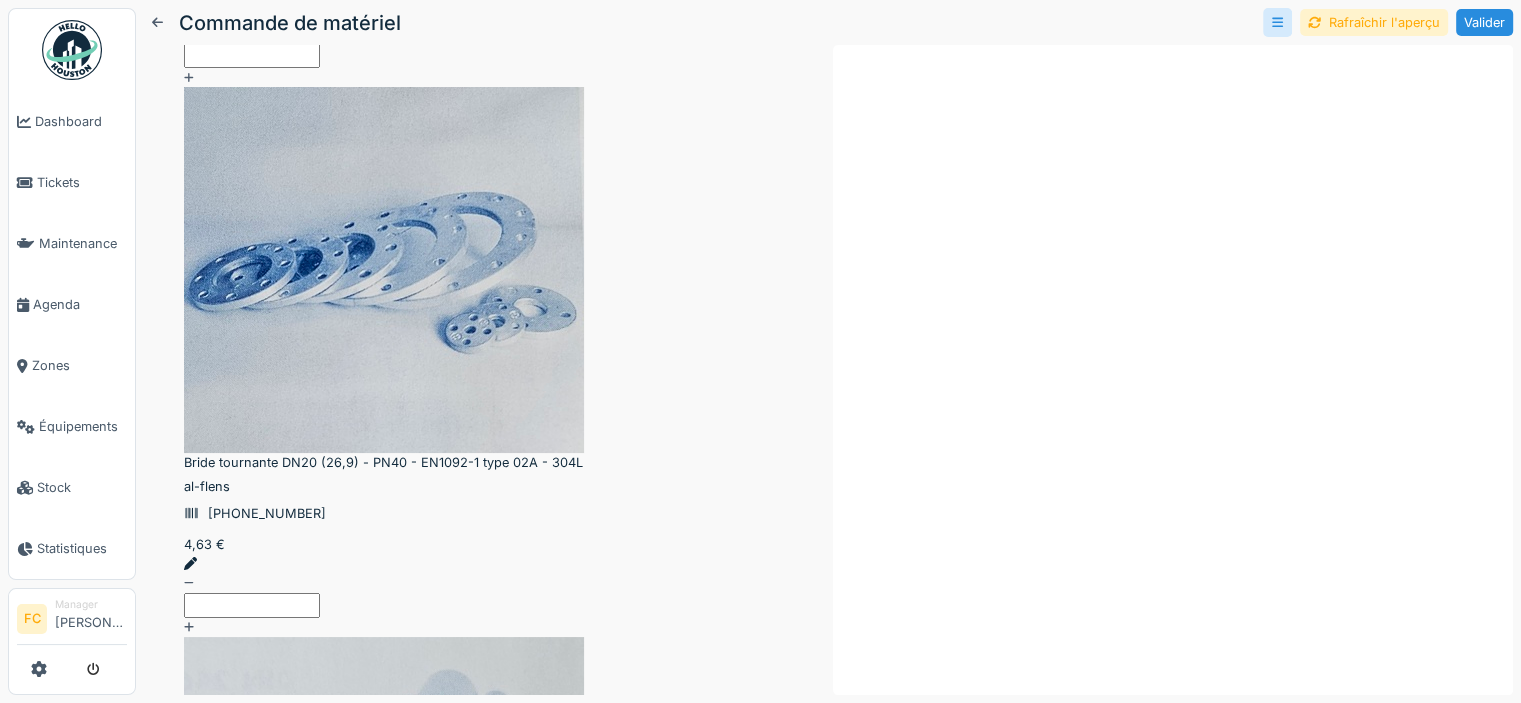 click 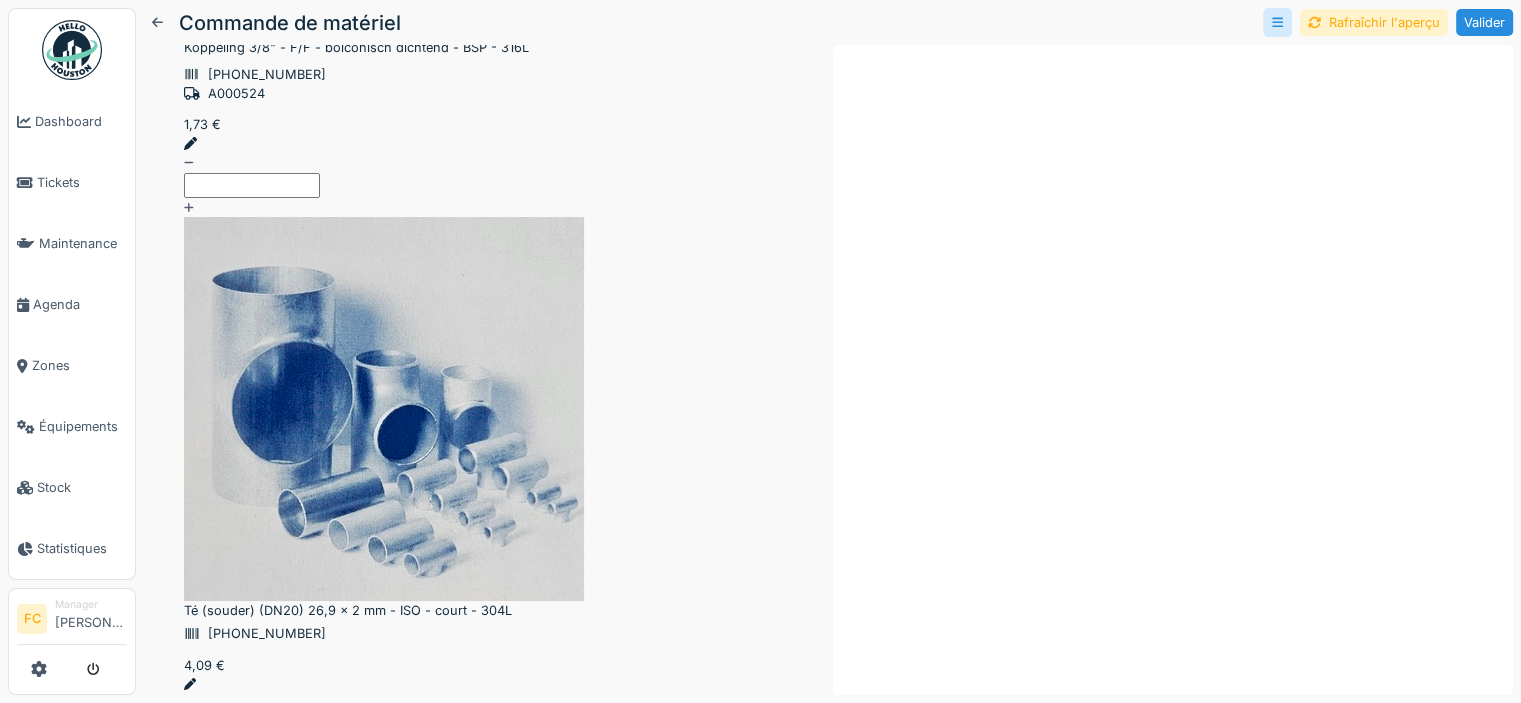 scroll, scrollTop: 0, scrollLeft: 0, axis: both 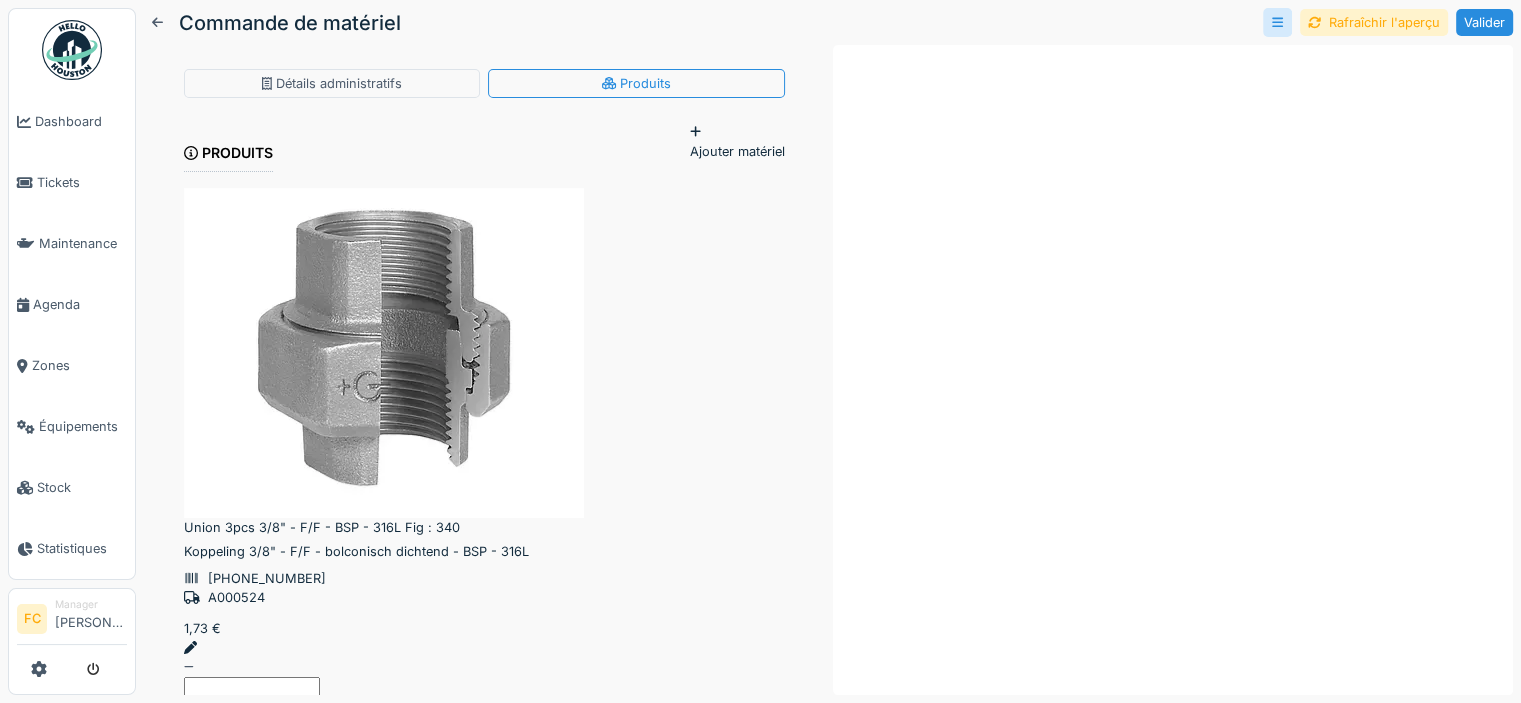 click on "Ajouter matériel" at bounding box center (737, 141) 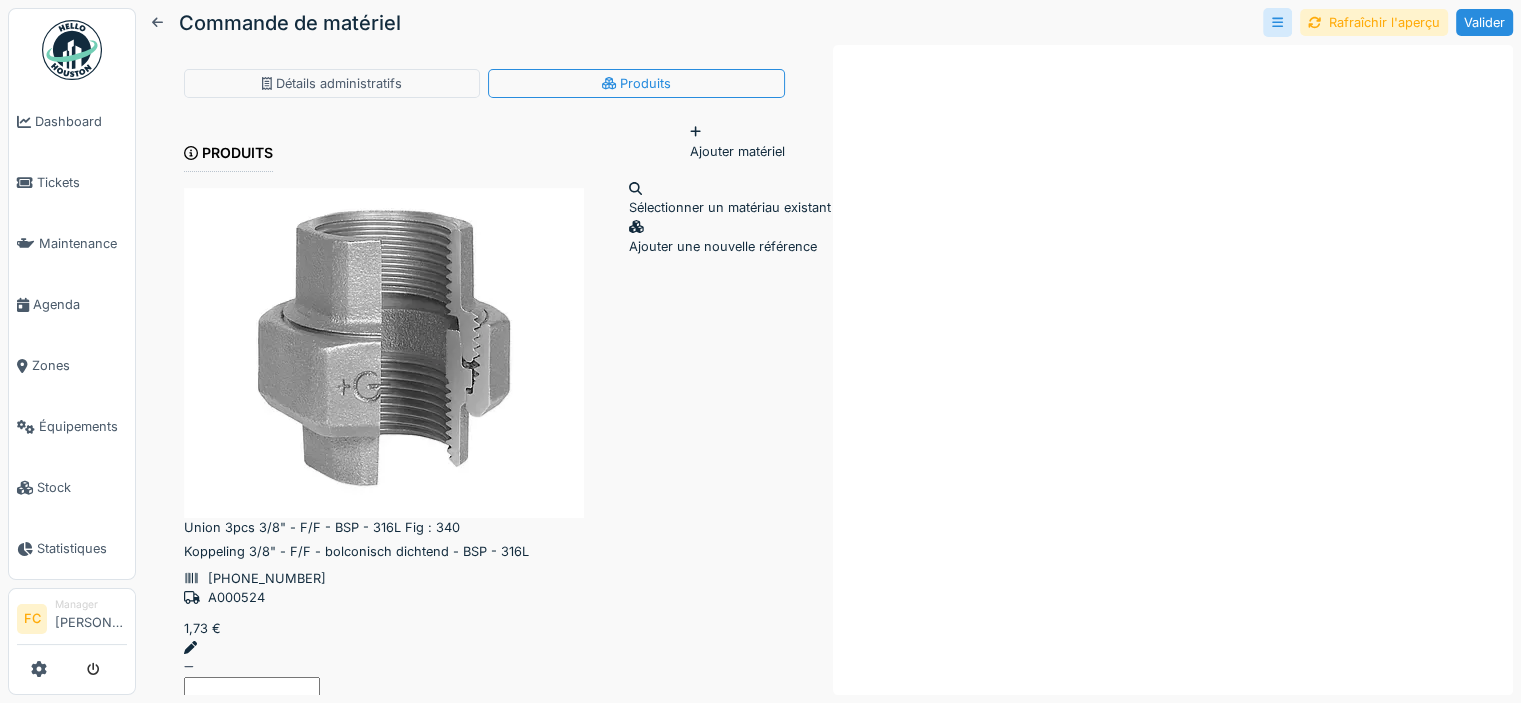 click on "Sélectionner un matériau existant" at bounding box center [730, 198] 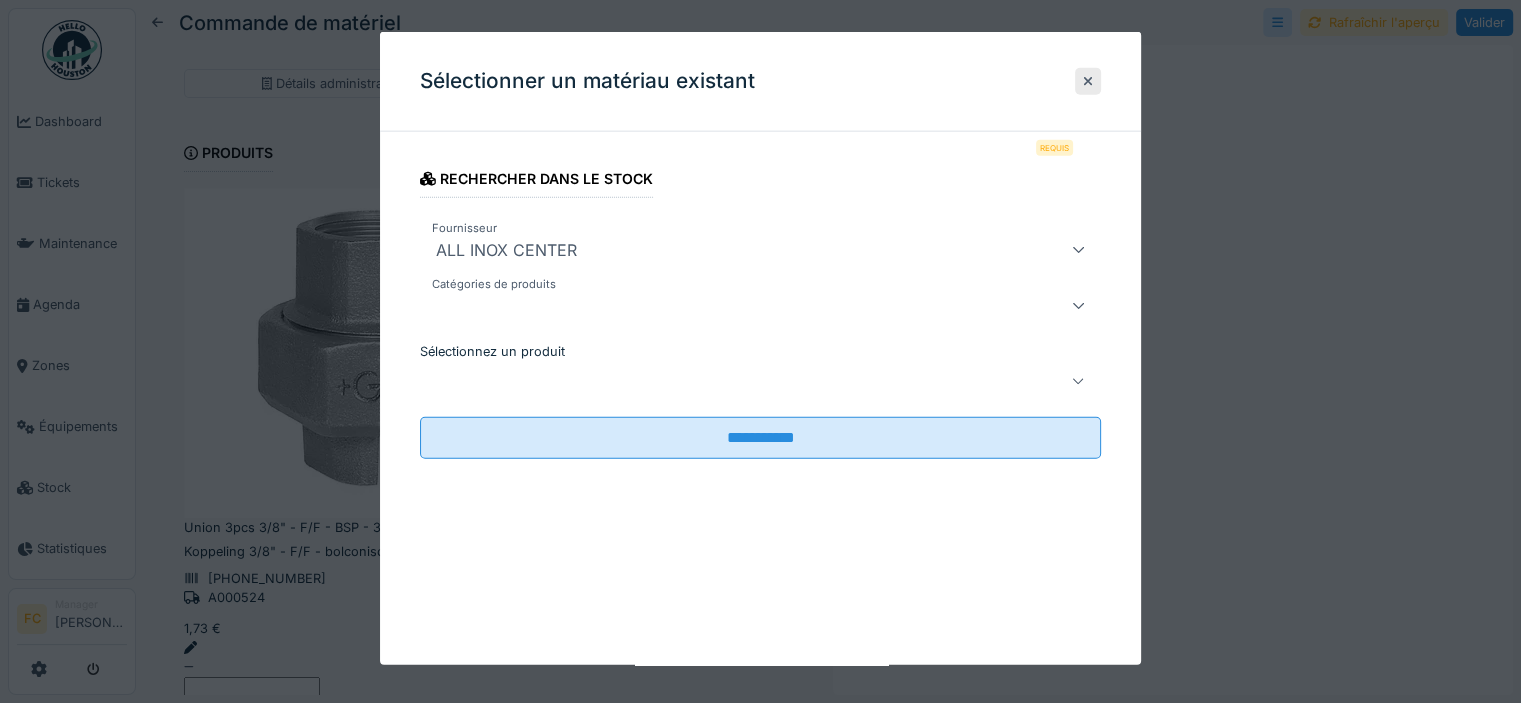 click at bounding box center [726, 381] 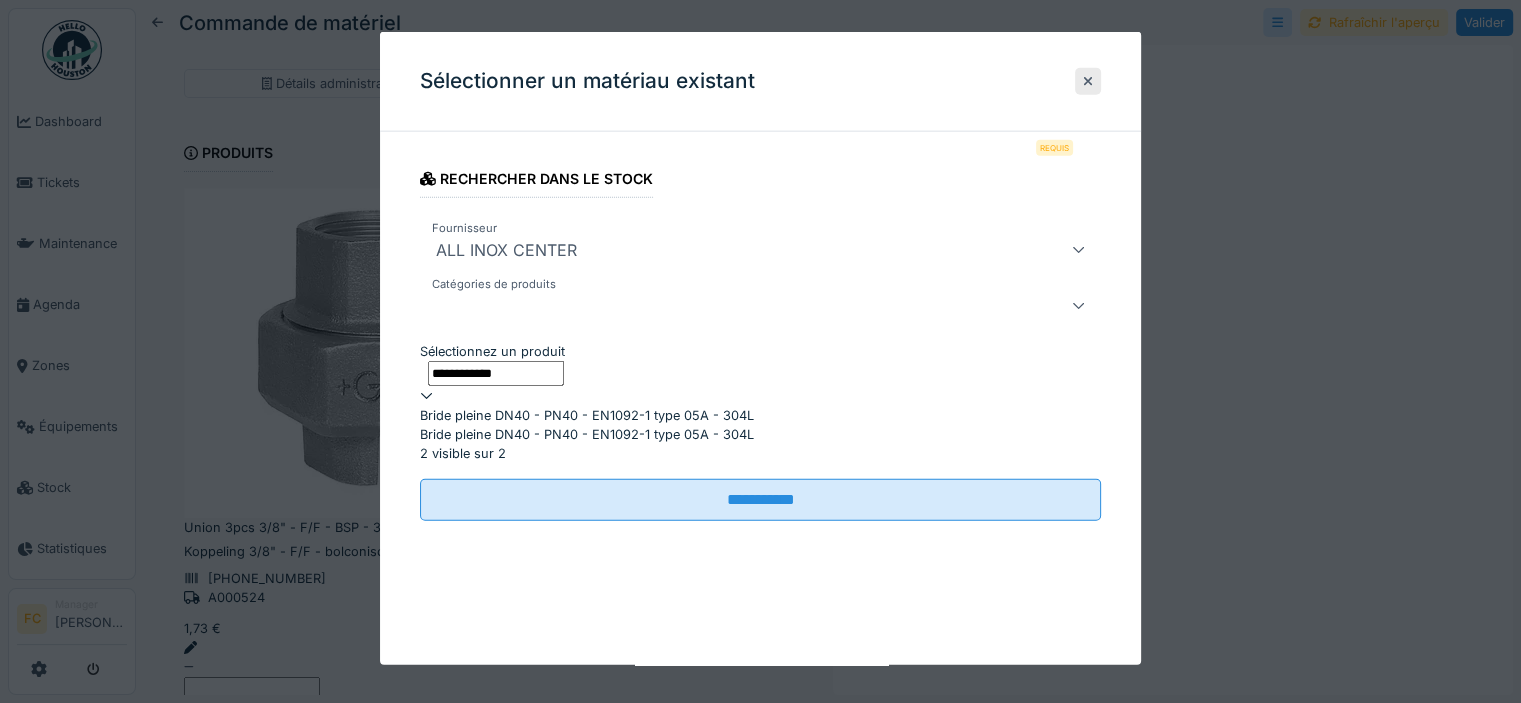 type on "**********" 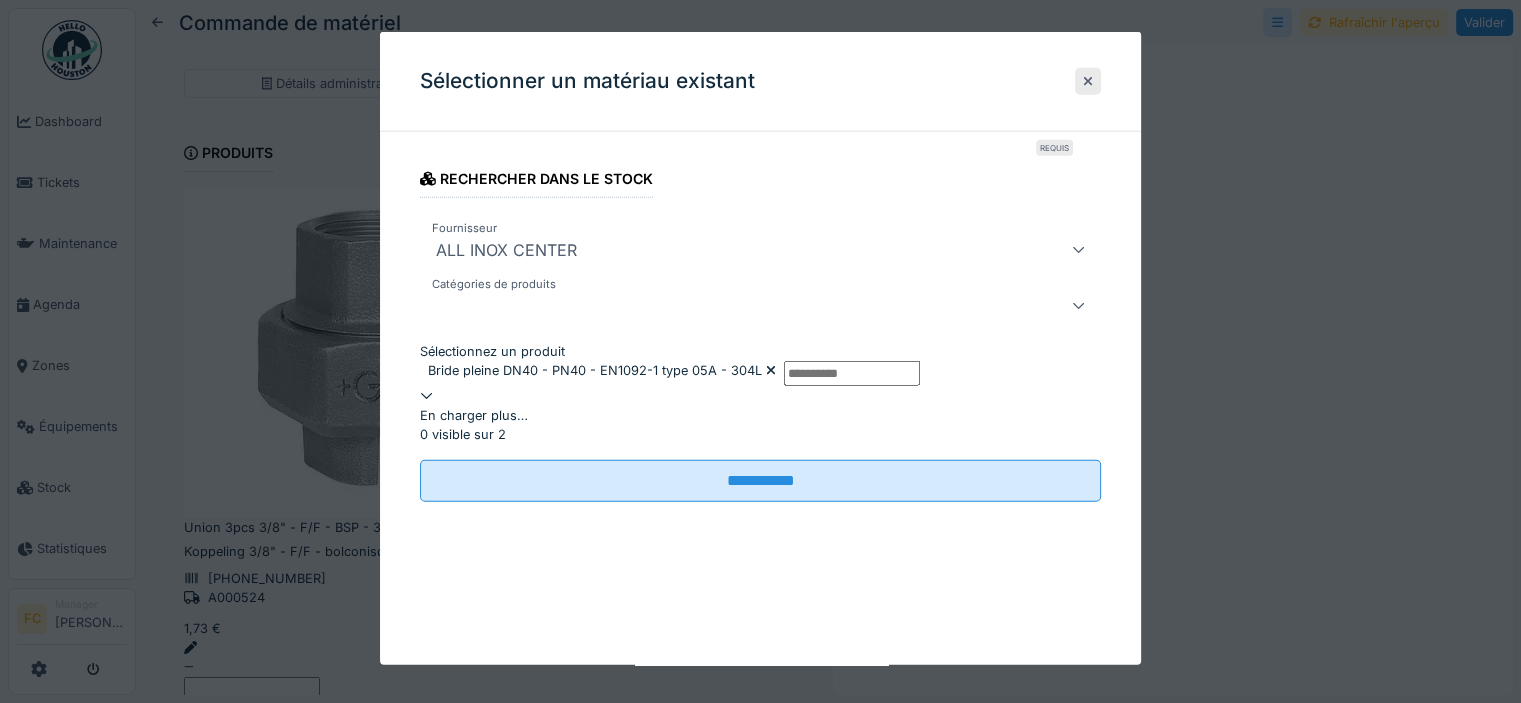 click on "**********" at bounding box center [760, 348] 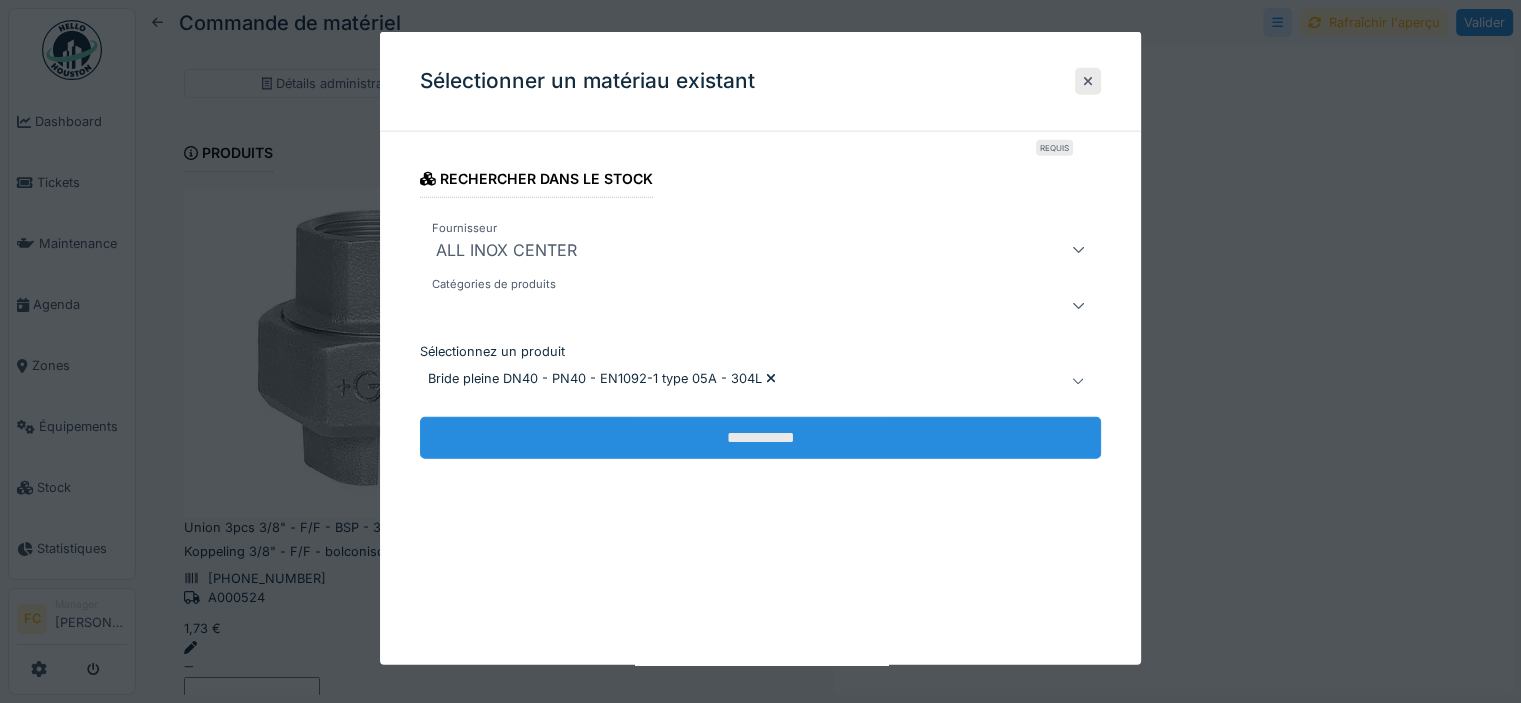 click on "**********" at bounding box center [760, 438] 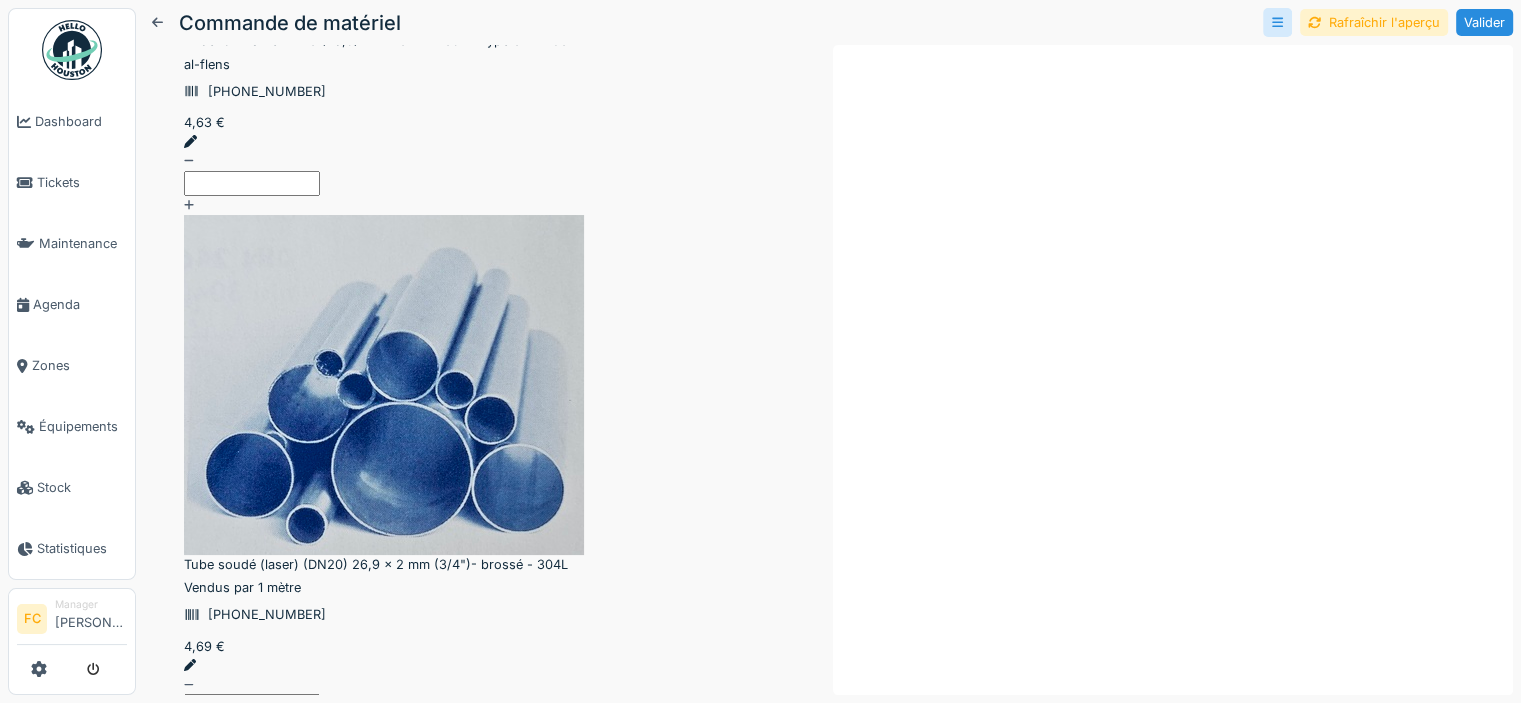 scroll, scrollTop: 1855, scrollLeft: 0, axis: vertical 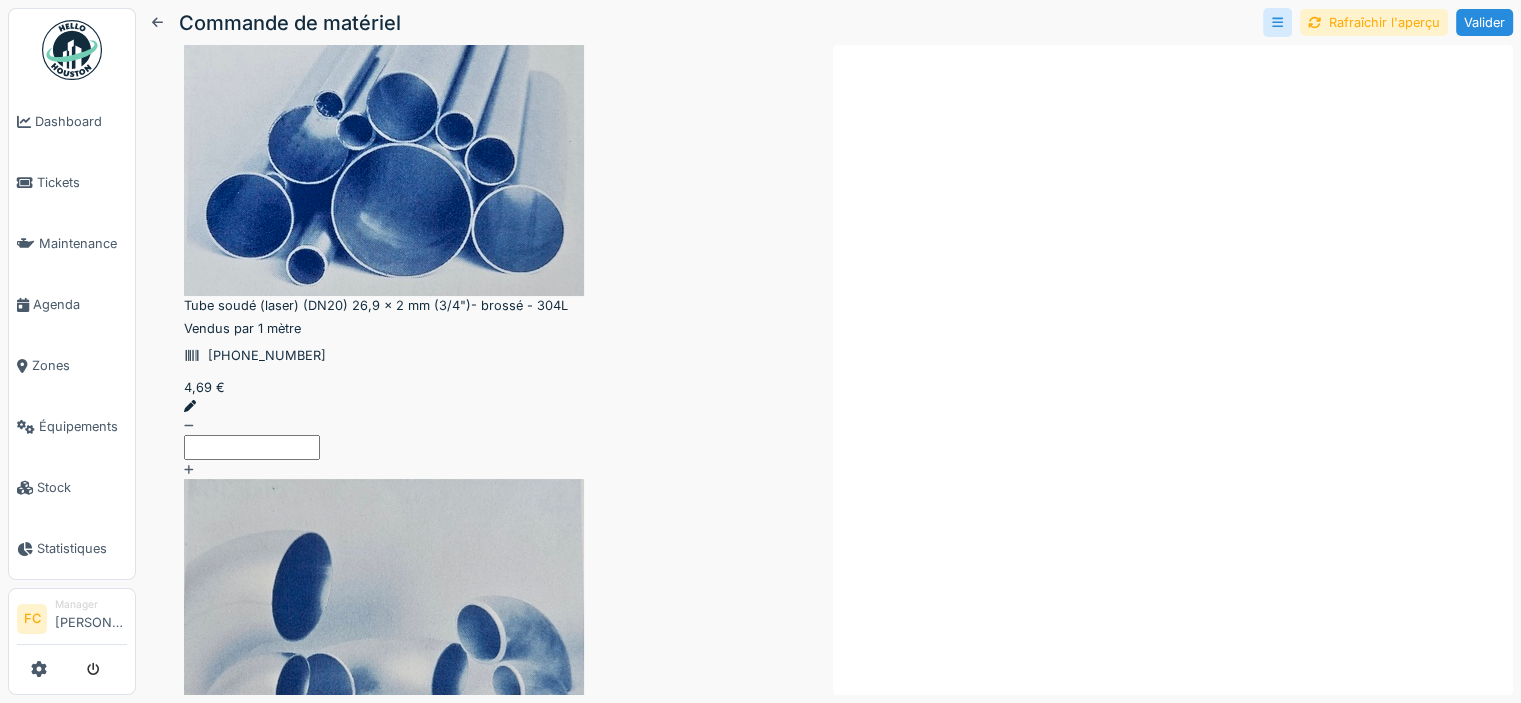 click 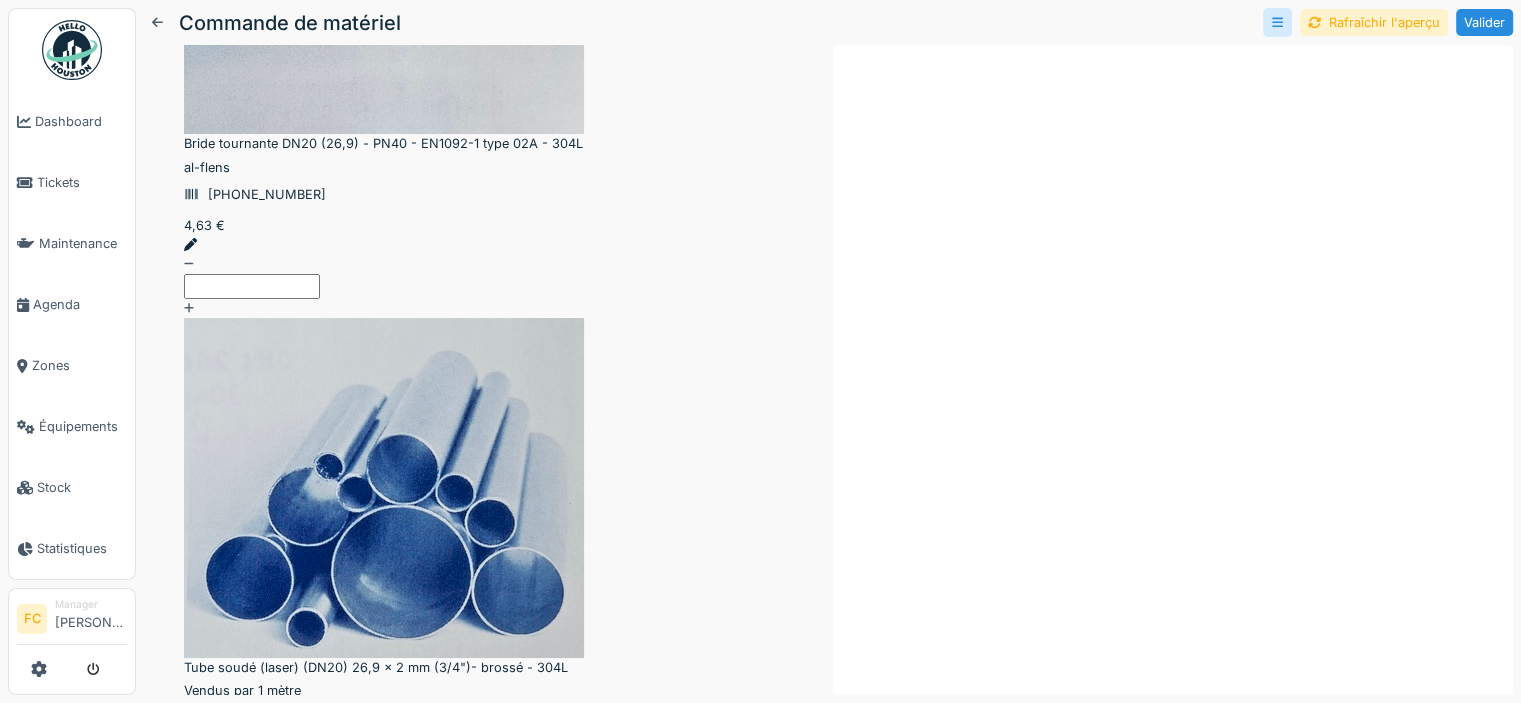 scroll, scrollTop: 1477, scrollLeft: 0, axis: vertical 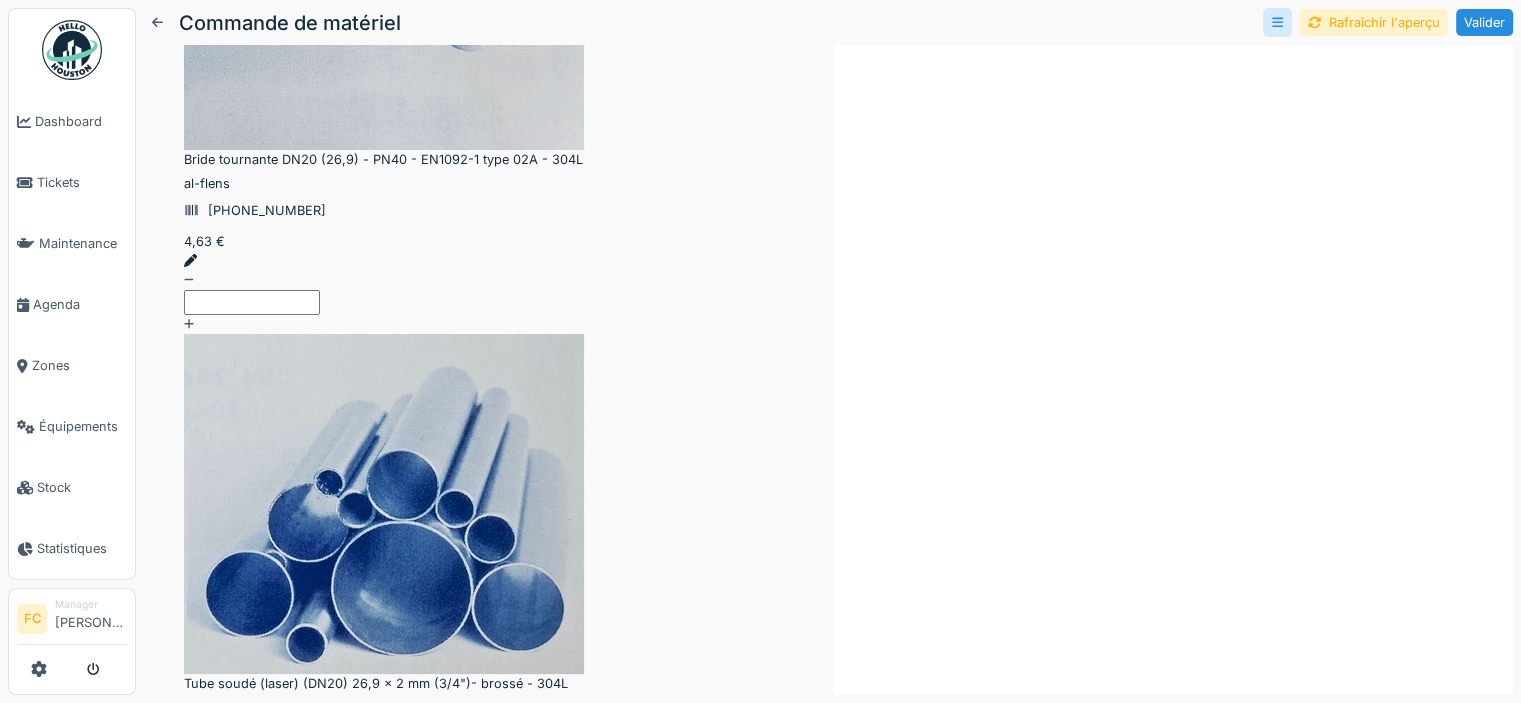 click 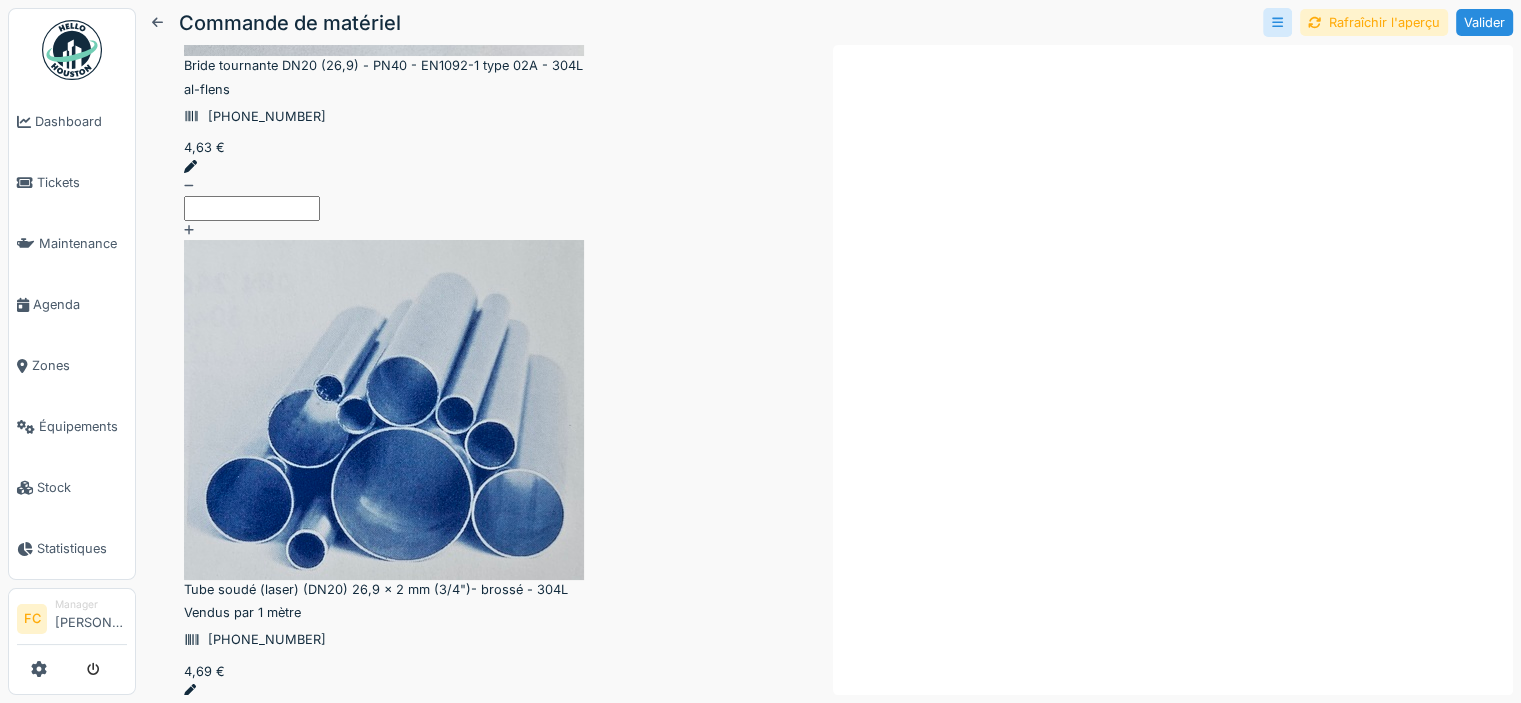 scroll, scrollTop: 1570, scrollLeft: 0, axis: vertical 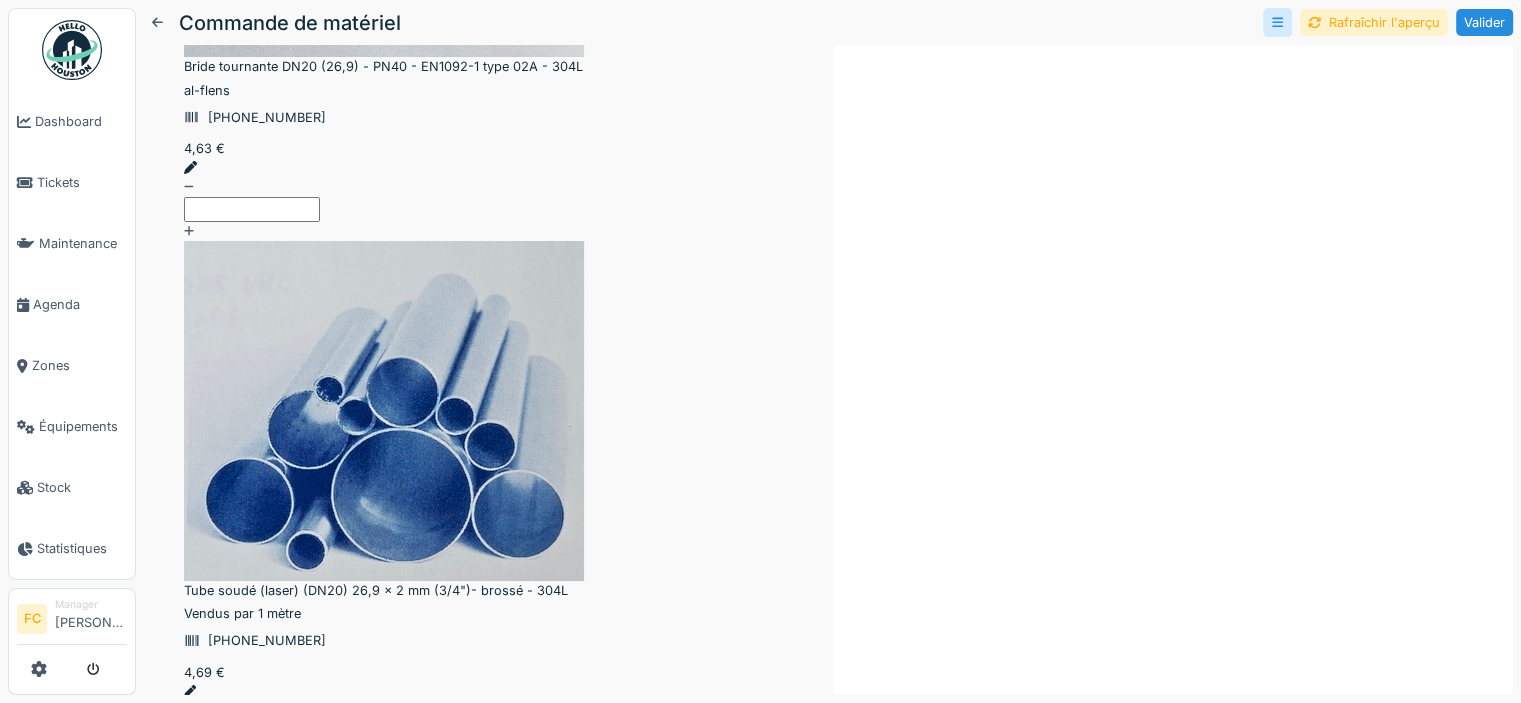 click 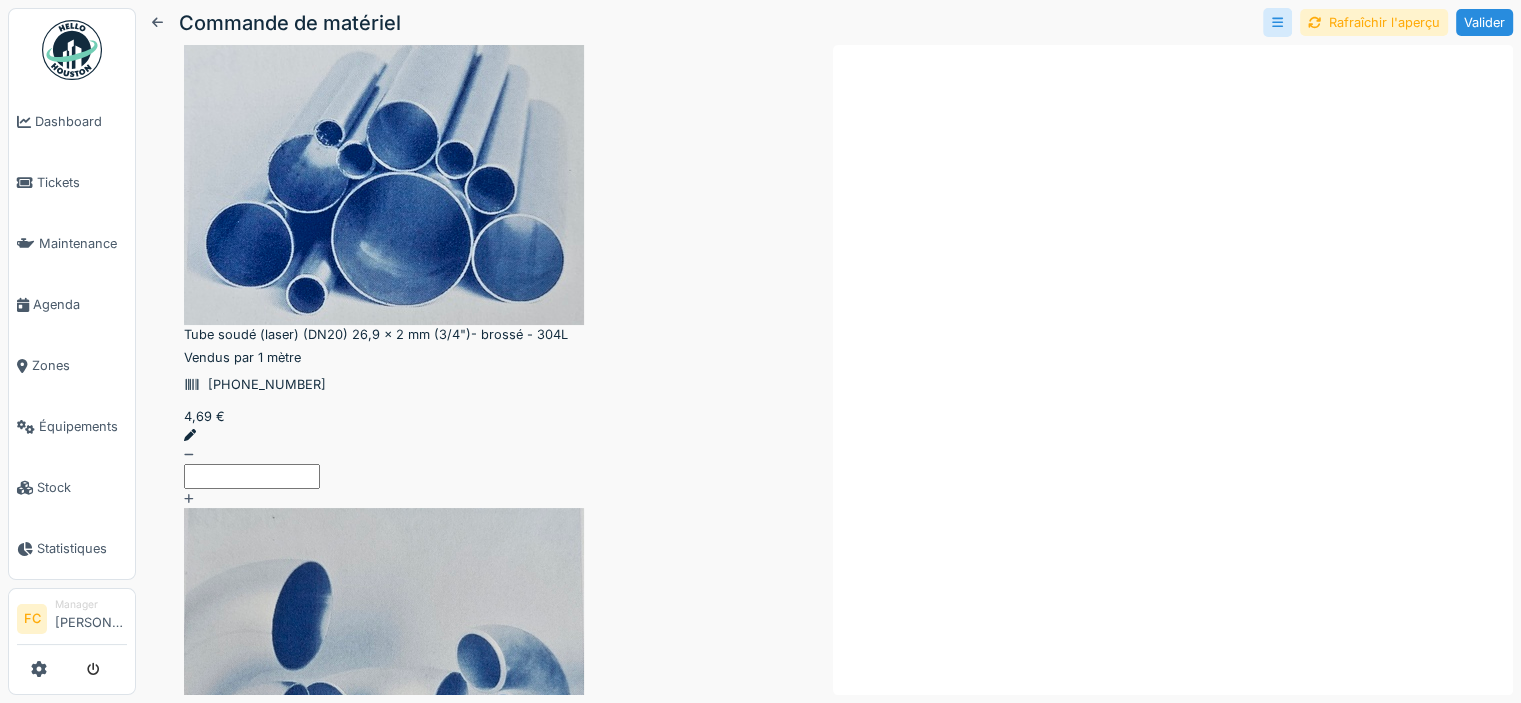 scroll, scrollTop: 1840, scrollLeft: 0, axis: vertical 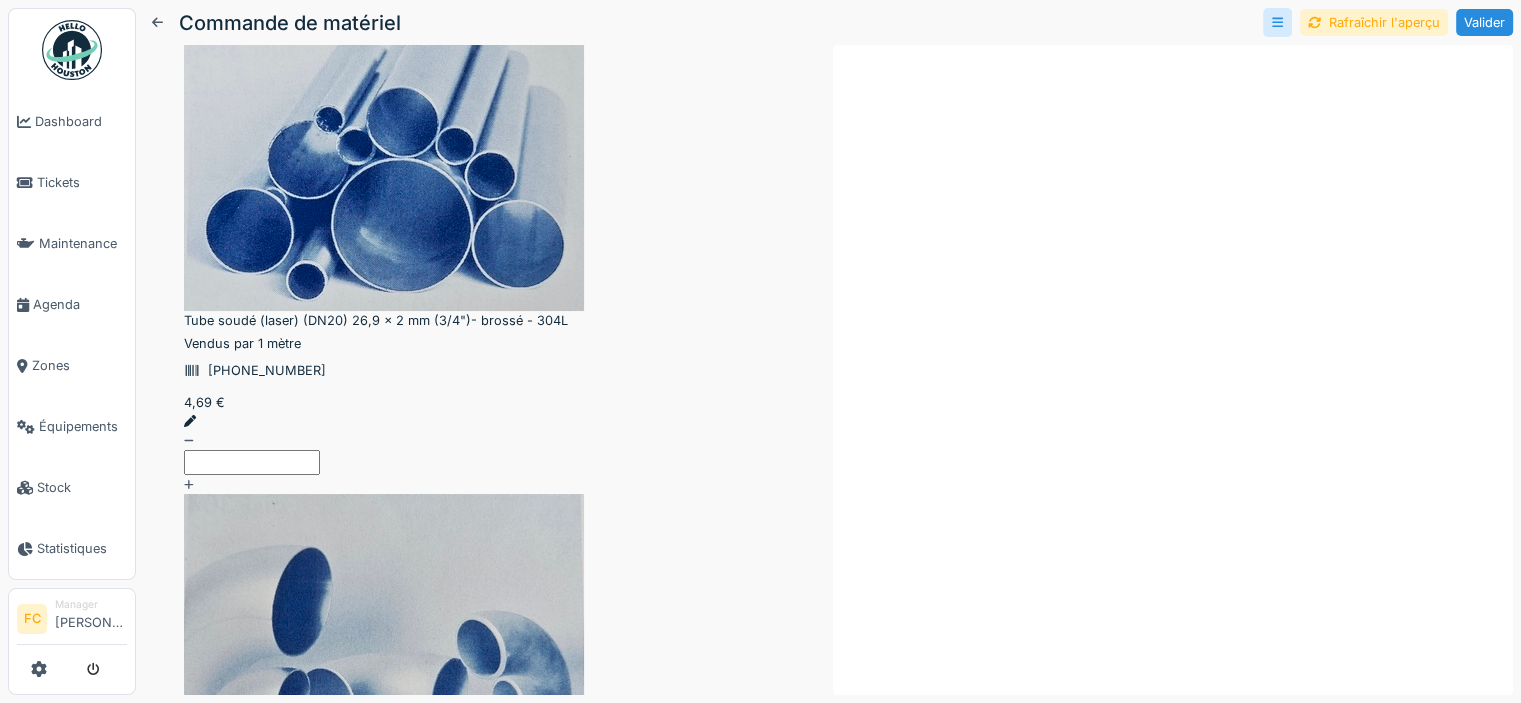 click at bounding box center [484, 5616] 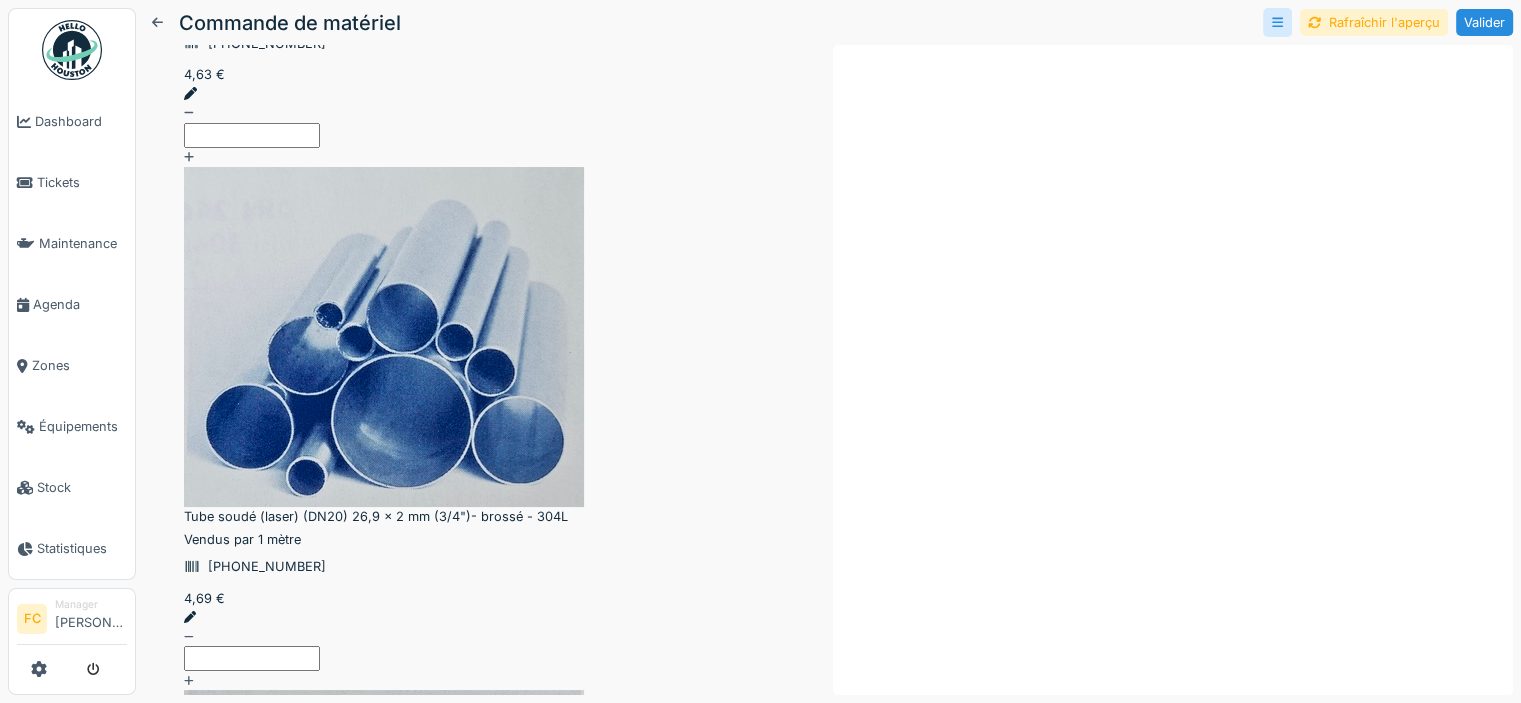 scroll, scrollTop: 1643, scrollLeft: 0, axis: vertical 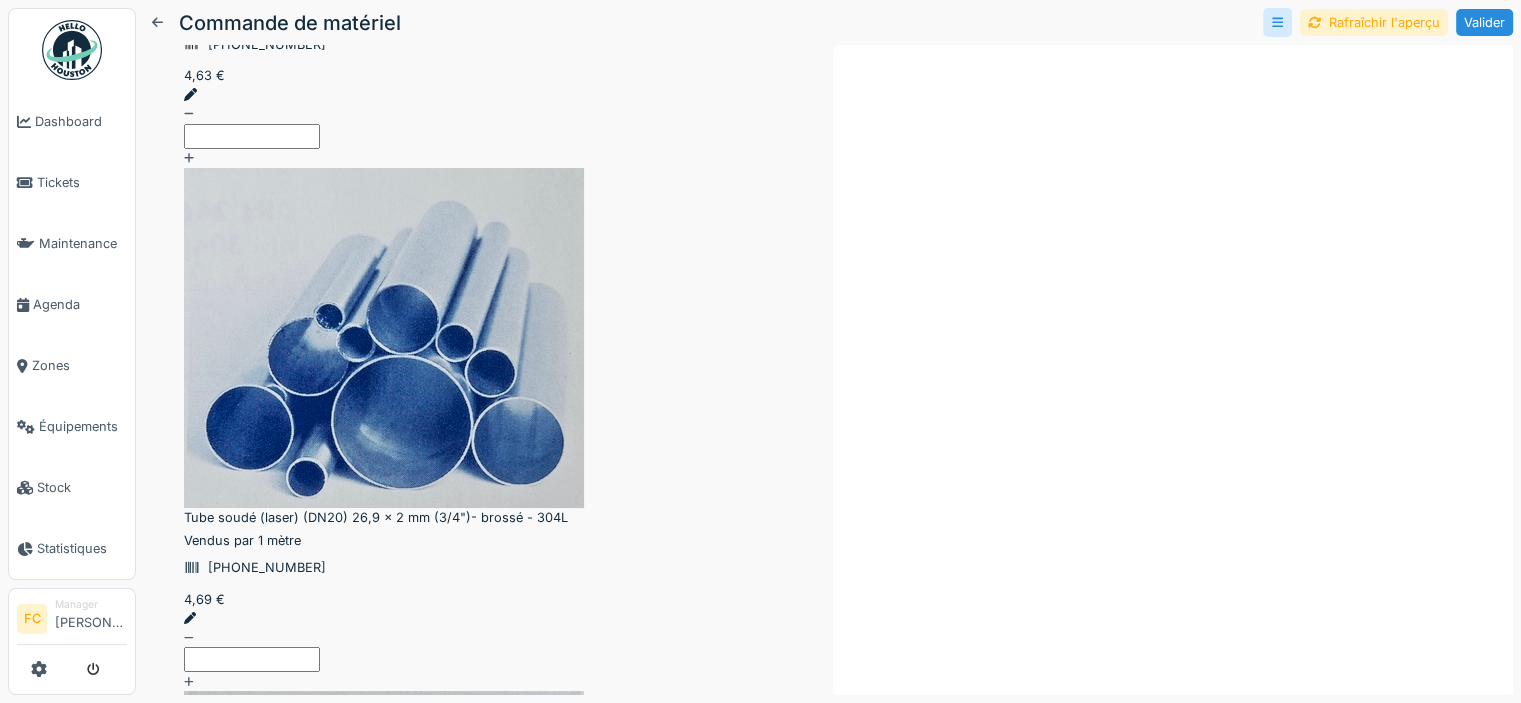 click 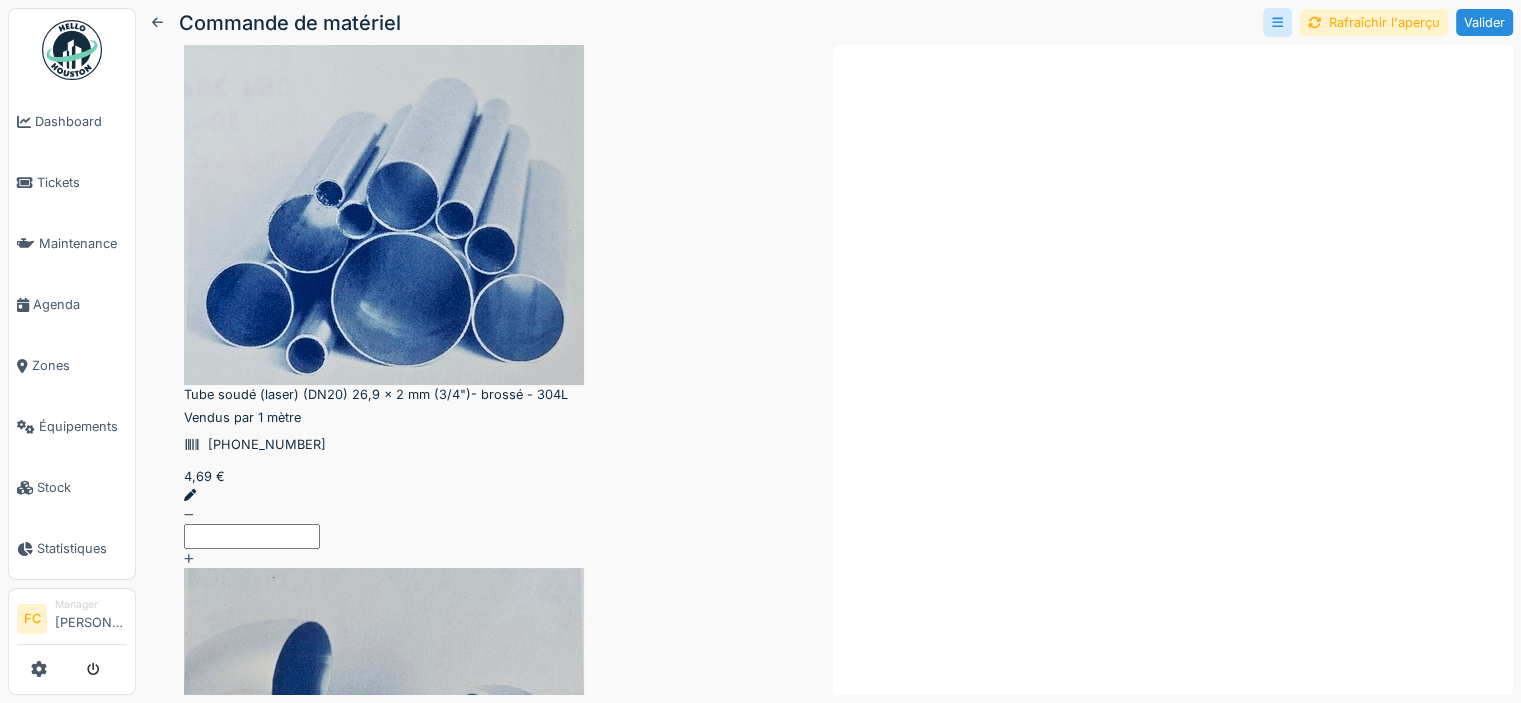 scroll, scrollTop: 1855, scrollLeft: 0, axis: vertical 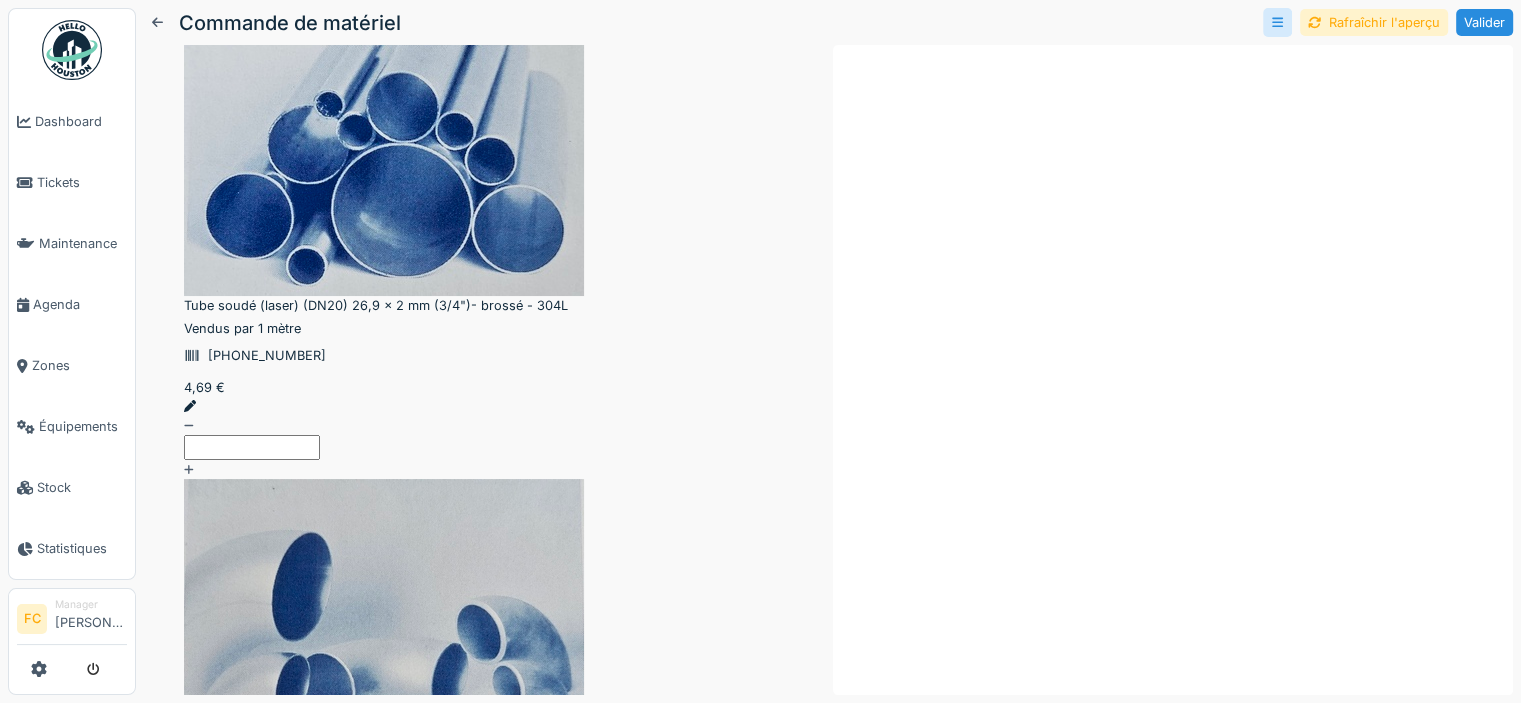 click 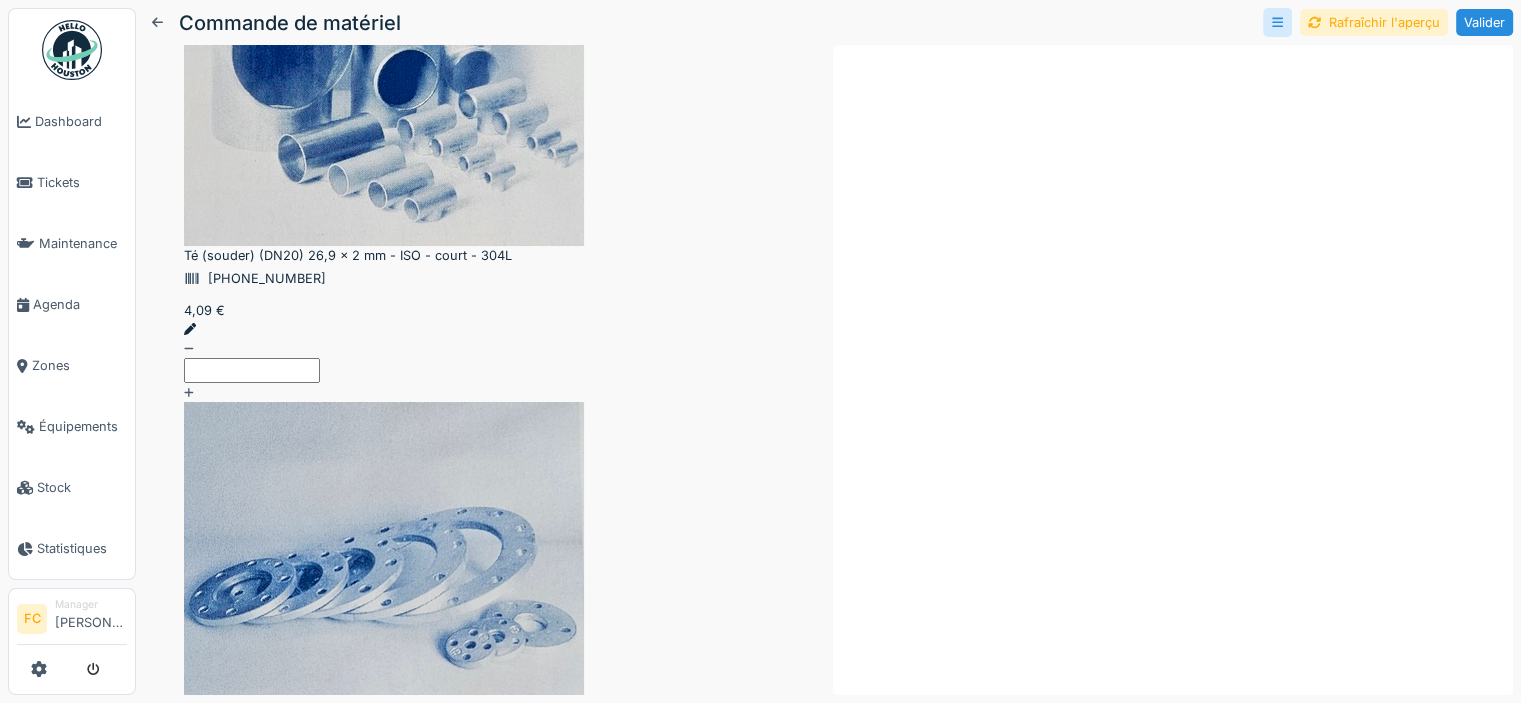 scroll, scrollTop: 861, scrollLeft: 0, axis: vertical 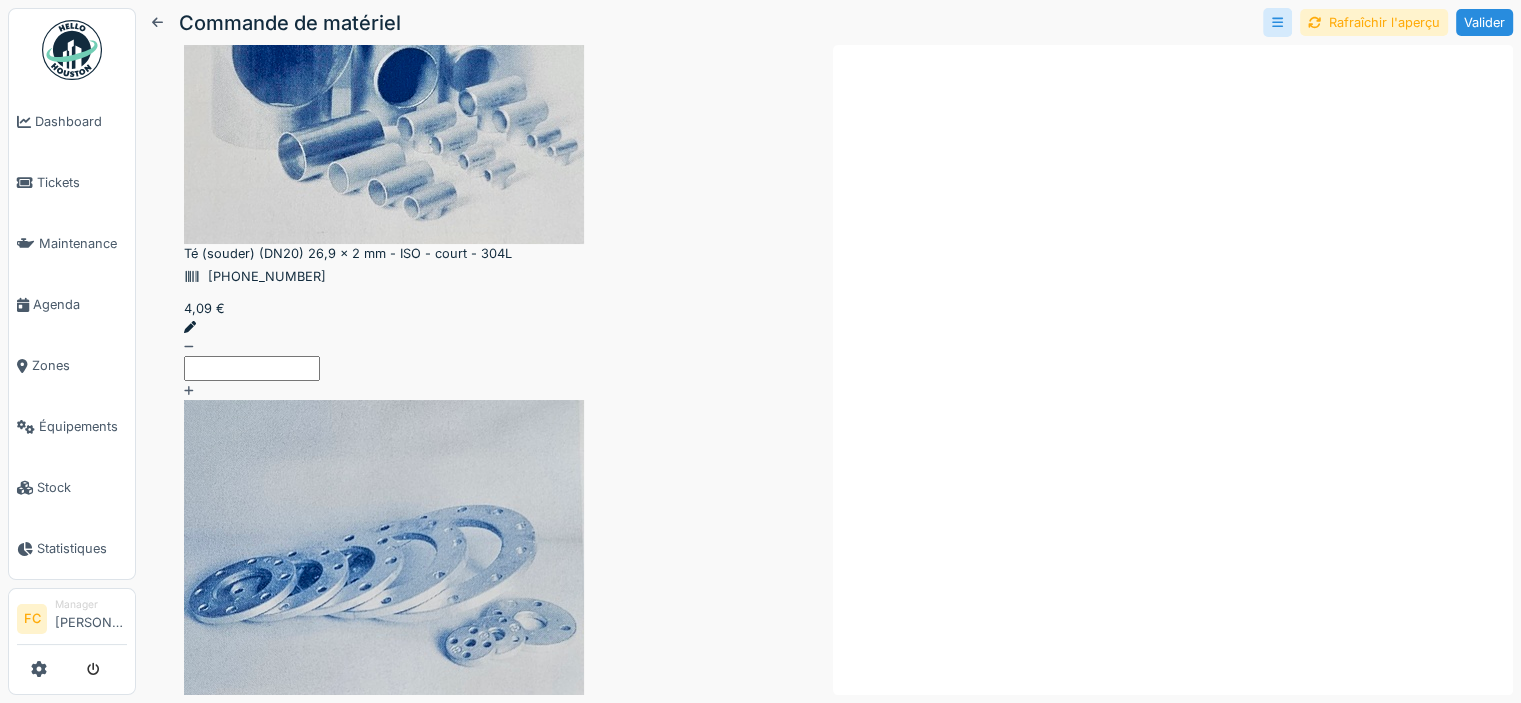 click 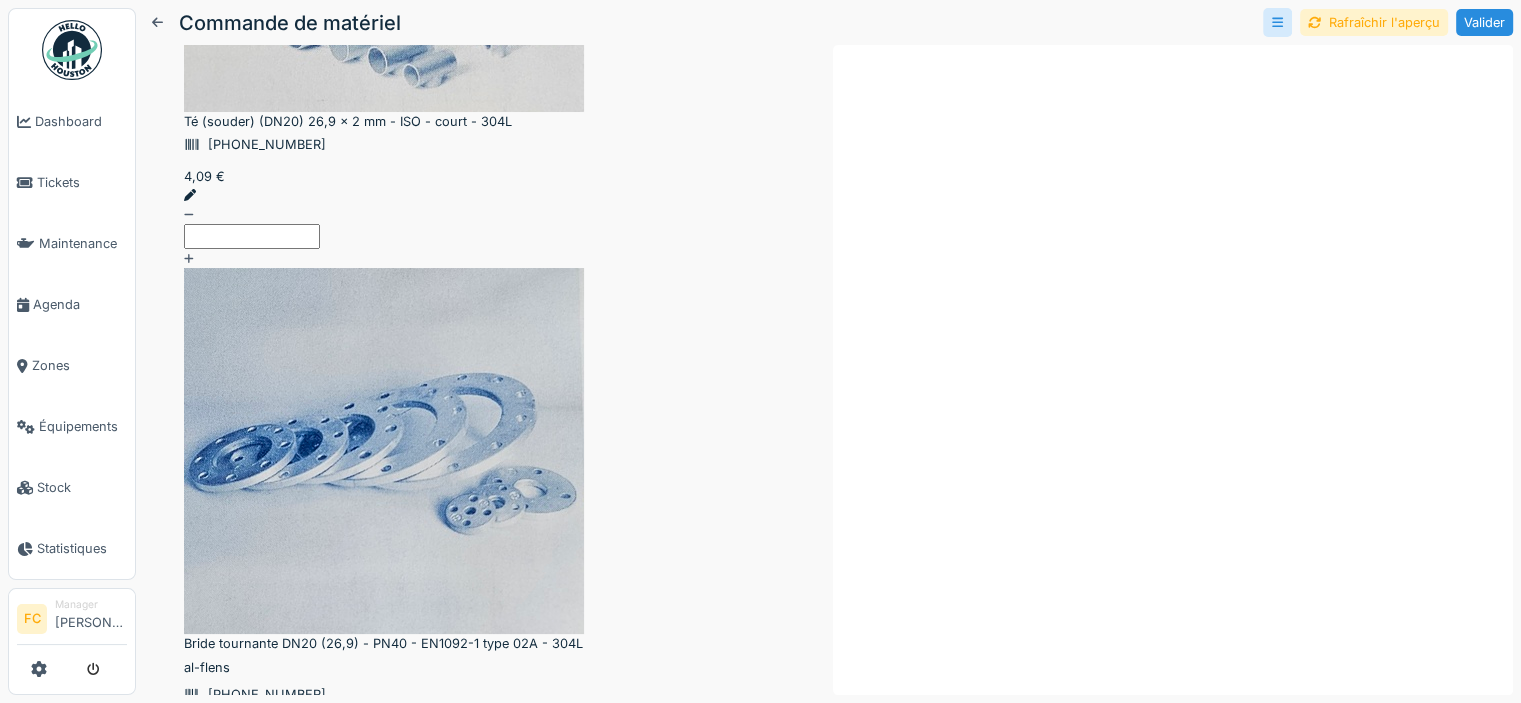 scroll, scrollTop: 993, scrollLeft: 0, axis: vertical 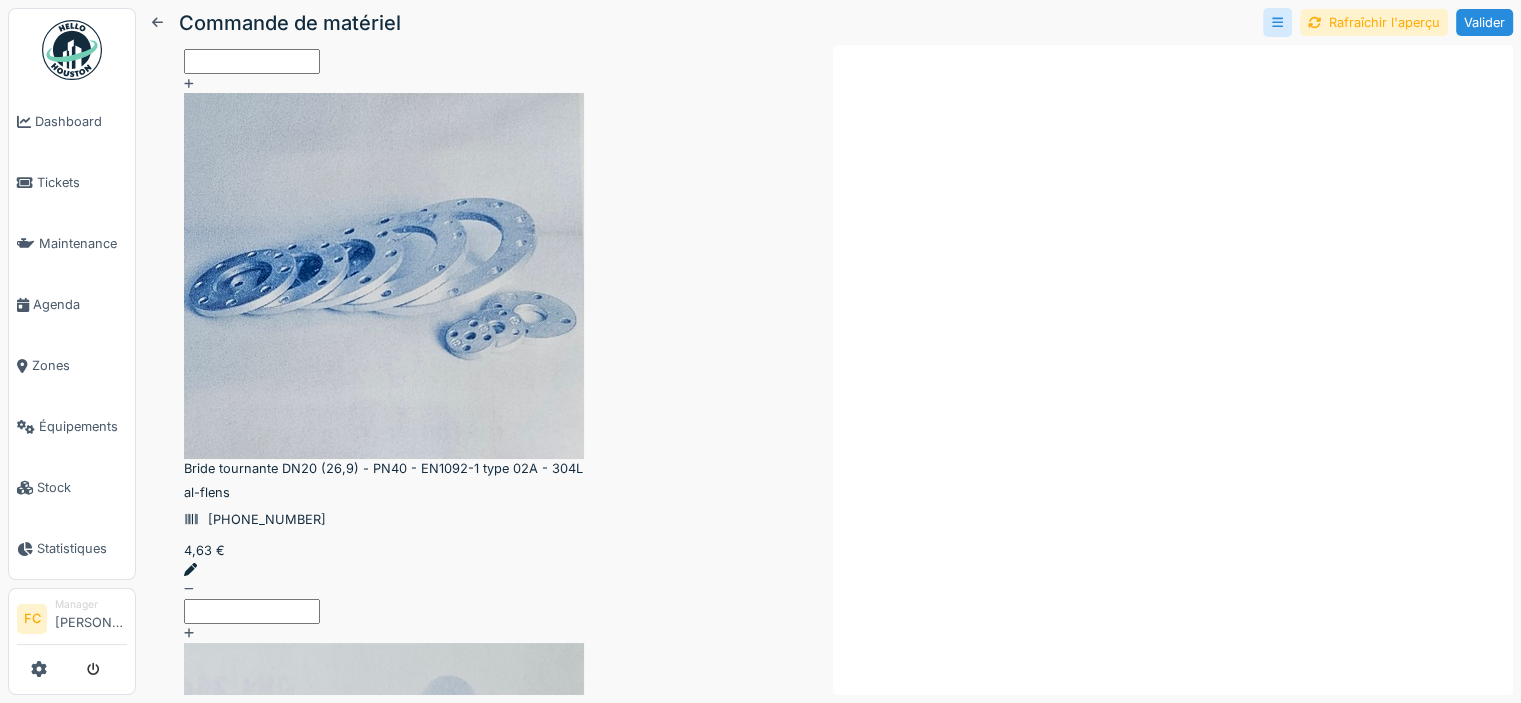 click 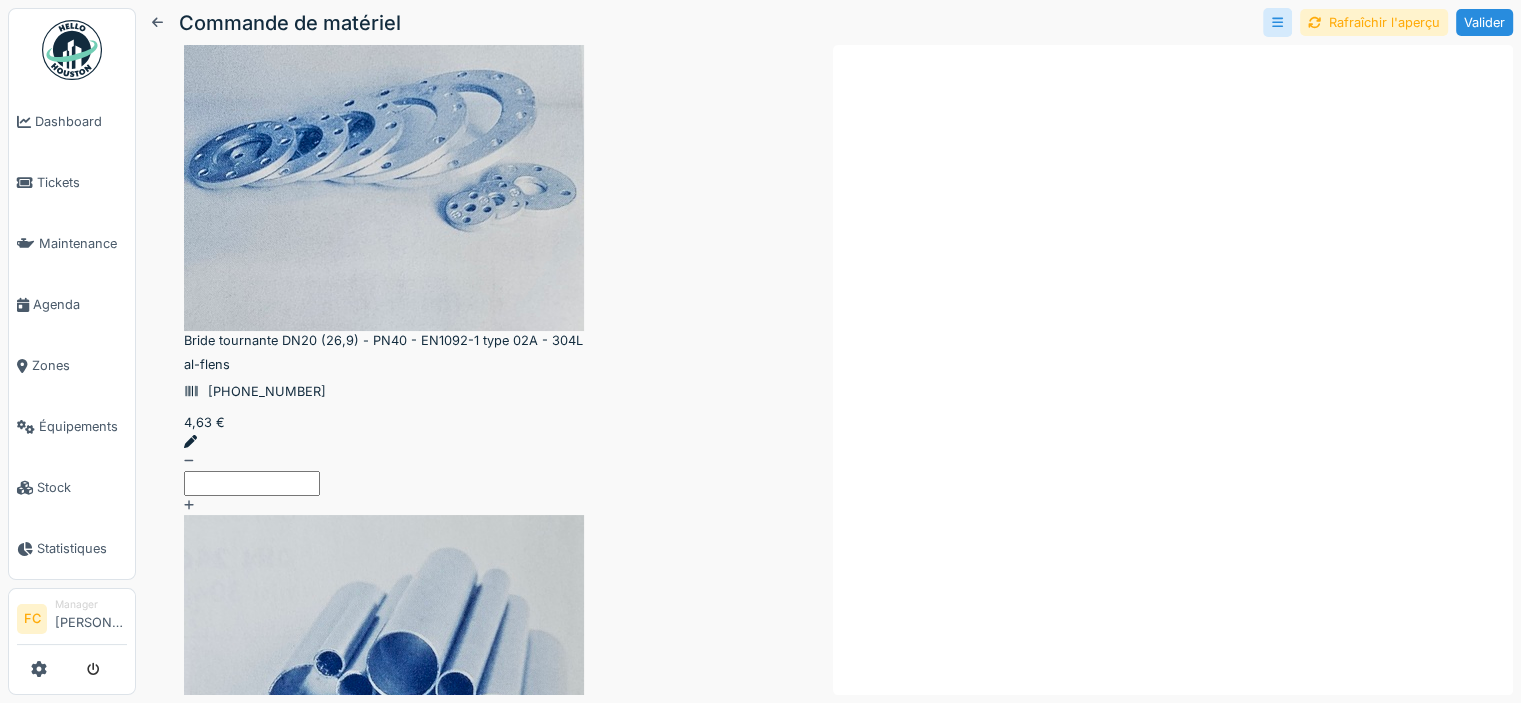 scroll, scrollTop: 1298, scrollLeft: 0, axis: vertical 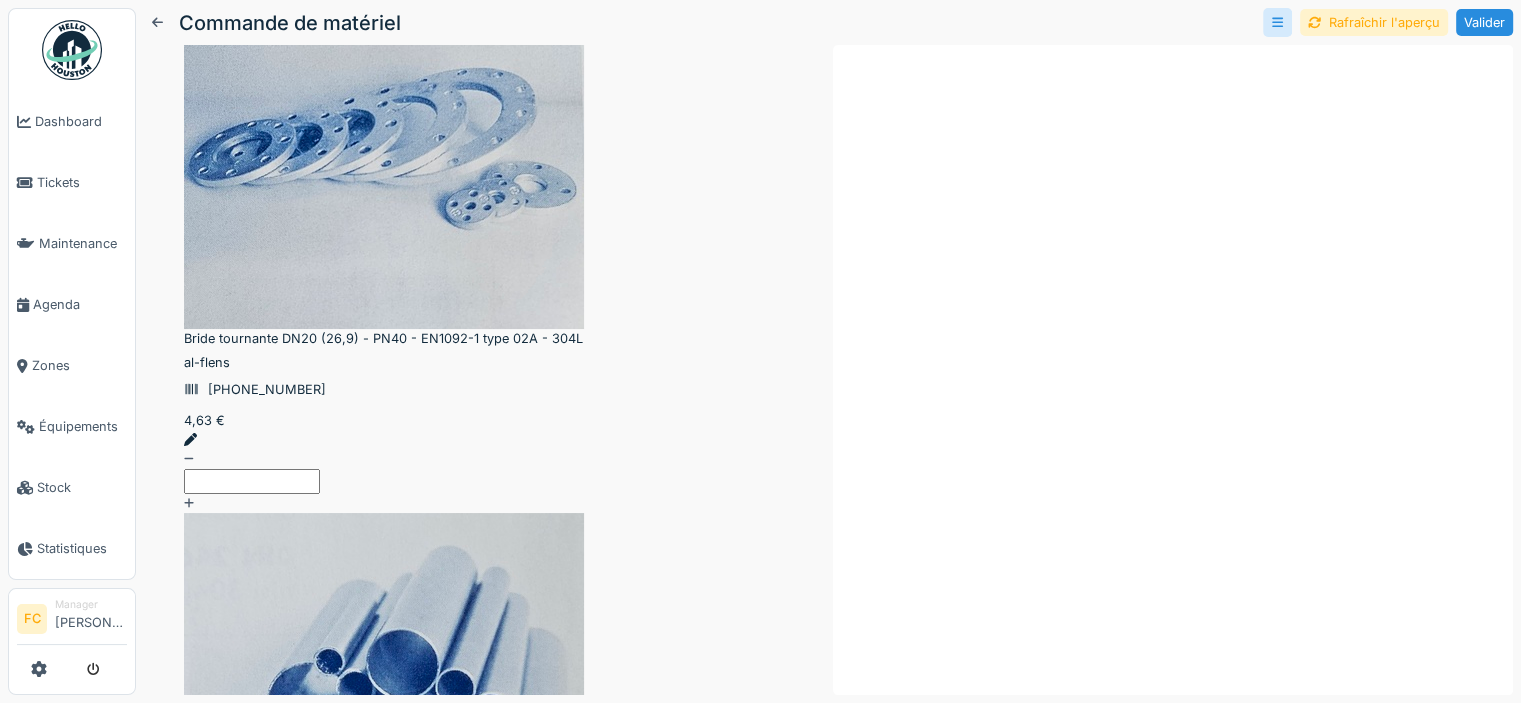 click at bounding box center (484, 3791) 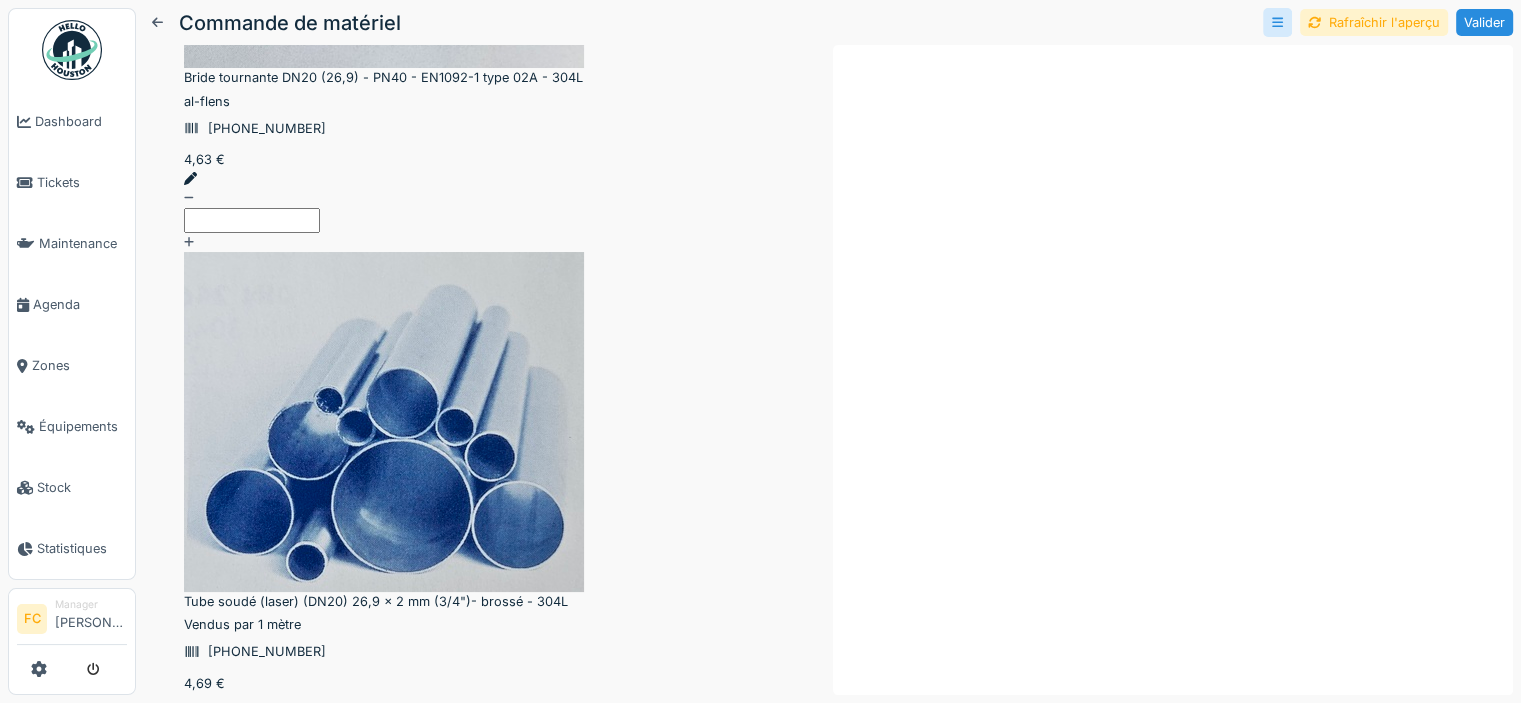 scroll, scrollTop: 1558, scrollLeft: 0, axis: vertical 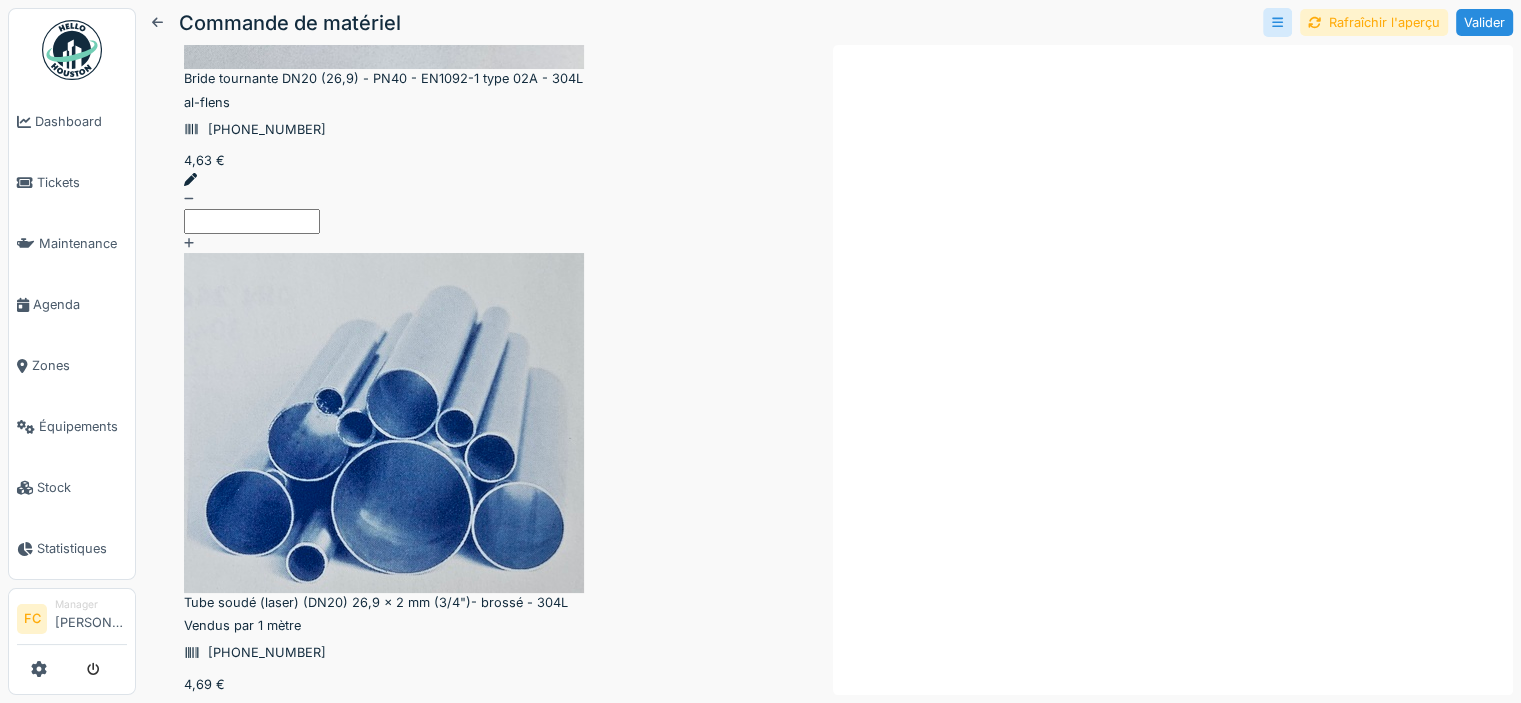 click 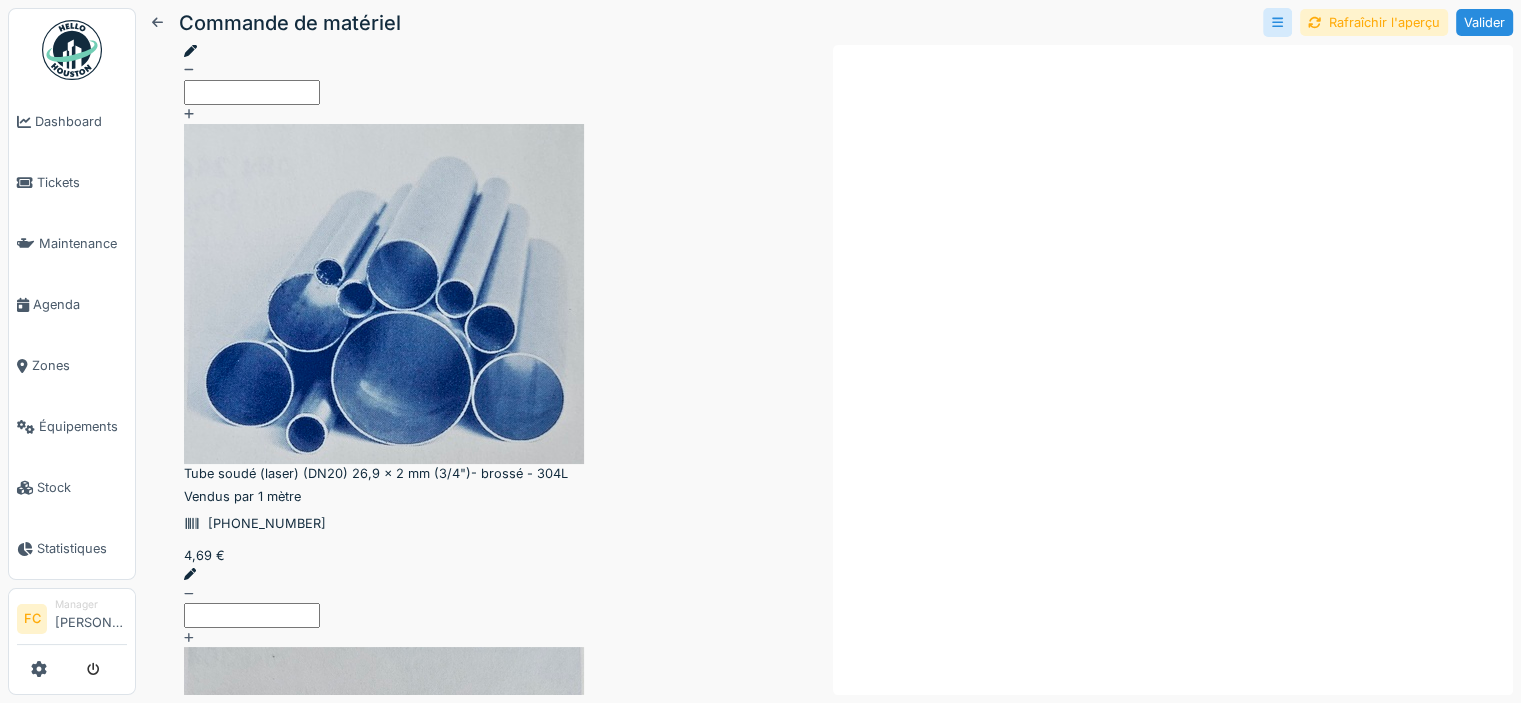 scroll, scrollTop: 1686, scrollLeft: 0, axis: vertical 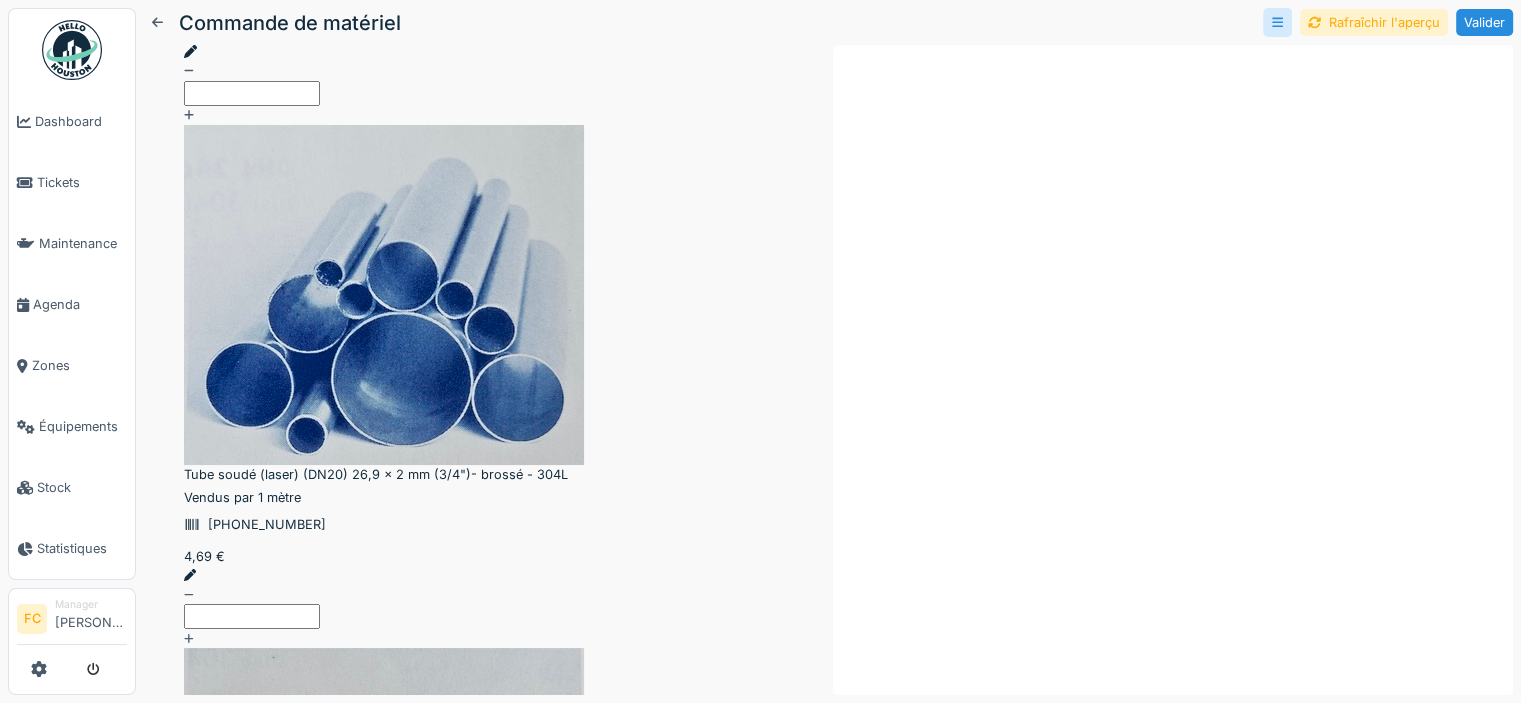 click 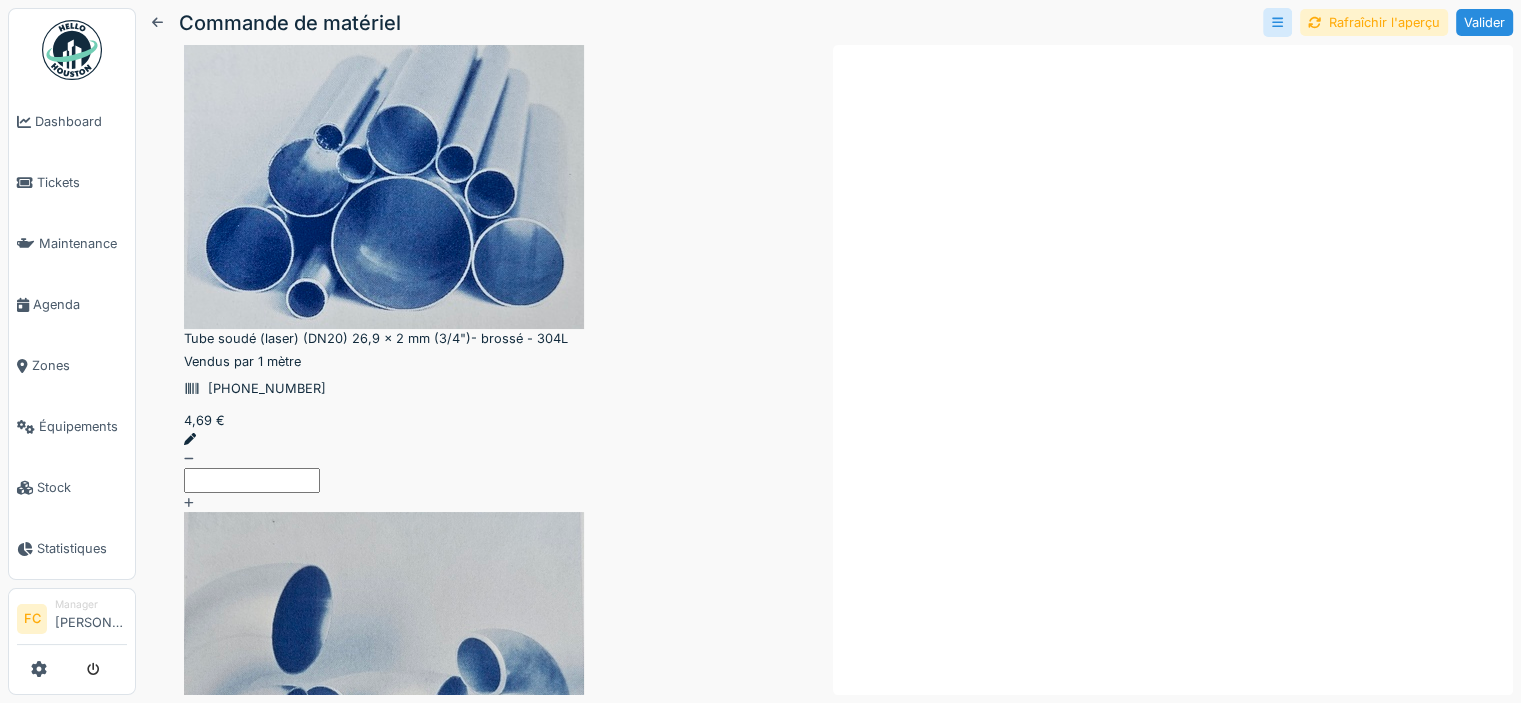 scroll, scrollTop: 1855, scrollLeft: 0, axis: vertical 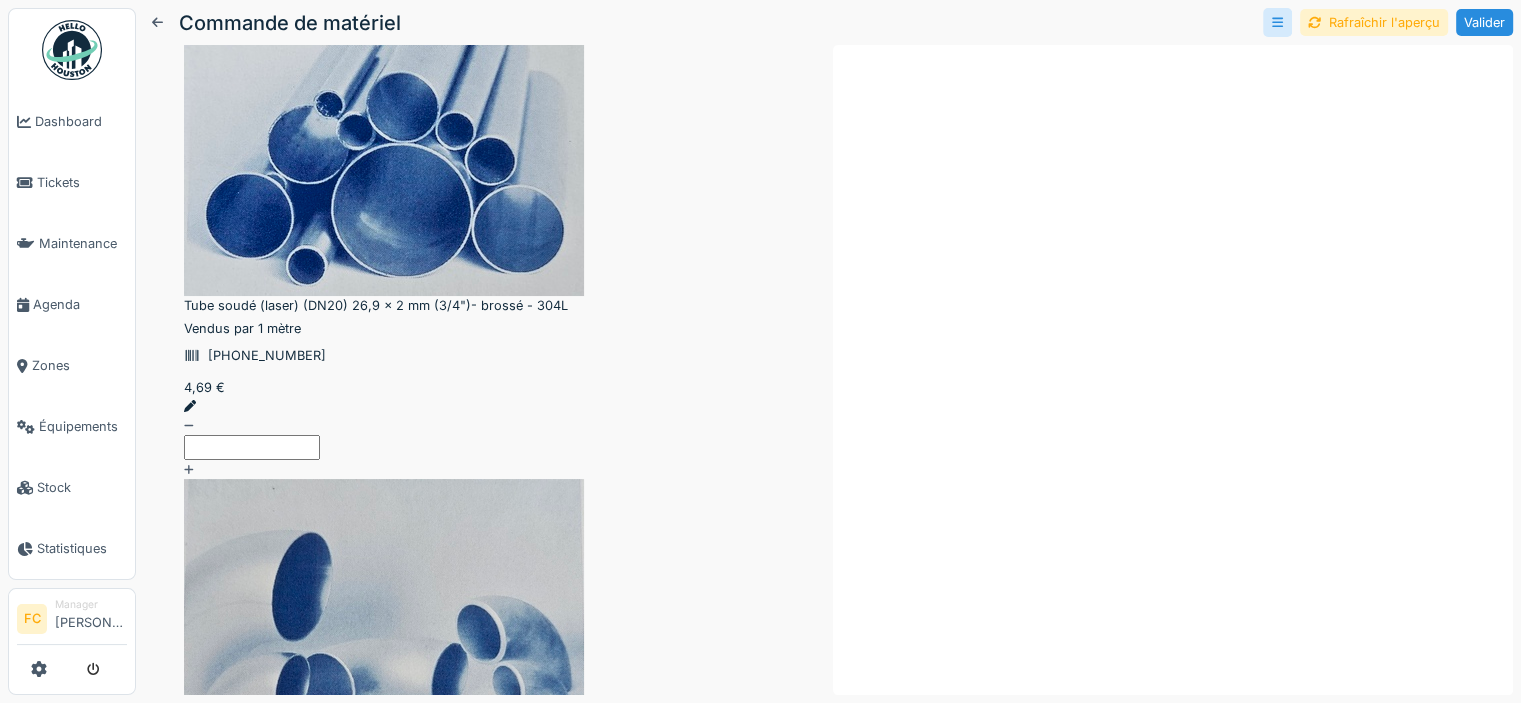 click 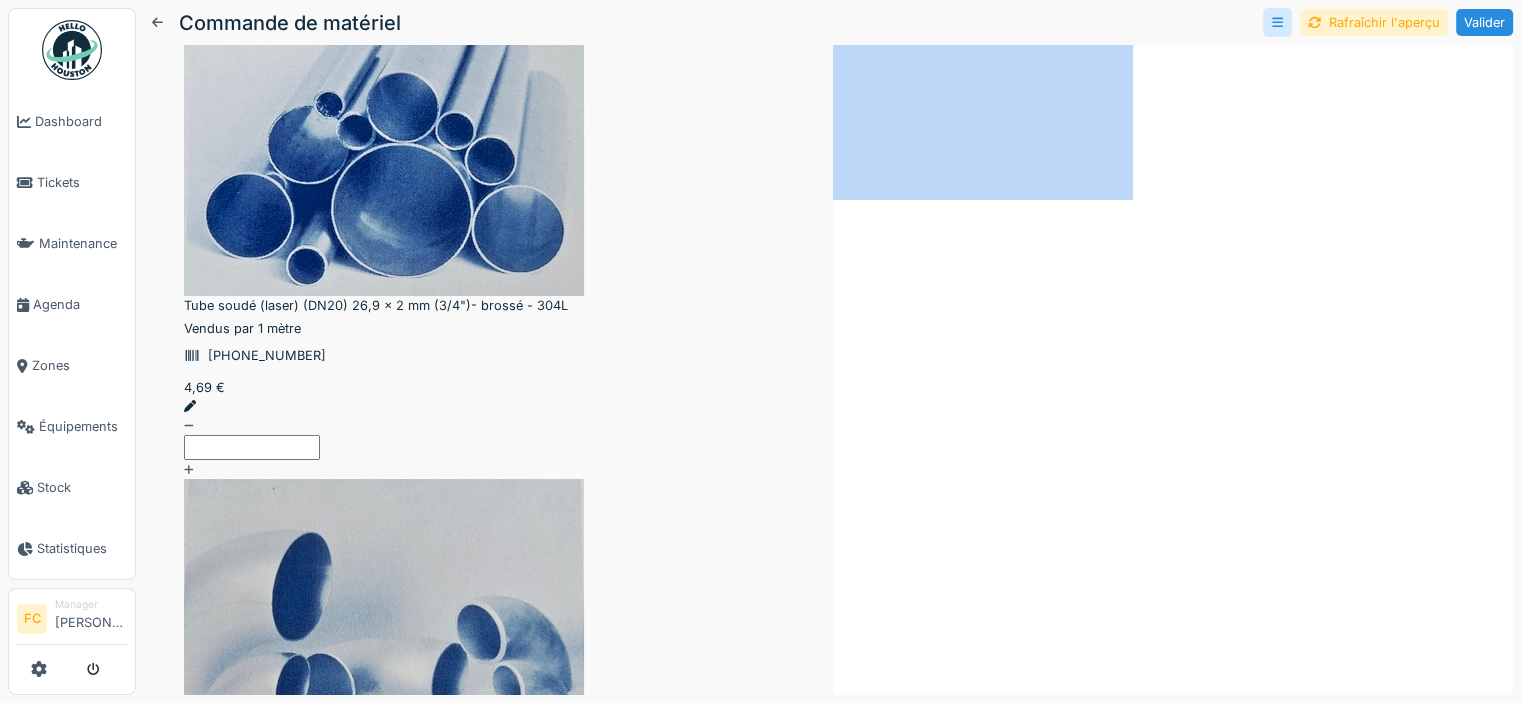 click at bounding box center (484, 6121) 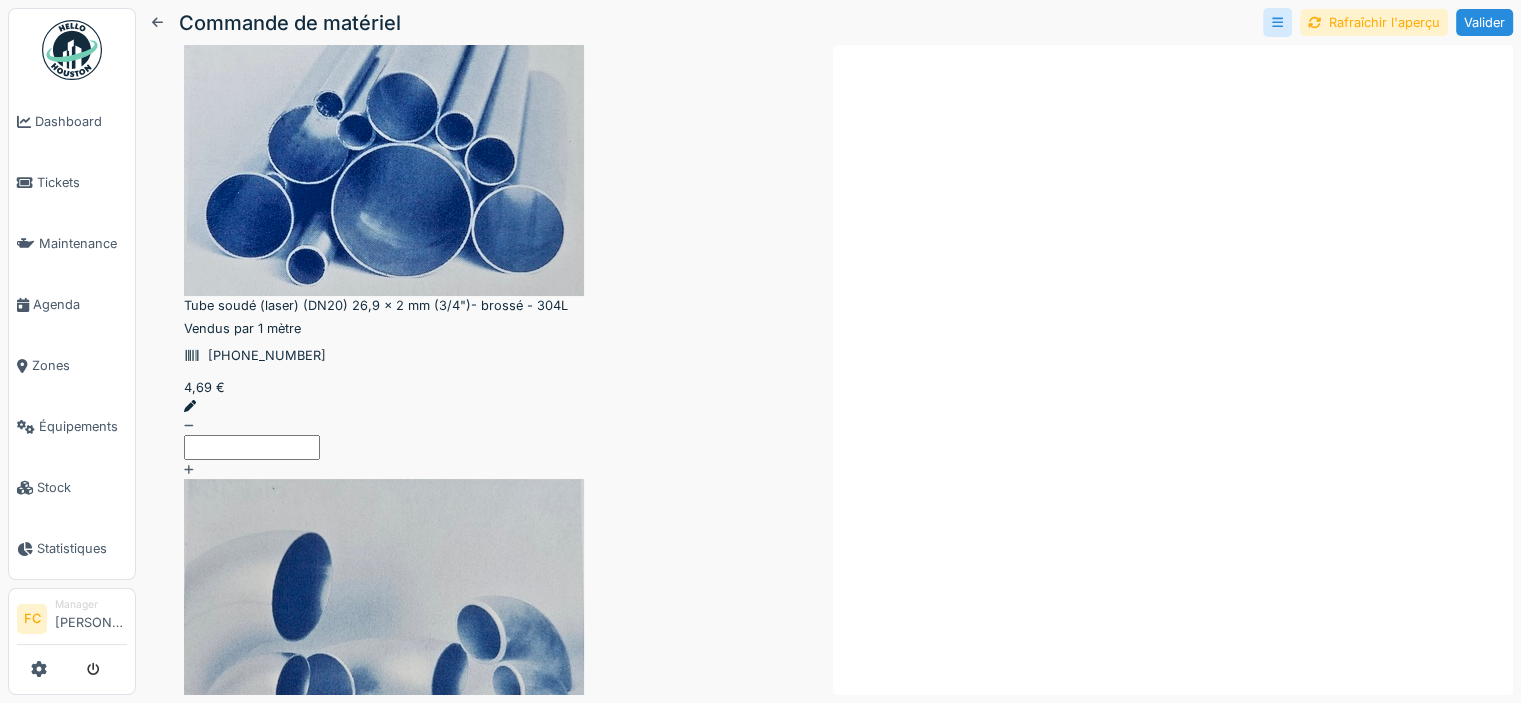 click 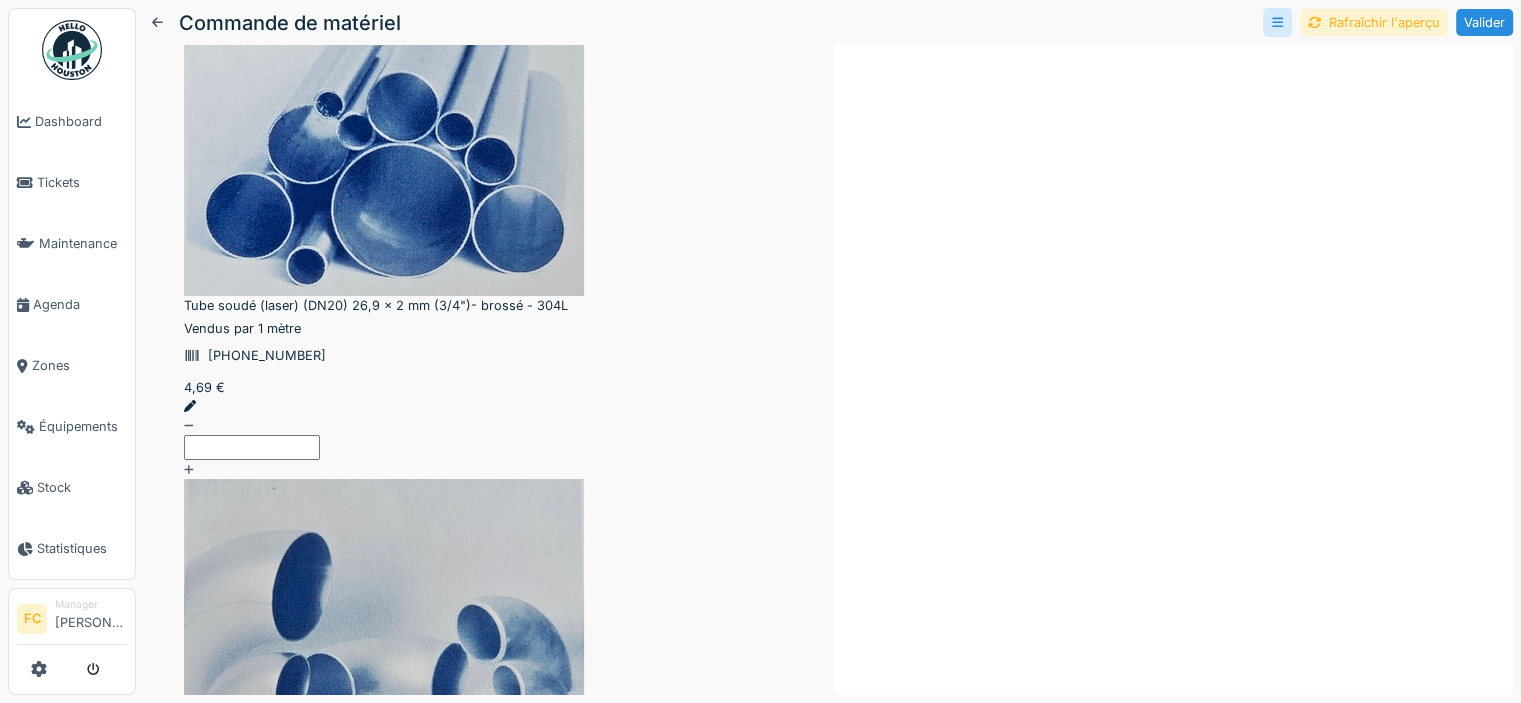 click on "Rafraîchir l'aperçu" at bounding box center [1374, 22] 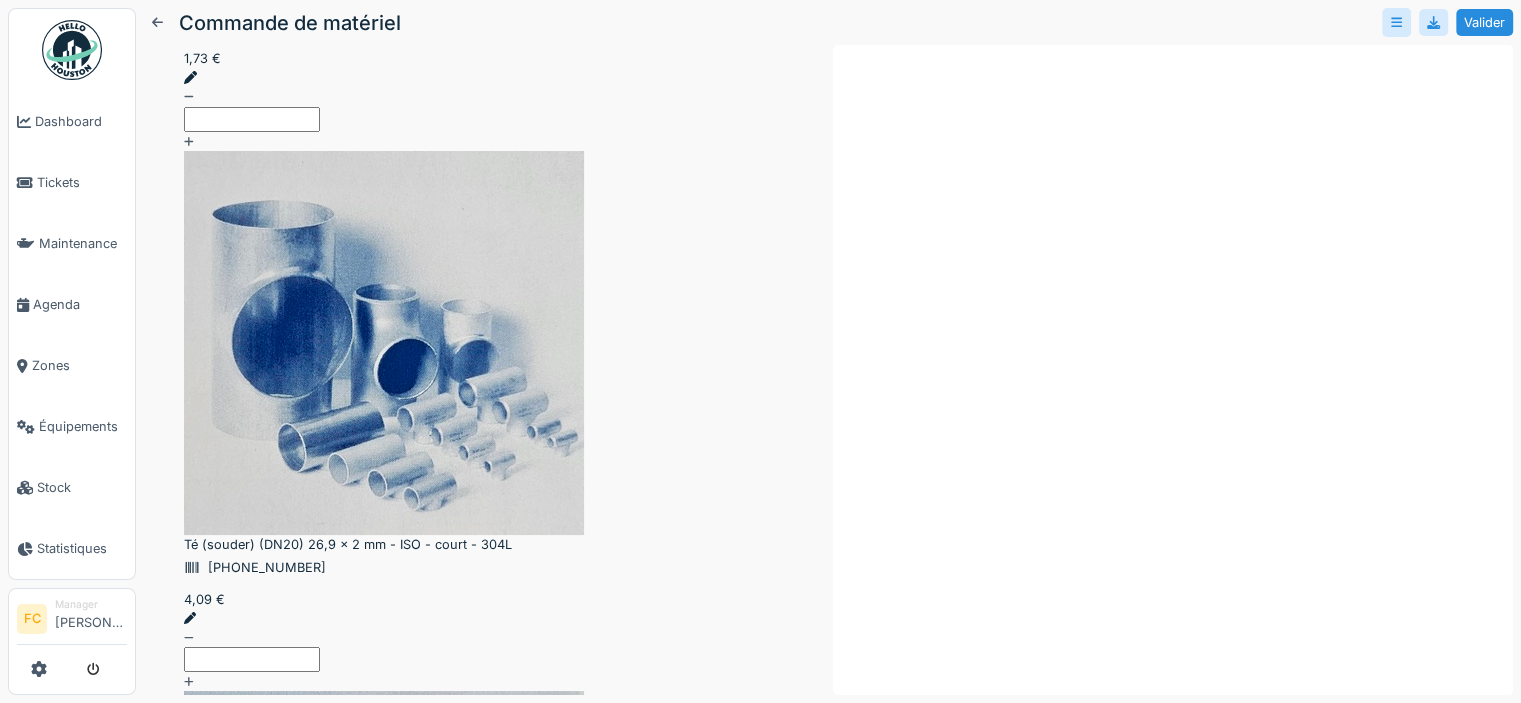 scroll, scrollTop: 0, scrollLeft: 0, axis: both 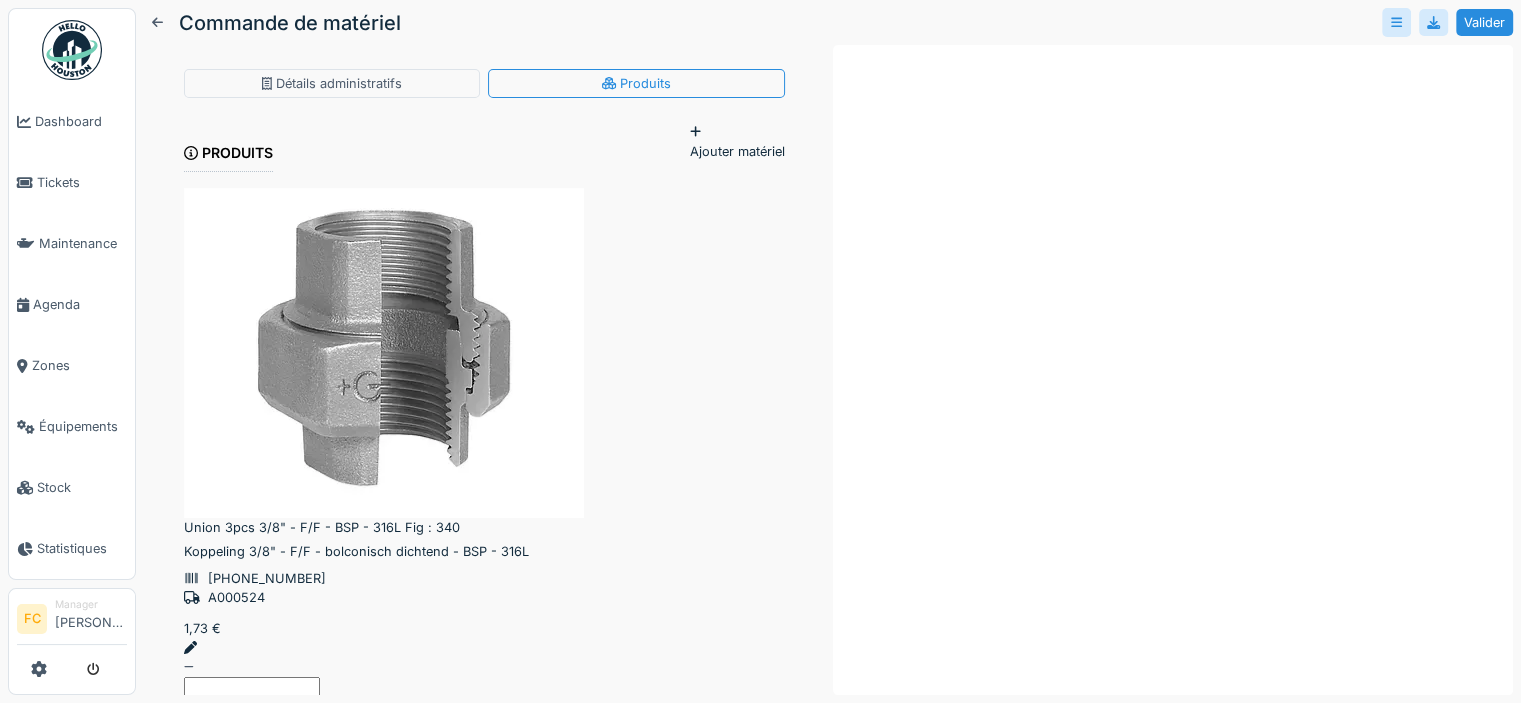 click on "Ajouter matériel" at bounding box center (737, 141) 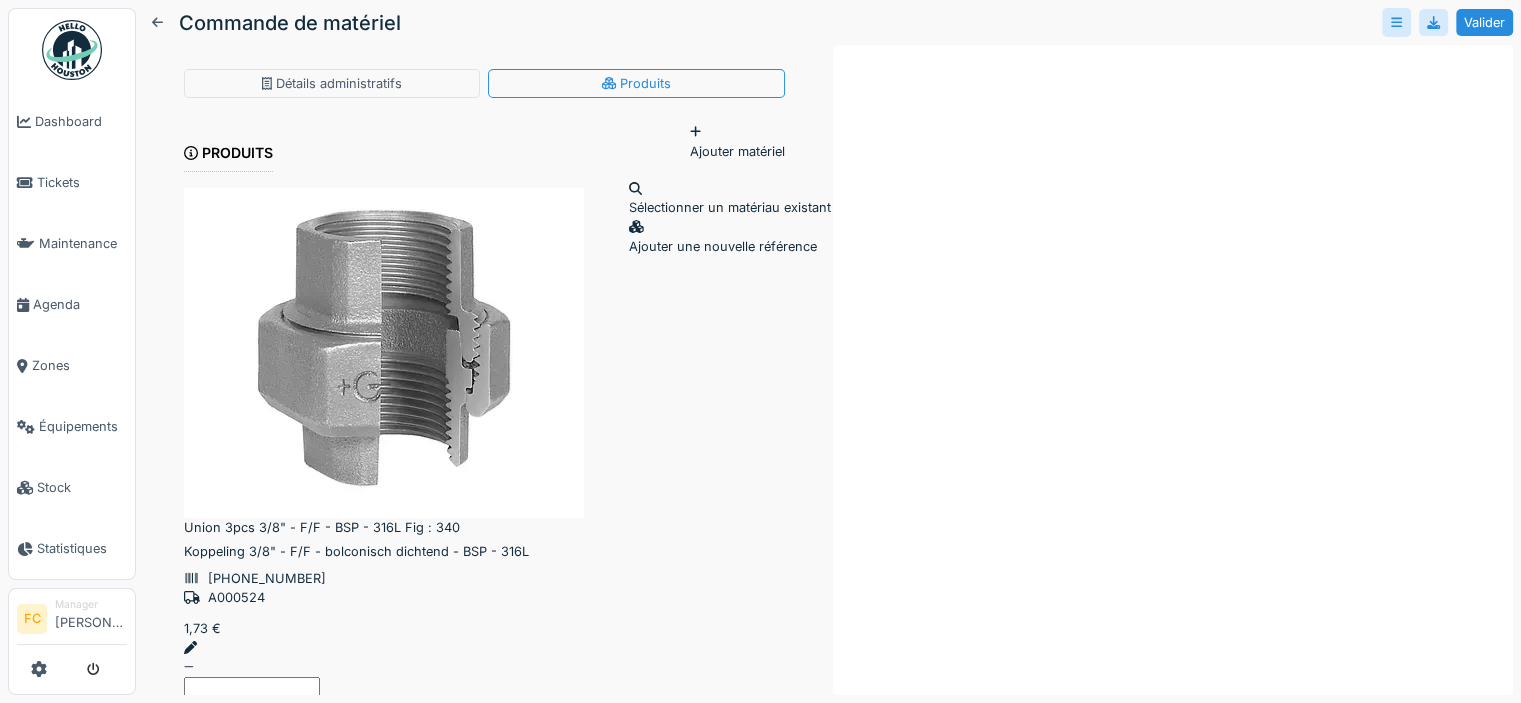 click on "Sélectionner un matériau existant" at bounding box center [730, 198] 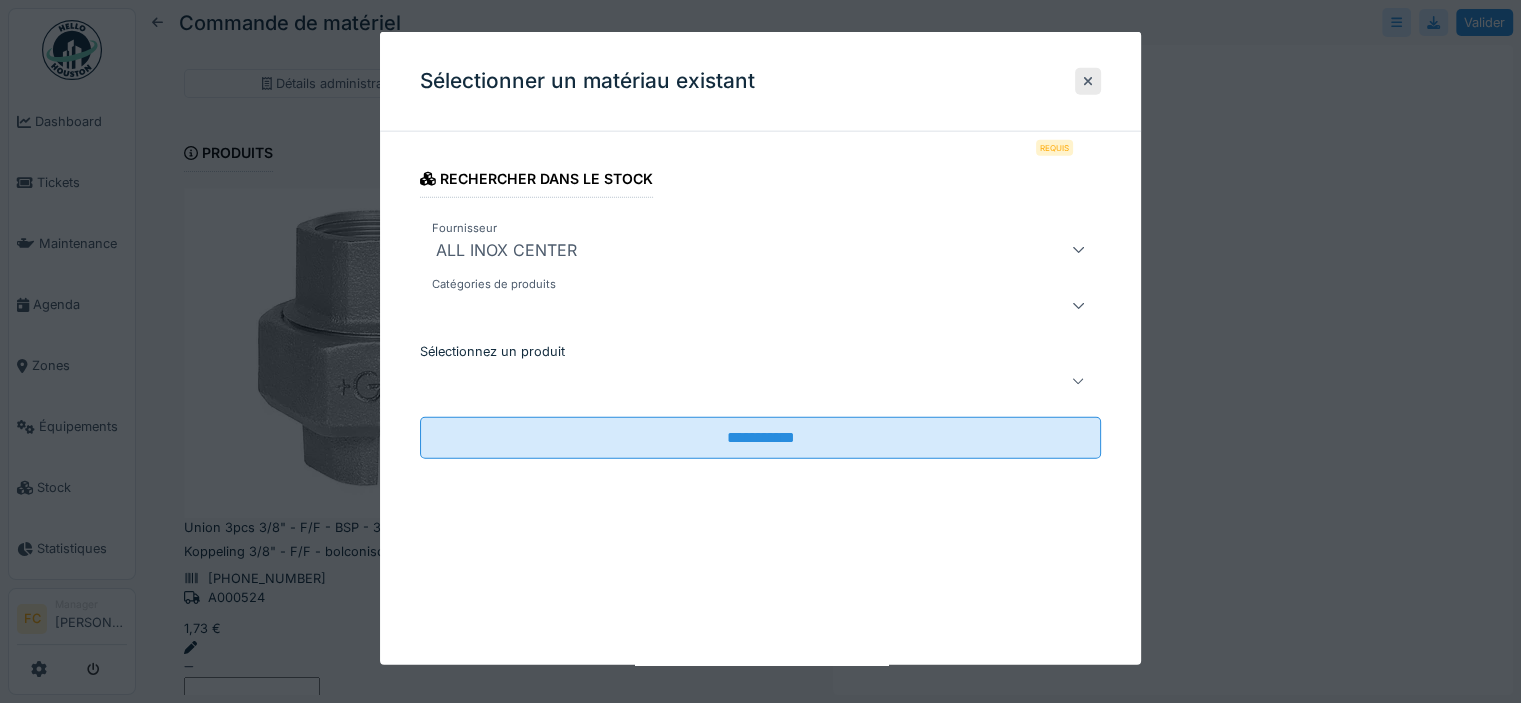 click at bounding box center [726, 381] 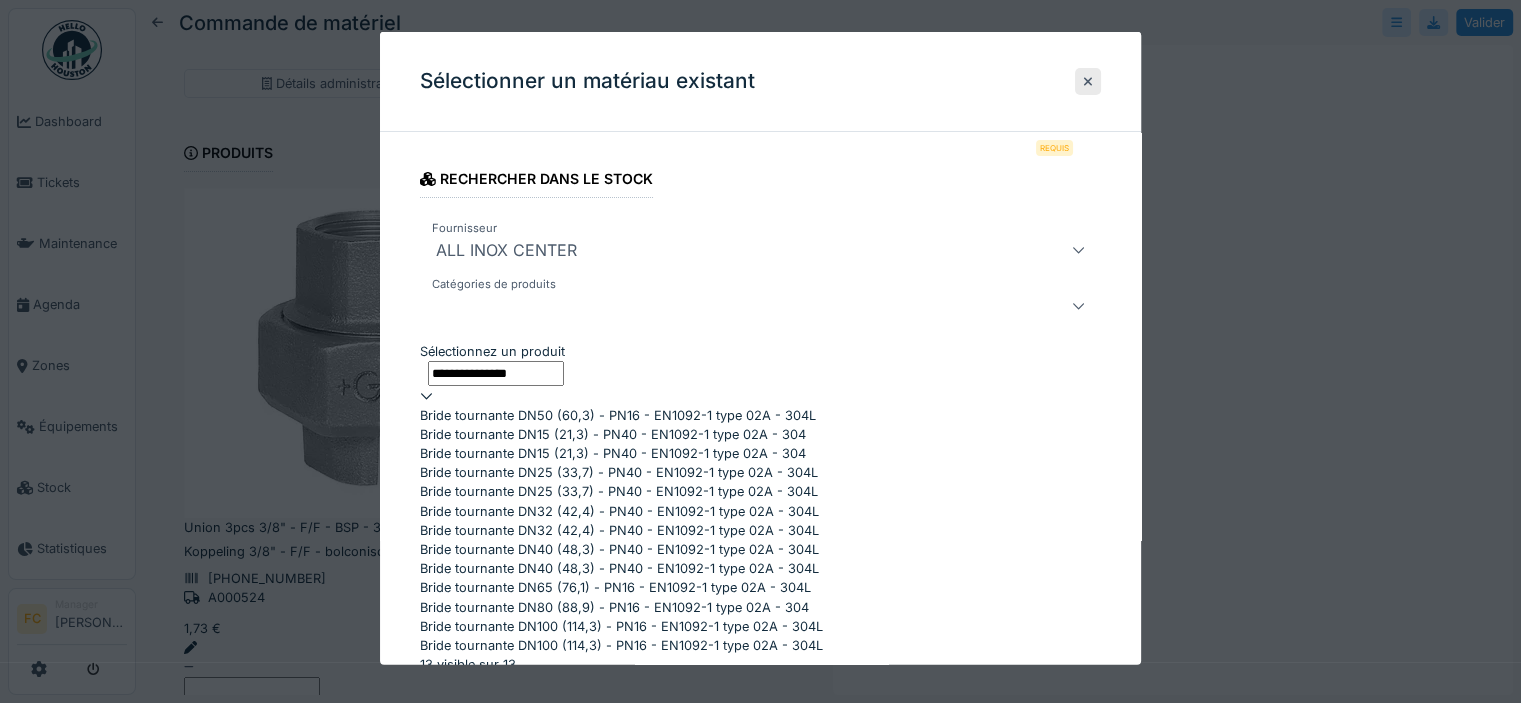 type on "**********" 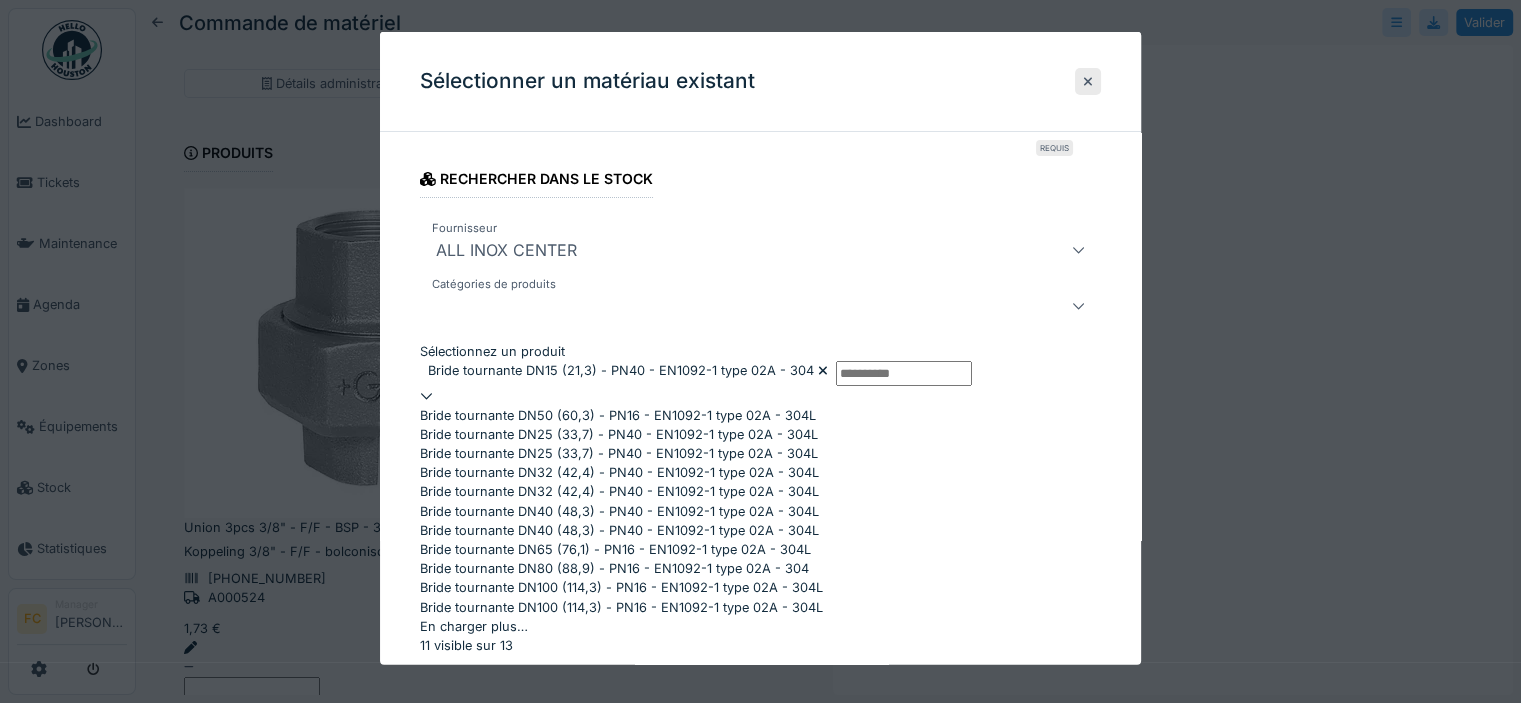 click on "Bride tournante DN25 (33,7) - PN40 - EN1092-1 type 02A - 304L" at bounding box center (760, 453) 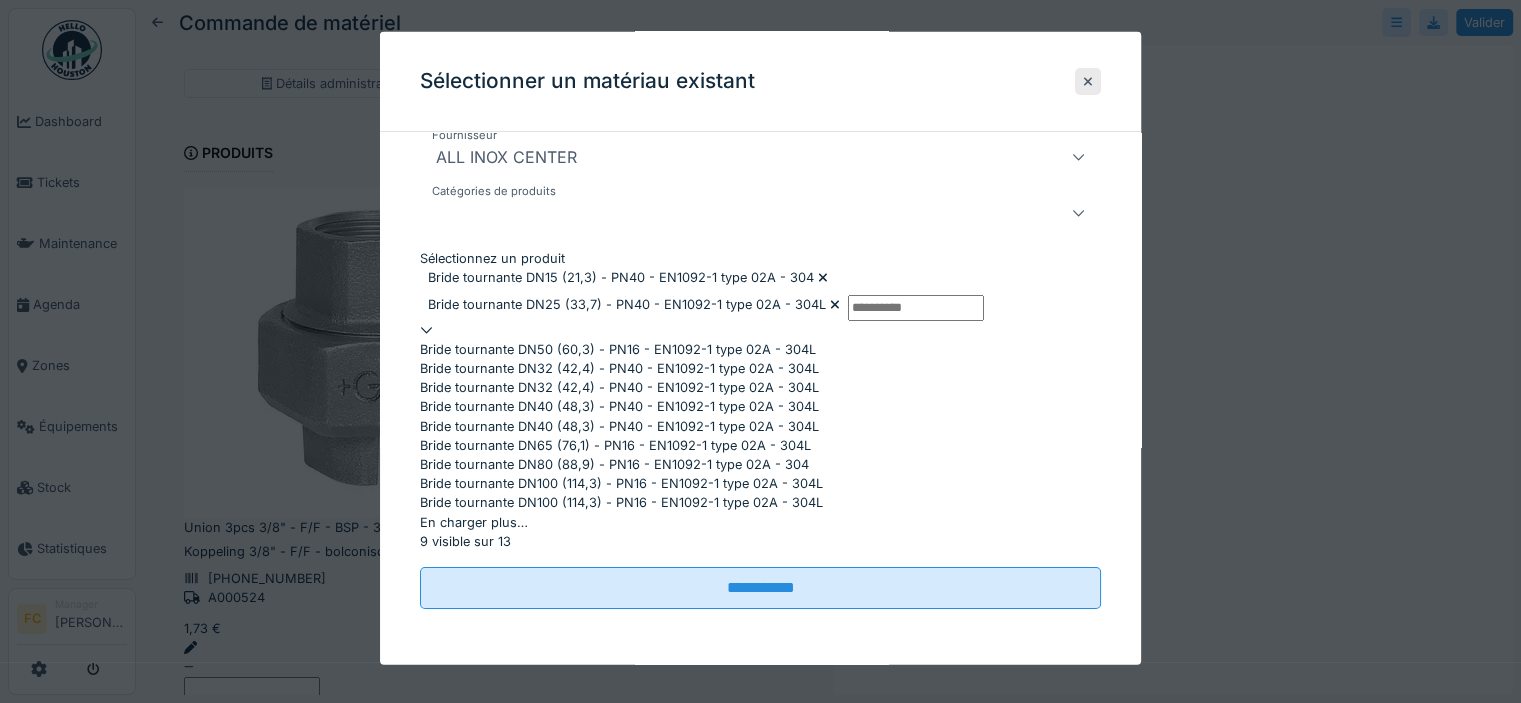 scroll, scrollTop: 171, scrollLeft: 0, axis: vertical 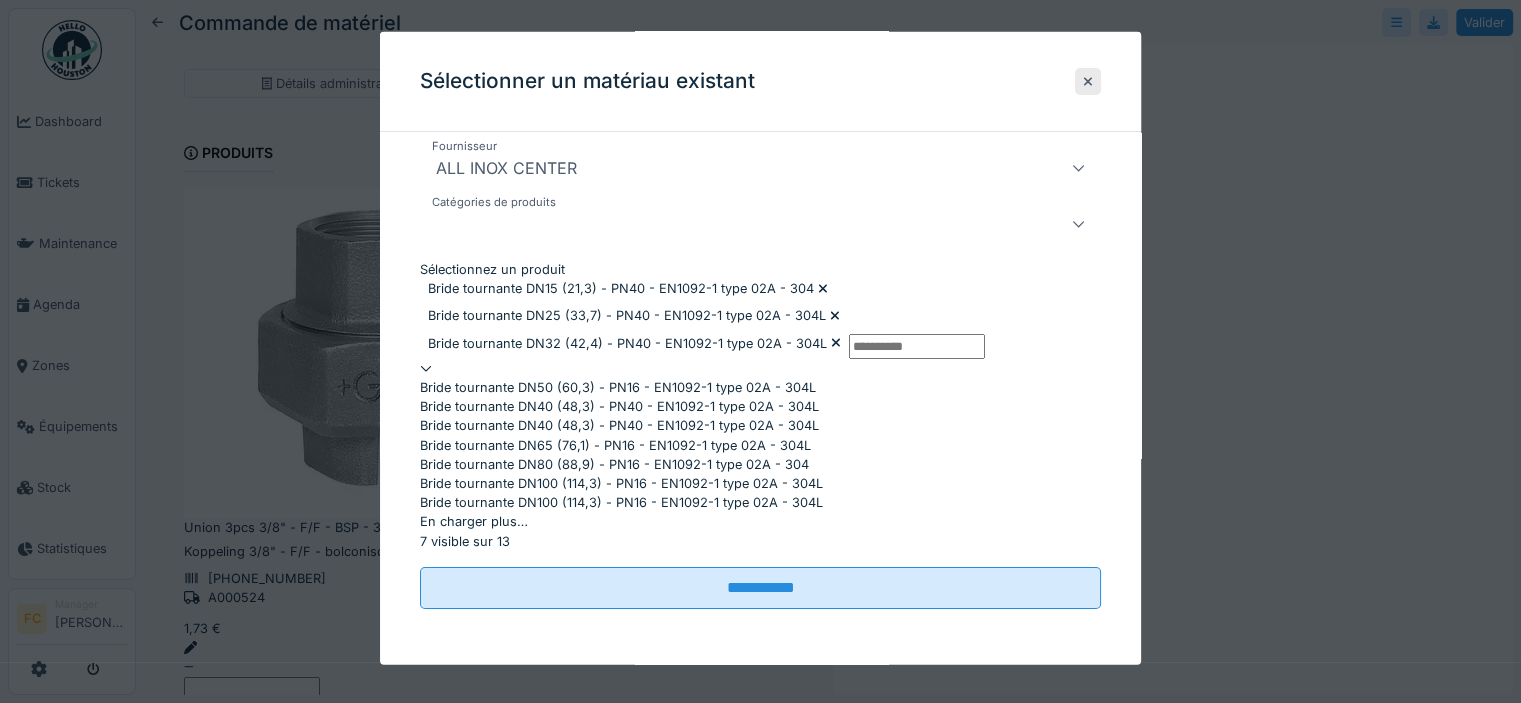 click on "Bride tournante DN50 (60,3) - PN16 - EN1092-1 type 02A - 304L" at bounding box center (760, 387) 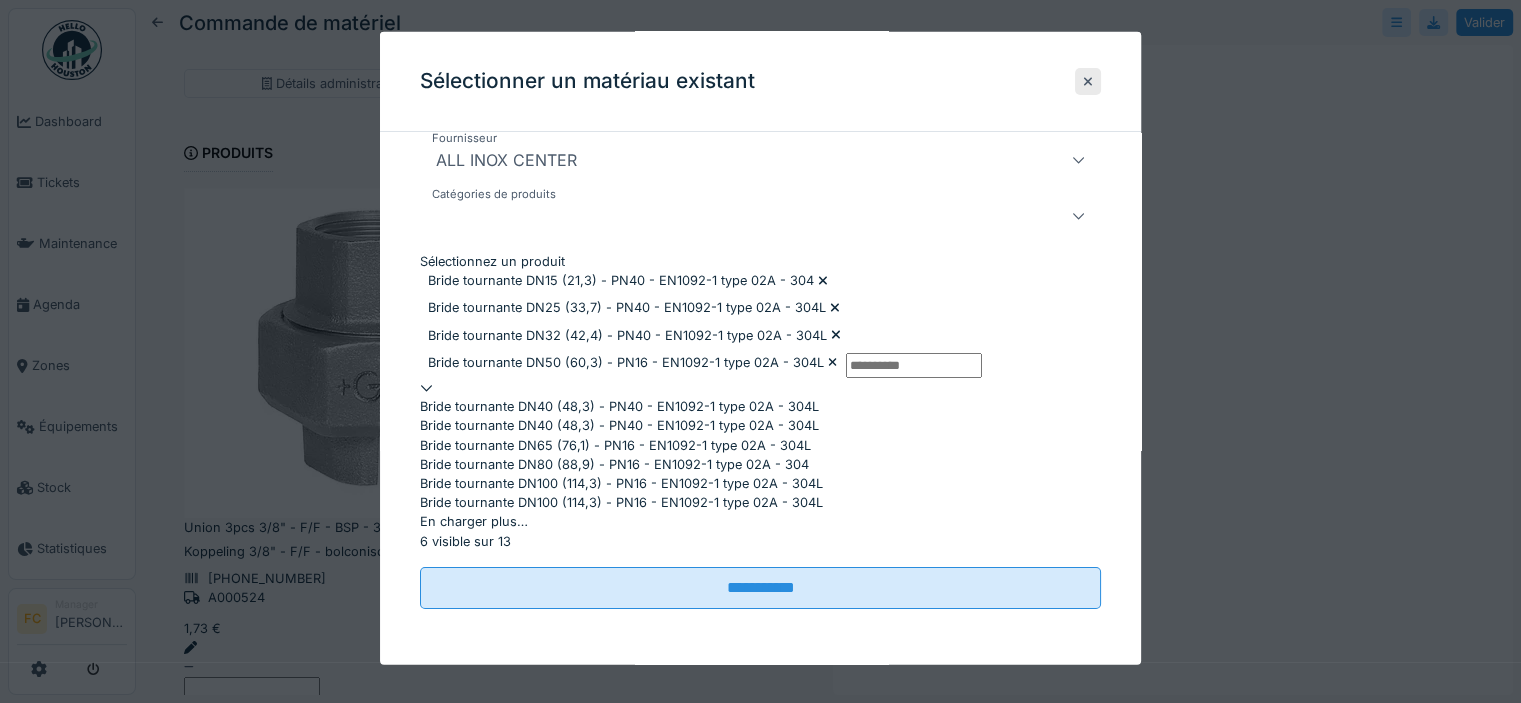 click on "Bride tournante DN40 (48,3) - PN40 - EN1092-1 type 02A - 304L" at bounding box center [760, 406] 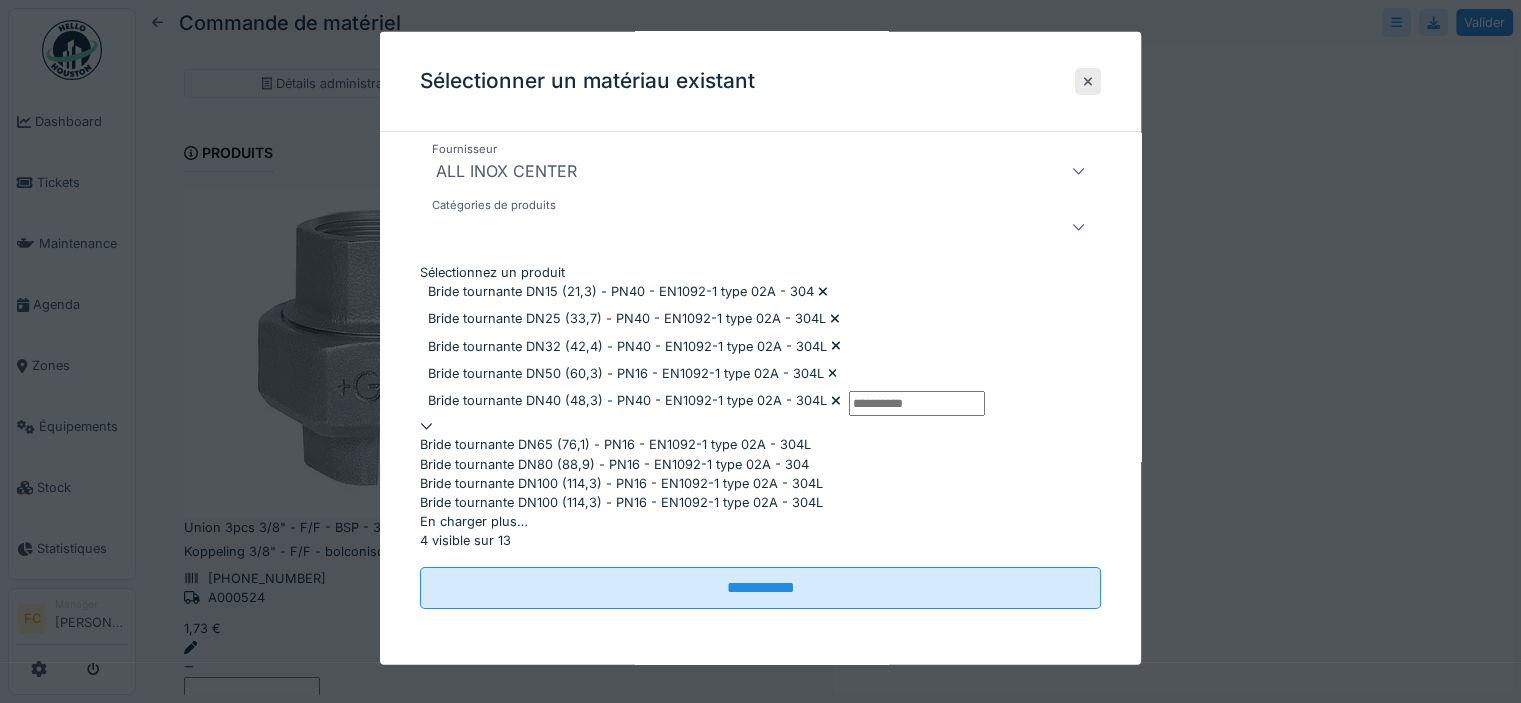 scroll, scrollTop: 124, scrollLeft: 0, axis: vertical 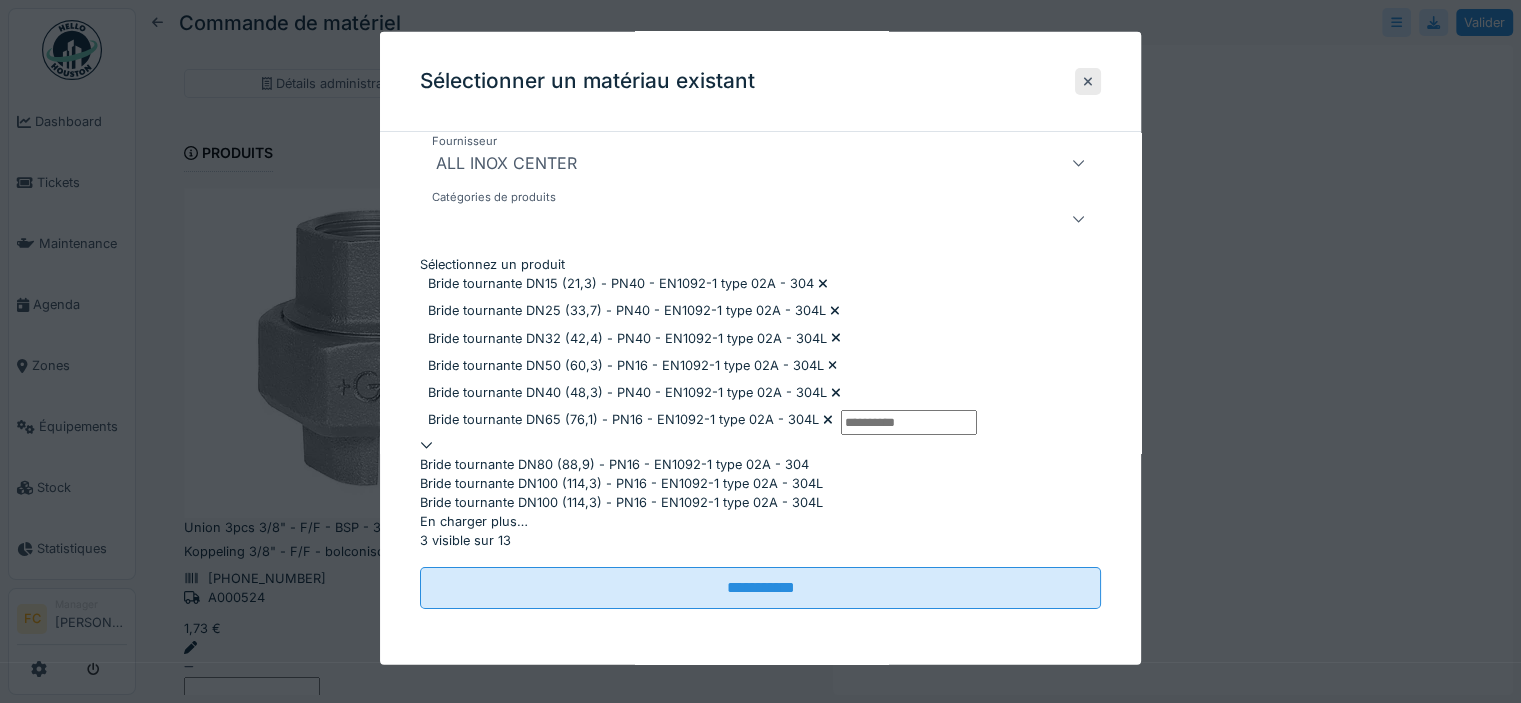 click on "Bride tournante DN80 (88,9) - PN16 - EN1092-1 type 02A - 304" at bounding box center [760, 463] 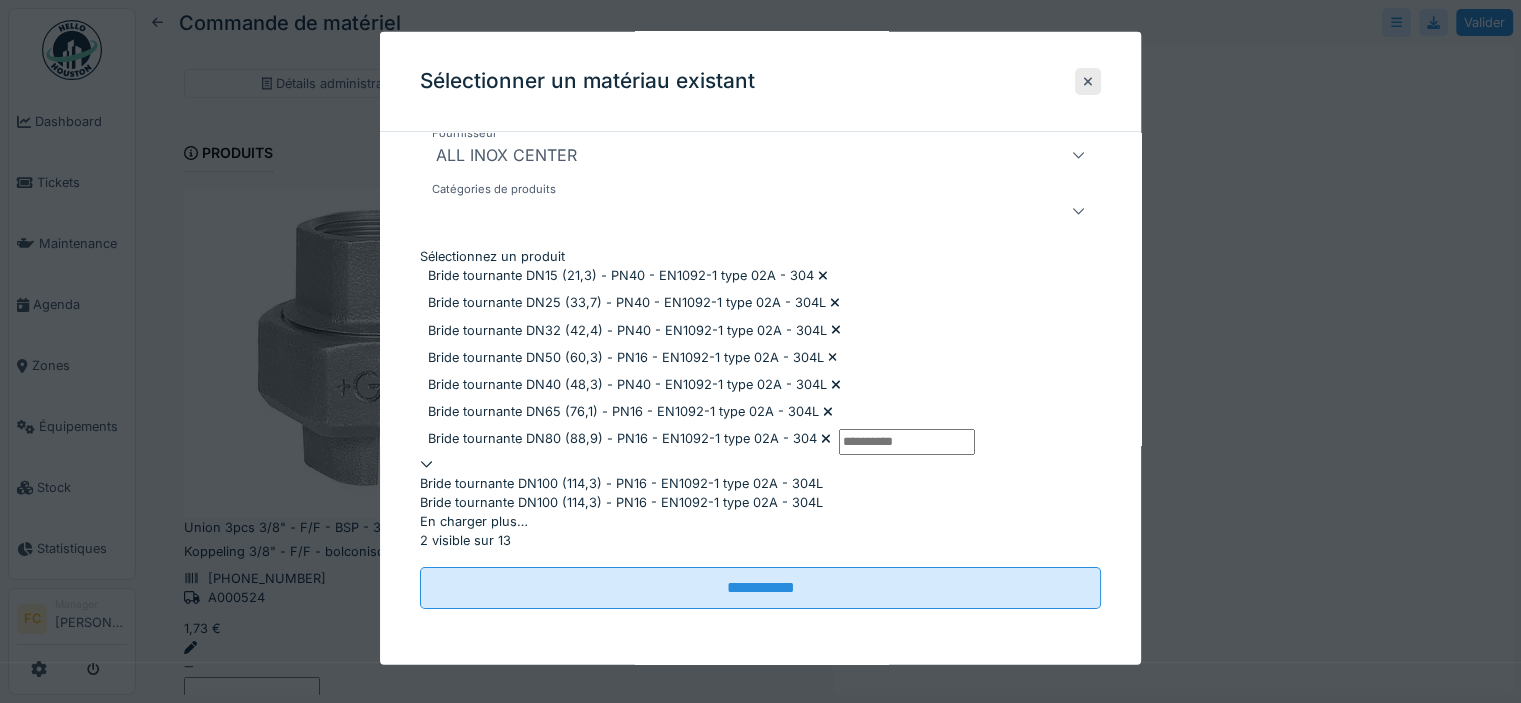 click on "Bride tournante DN100 (114,3) - PN16 - EN1092-1 type 02A - 304L" at bounding box center [760, 482] 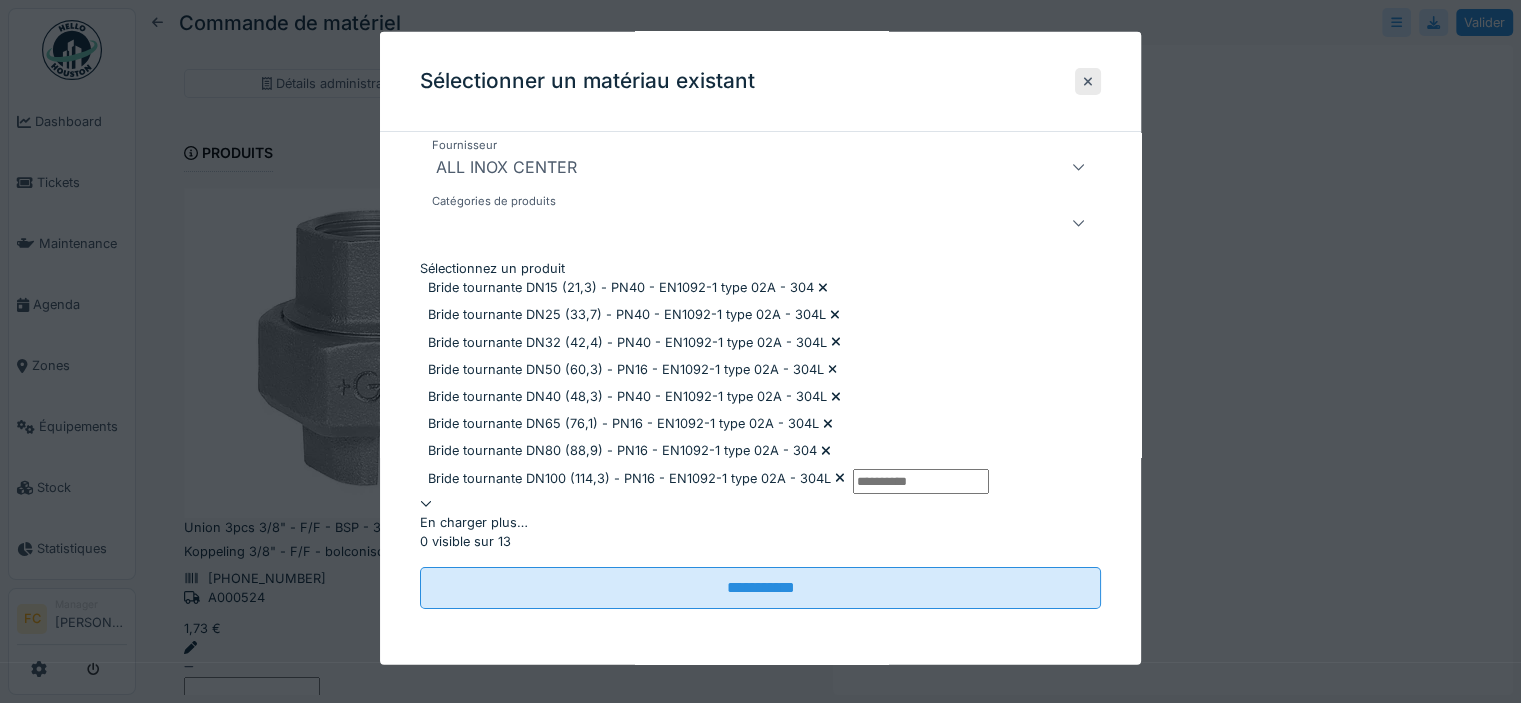 click on "**********" at bounding box center [760, 365] 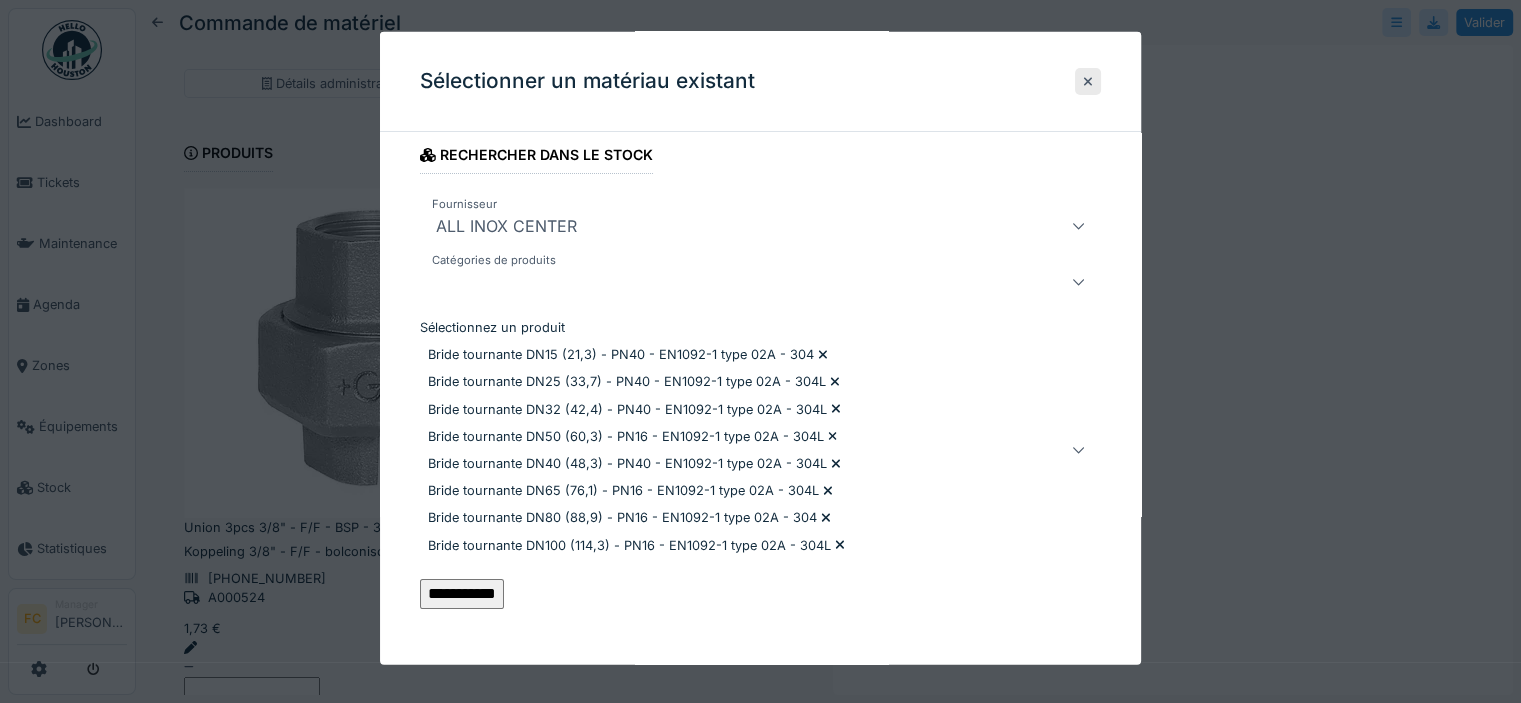 click on "**********" at bounding box center [462, 593] 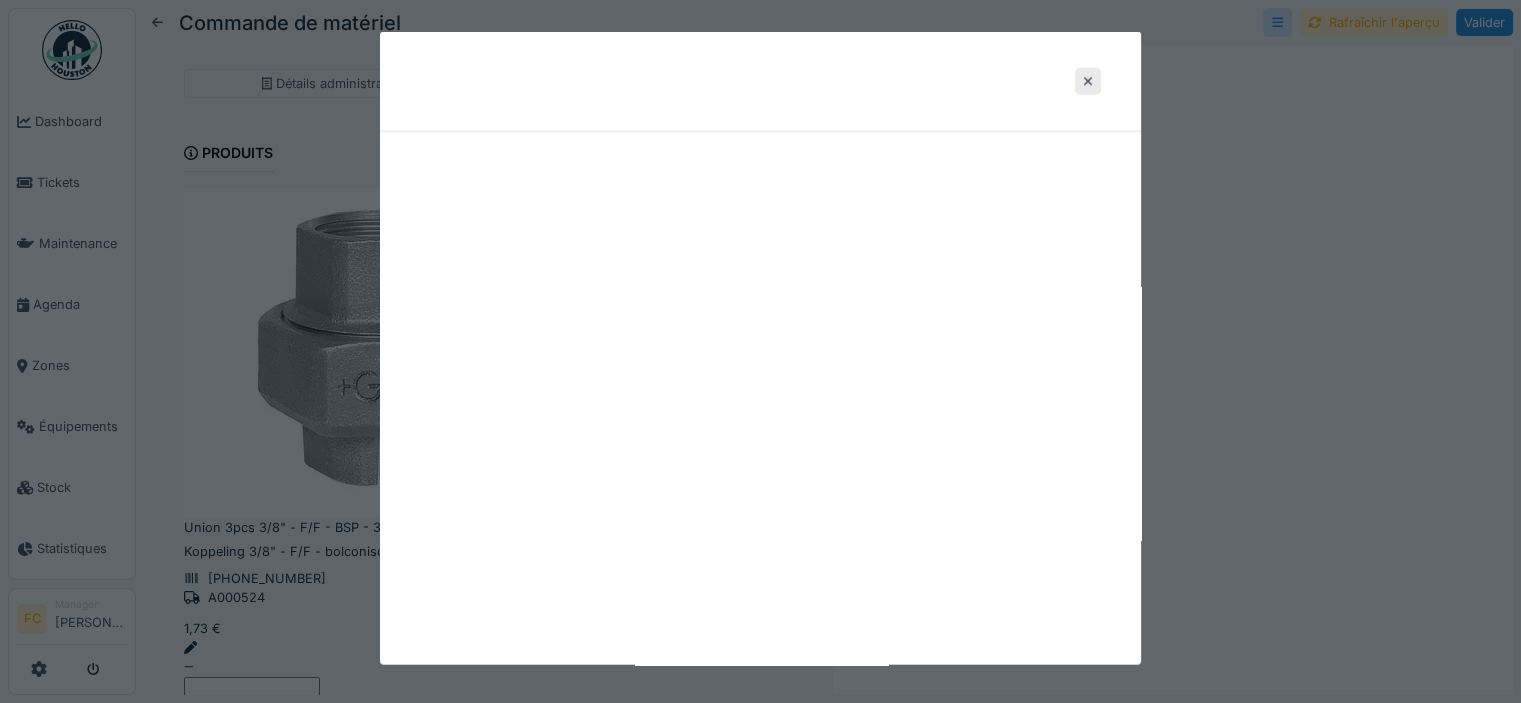 scroll, scrollTop: 0, scrollLeft: 0, axis: both 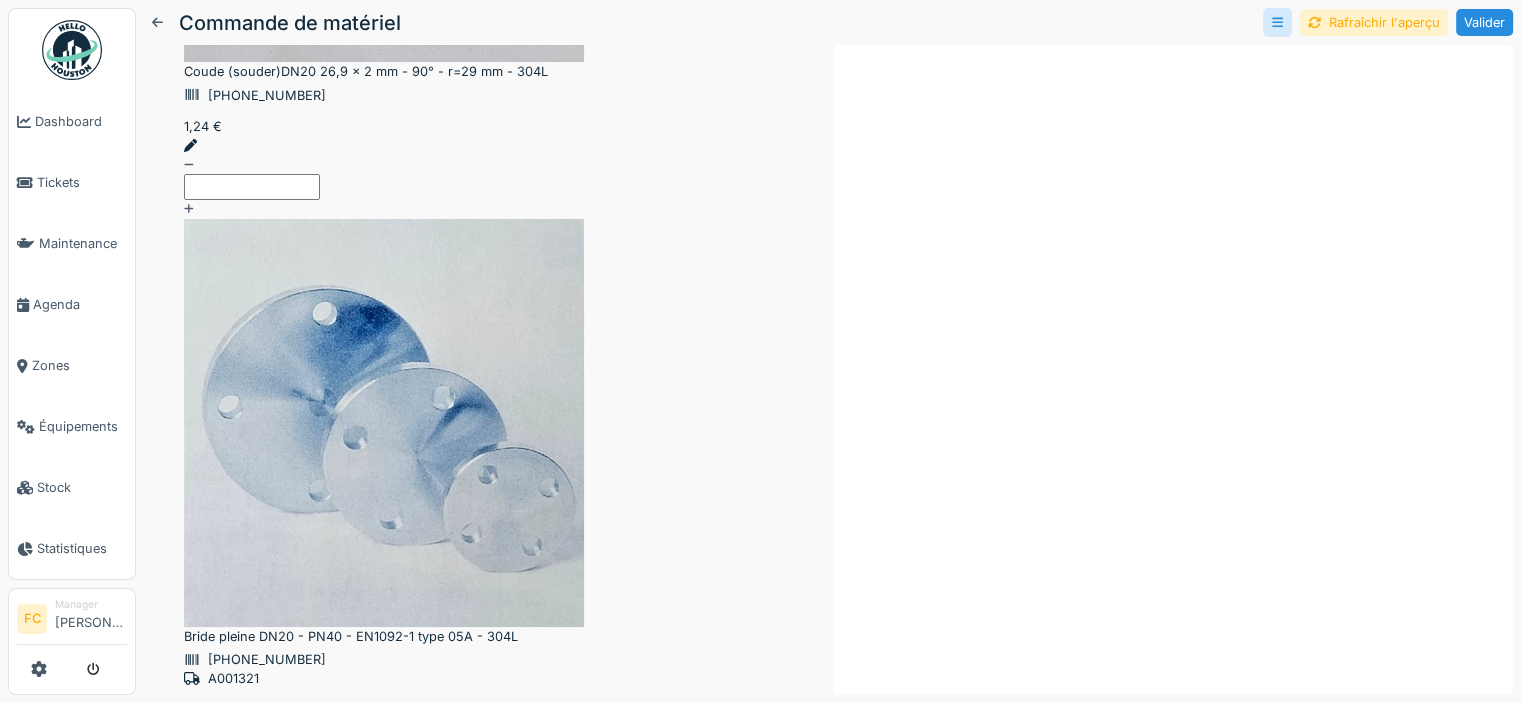 click 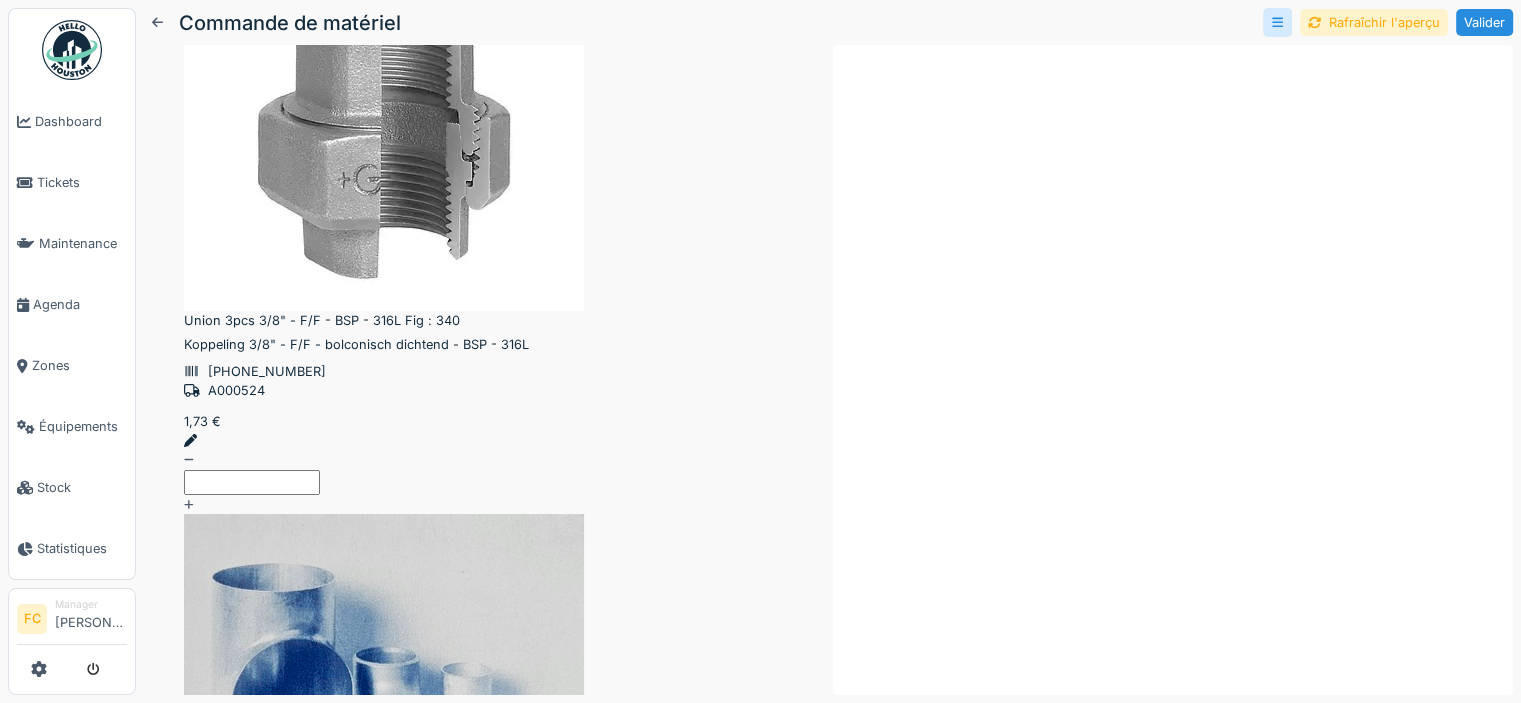scroll, scrollTop: 210, scrollLeft: 0, axis: vertical 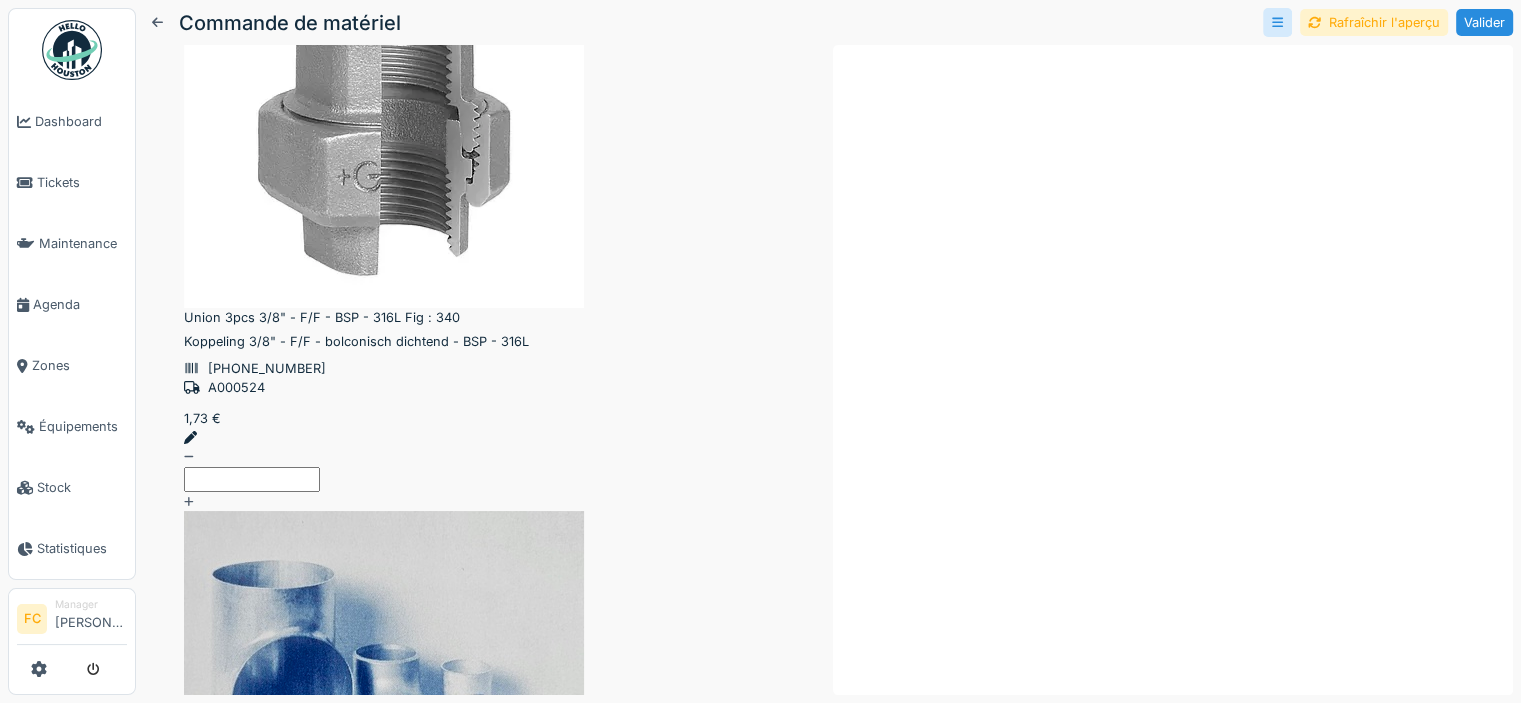 click 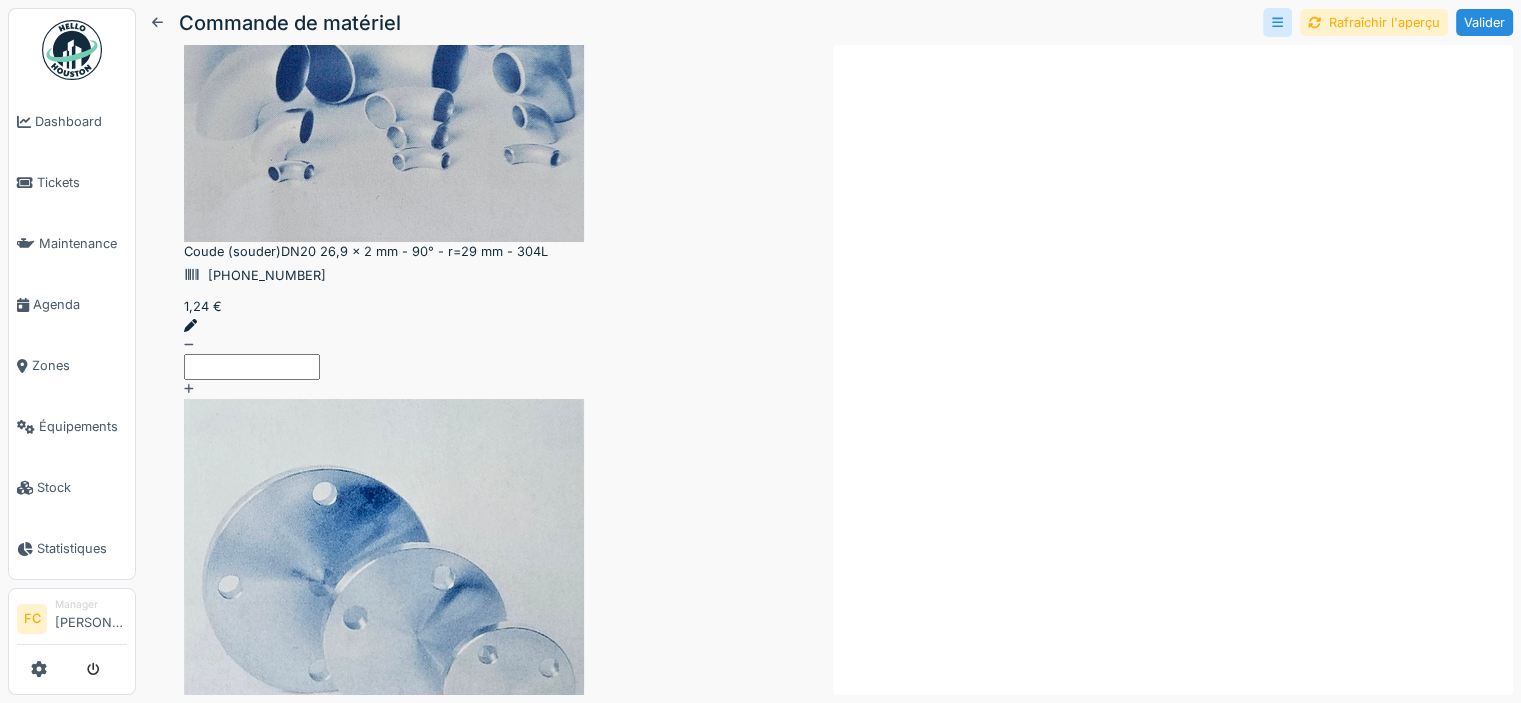 scroll, scrollTop: 2470, scrollLeft: 0, axis: vertical 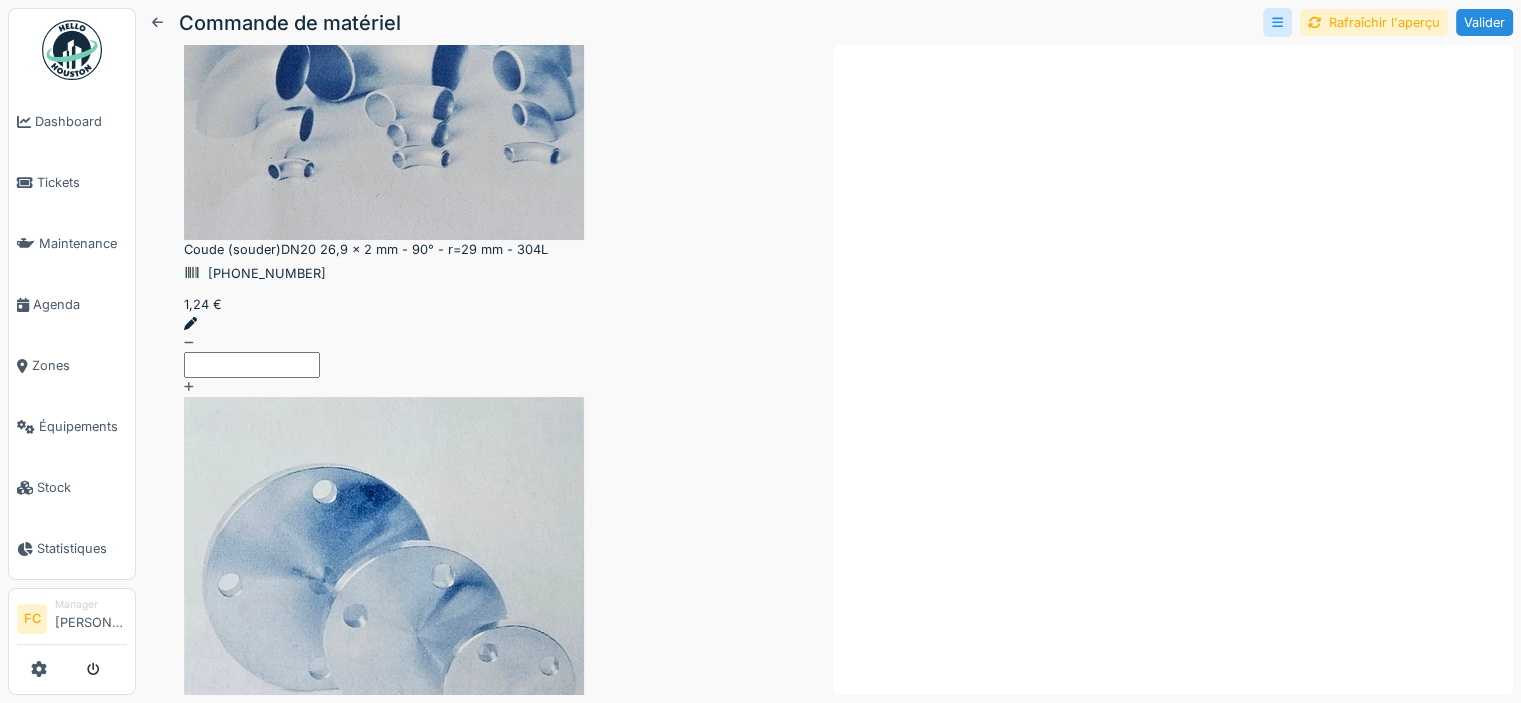 click 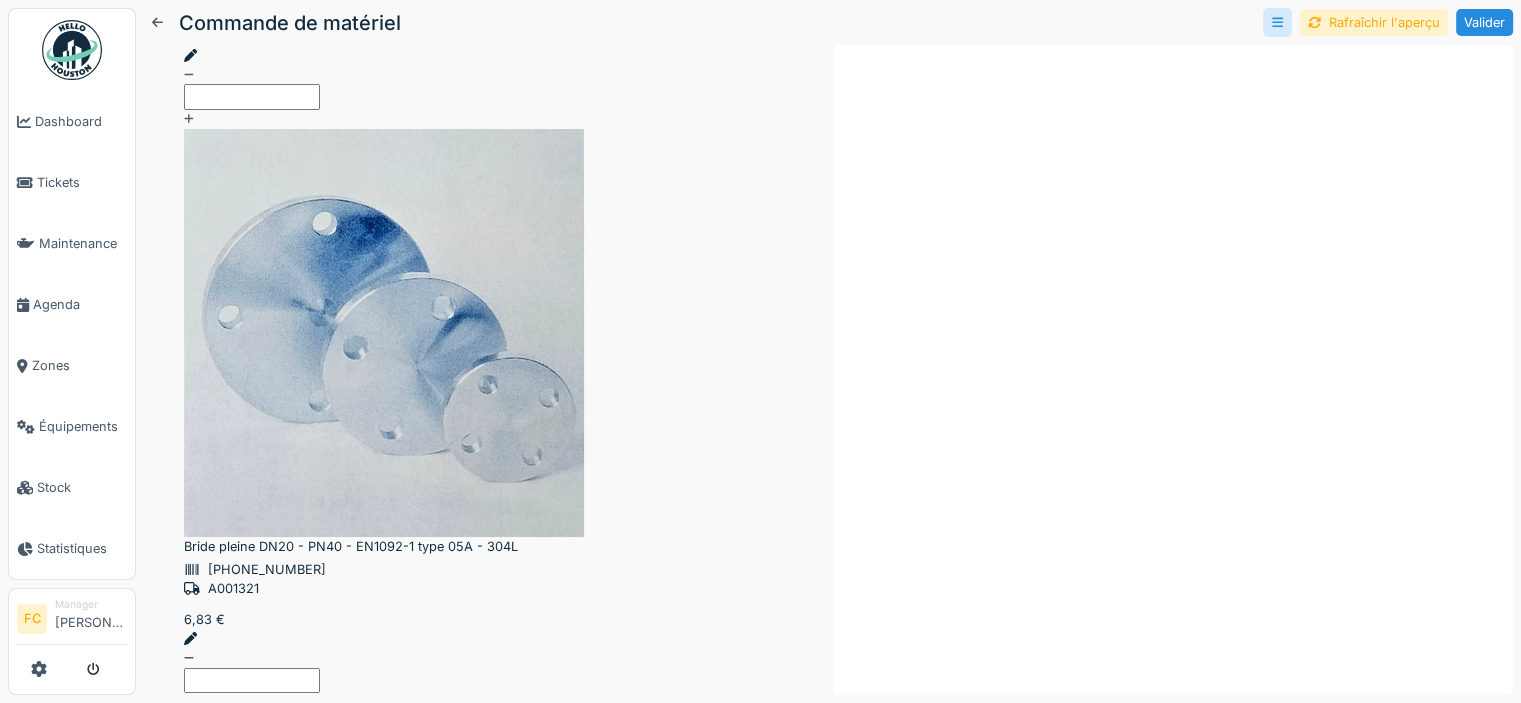 scroll, scrollTop: 2779, scrollLeft: 0, axis: vertical 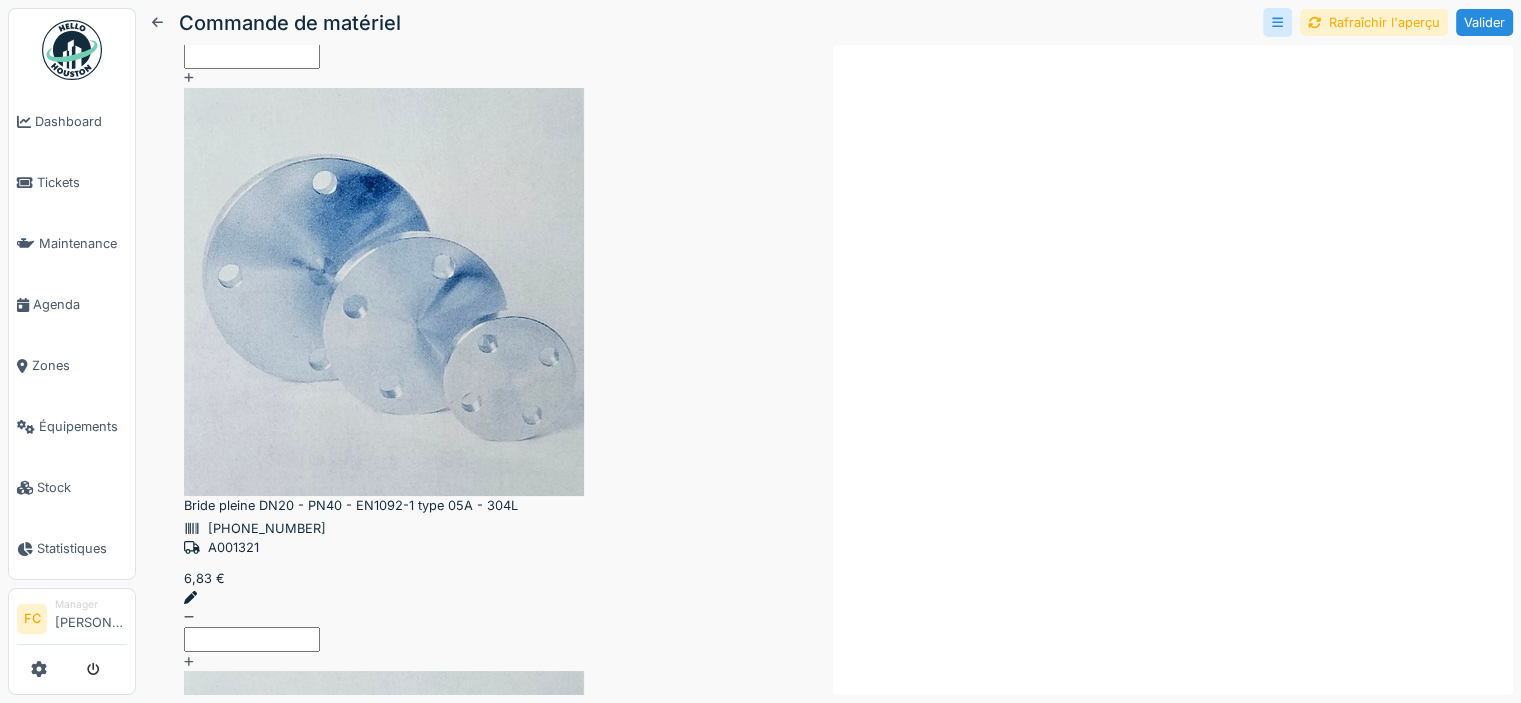 click at bounding box center (484, 7458) 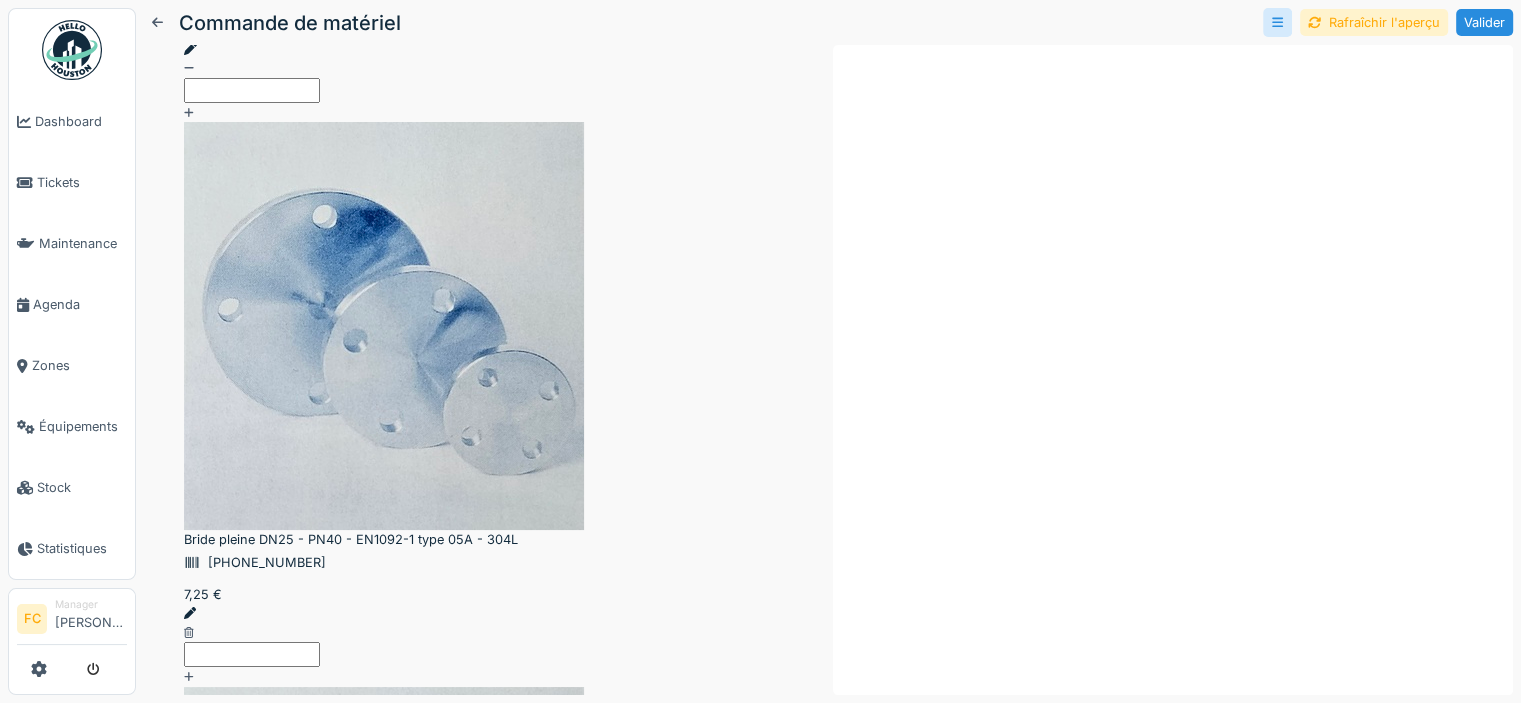 scroll, scrollTop: 3346, scrollLeft: 0, axis: vertical 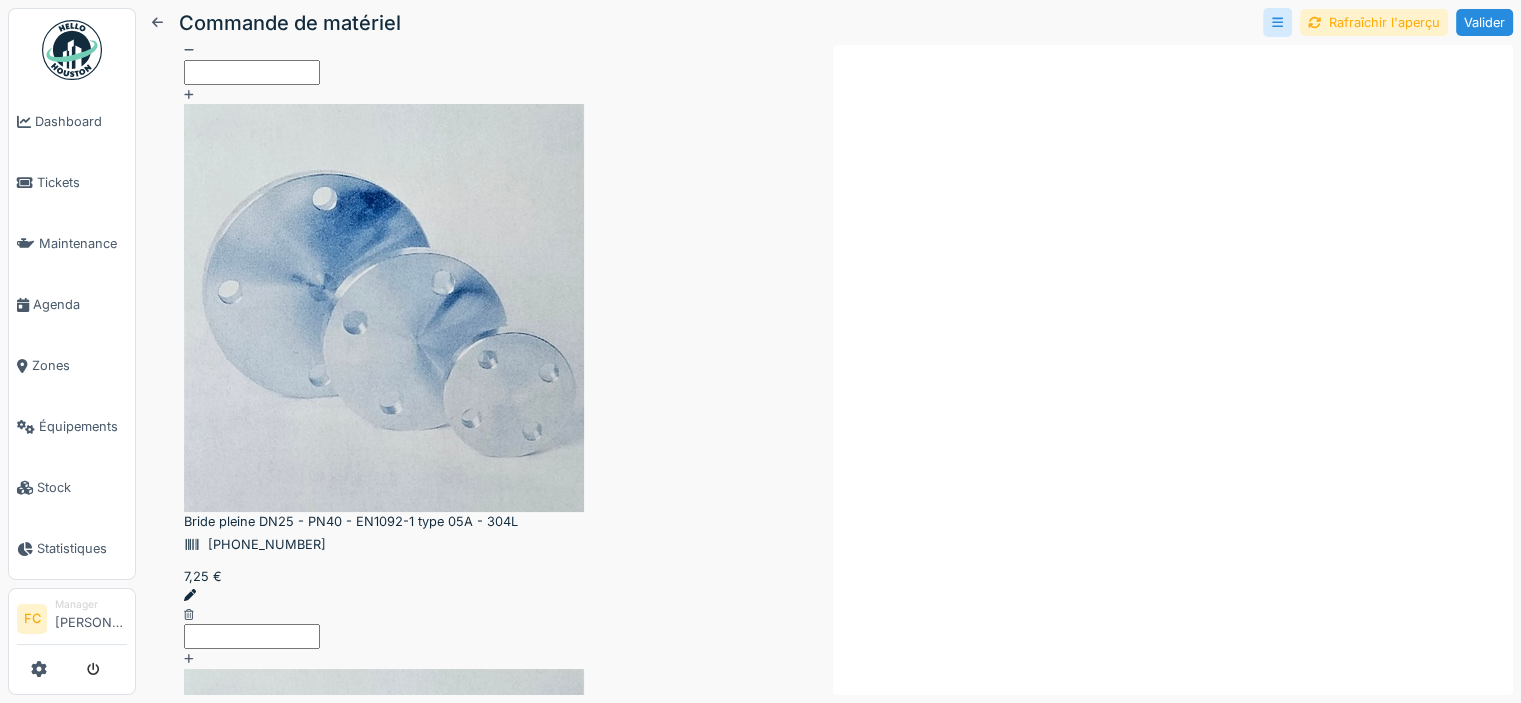 click 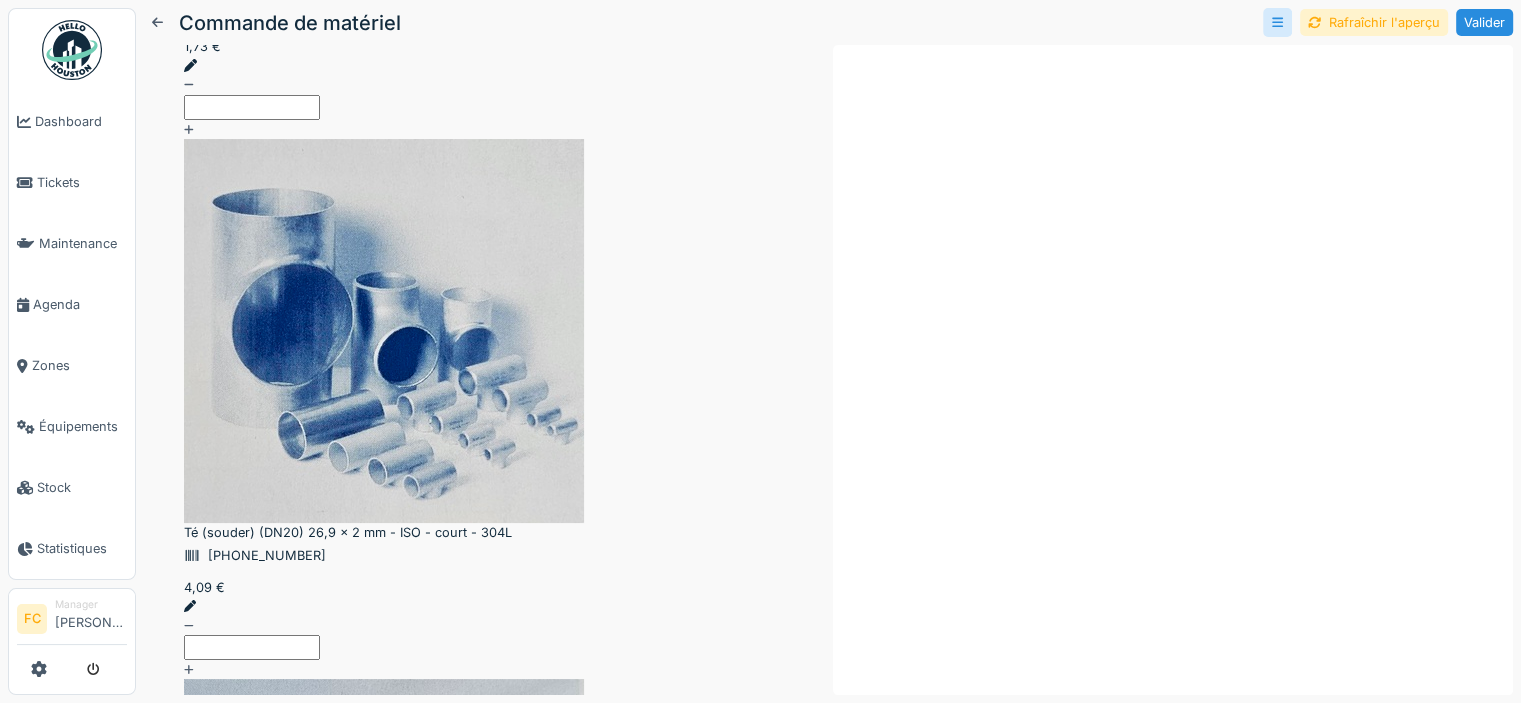 scroll, scrollTop: 0, scrollLeft: 0, axis: both 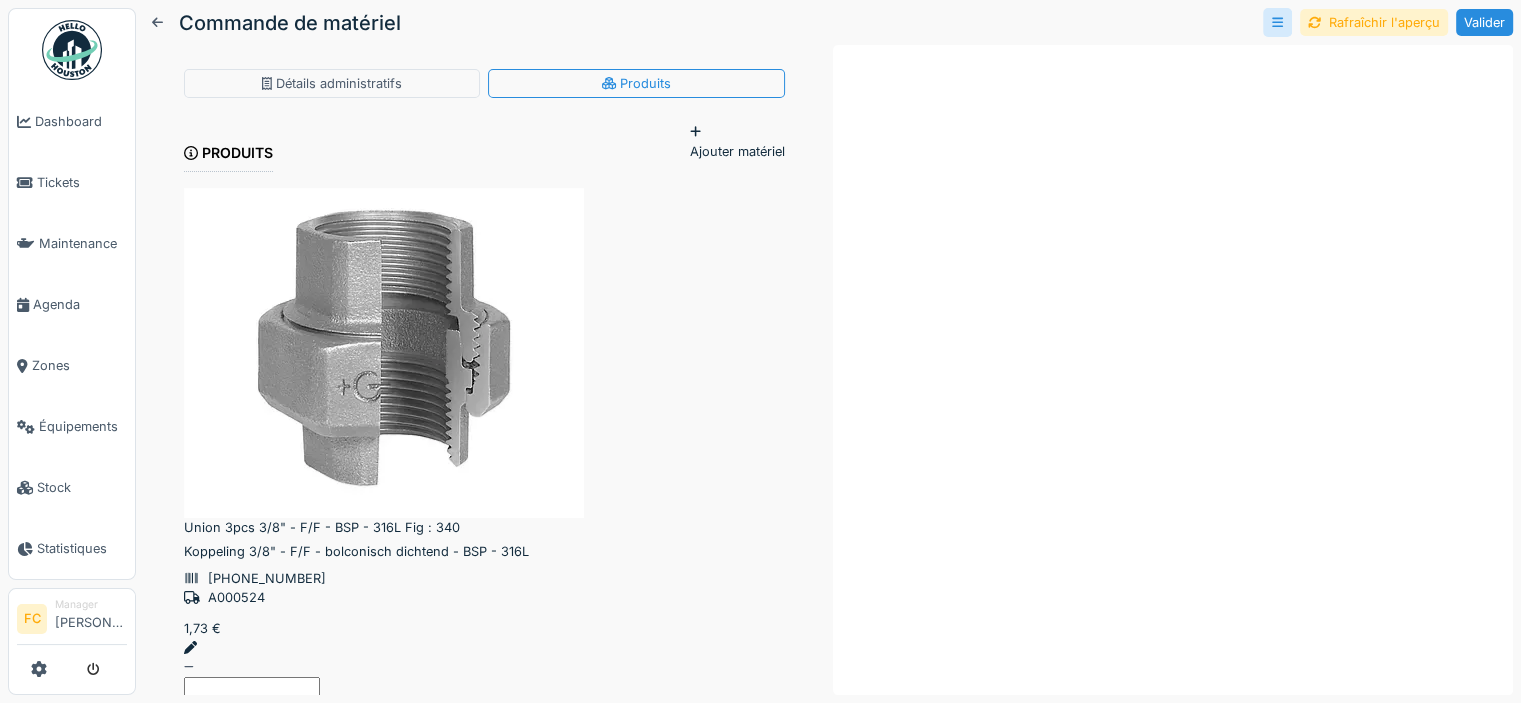 click on "Ajouter matériel" at bounding box center (737, 141) 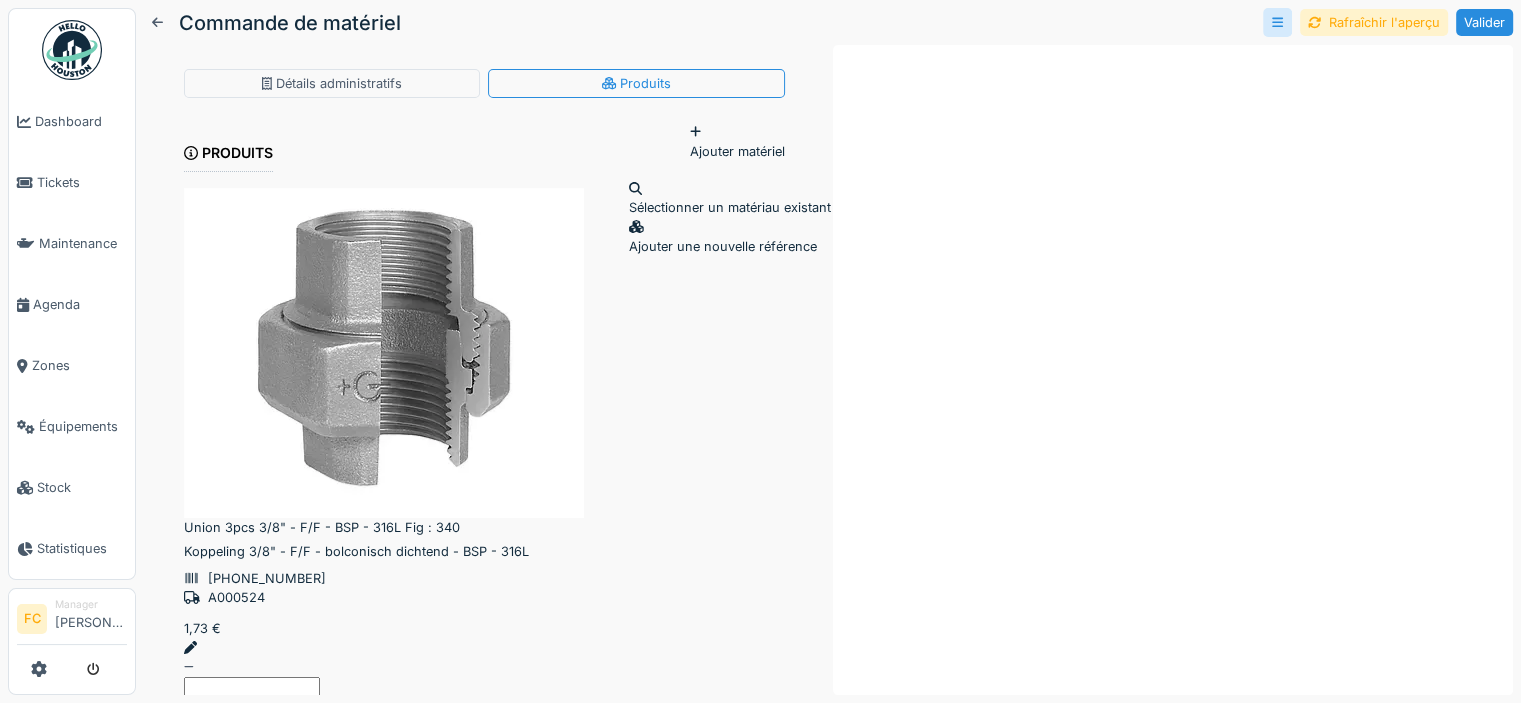 click on "Sélectionner un matériau existant" at bounding box center (730, 198) 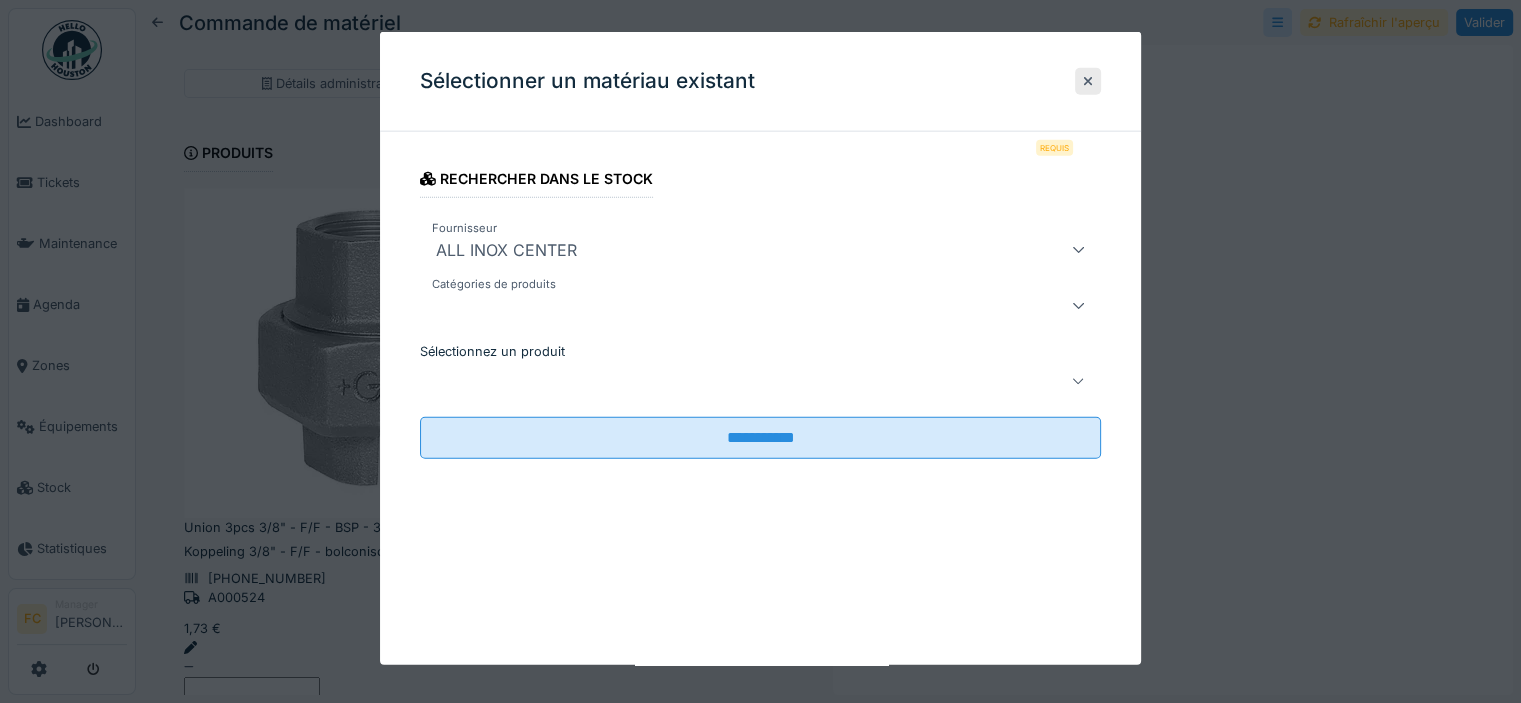 click at bounding box center [726, 381] 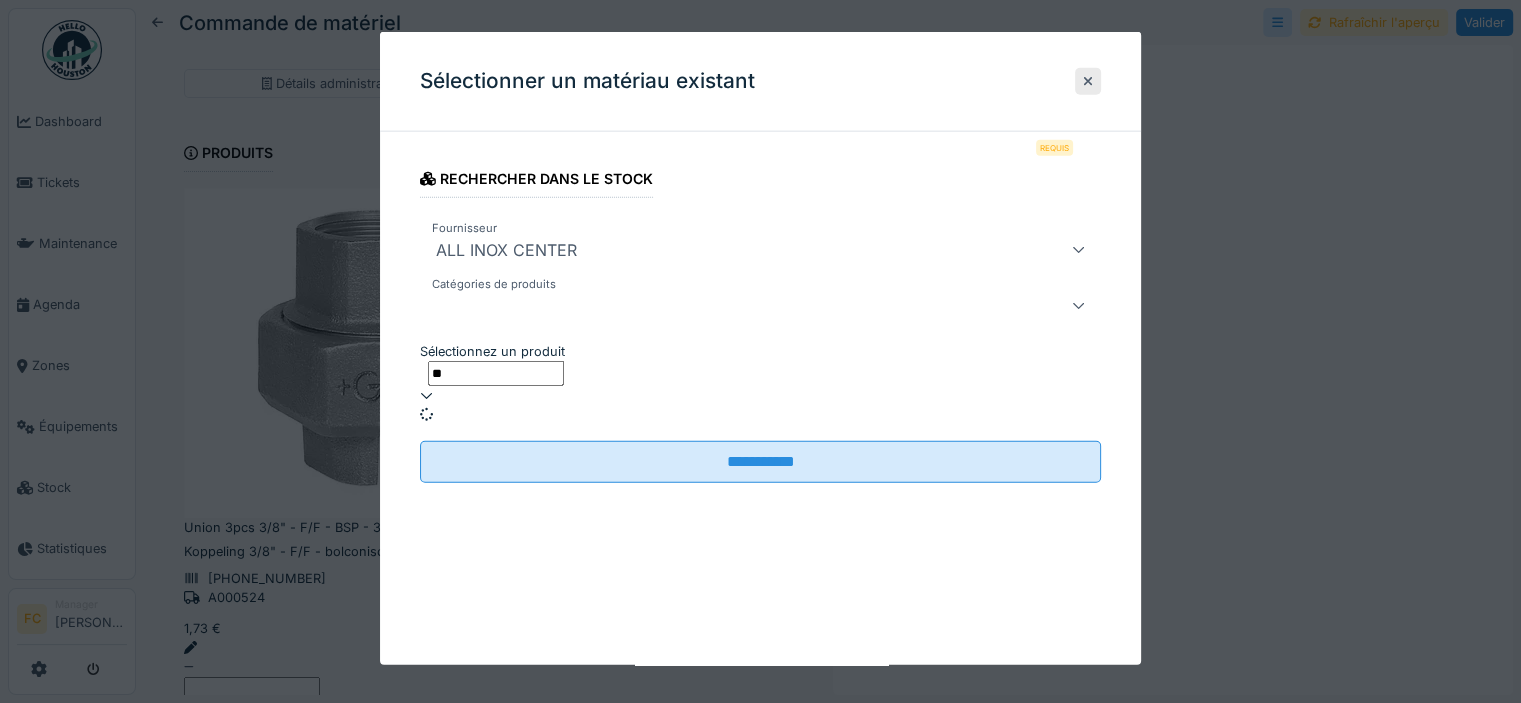 type on "*" 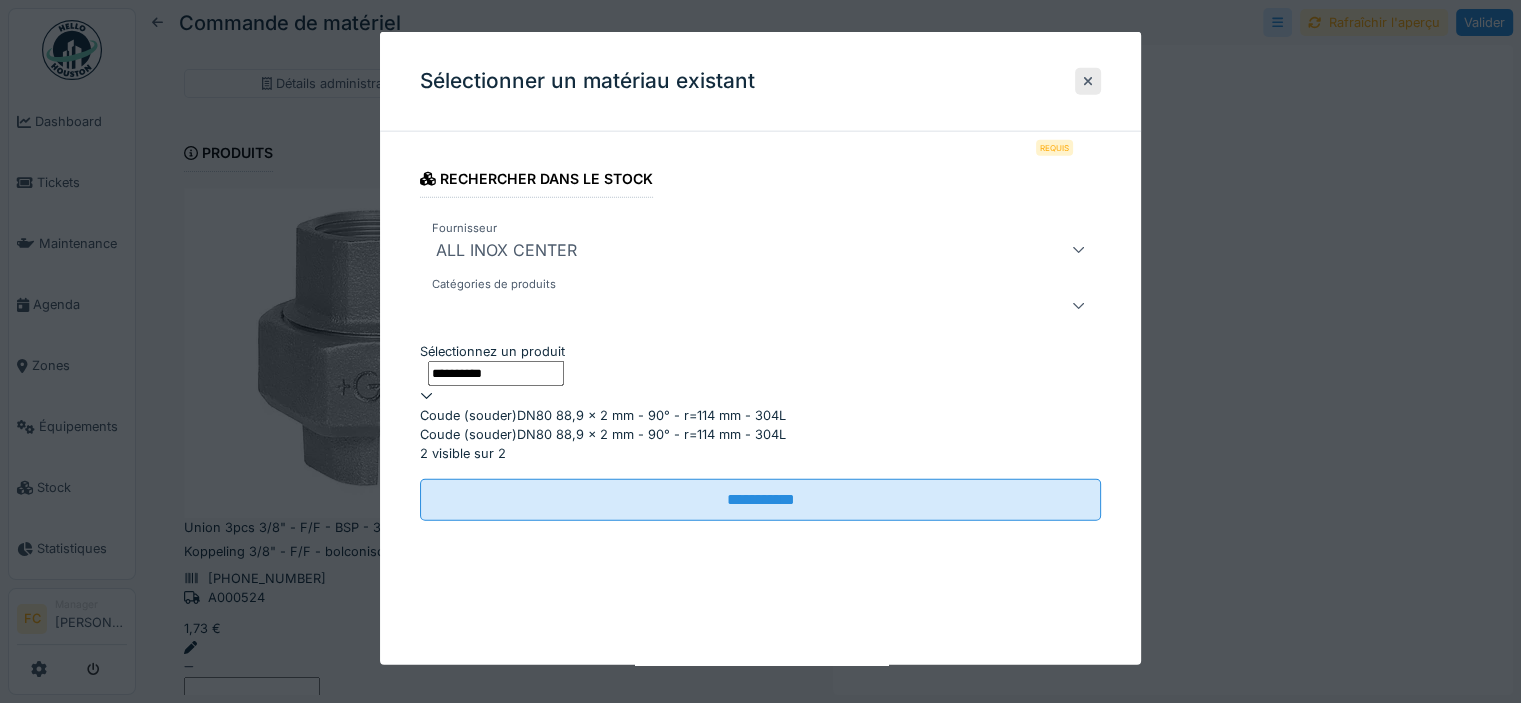 type on "**********" 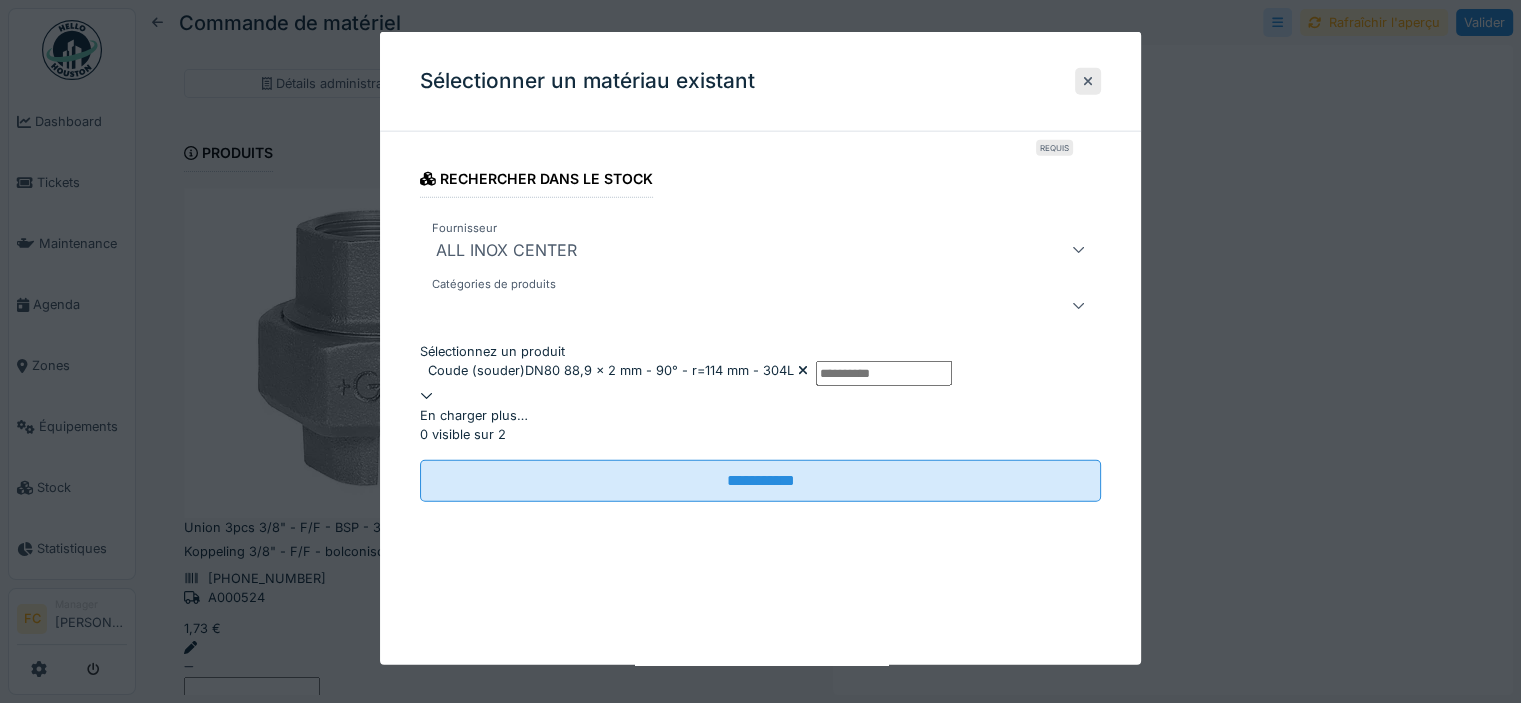click on "Sélectionnez un produit" at bounding box center [884, 373] 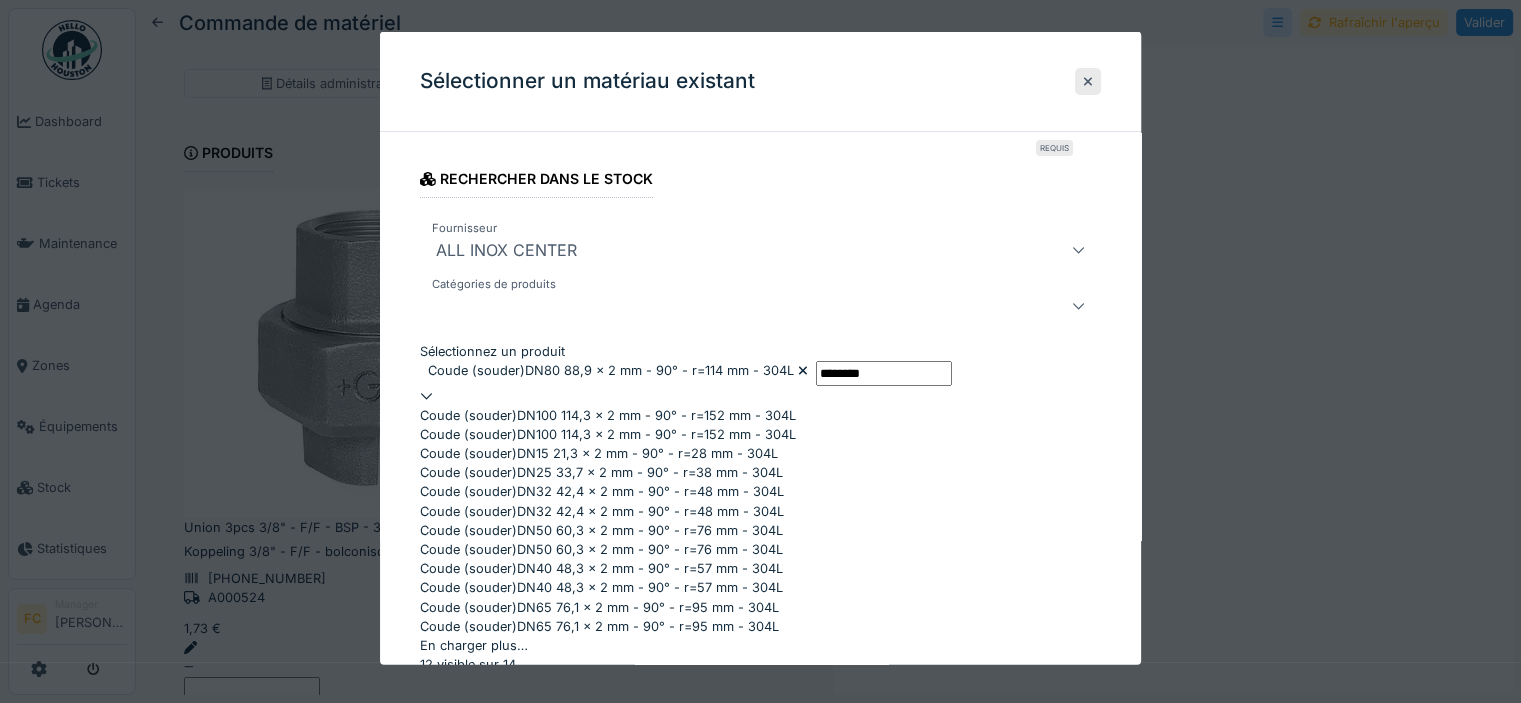 type on "********" 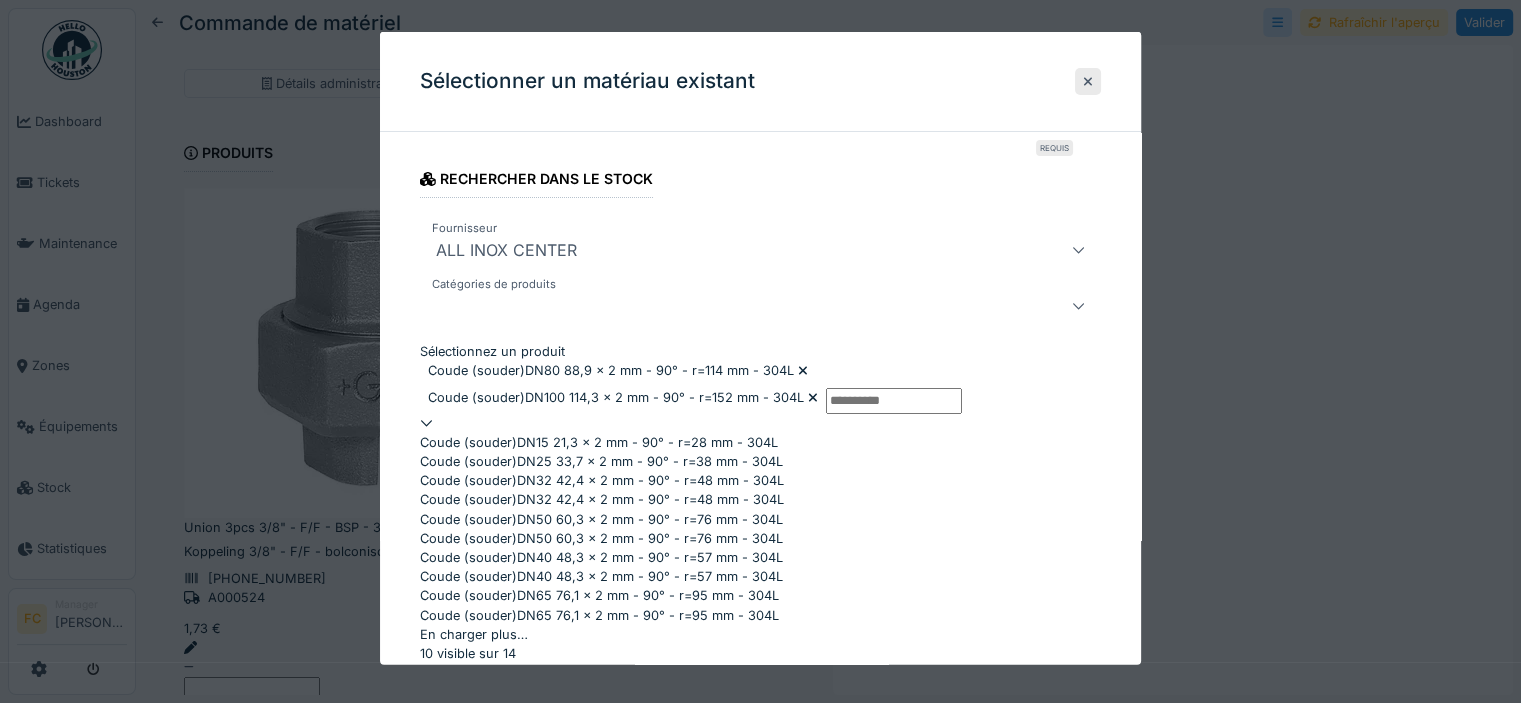 click on "**********" at bounding box center [760, 442] 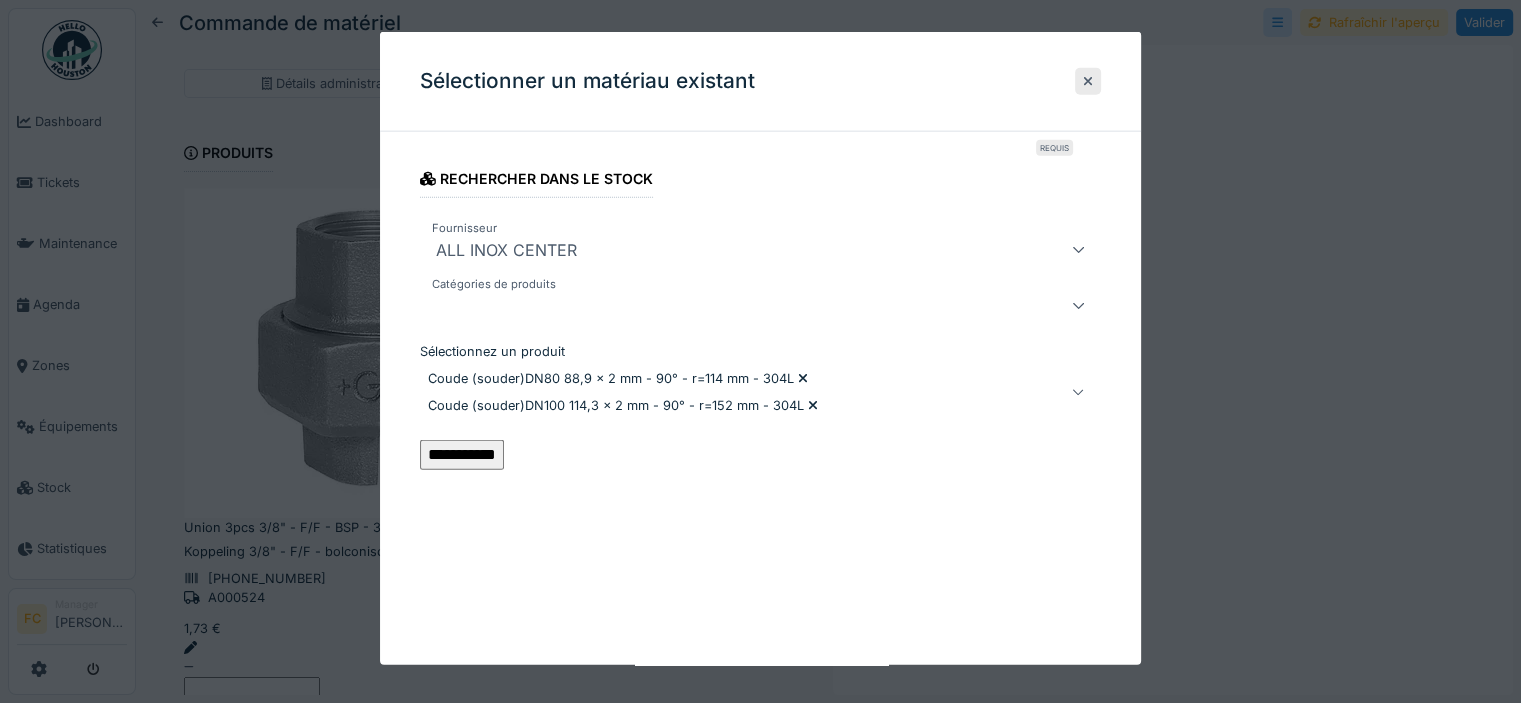 click on "**********" at bounding box center (462, 454) 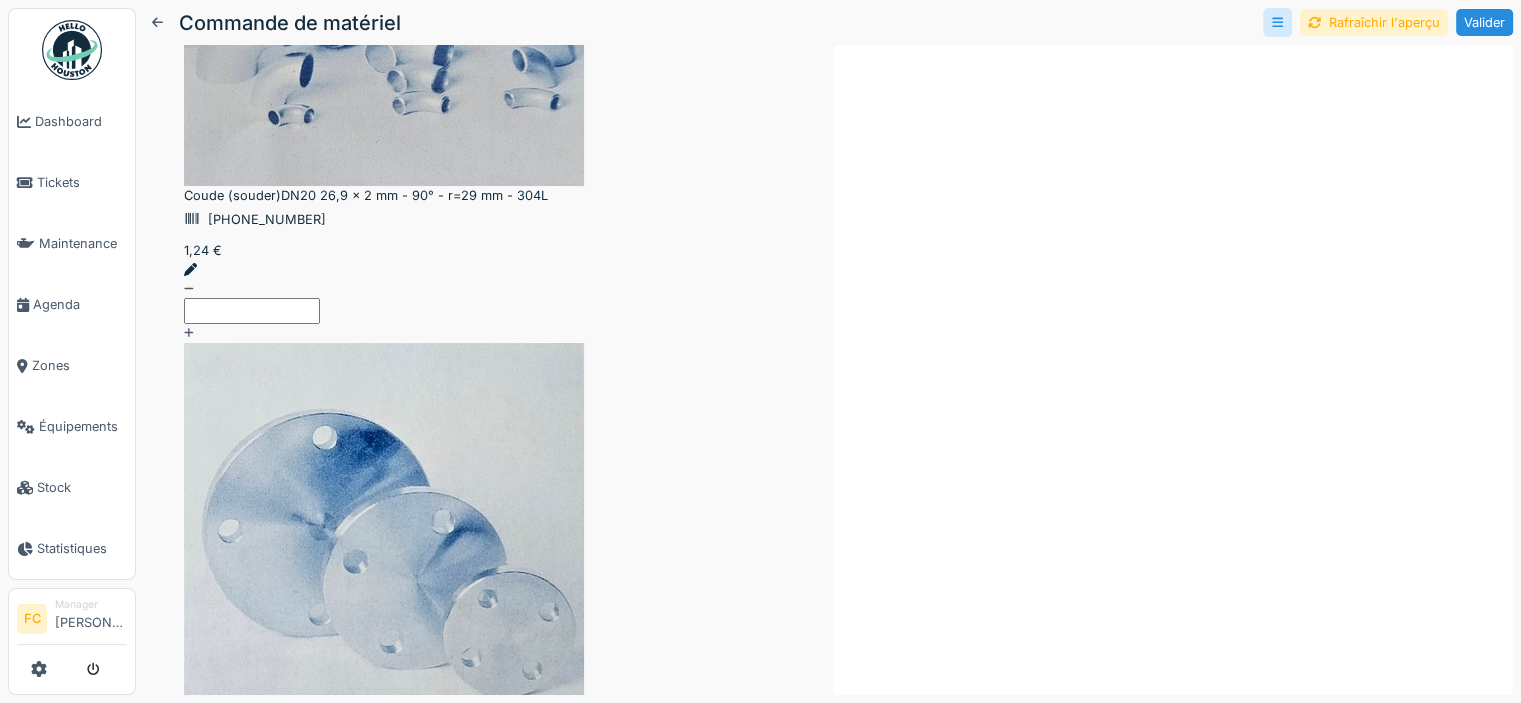 scroll, scrollTop: 3688, scrollLeft: 0, axis: vertical 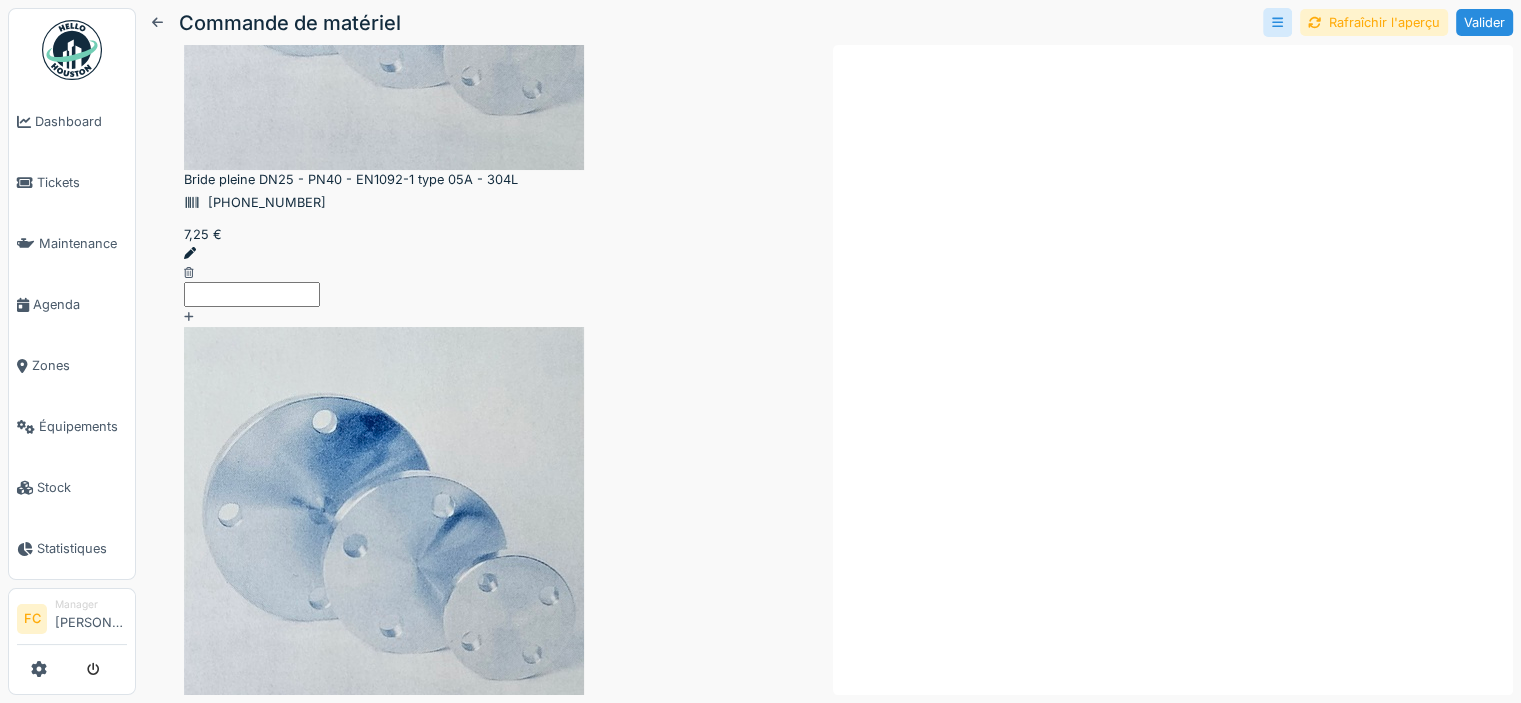 click 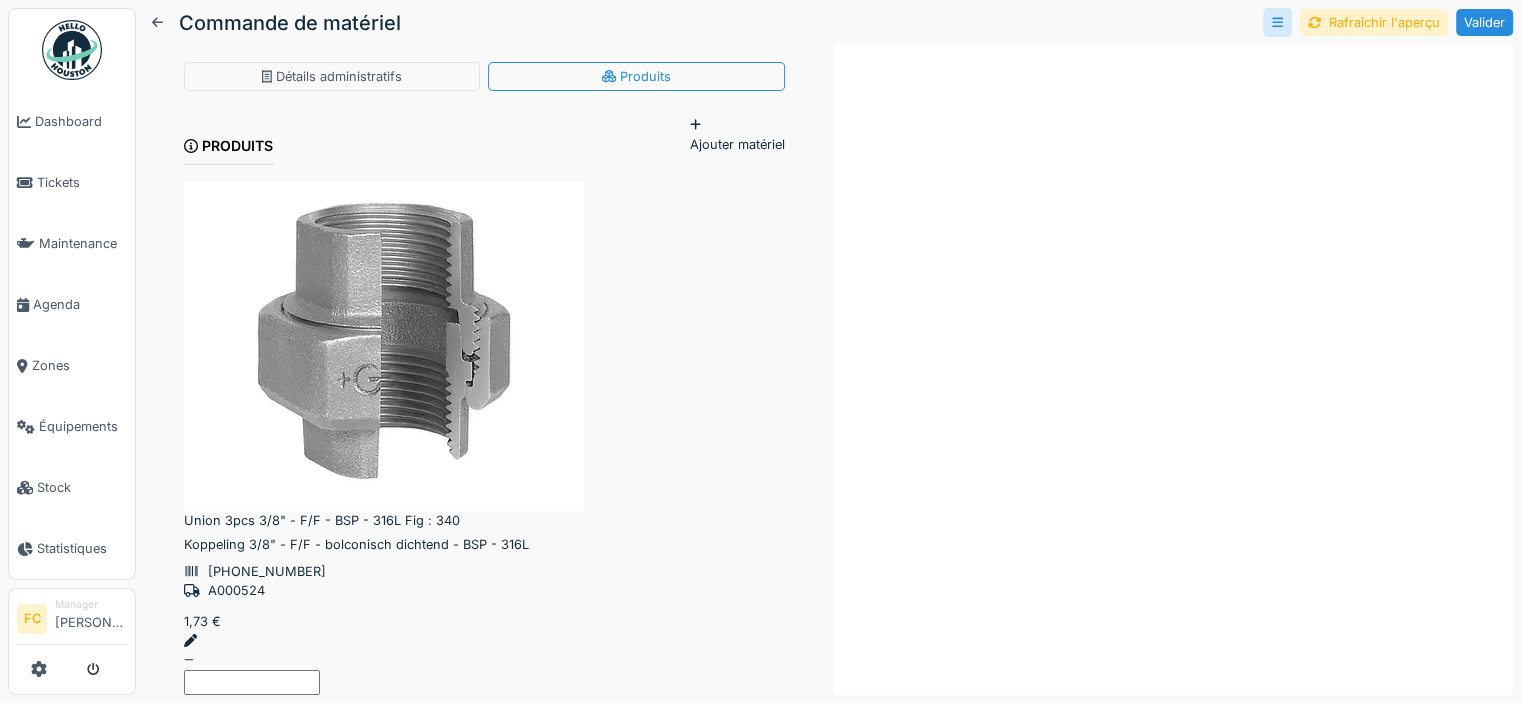 scroll, scrollTop: 0, scrollLeft: 0, axis: both 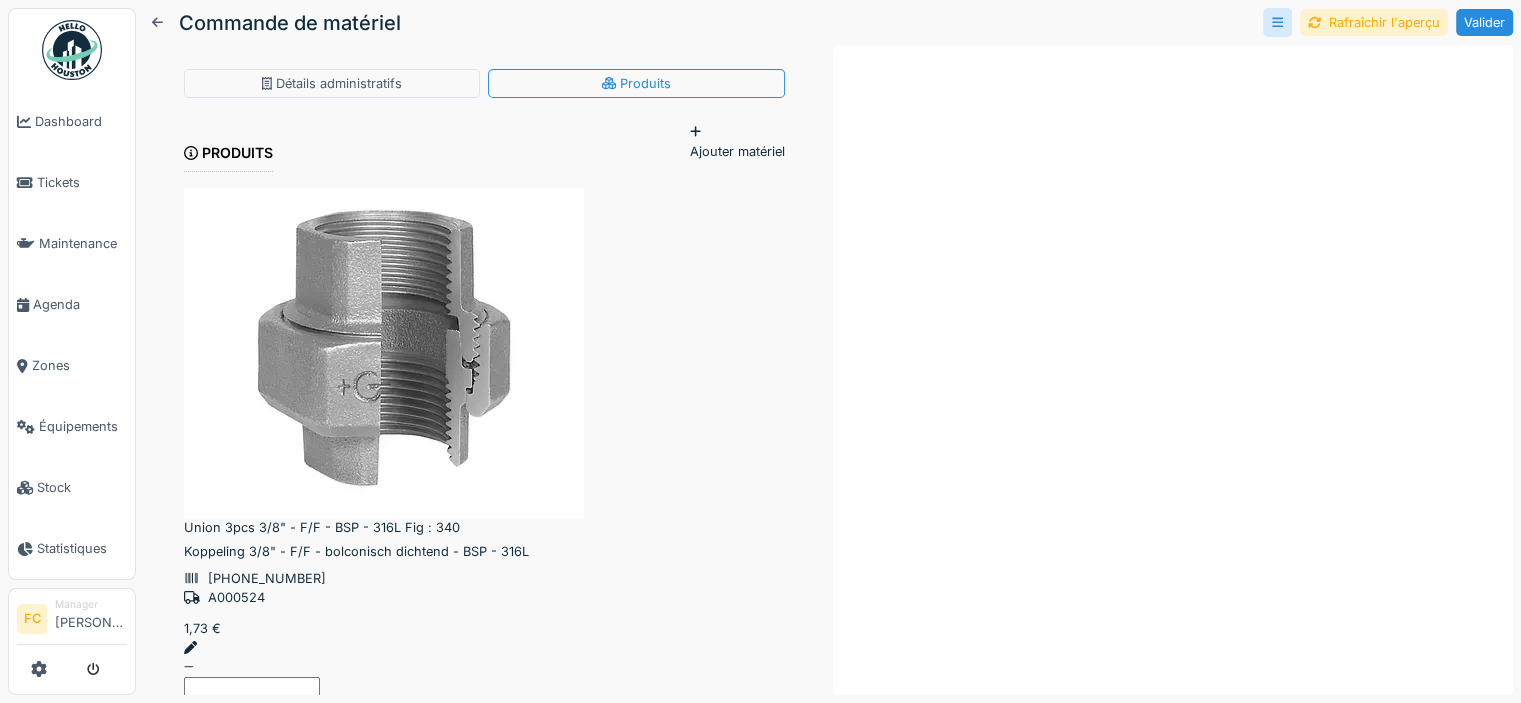 click on "Ajouter matériel" at bounding box center (737, 141) 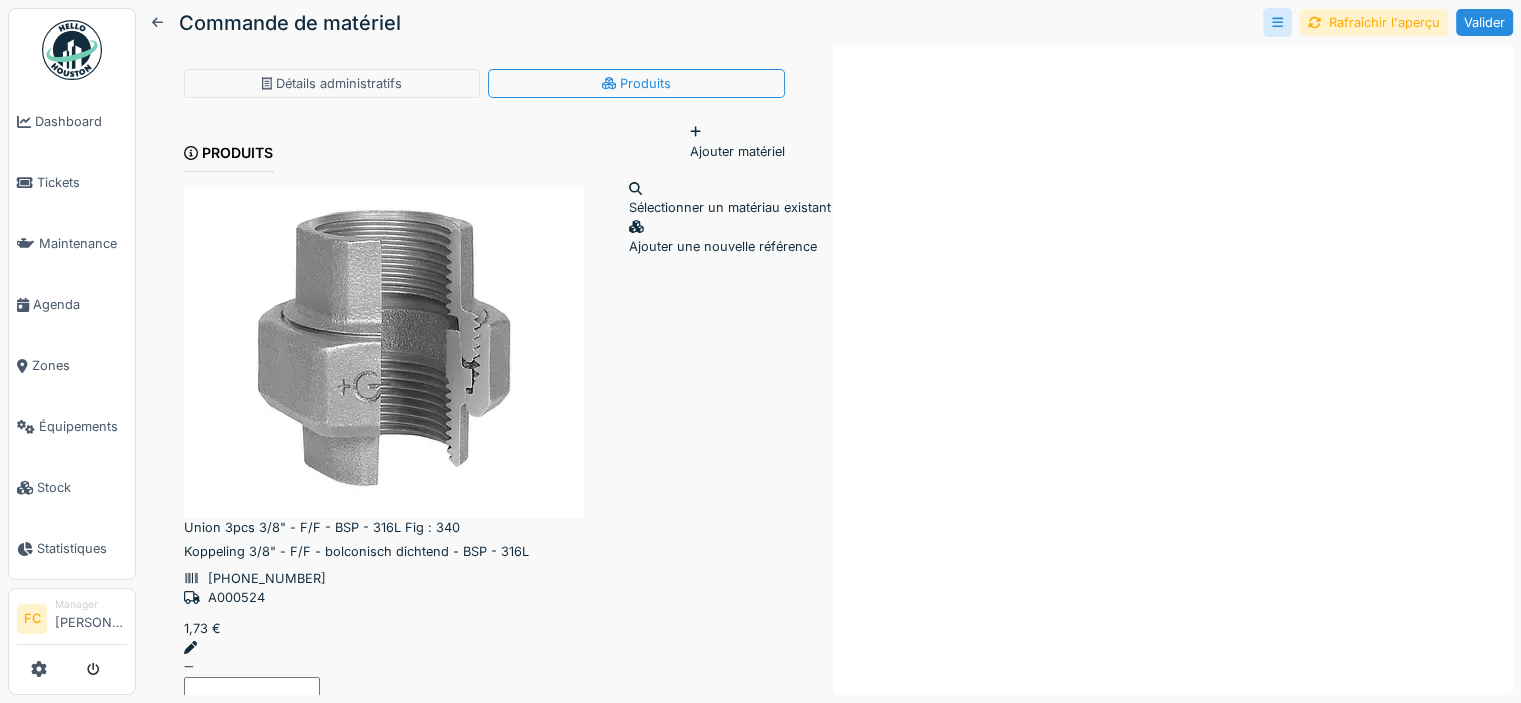 click on "Sélectionner un matériau existant" at bounding box center (730, 198) 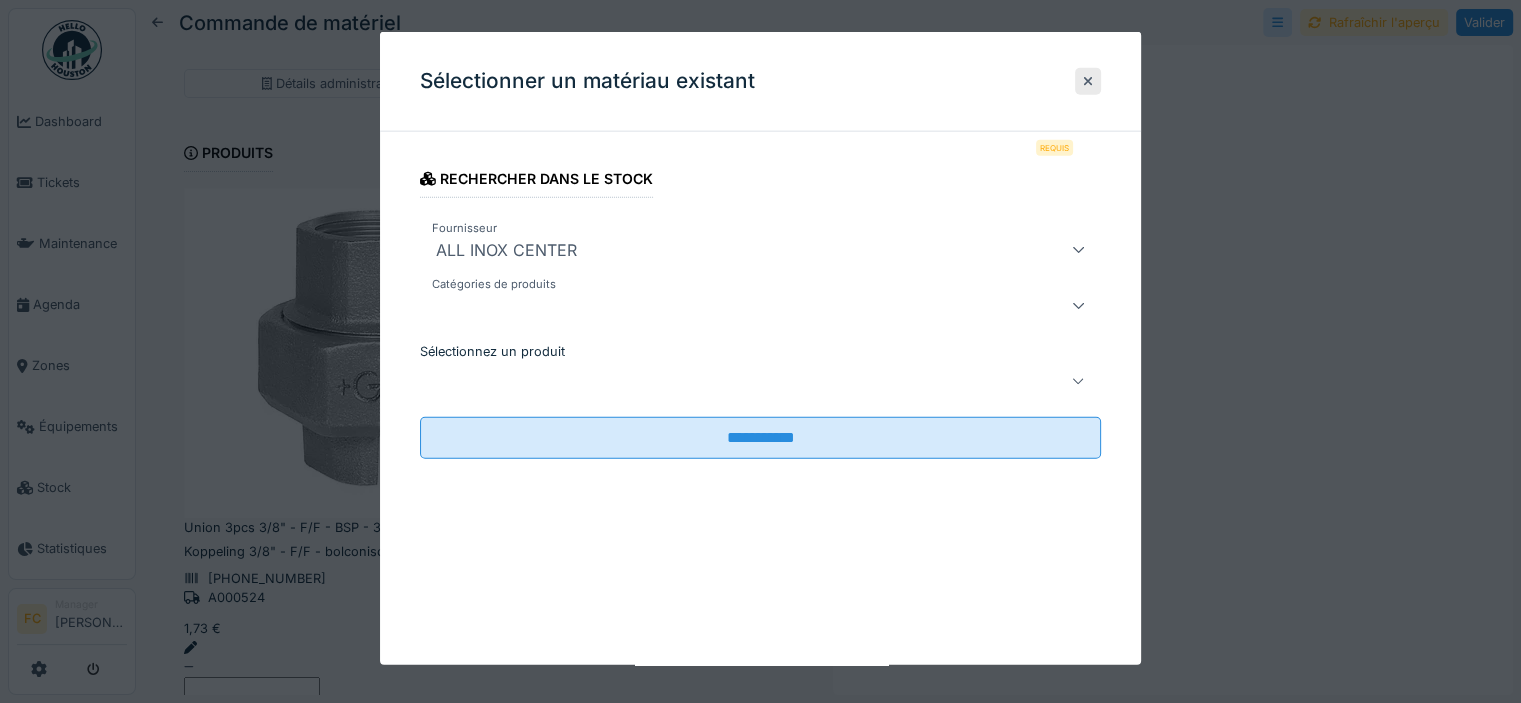 click at bounding box center [760, 381] 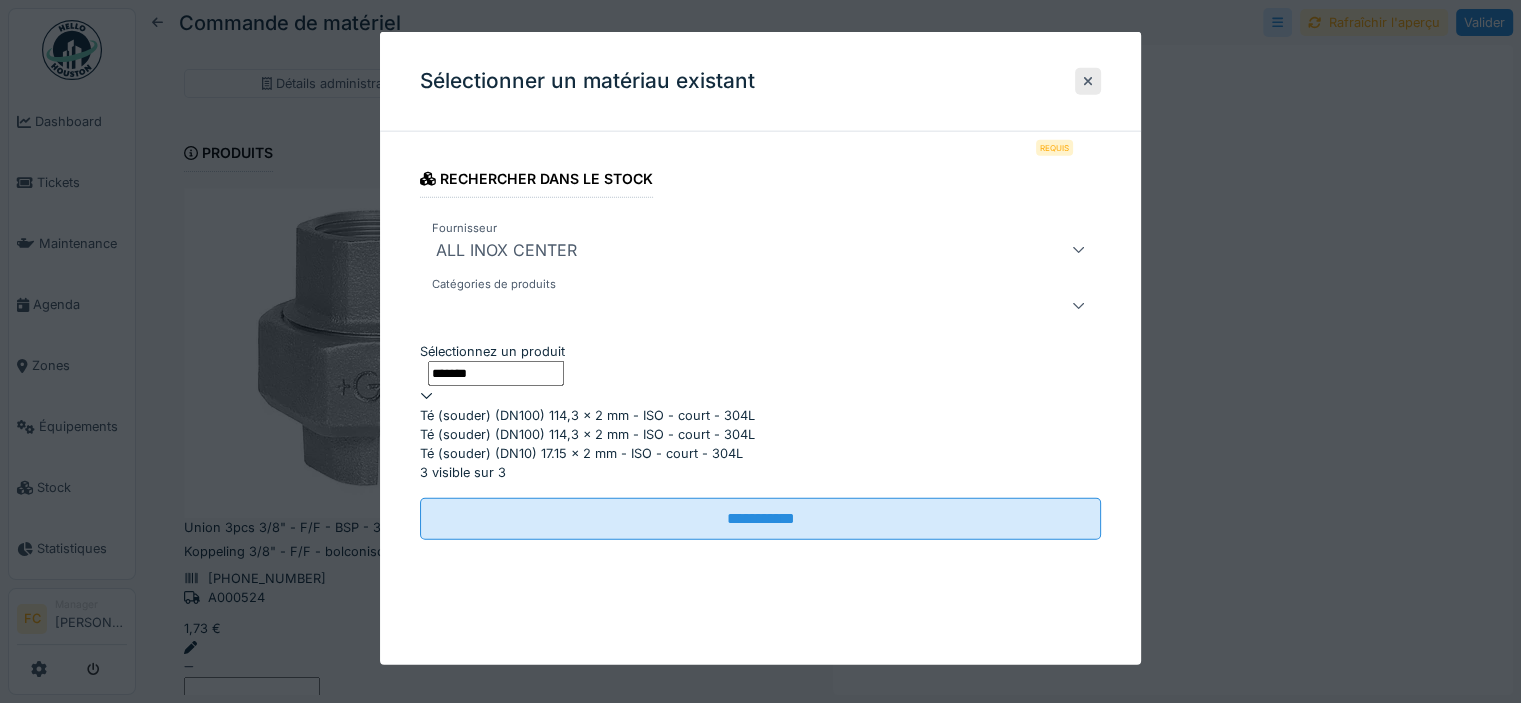type on "*******" 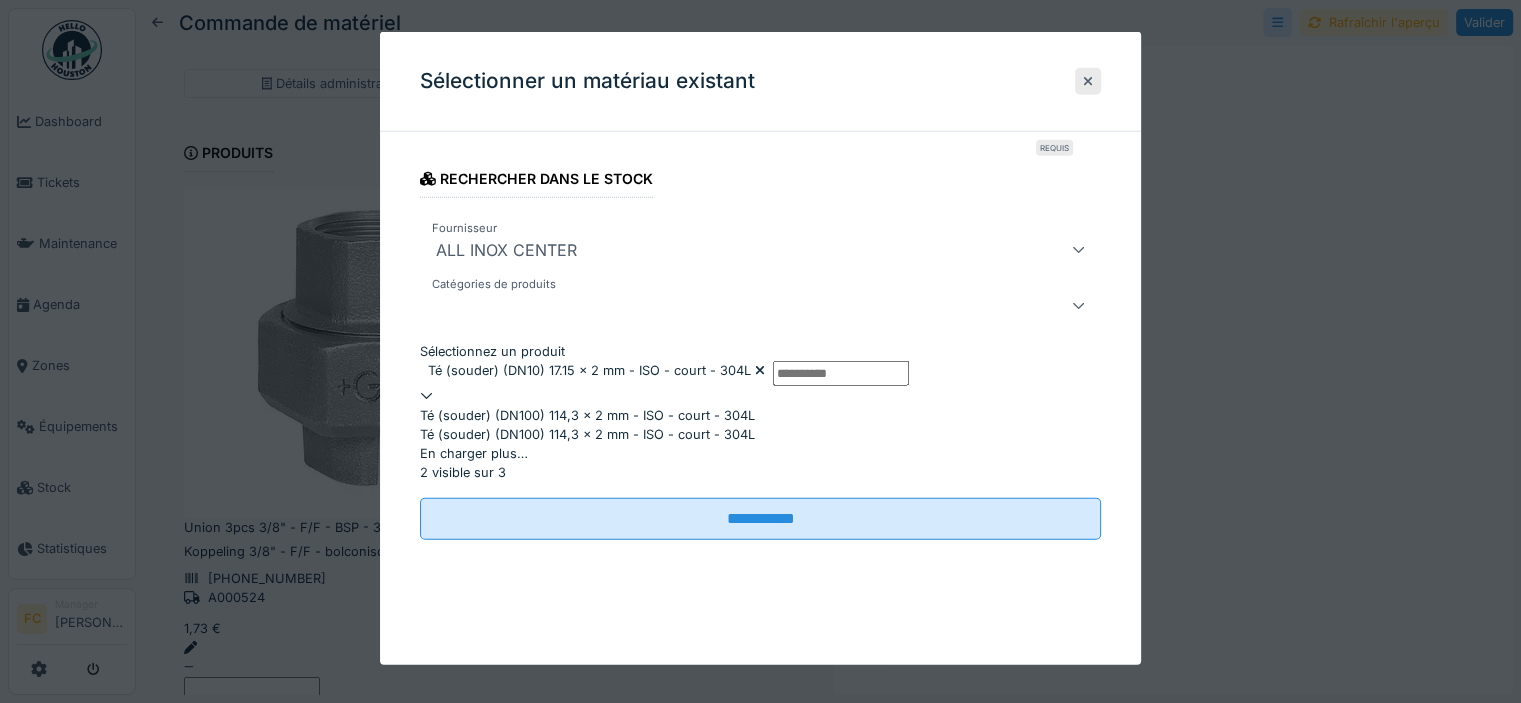 click on "**********" at bounding box center [760, 348] 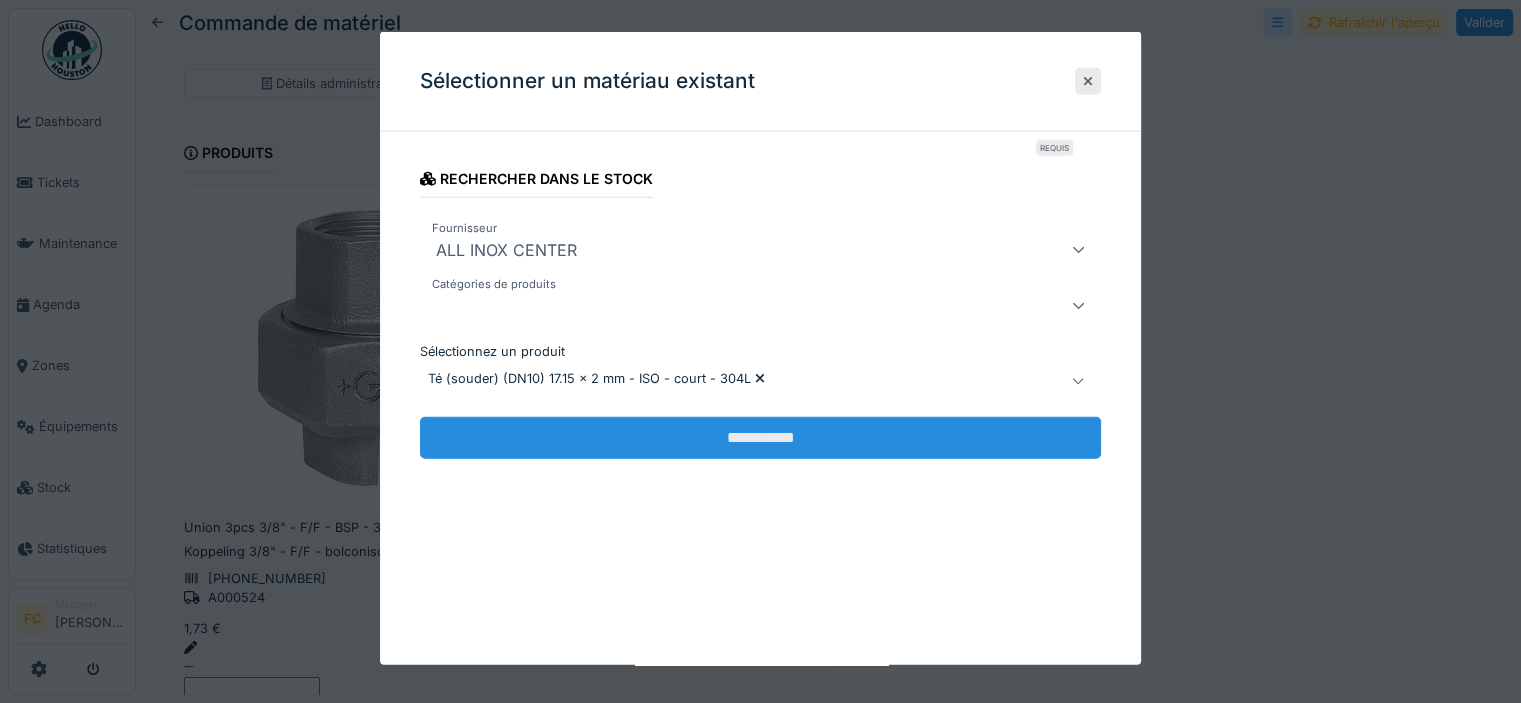 click on "**********" at bounding box center (760, 438) 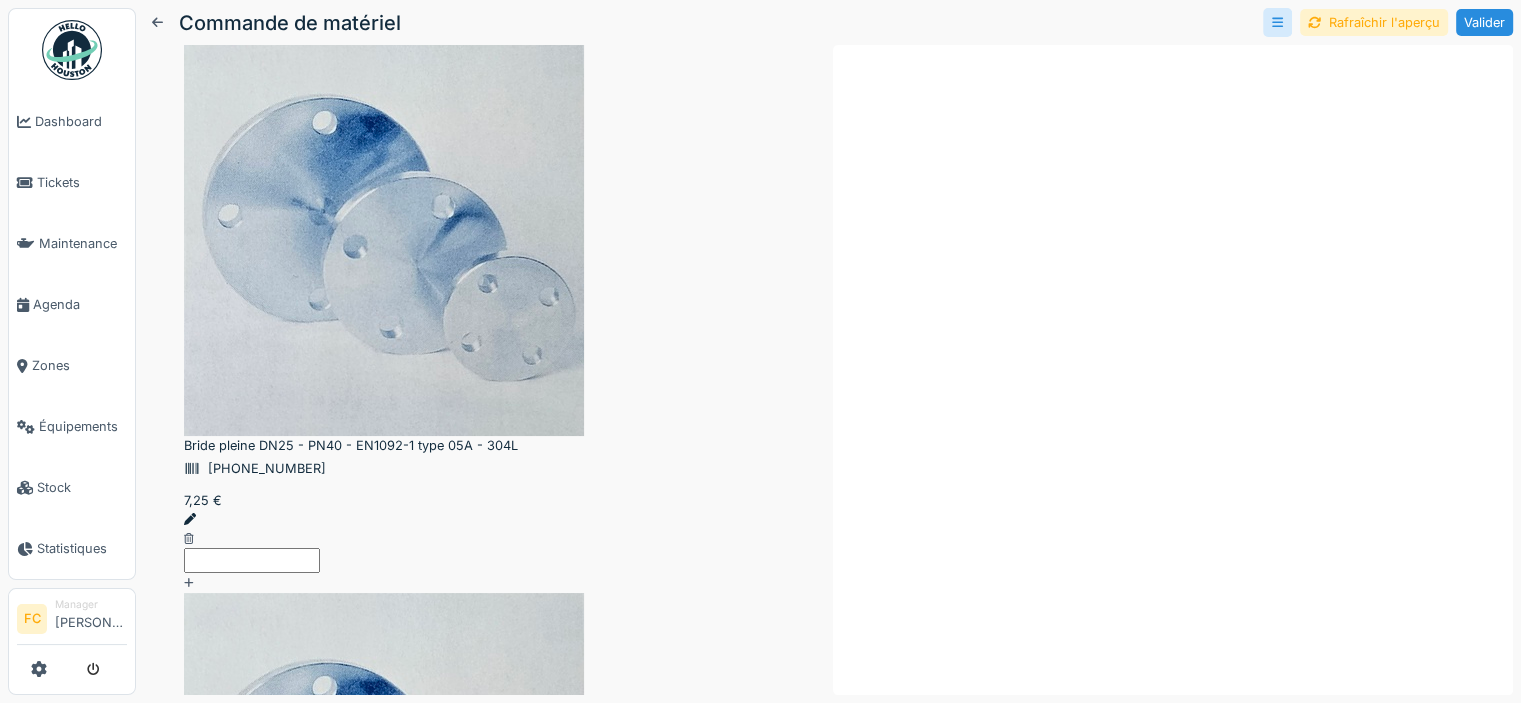 scroll, scrollTop: 3816, scrollLeft: 0, axis: vertical 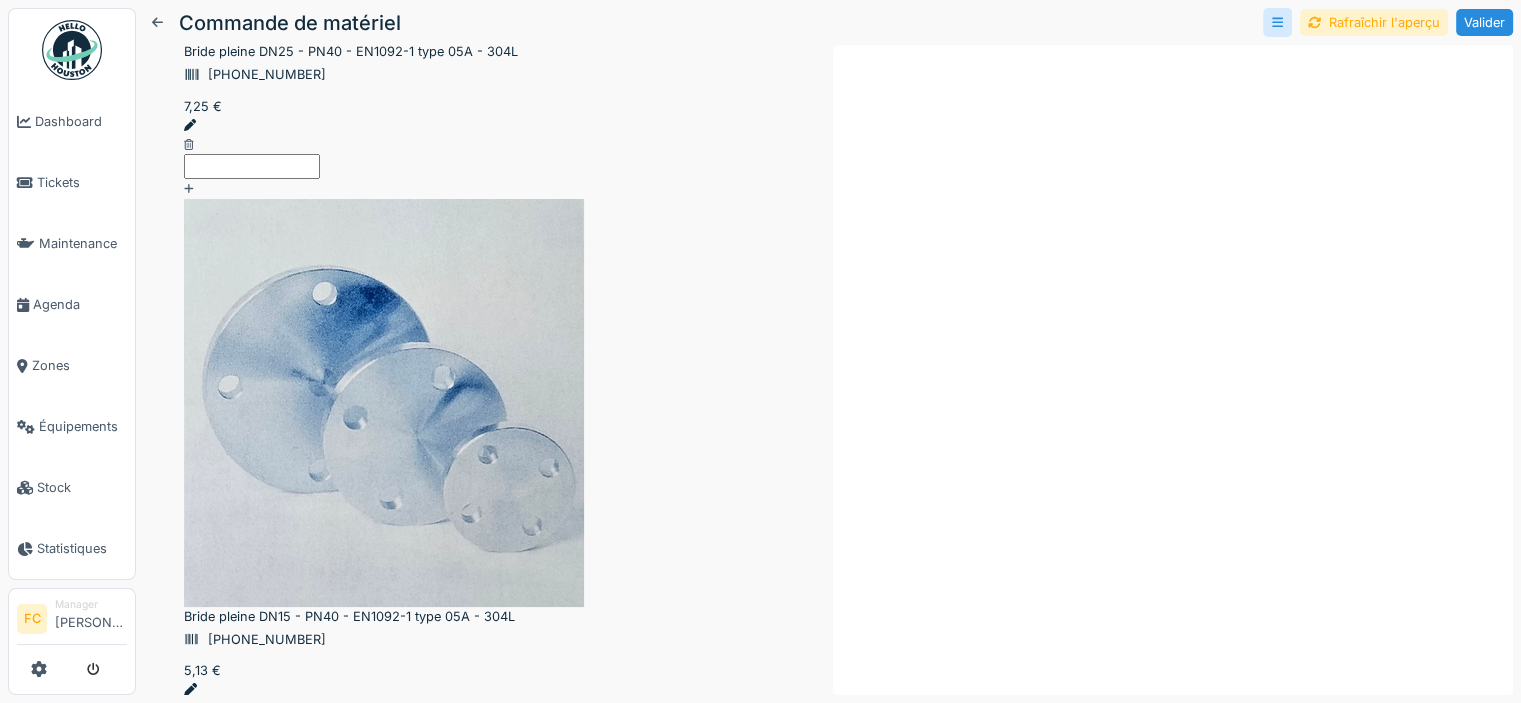 click 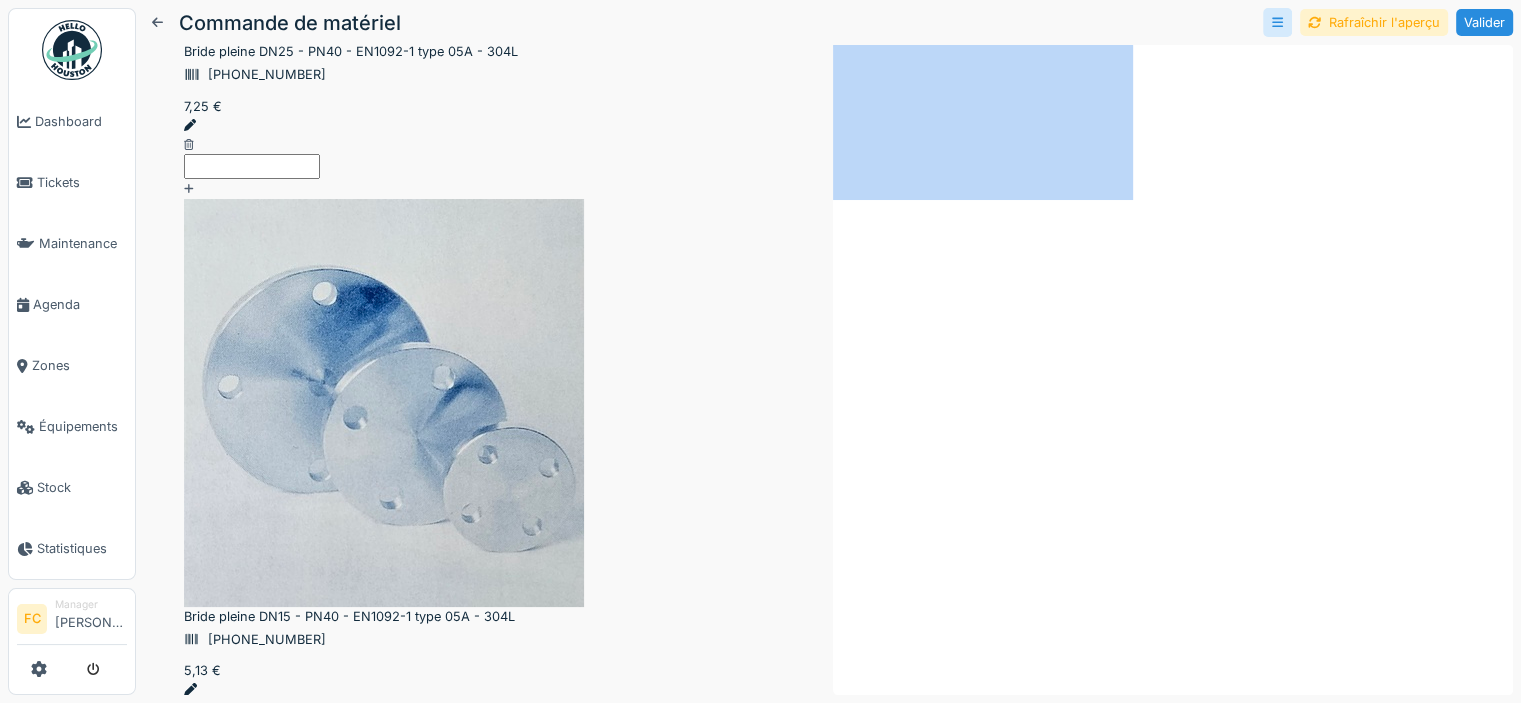 click at bounding box center [484, 9917] 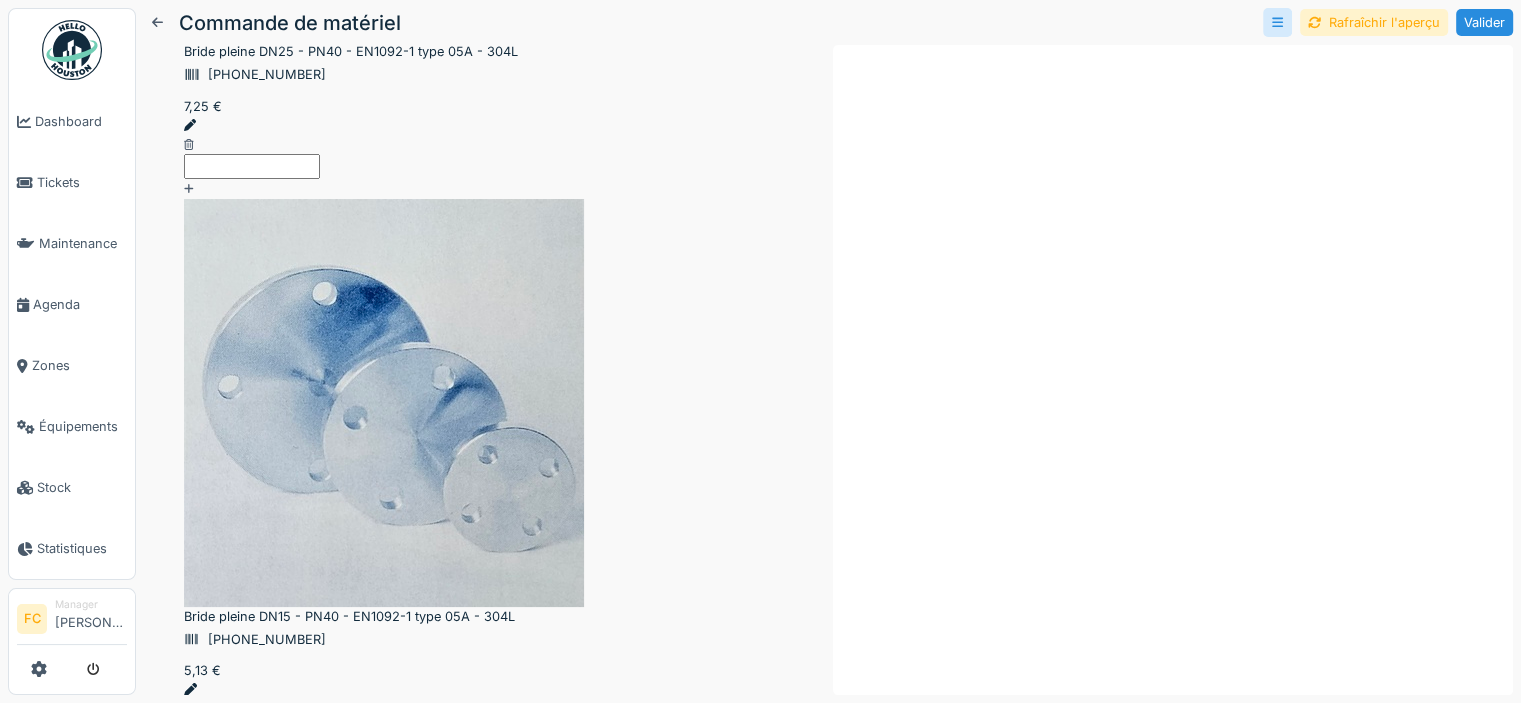 click at bounding box center (484, 9917) 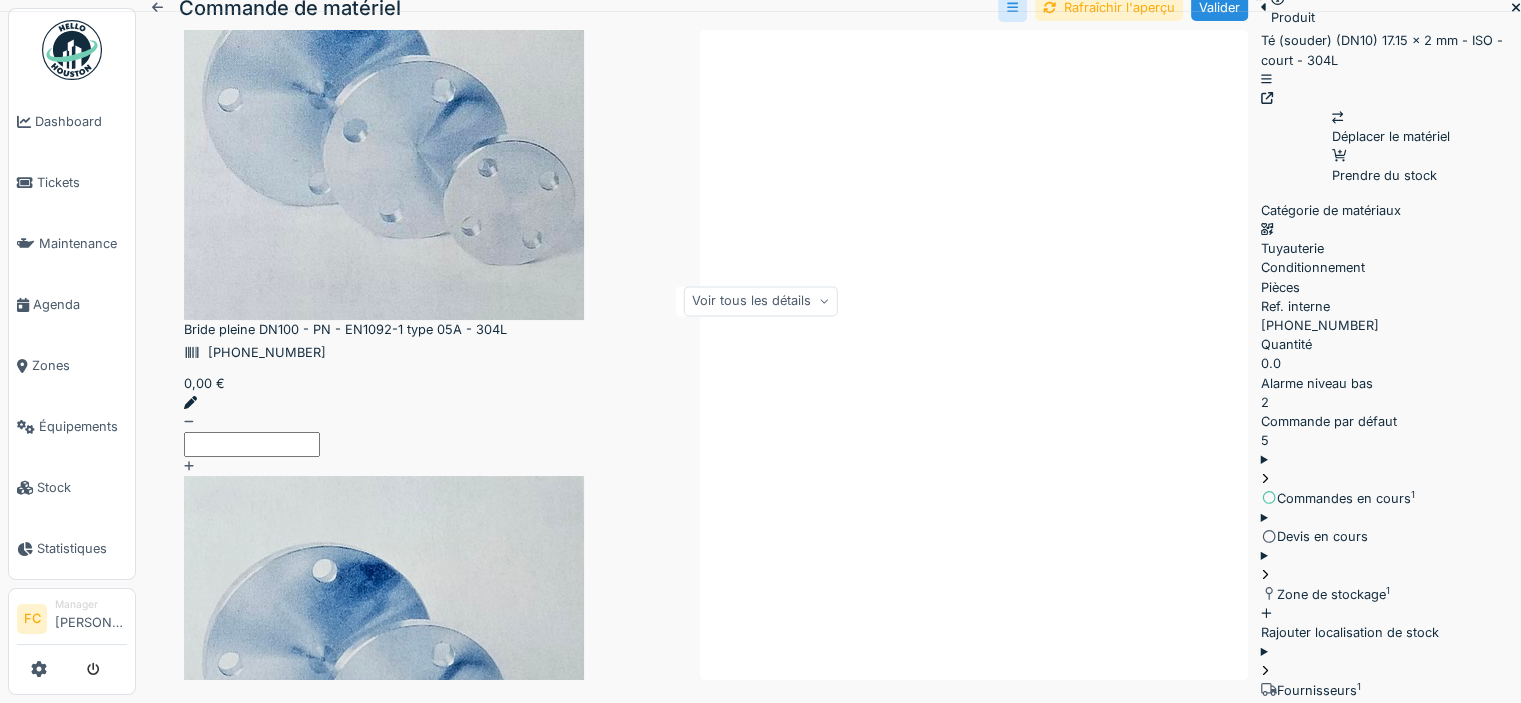 scroll, scrollTop: 111, scrollLeft: 0, axis: vertical 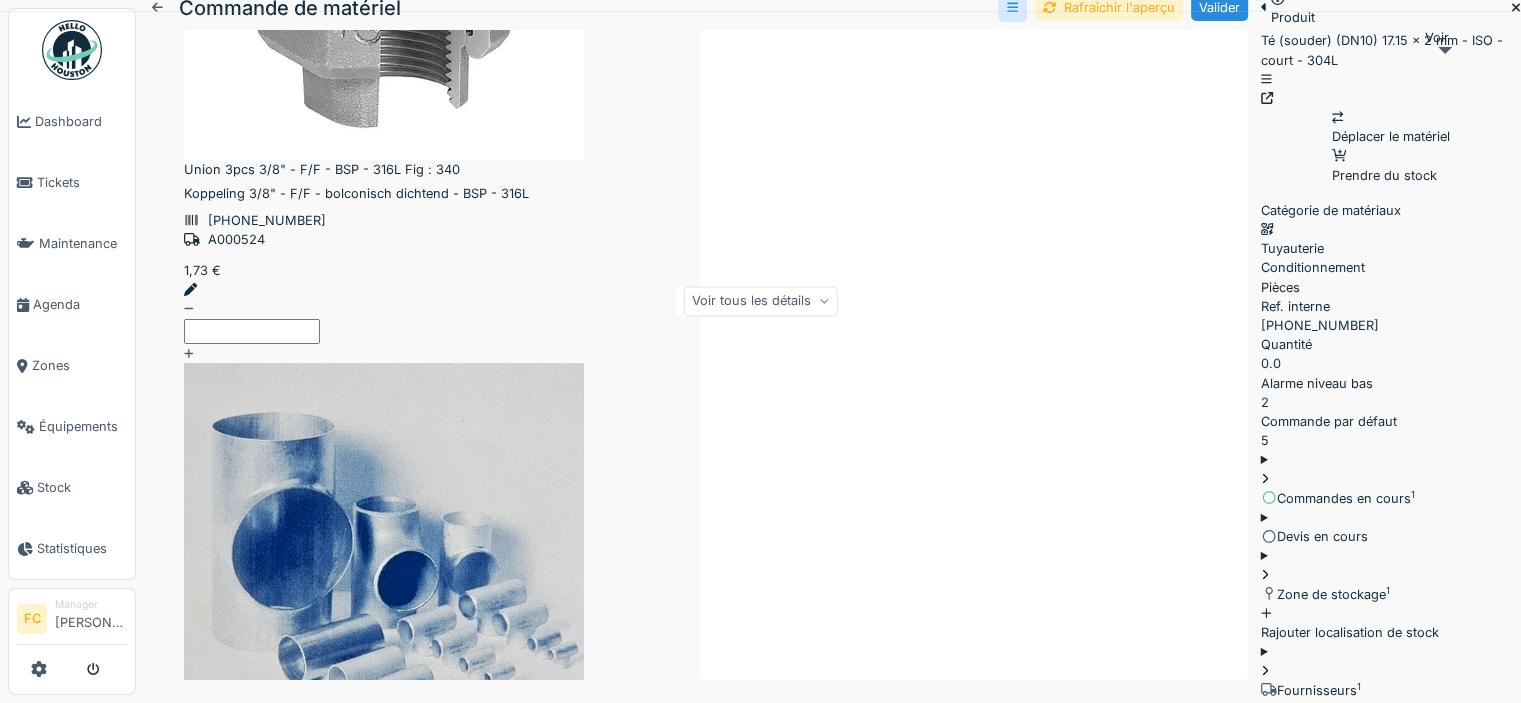 click 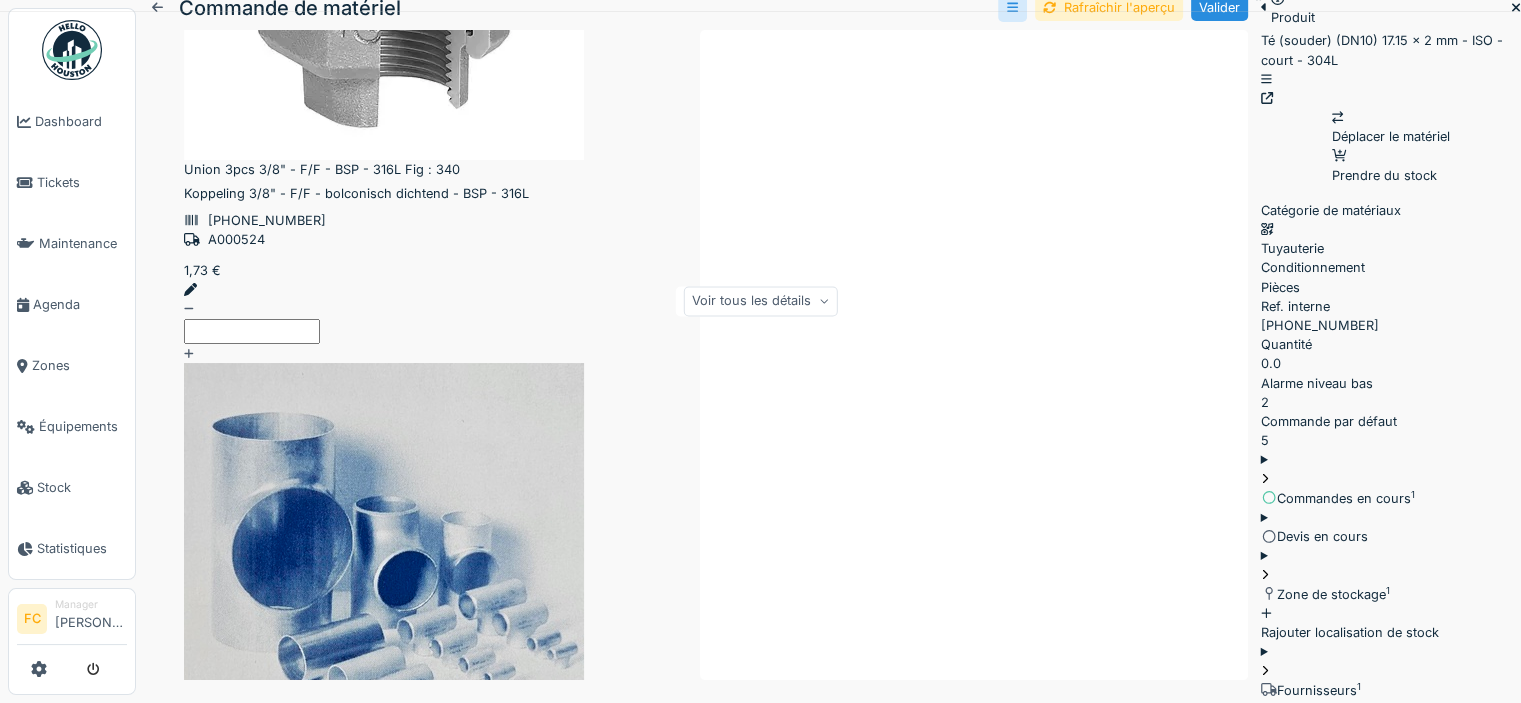 click 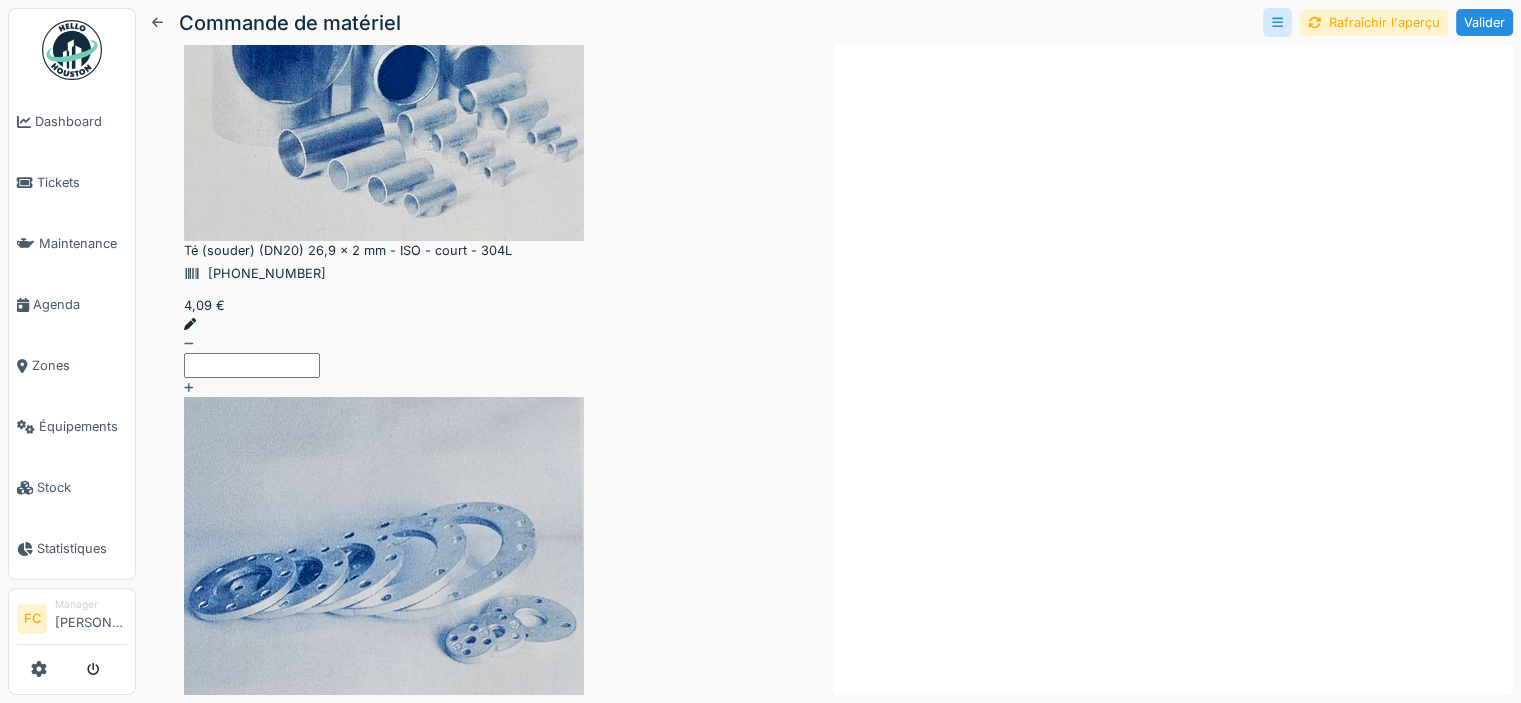 scroll, scrollTop: 865, scrollLeft: 0, axis: vertical 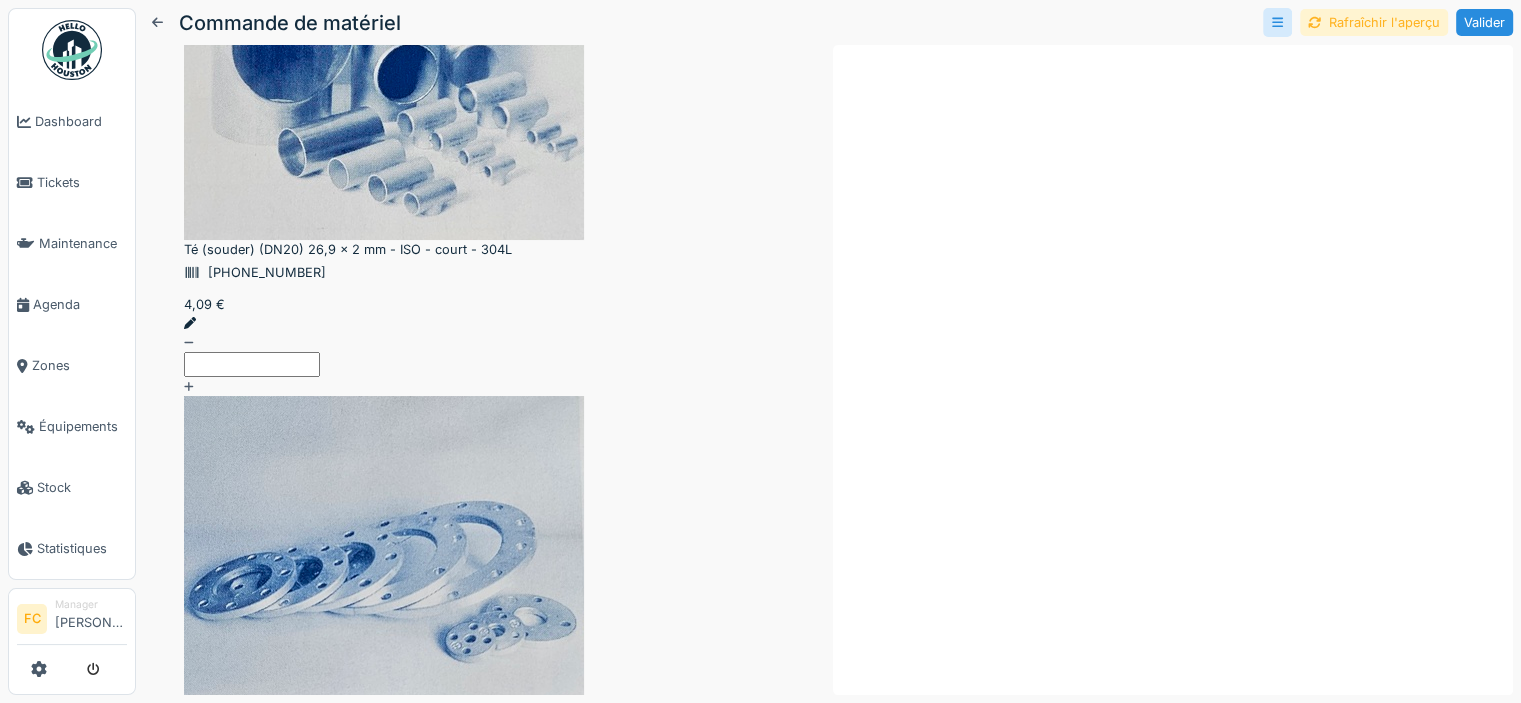 click on "Rafraîchir l'aperçu" at bounding box center (1374, 22) 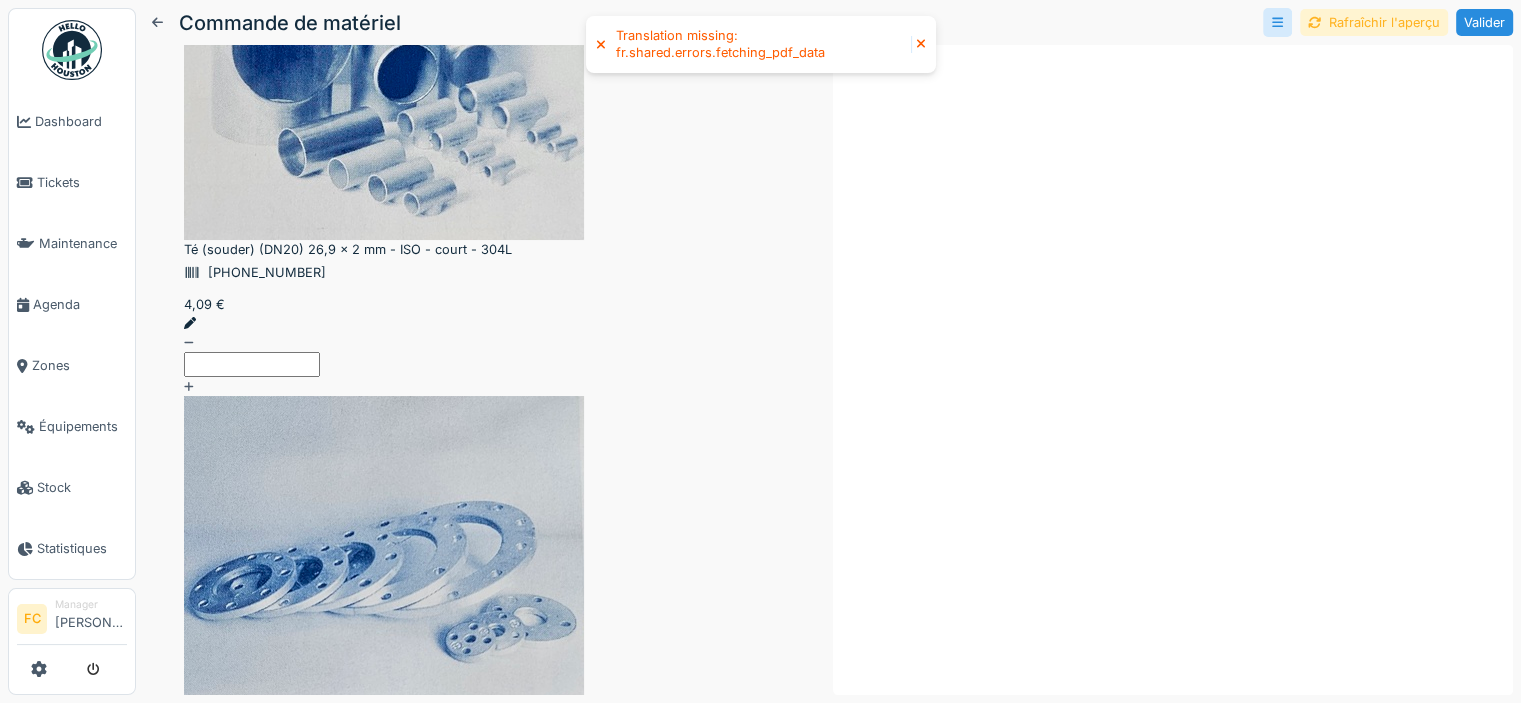 click on "Rafraîchir l'aperçu" at bounding box center [1374, 22] 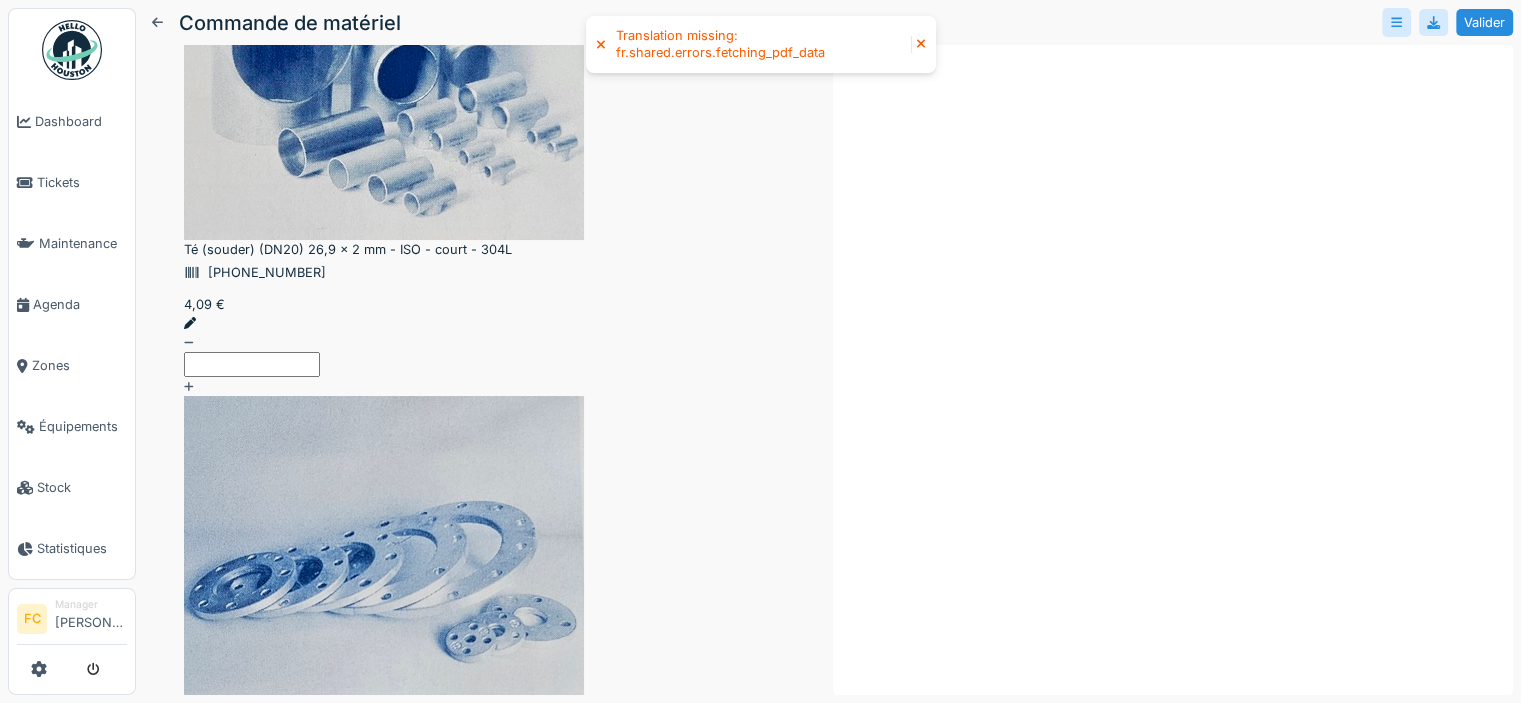 click at bounding box center [921, 44] 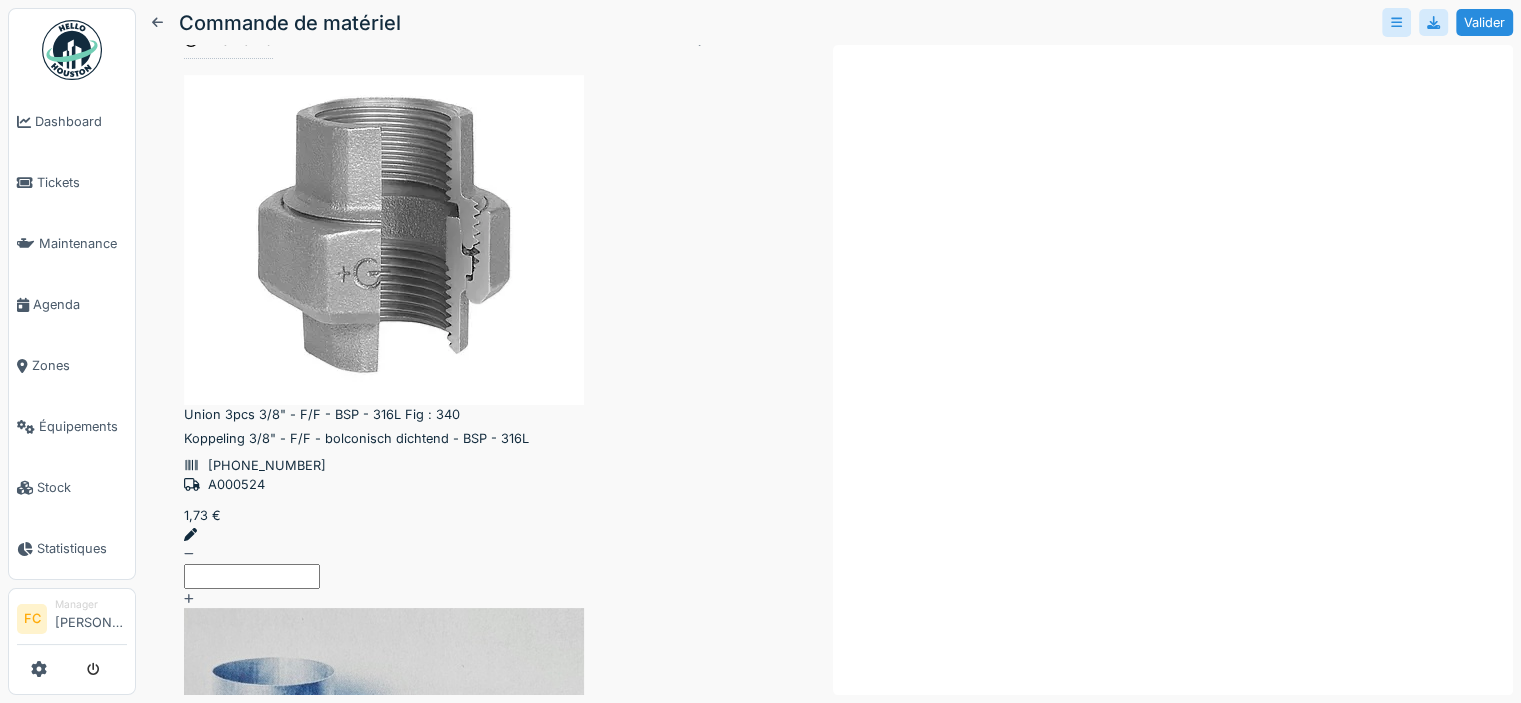 scroll, scrollTop: 0, scrollLeft: 0, axis: both 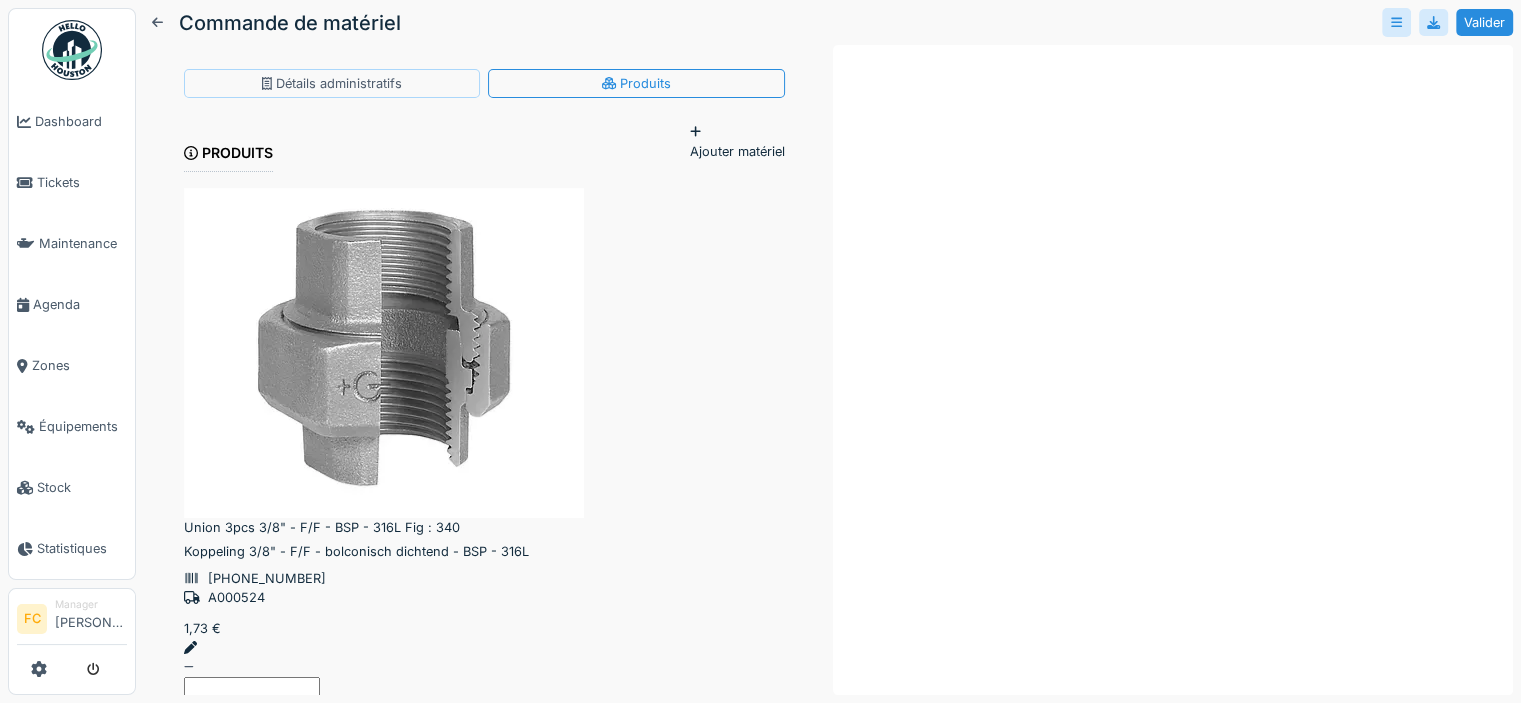 click on "Détails administratifs" at bounding box center (332, 83) 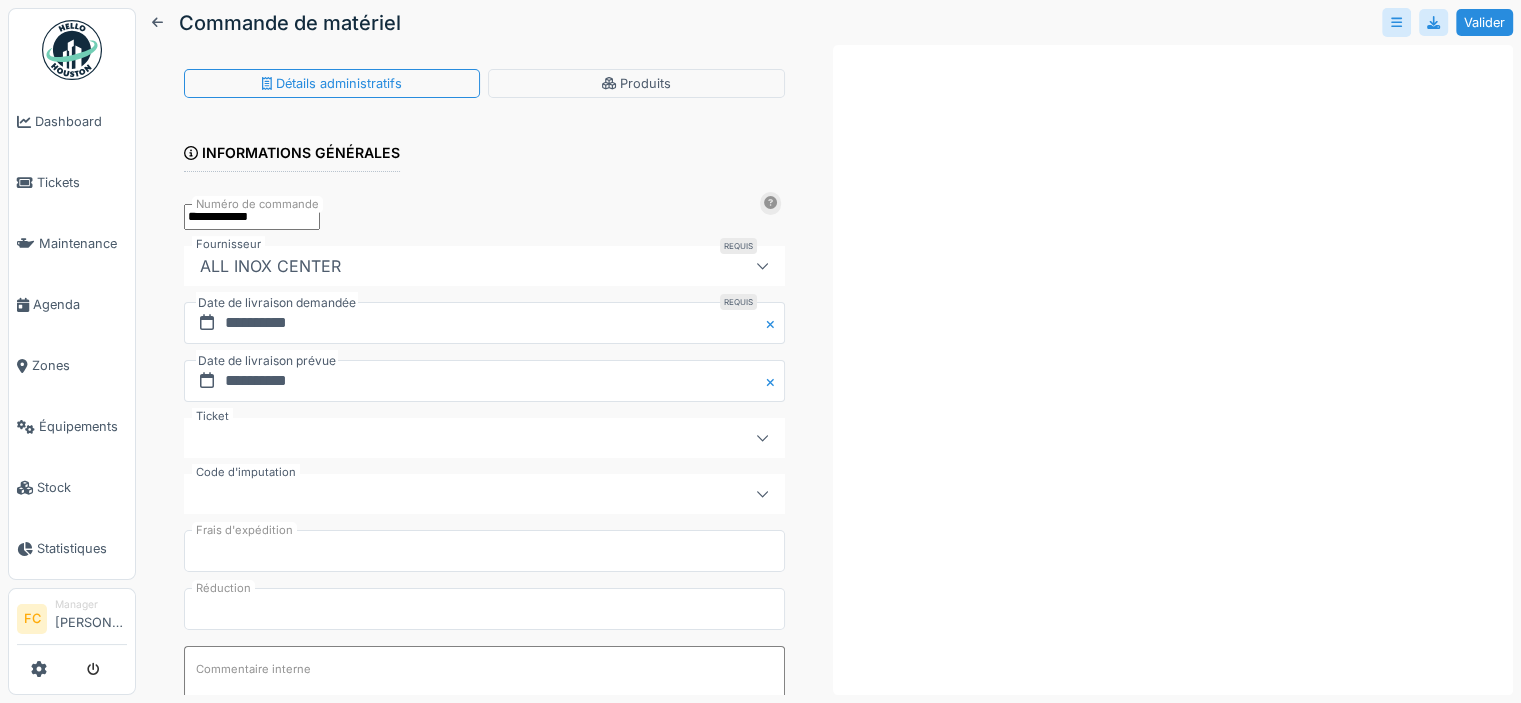 click on "**********" at bounding box center (252, 216) 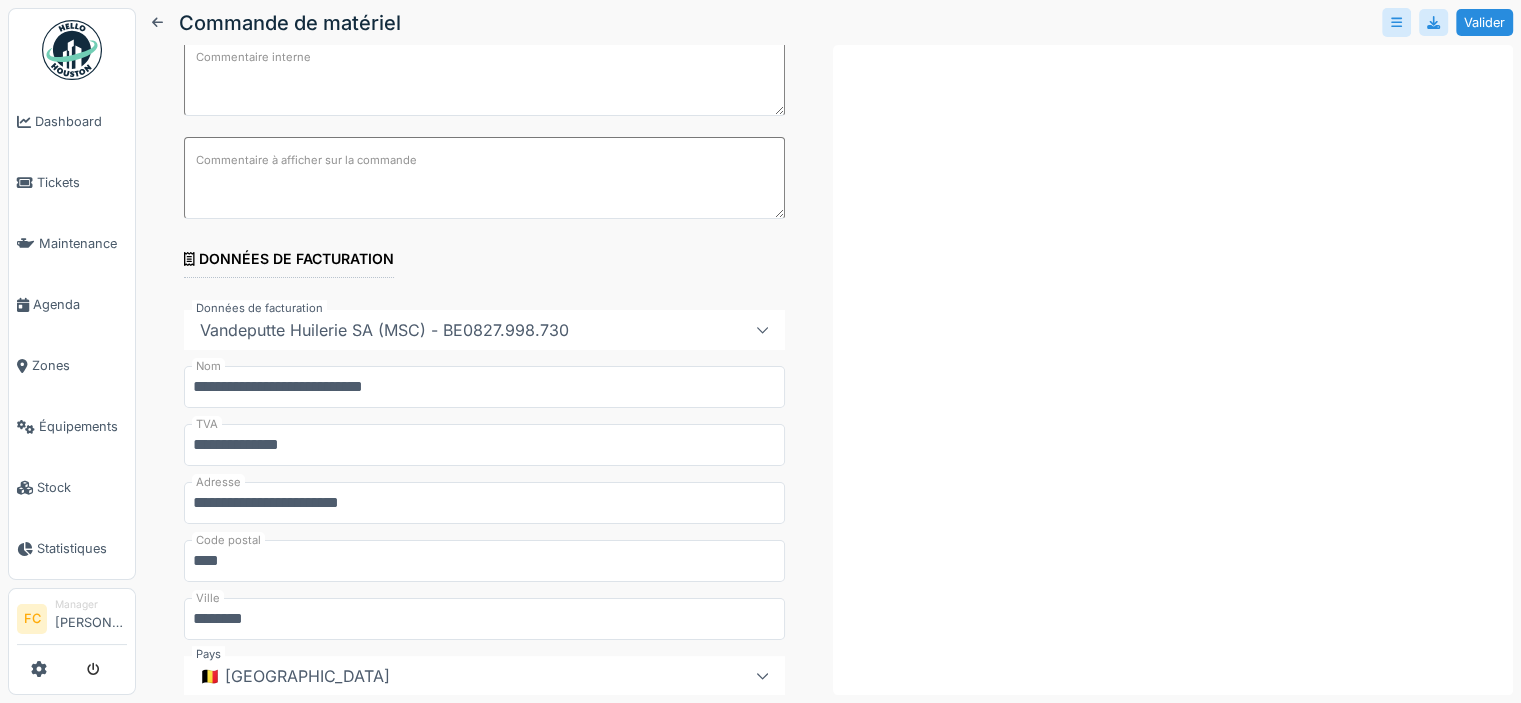 scroll, scrollTop: 0, scrollLeft: 0, axis: both 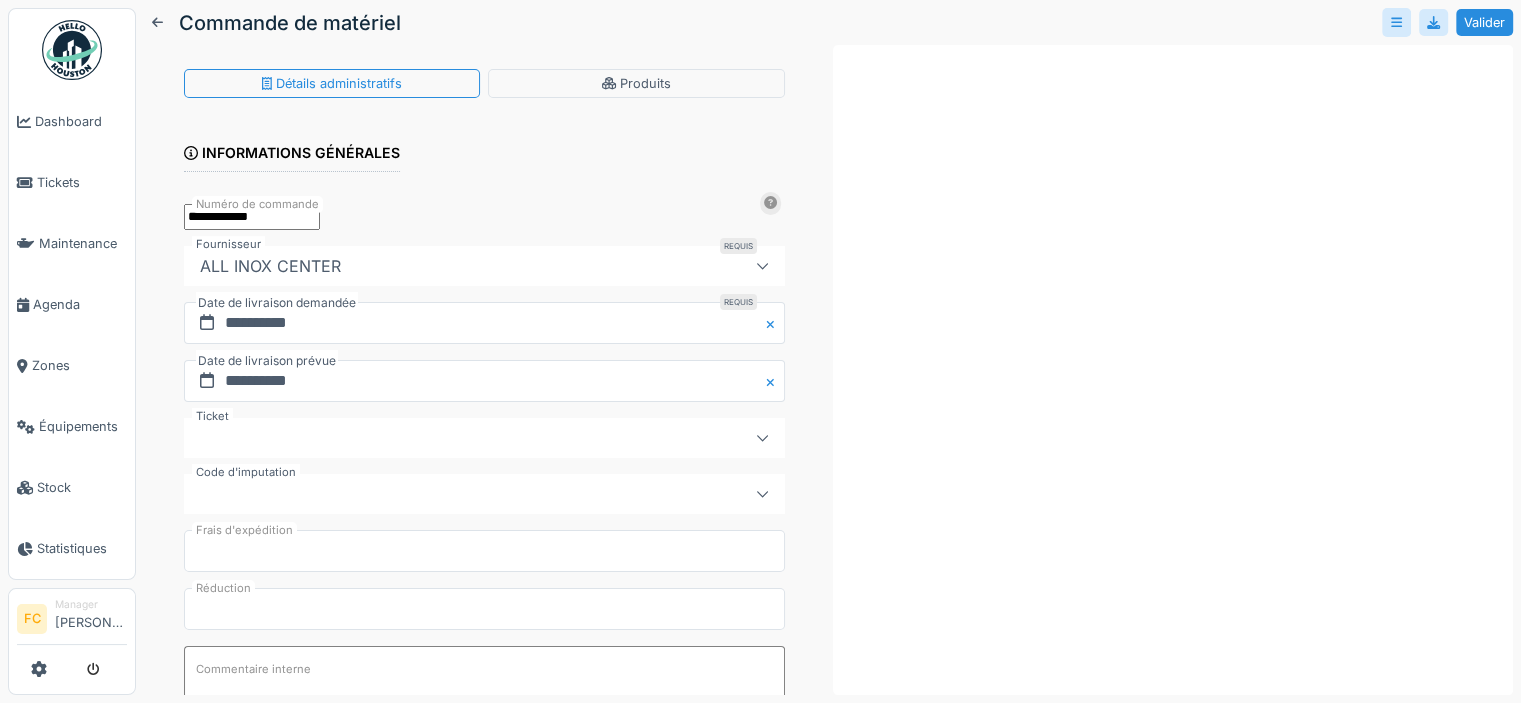 click on "**********" at bounding box center (484, 879) 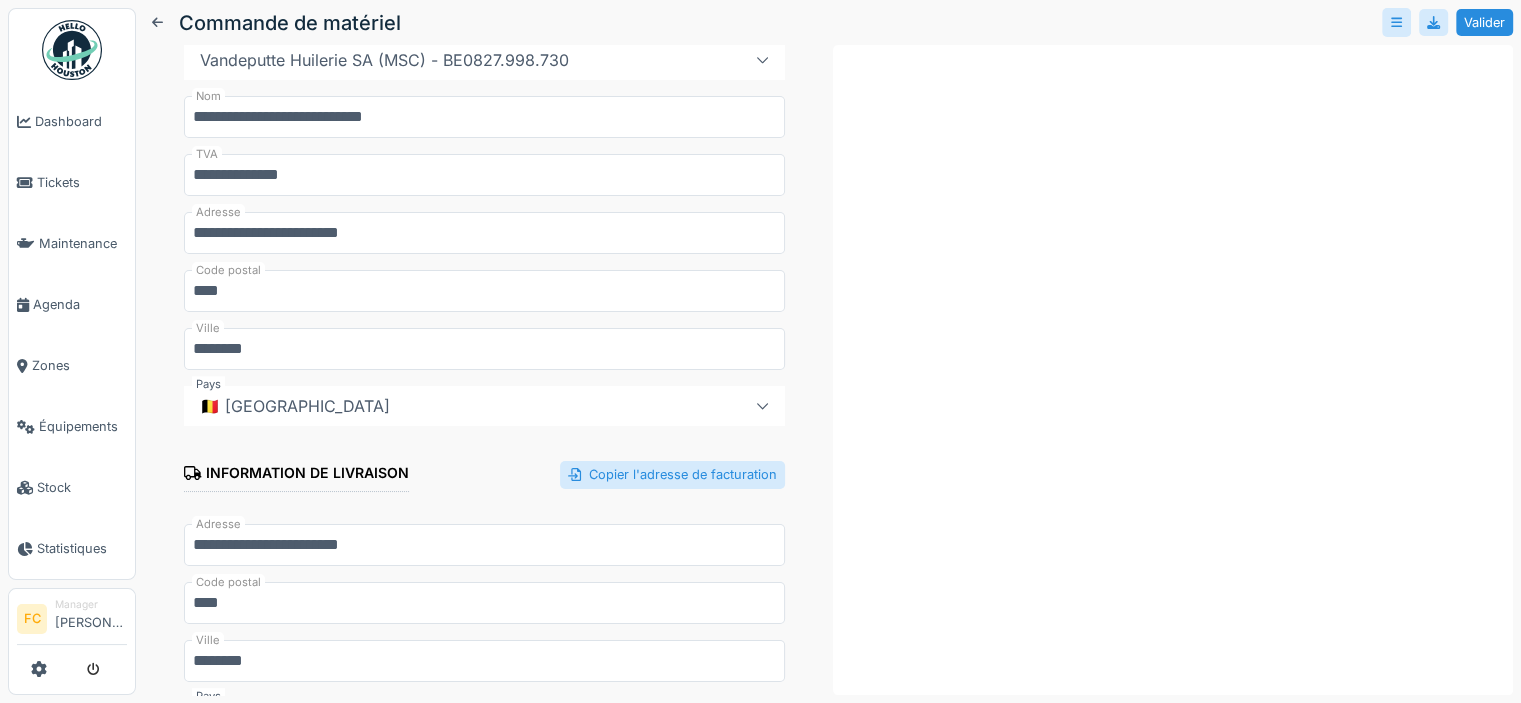 scroll, scrollTop: 956, scrollLeft: 0, axis: vertical 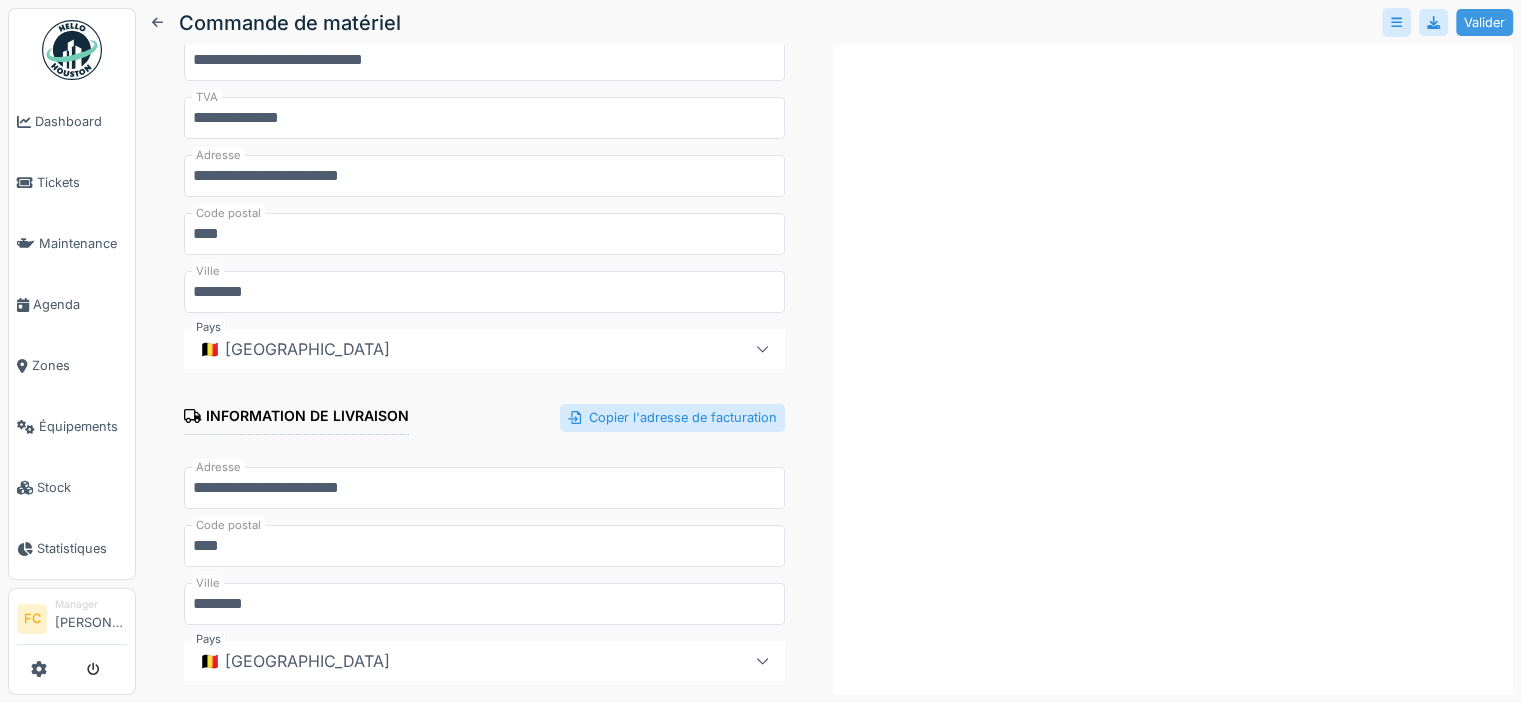 click on "Valider" at bounding box center [1484, 22] 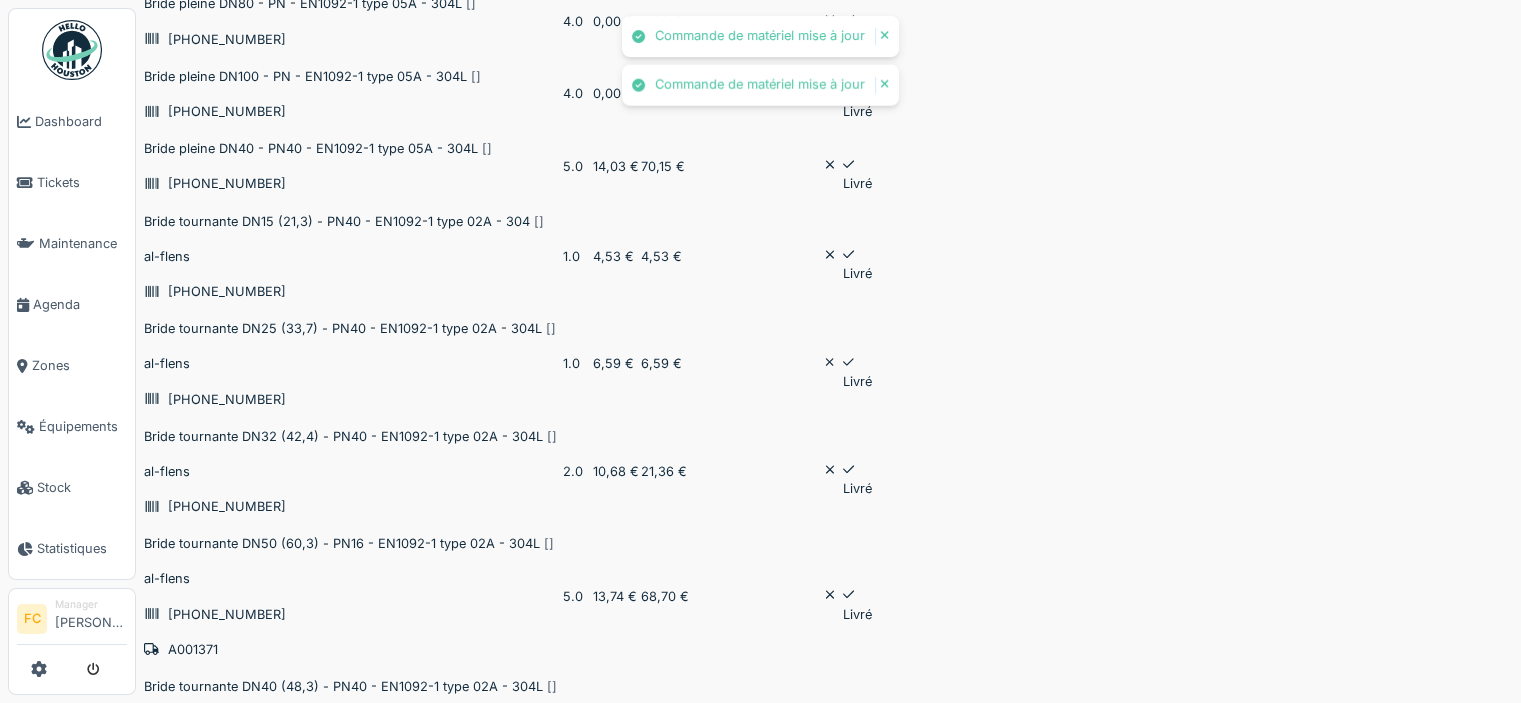 scroll, scrollTop: 0, scrollLeft: 0, axis: both 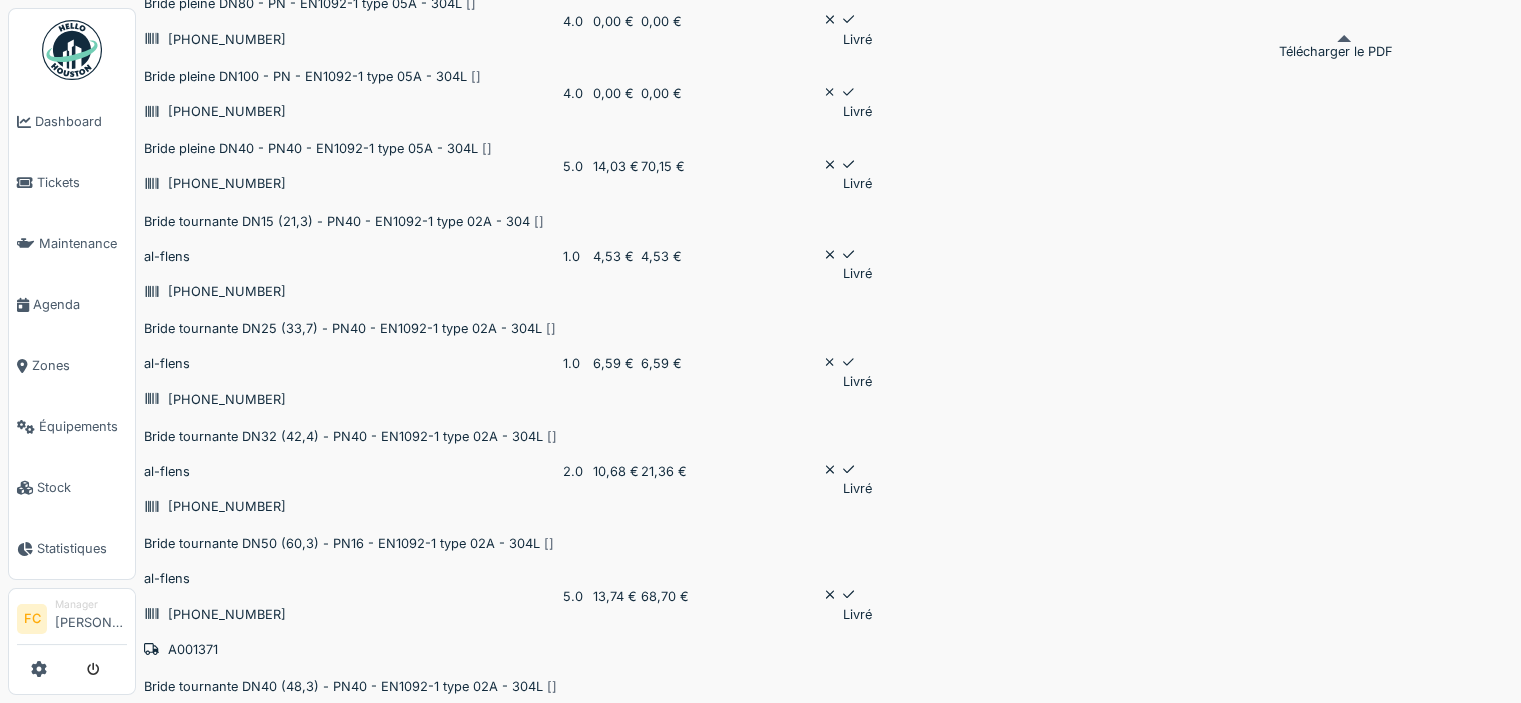 click at bounding box center [1359, -1354] 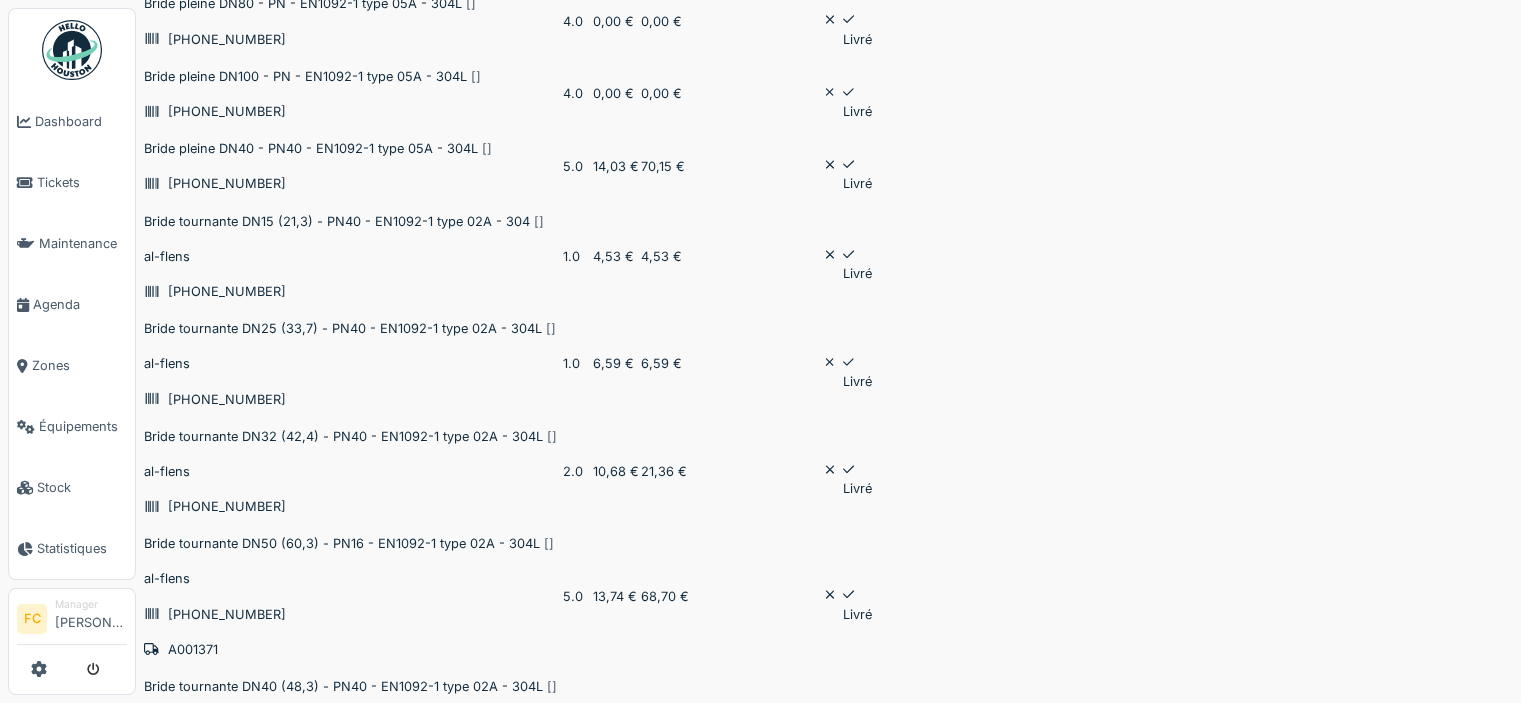 click at bounding box center (1396, -1354) 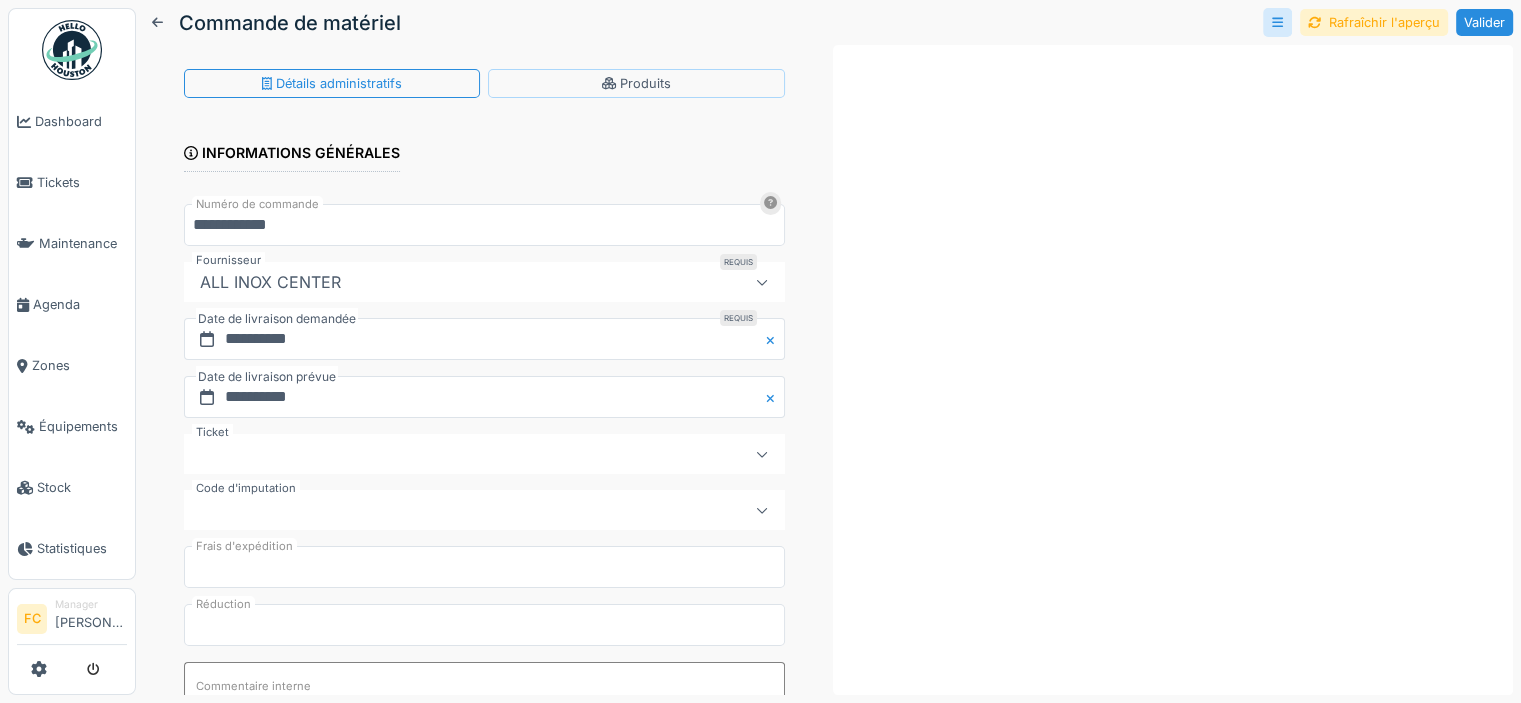 click on "Produits" at bounding box center (636, 83) 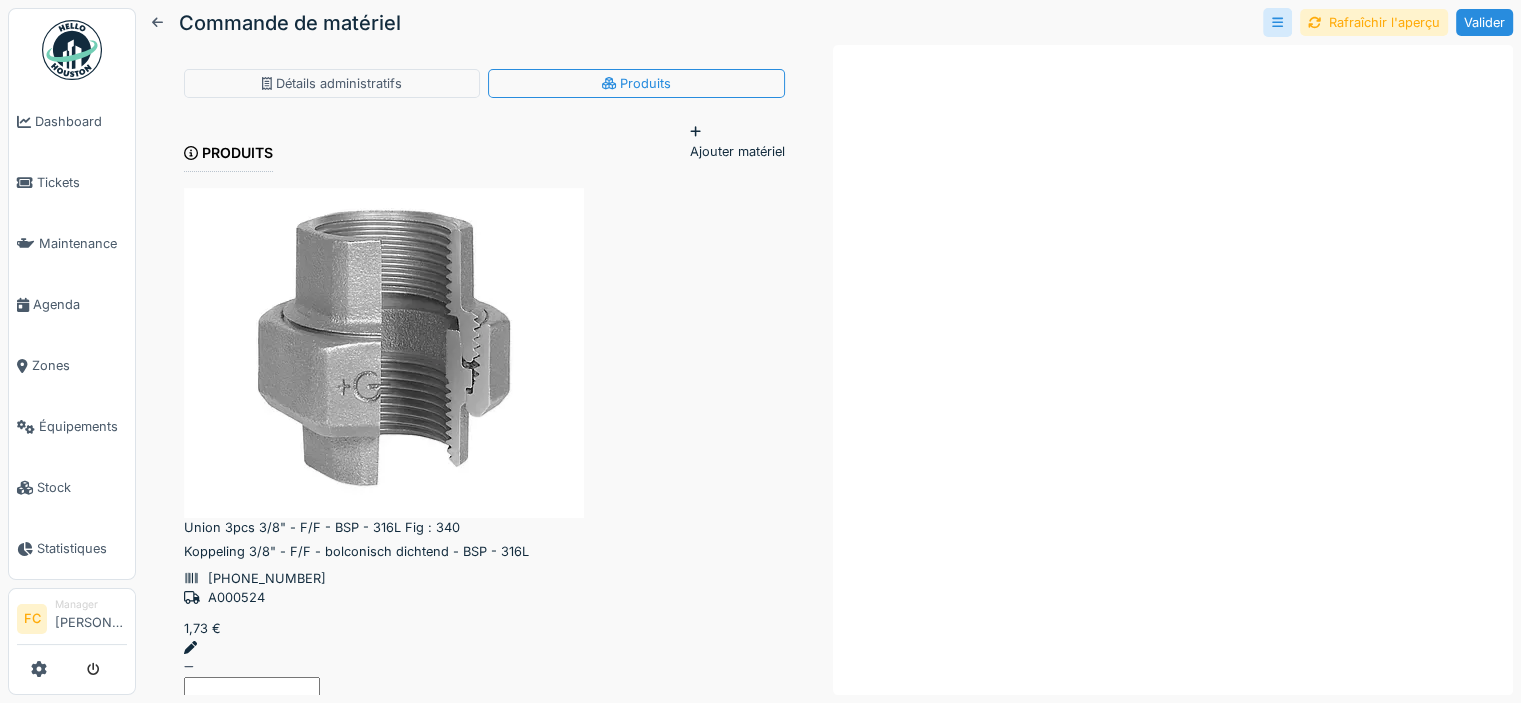 click on "Ajouter matériel" at bounding box center (737, 141) 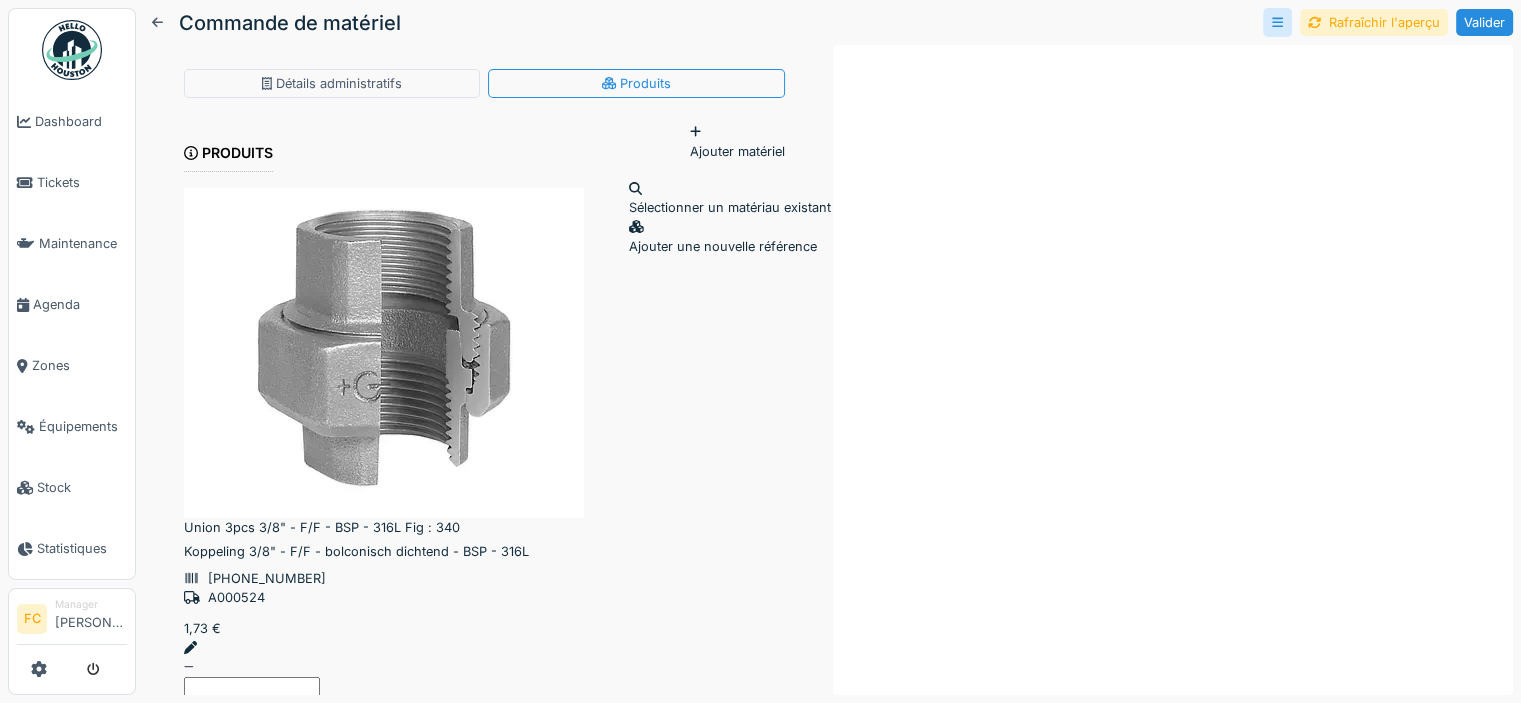 click on "Sélectionner un matériau existant" at bounding box center (730, 198) 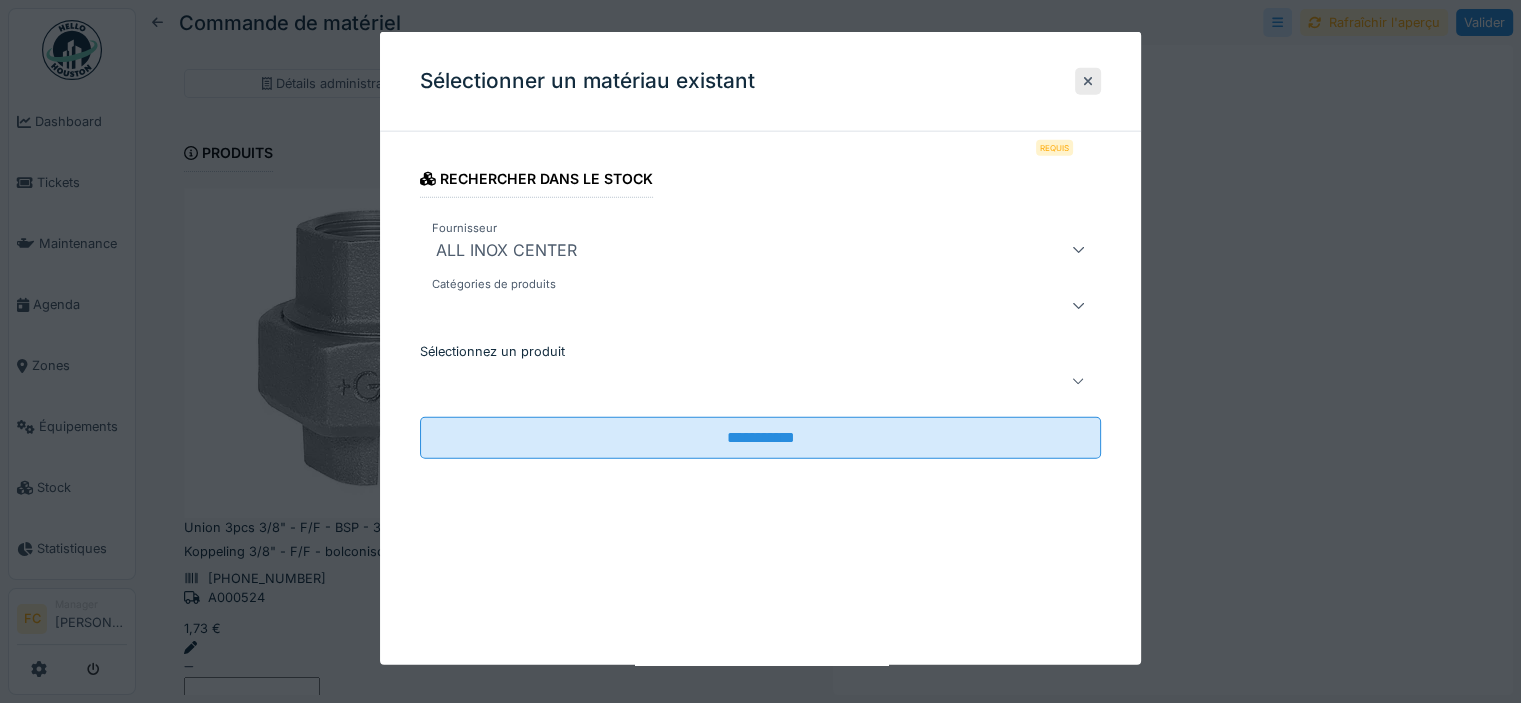 click at bounding box center (726, 381) 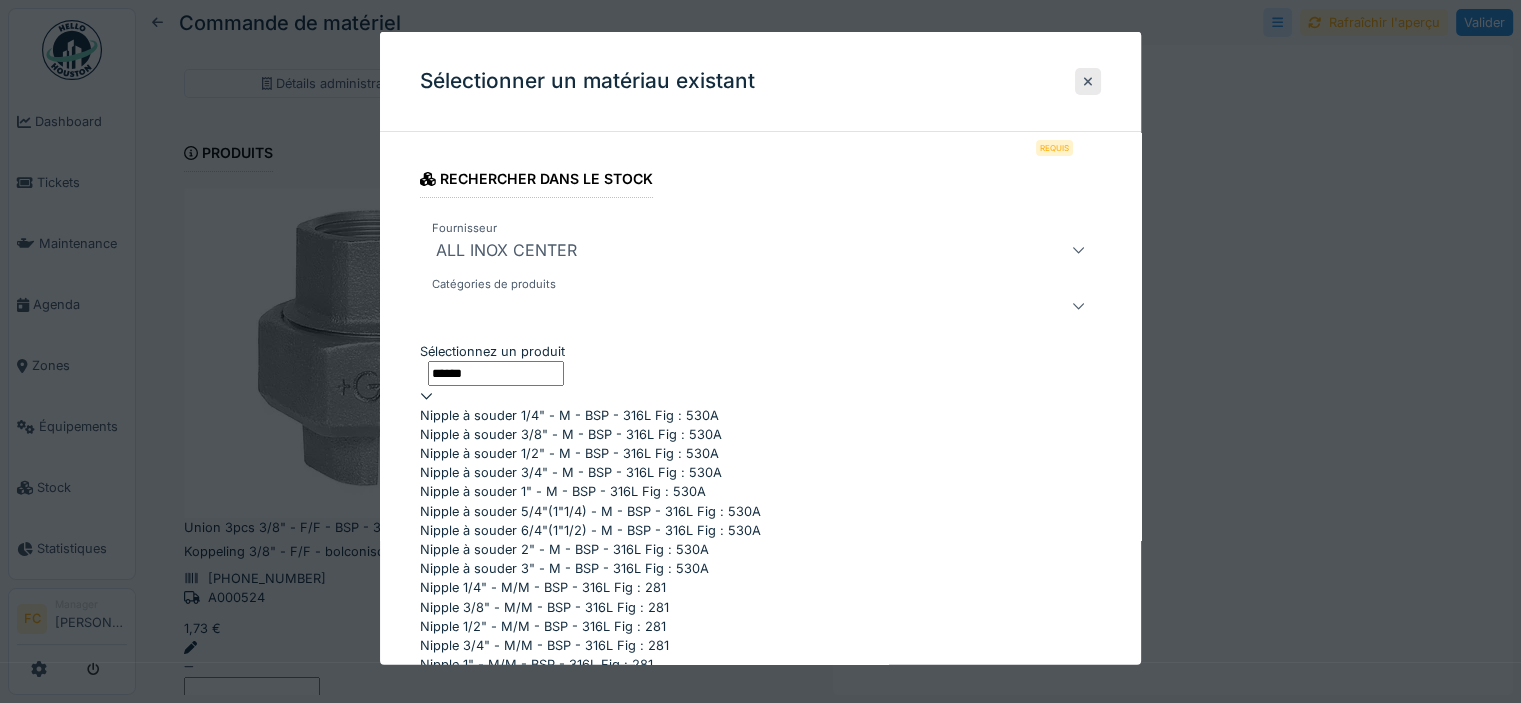 type on "******" 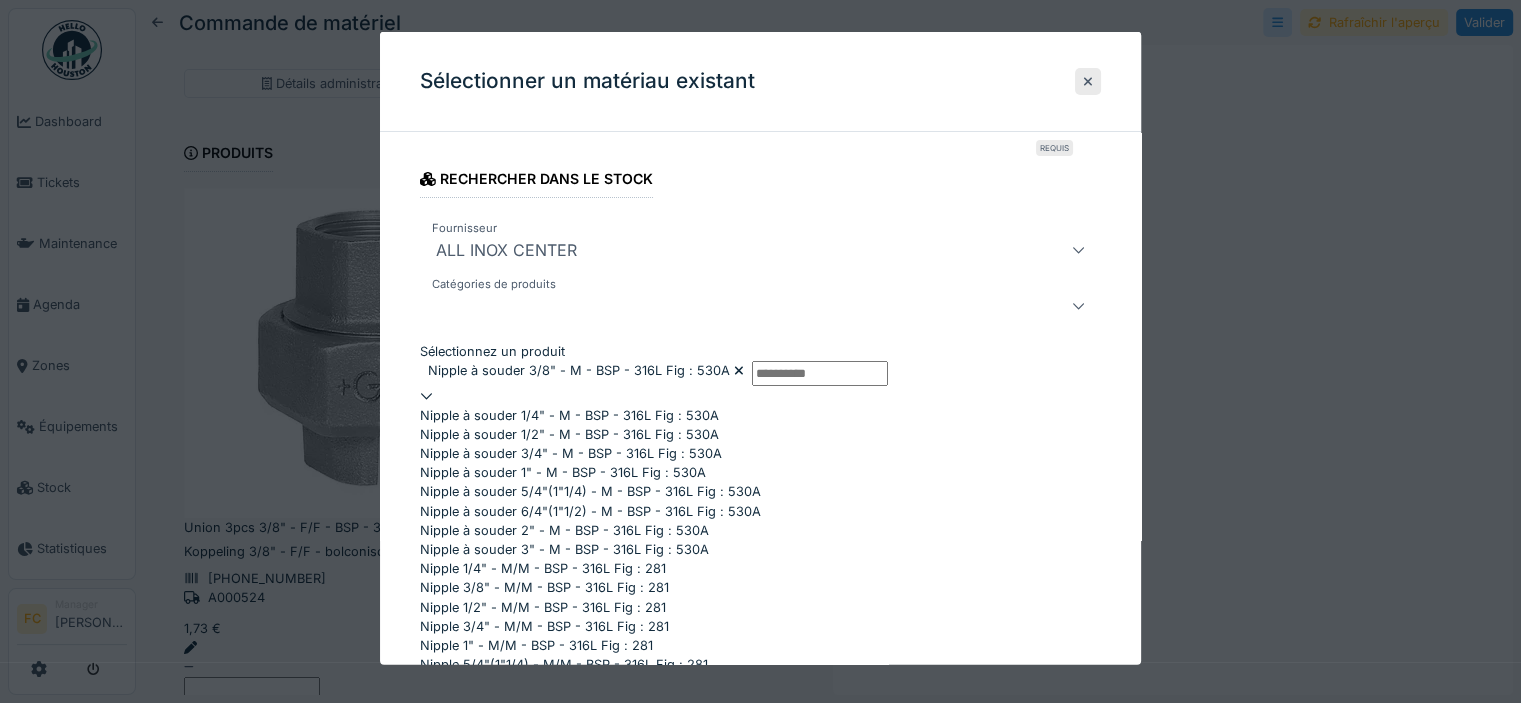click on "Rechercher dans le stock Fournisseur ALL INOX CENTER   *** Catégories de produits Sélectionnez un produit Requis Nipple à souder 3/8" - M - BSP - 316L Fig : 530A   ***** Nipple à souder 1/4" - M - BSP - 316L Fig : 530A   Nipple à souder 1/2" - M - BSP - 316L Fig : 530A   Nipple à souder 3/4" - M - BSP - 316L Fig : 530A   Nipple à souder  1" - M - BSP - 316L Fig : 530A   Nipple à souder 5/4"(1"1/4) - M - BSP - 316L Fig : 530A   Nipple à souder 6/4"(1"1/2) - M - BSP - 316L Fig : 530A   Nipple à souder  2" - M - BSP - 316L Fig : 530A   Nipple à souder  3" - M - BSP - 316L Fig : 530A   Nipple  1/4" - M/M - BSP - 316L Fig : 281   Nipple  3/8" - M/M - BSP - 316L Fig : 281   Nipple  1/2" - M/M - BSP - 316L Fig : 281   Nipple  3/4" - M/M - BSP - 316L Fig : 281   Nipple   1" - M/M - BSP - 316L Fig : 281   Nipple  5/4"(1"1/4) - M/M - BSP - 316L Fig : 281   Nipple  6/4"(1"1/2) - M/M - BSP - 316L Fig : 281   Nipple 2" - M/M - BSP - 316L Fig : 281   Nipple 3" - M/M - BSP - 316L Fig : 281   En charger plus…" at bounding box center (760, 496) 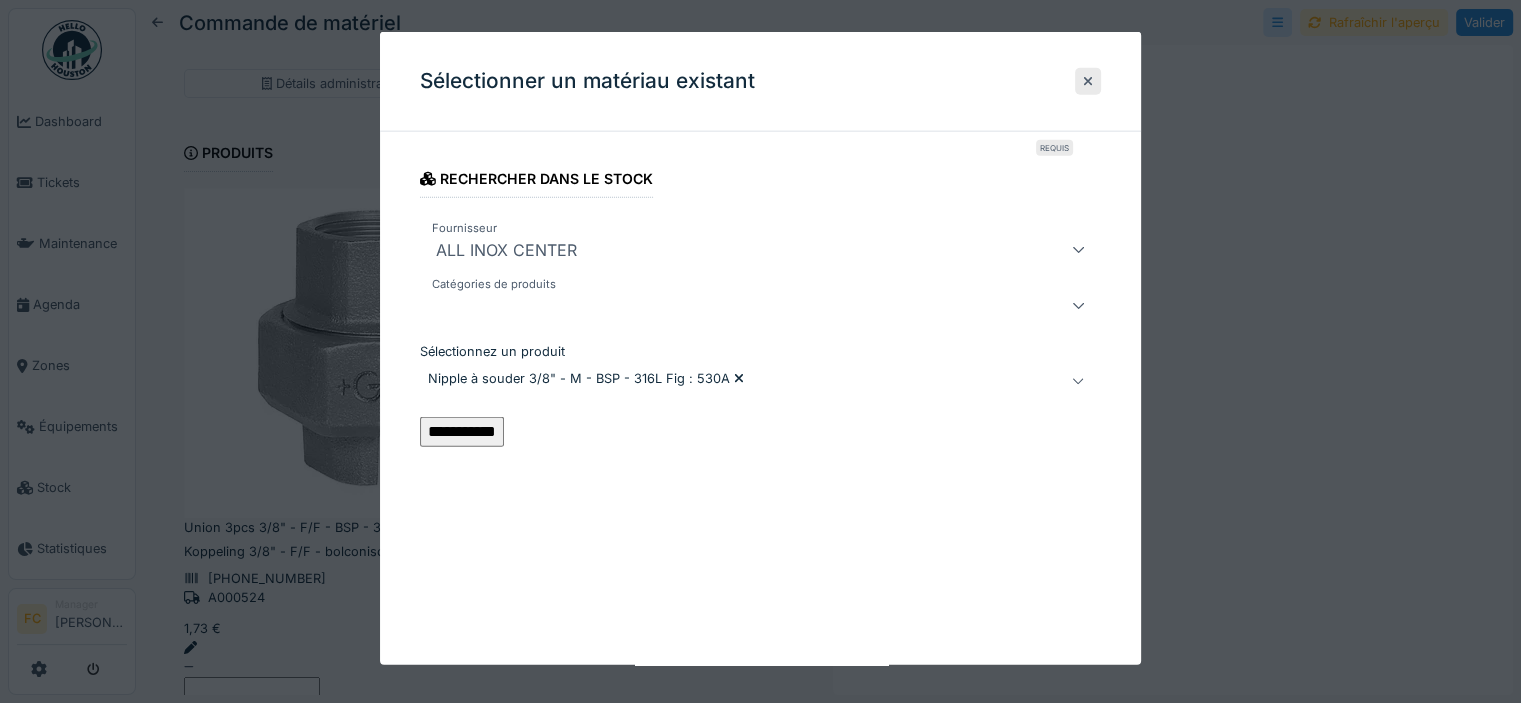 click on "**********" at bounding box center (462, 432) 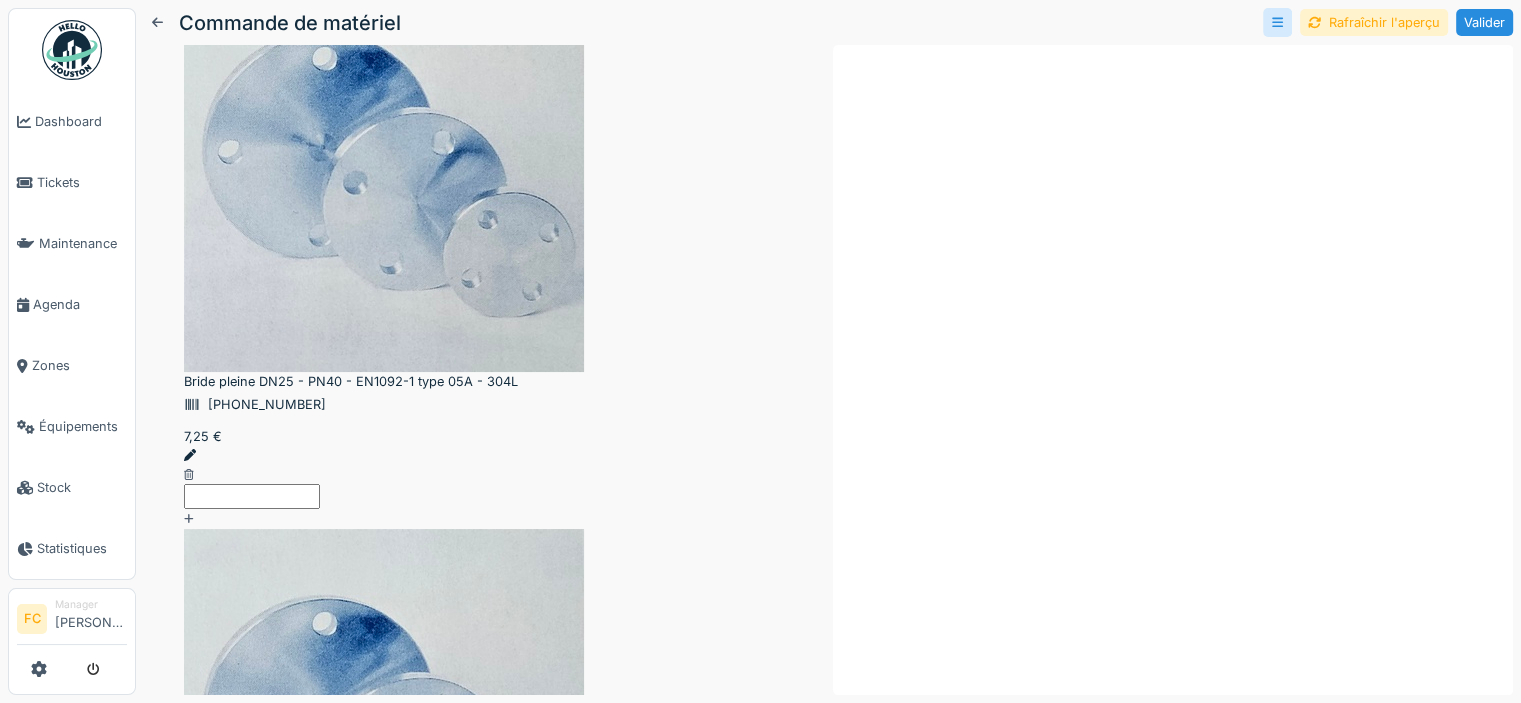 scroll, scrollTop: 4046, scrollLeft: 0, axis: vertical 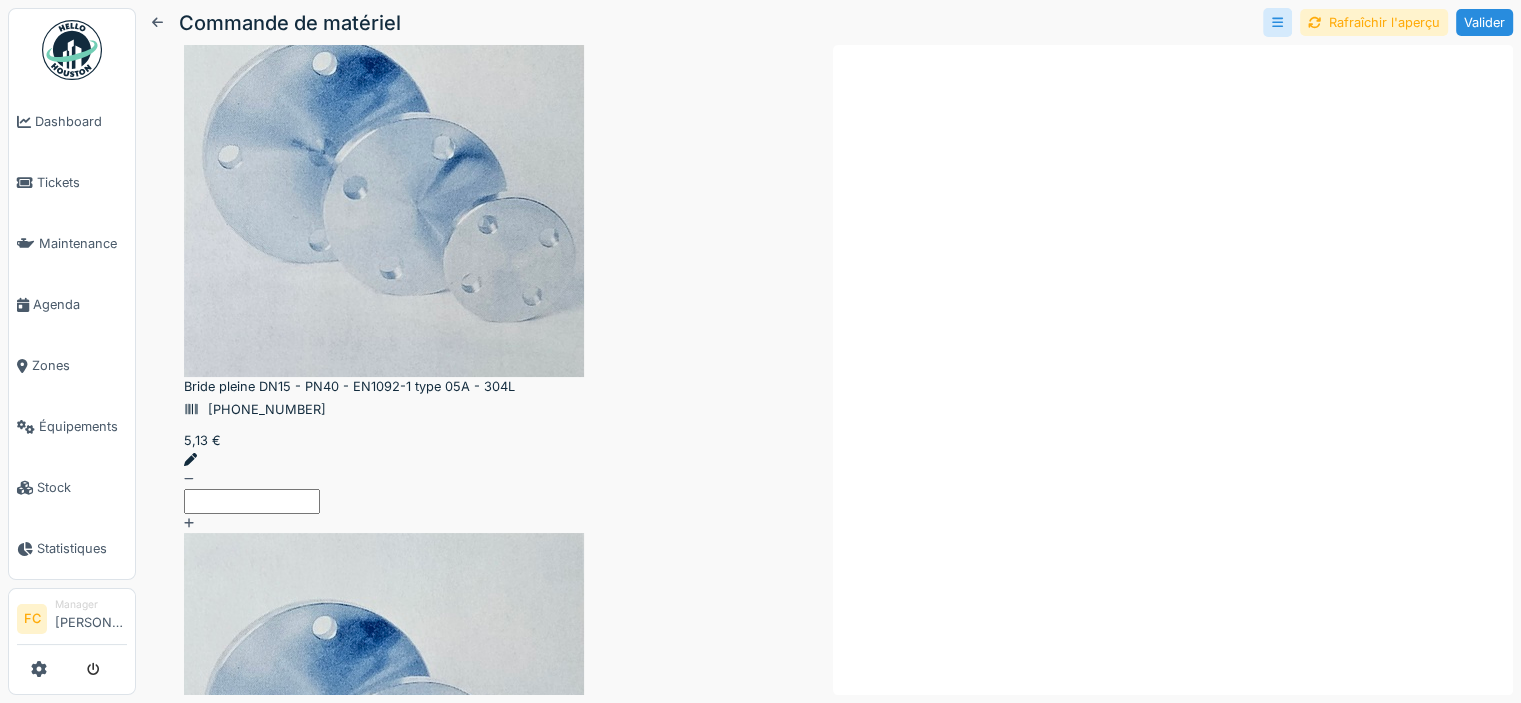 click on "*" at bounding box center [252, 10432] 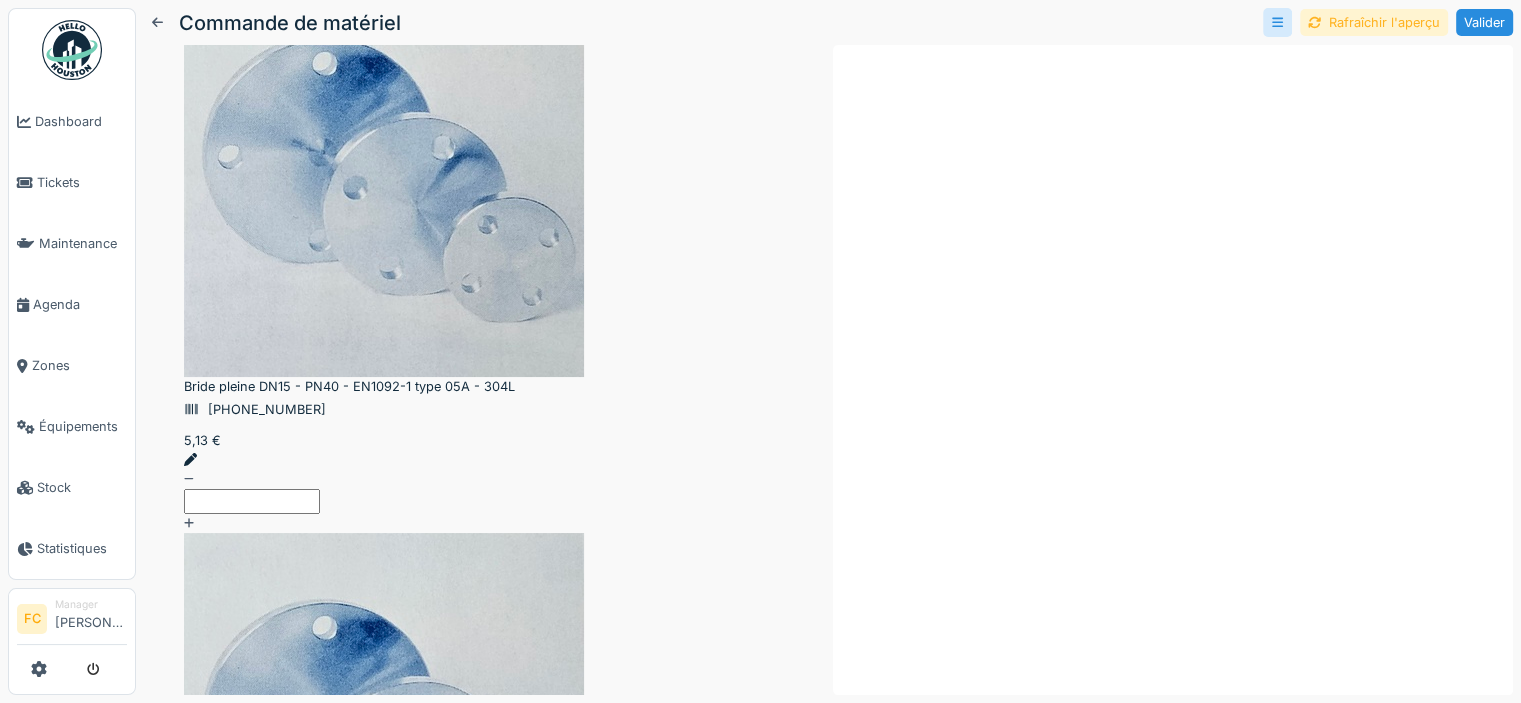 click on "Rafraîchir l'aperçu" at bounding box center (1374, 22) 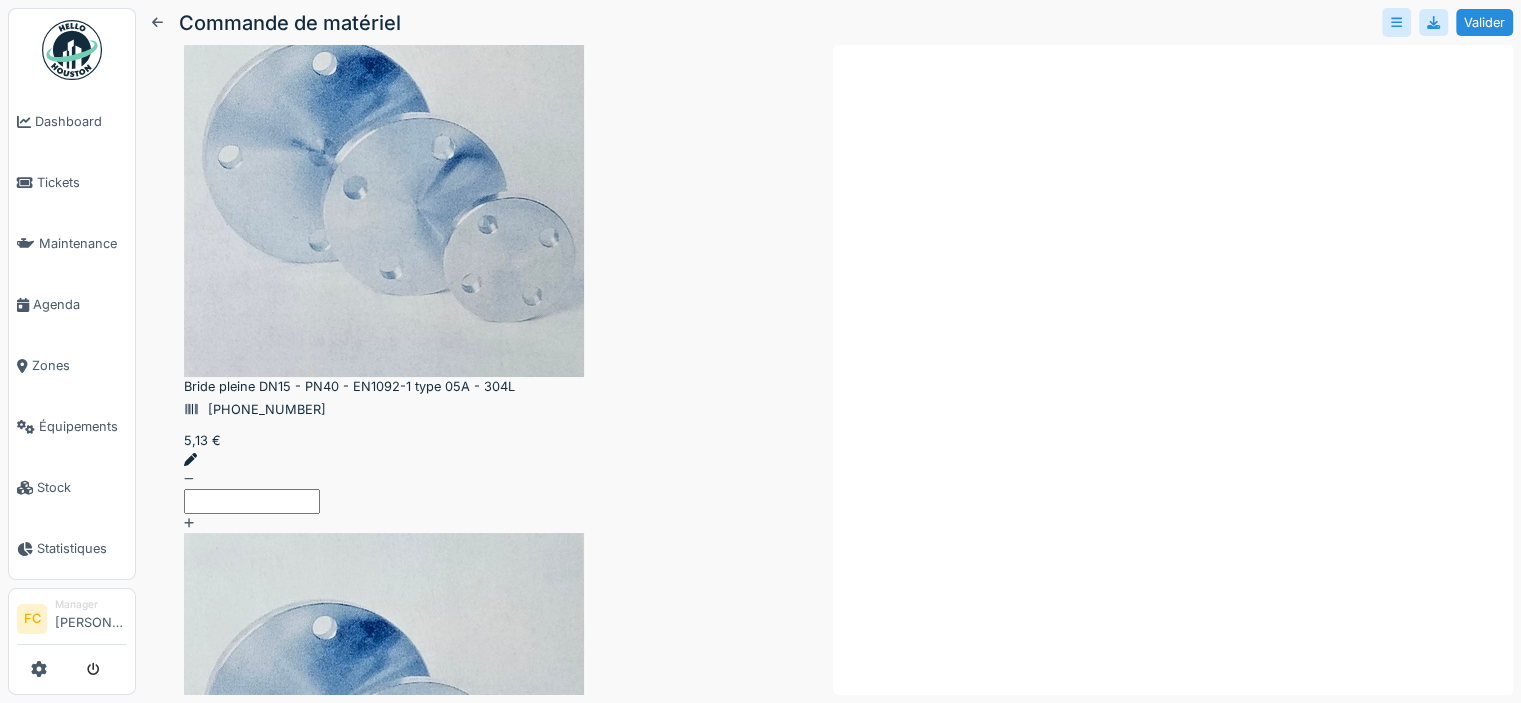 scroll, scrollTop: 15, scrollLeft: 0, axis: vertical 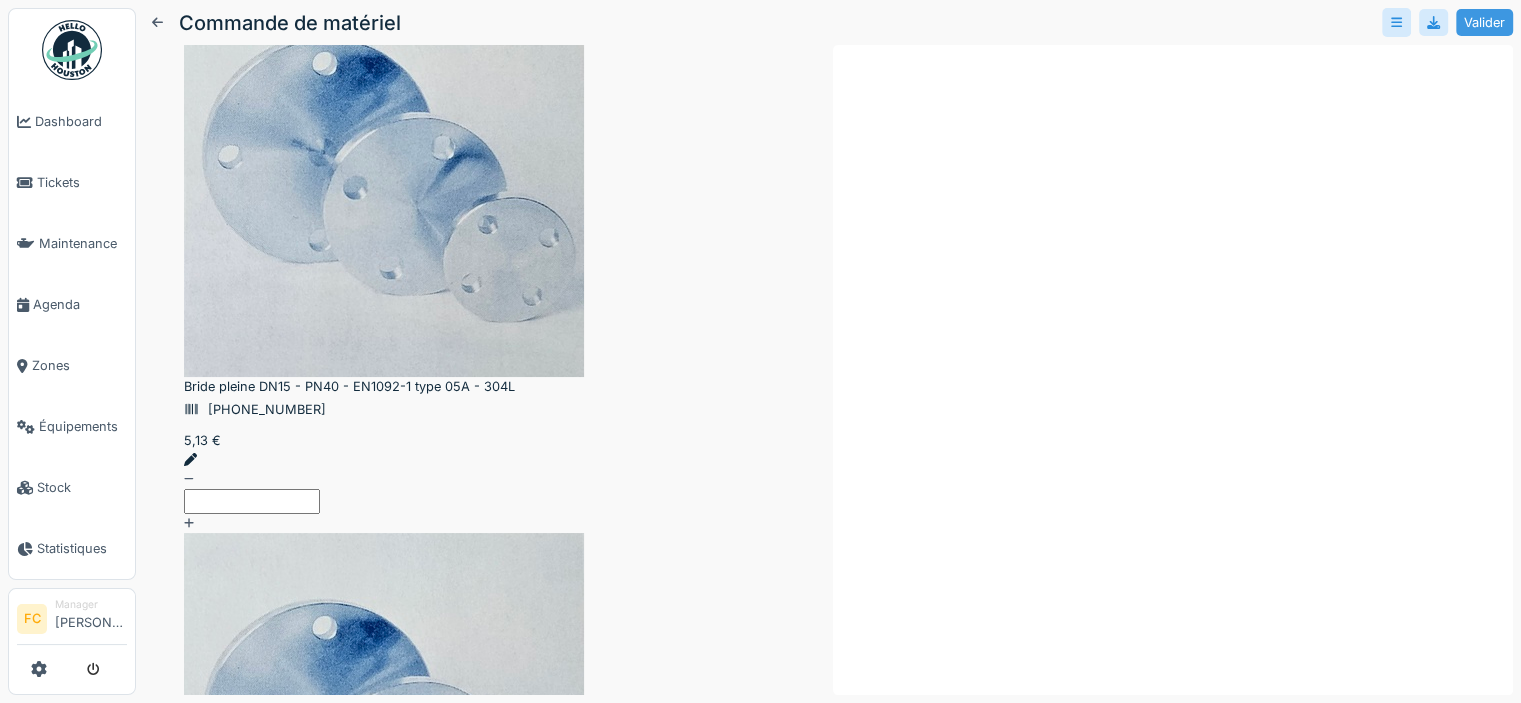 click on "Valider" at bounding box center (1484, 22) 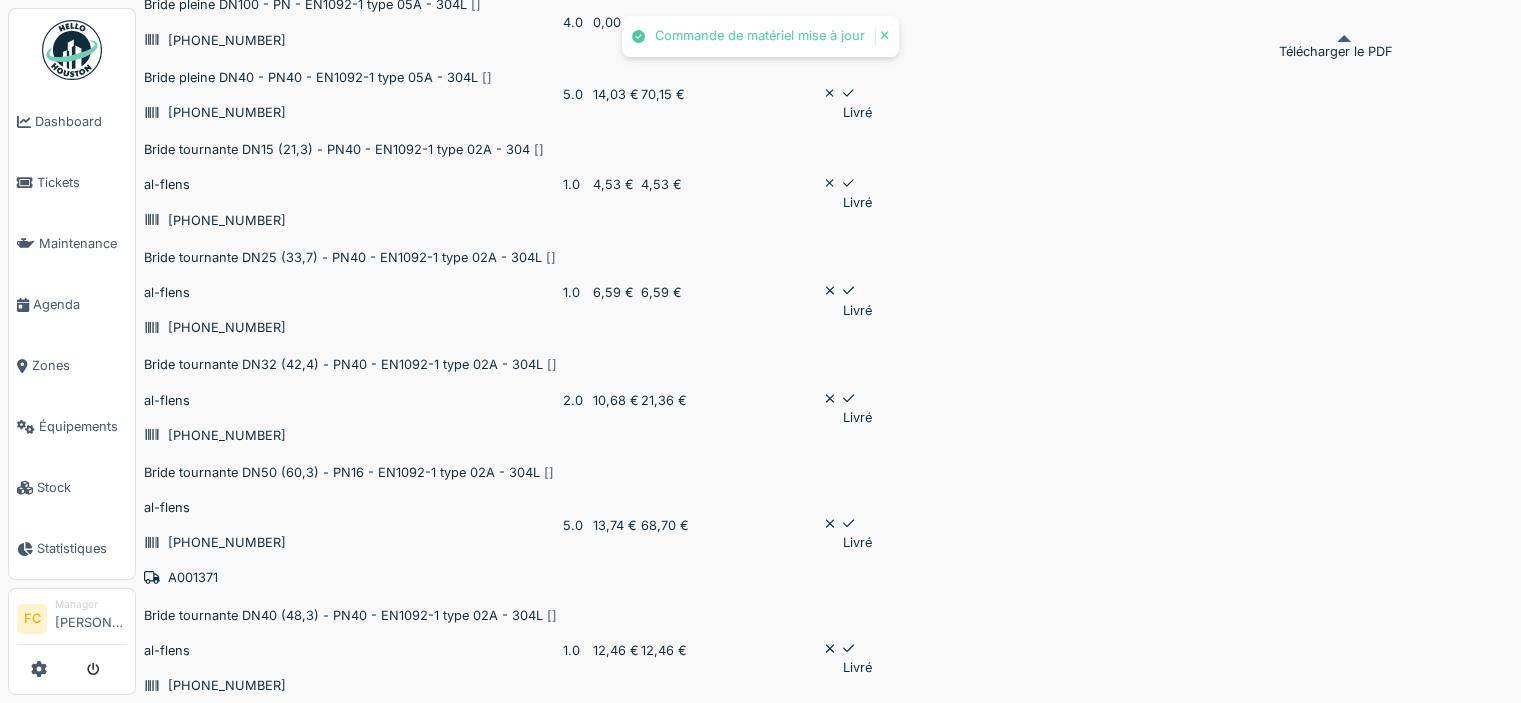 click at bounding box center [1359, -1425] 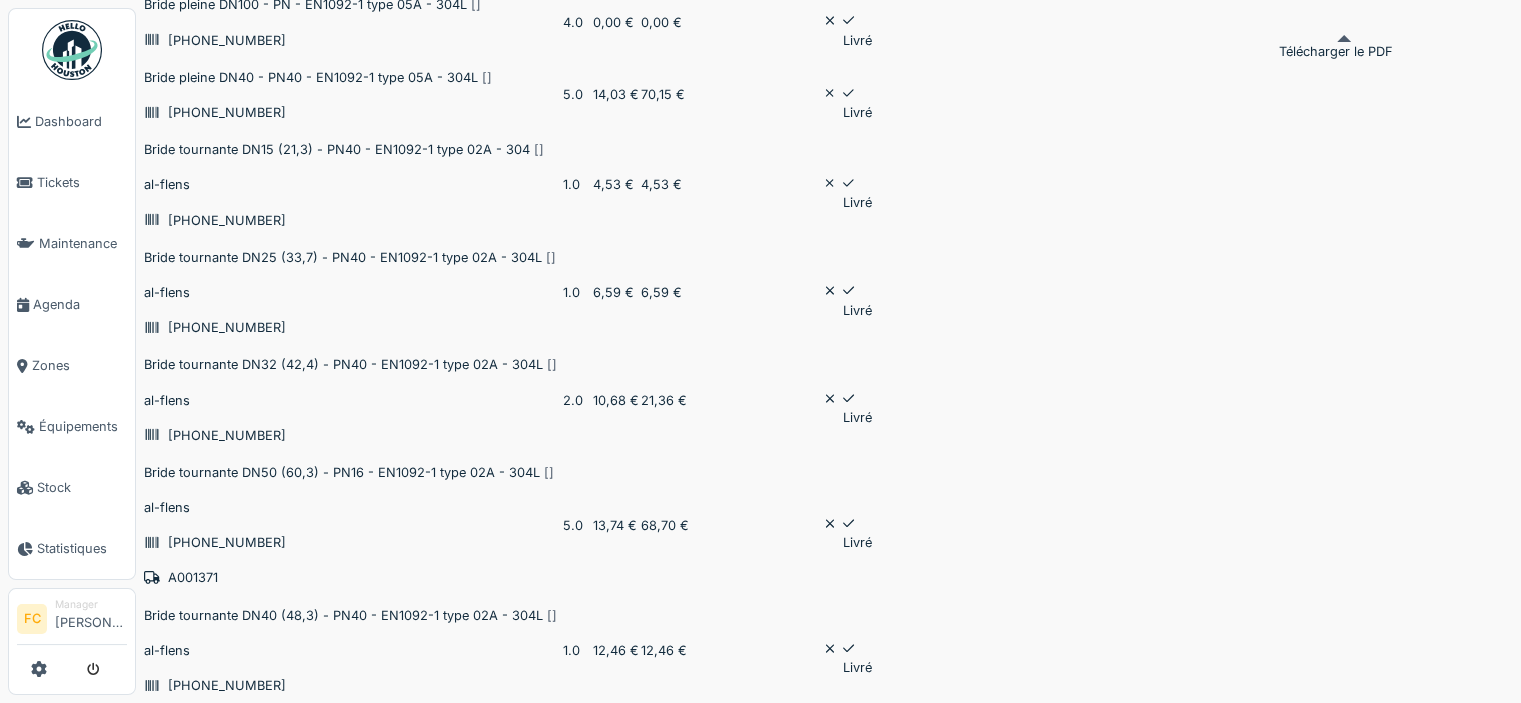click at bounding box center [1359, -1425] 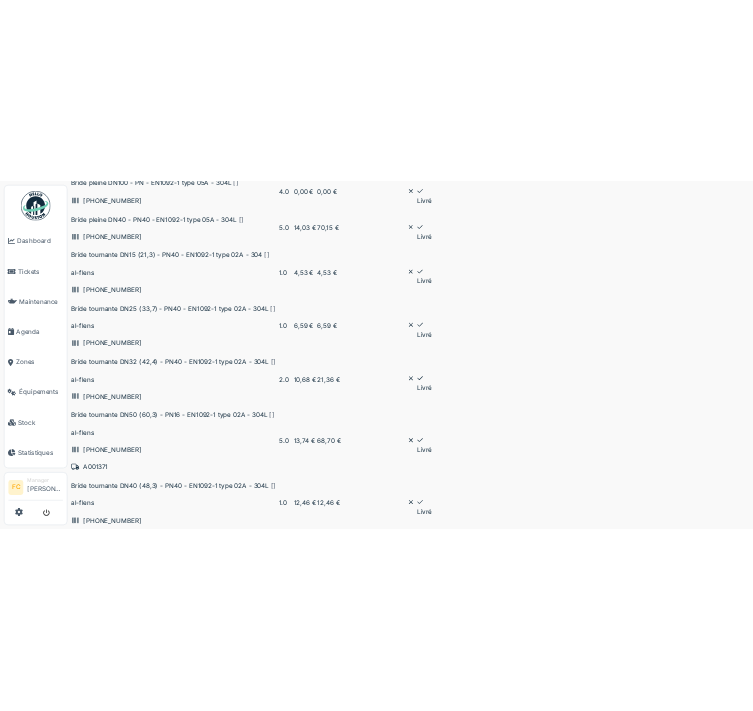 scroll, scrollTop: 0, scrollLeft: 0, axis: both 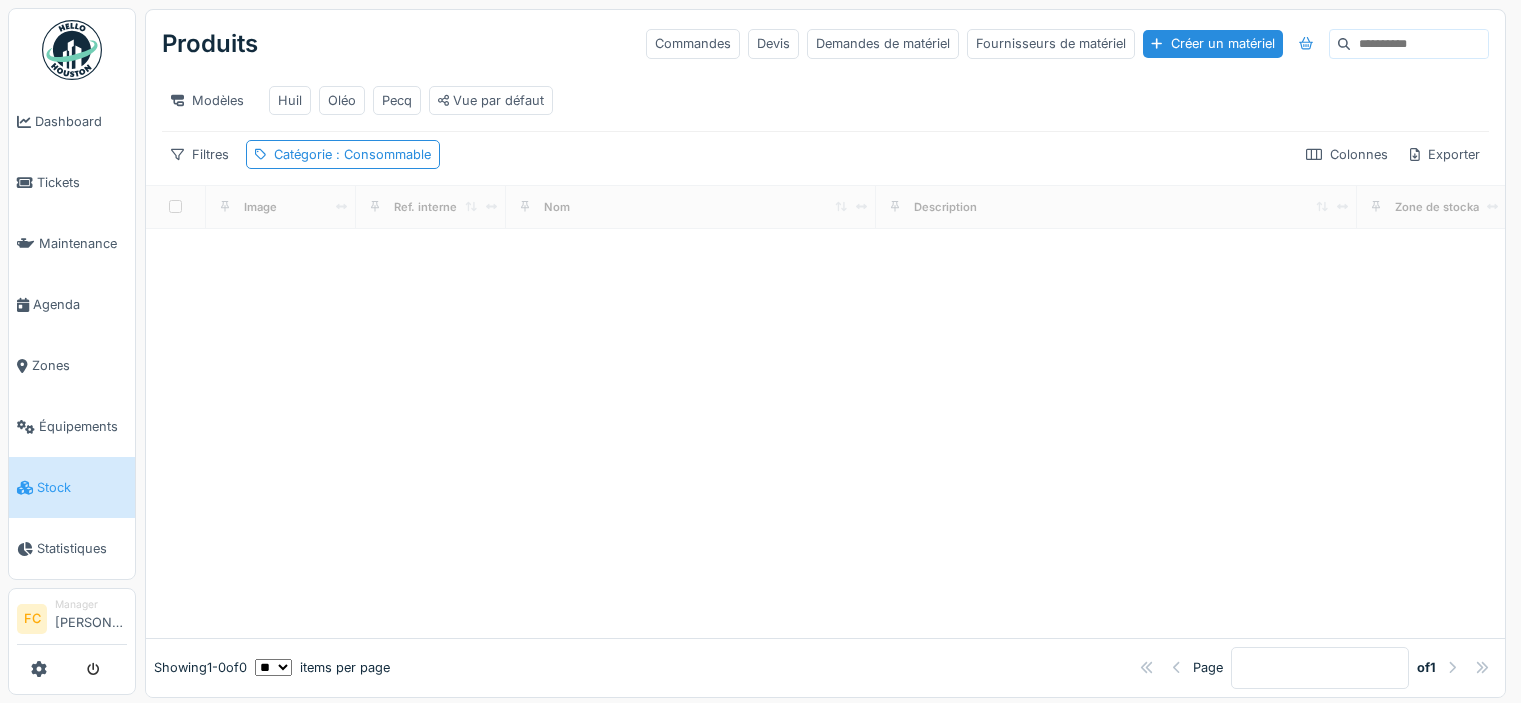 click at bounding box center (1419, 44) 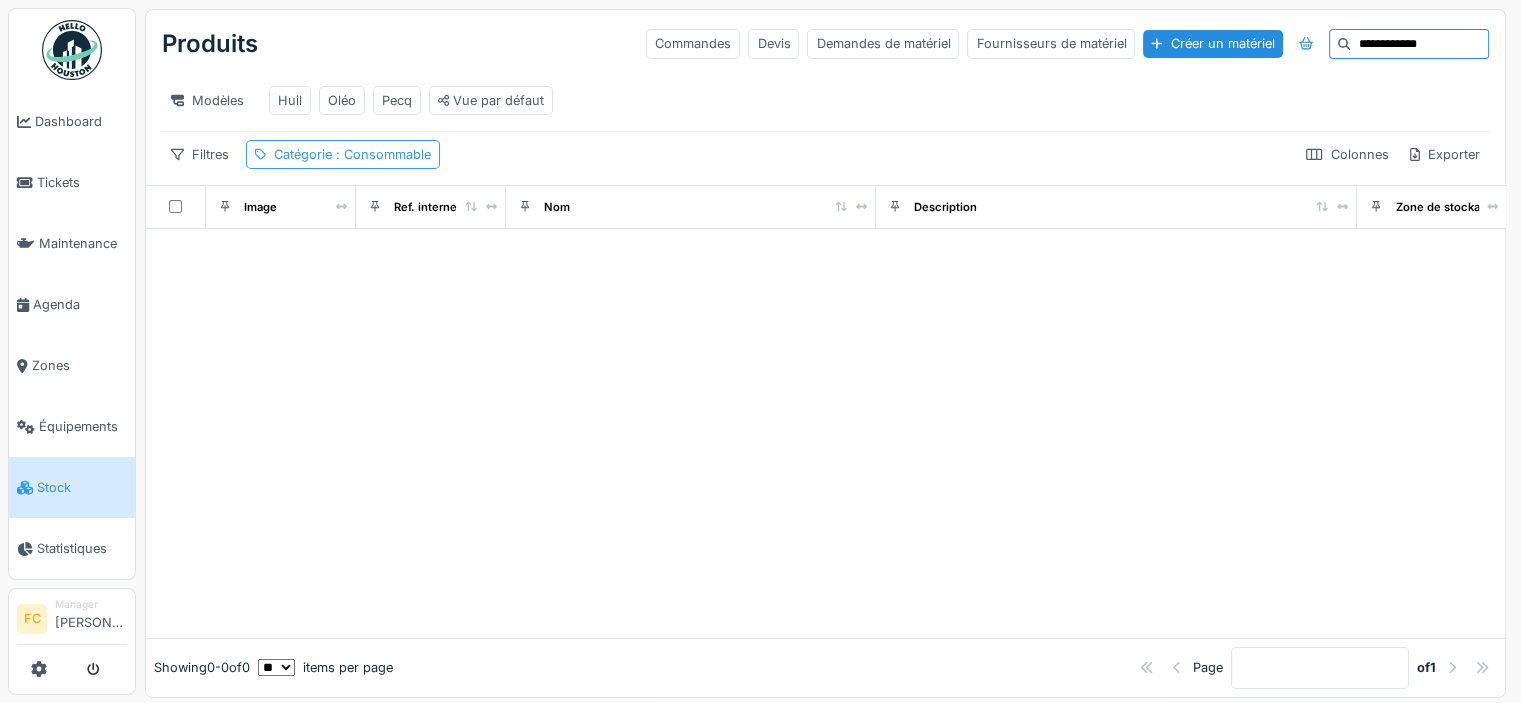 click on ":   Consommable" at bounding box center (381, 154) 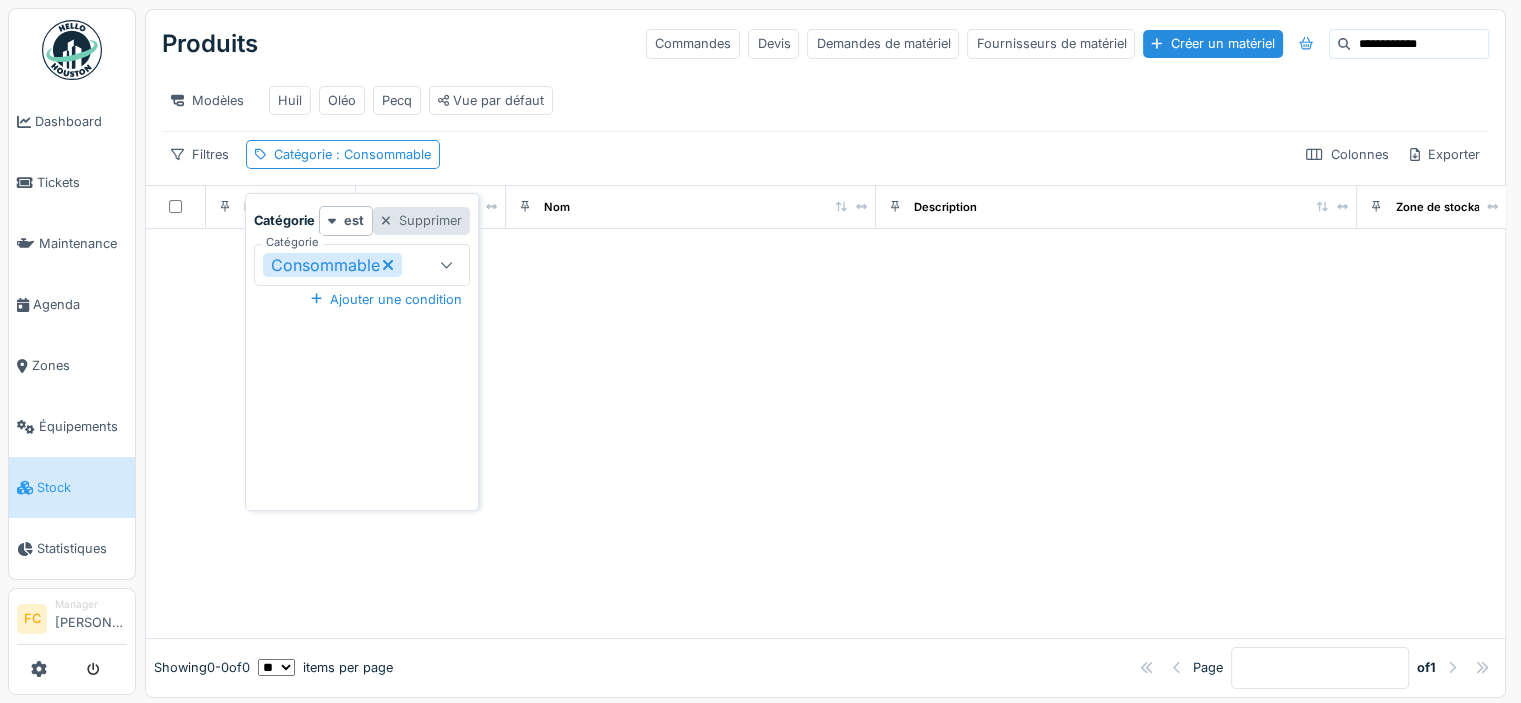click at bounding box center [386, 220] 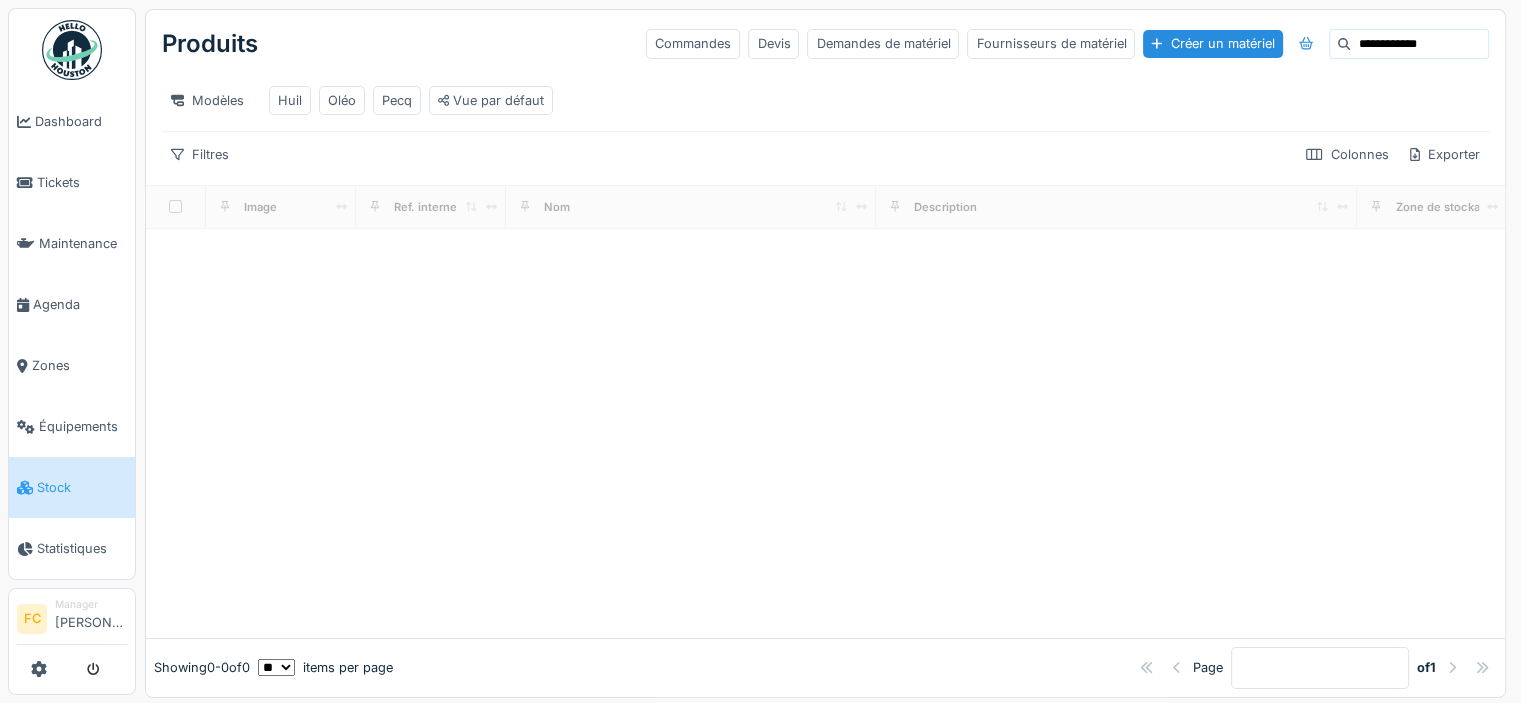 click on "**********" at bounding box center [1419, 44] 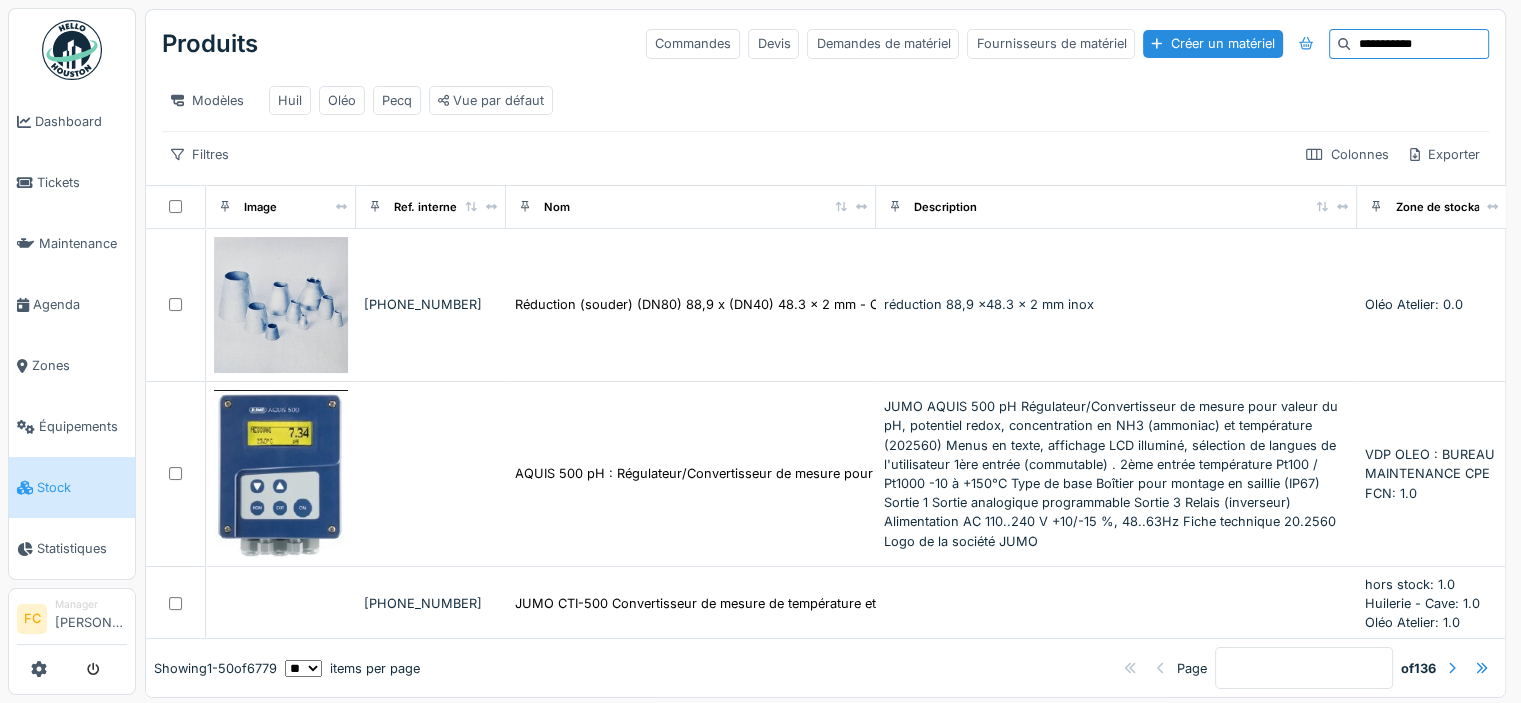 type on "**********" 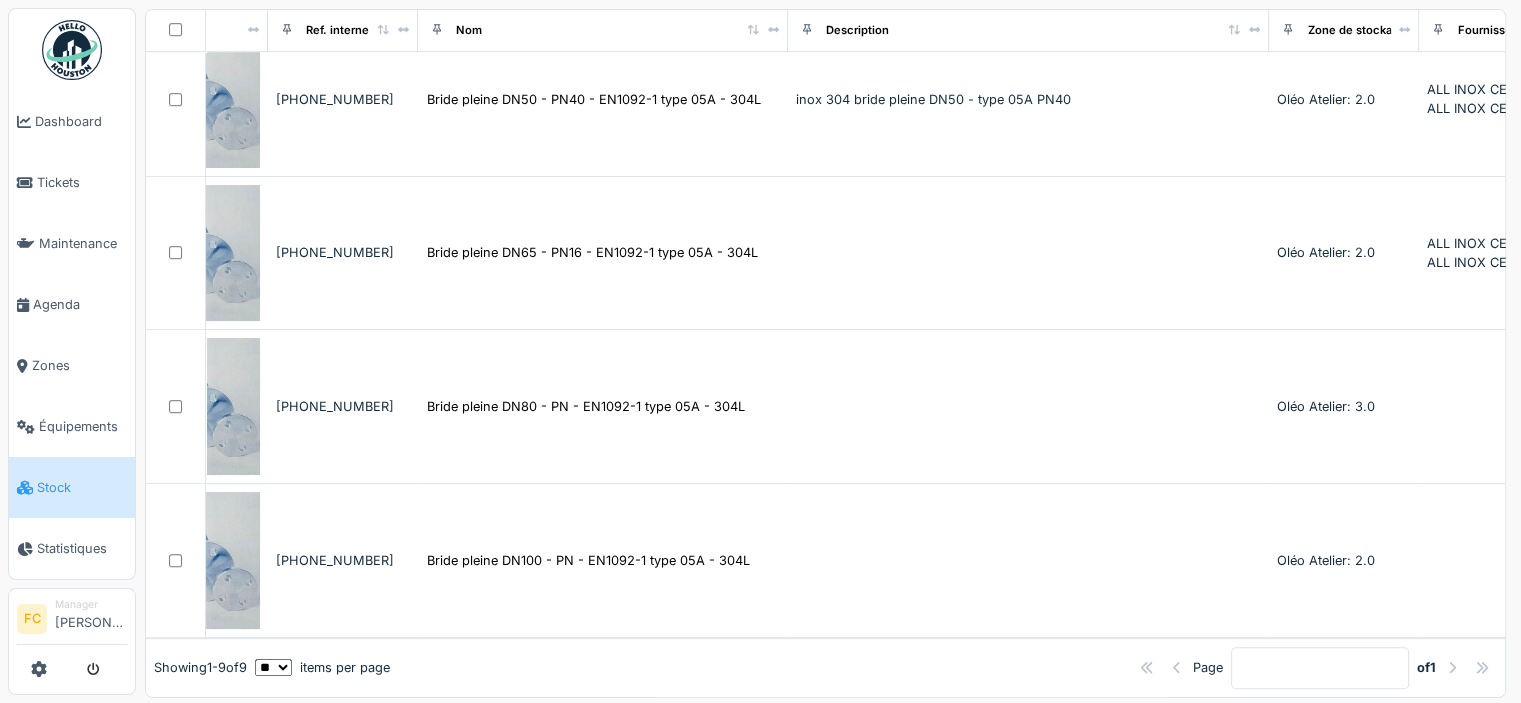 scroll, scrollTop: 999, scrollLeft: 0, axis: vertical 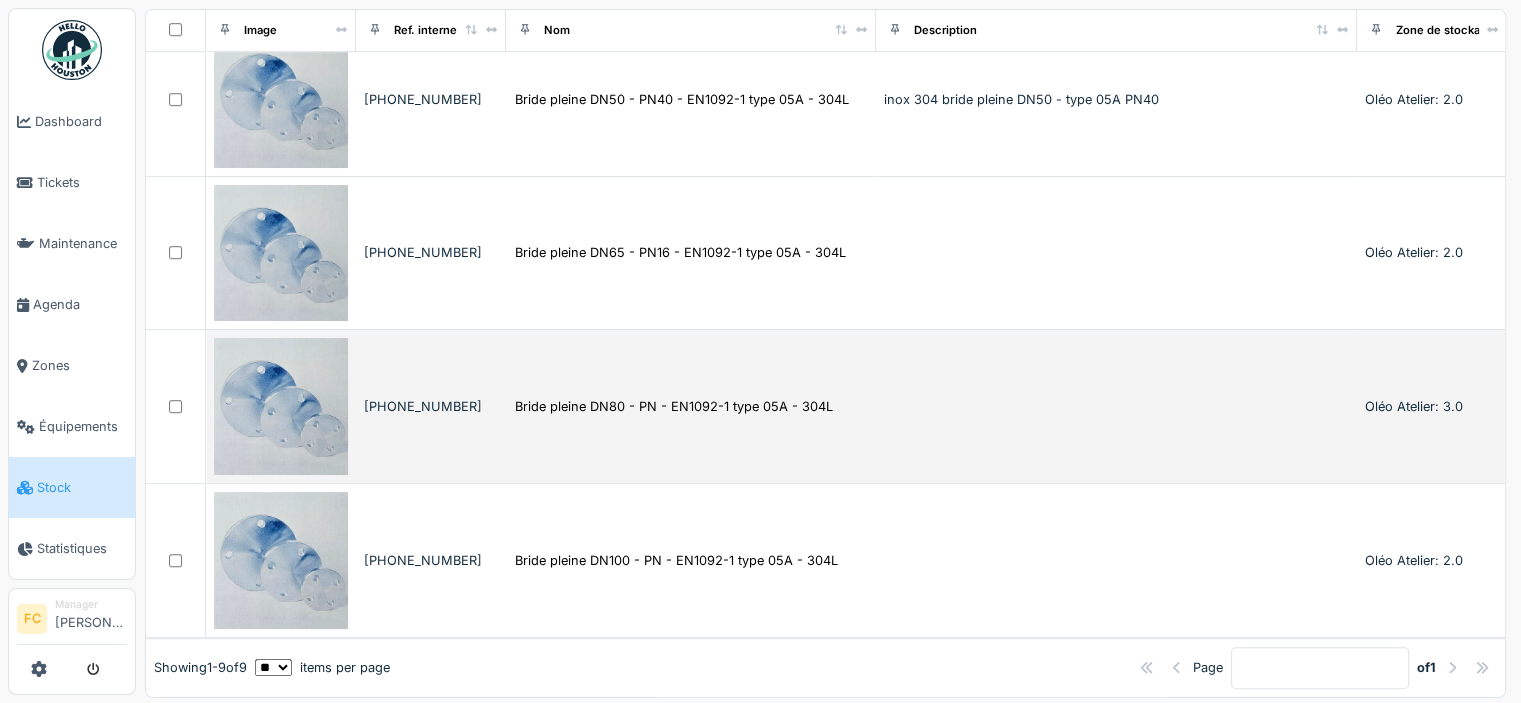 drag, startPoint x: 403, startPoint y: 398, endPoint x: 384, endPoint y: 387, distance: 21.954498 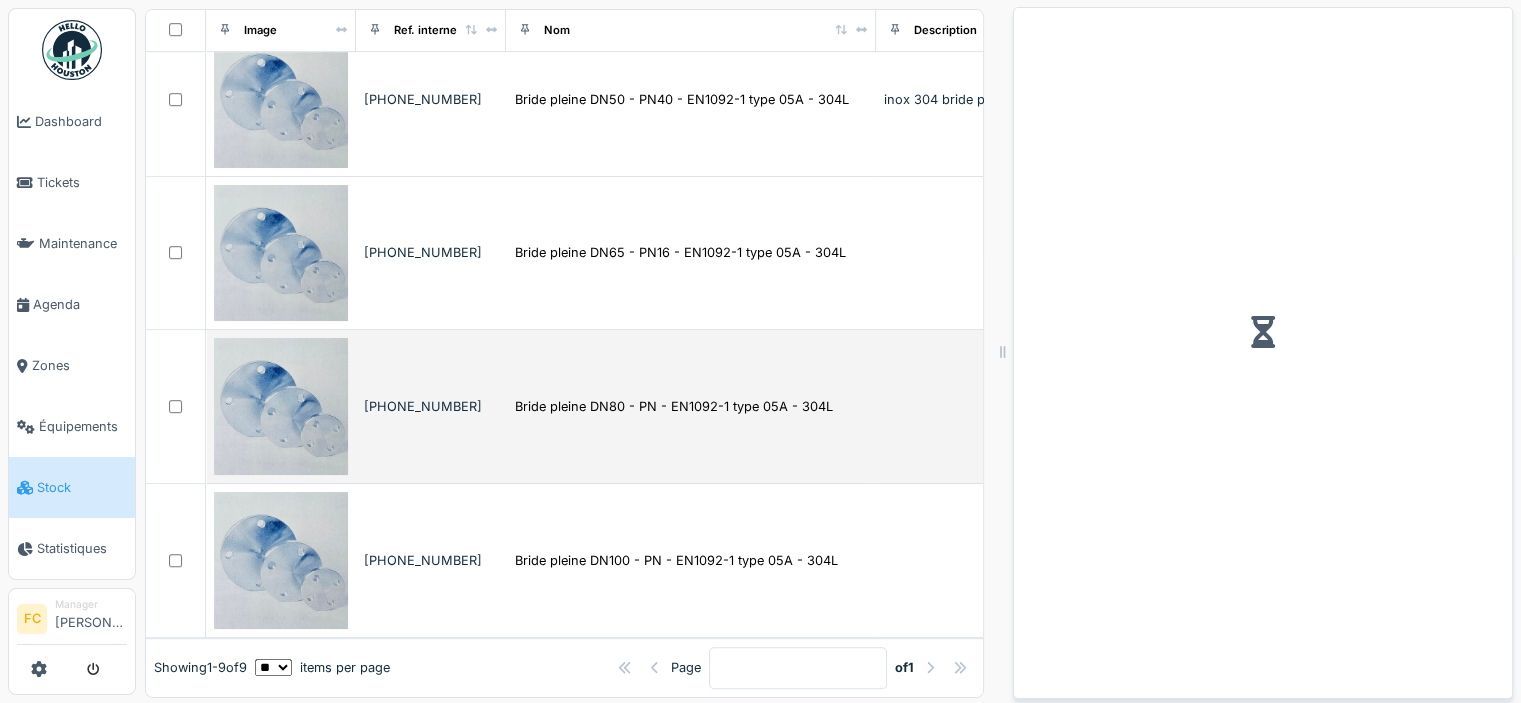 click on "[PHONE_NUMBER]" at bounding box center [431, 406] 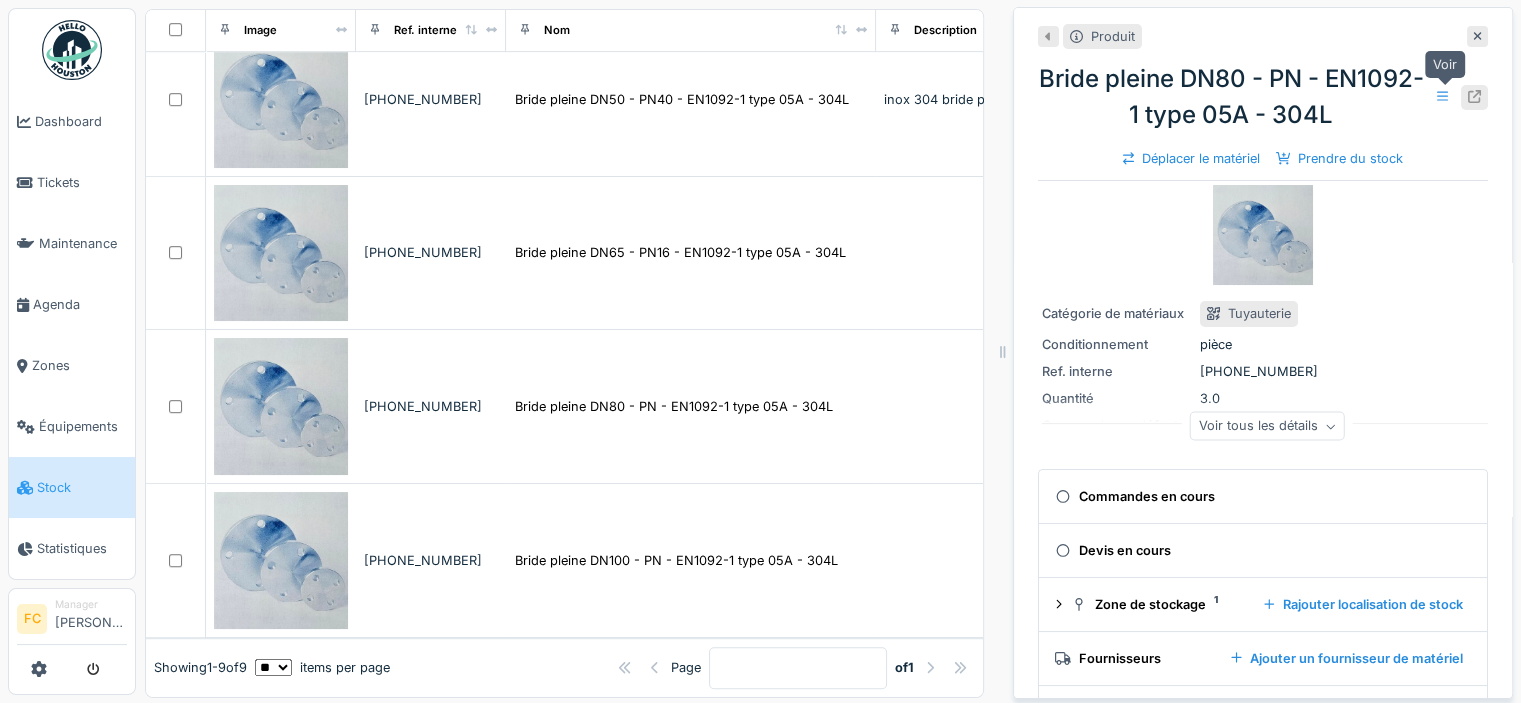 click 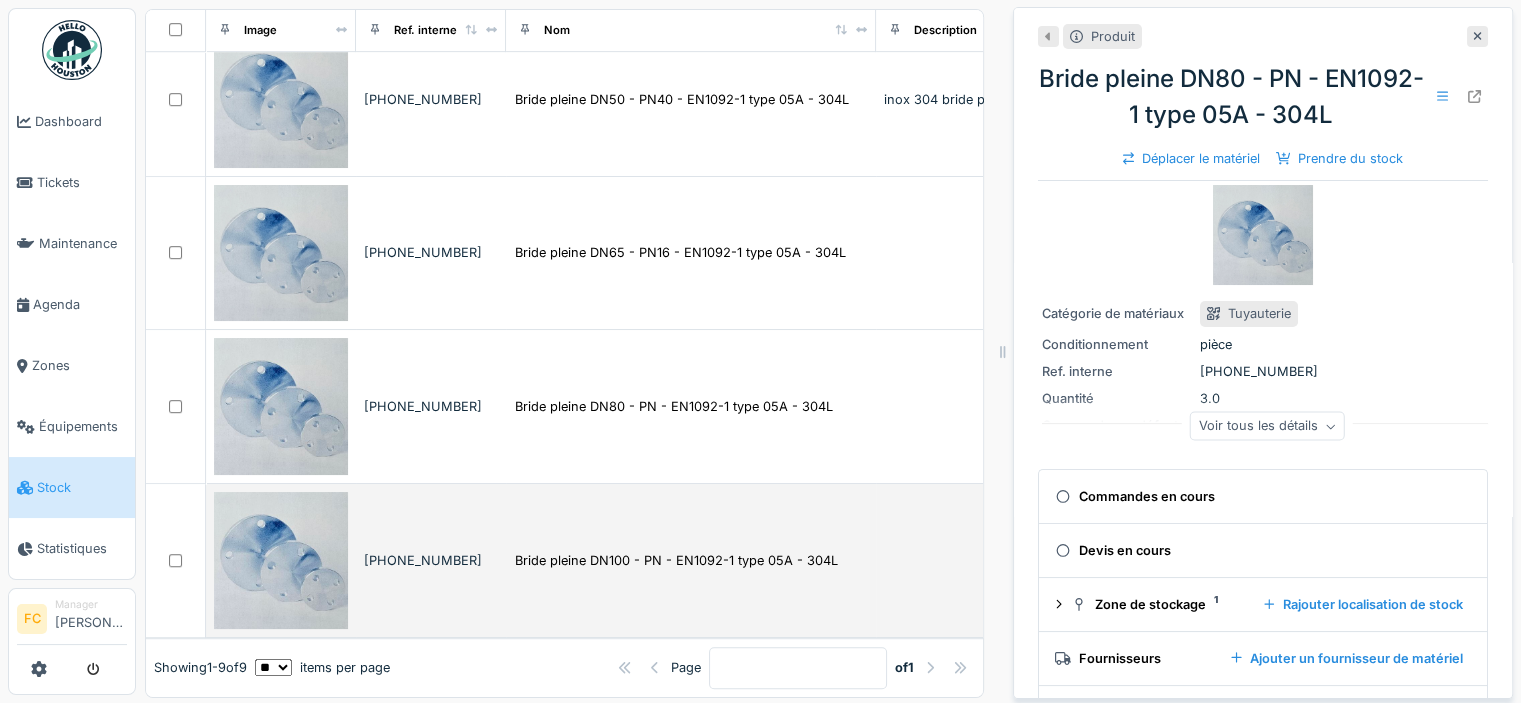 click on "150-160-183" at bounding box center (431, 560) 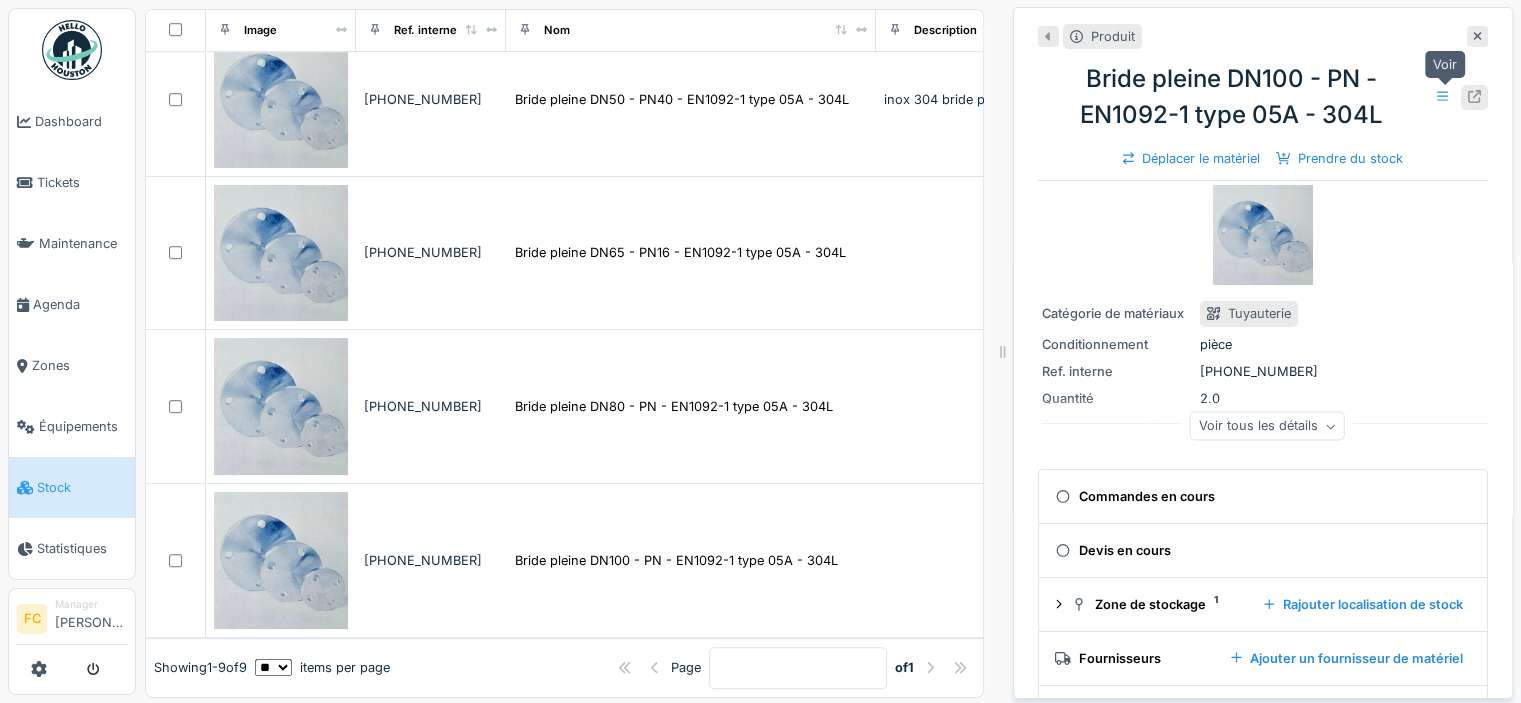 click at bounding box center (1474, 97) 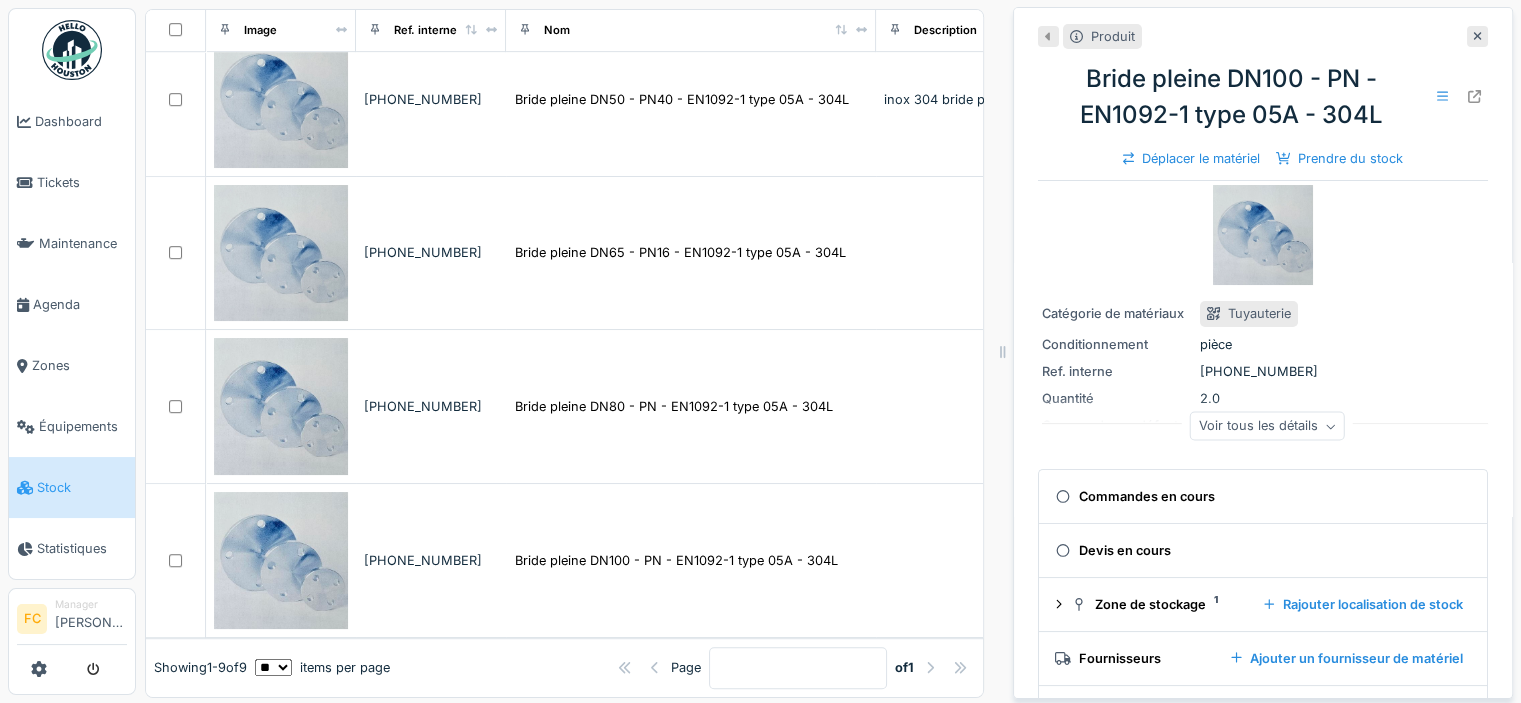 click on "Stock" at bounding box center [82, 487] 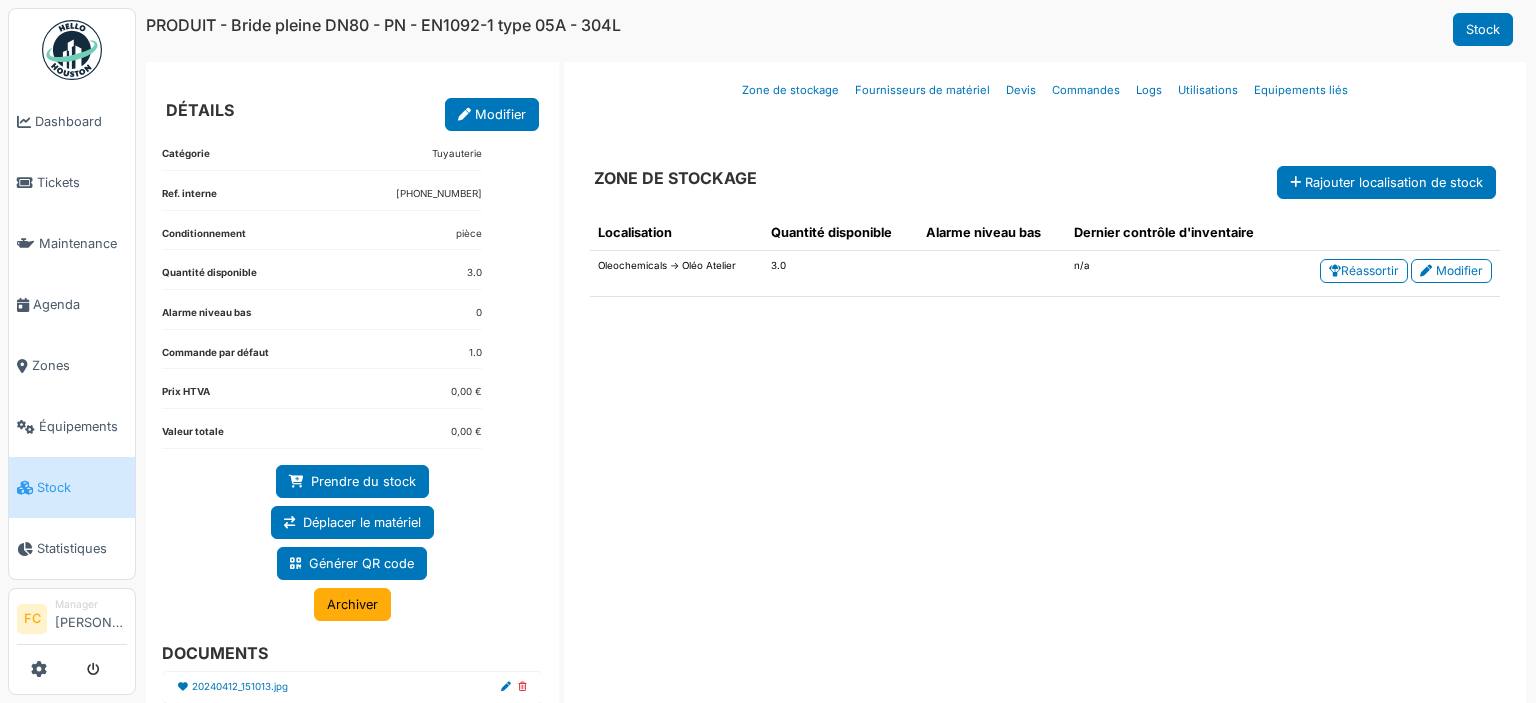 scroll, scrollTop: 0, scrollLeft: 0, axis: both 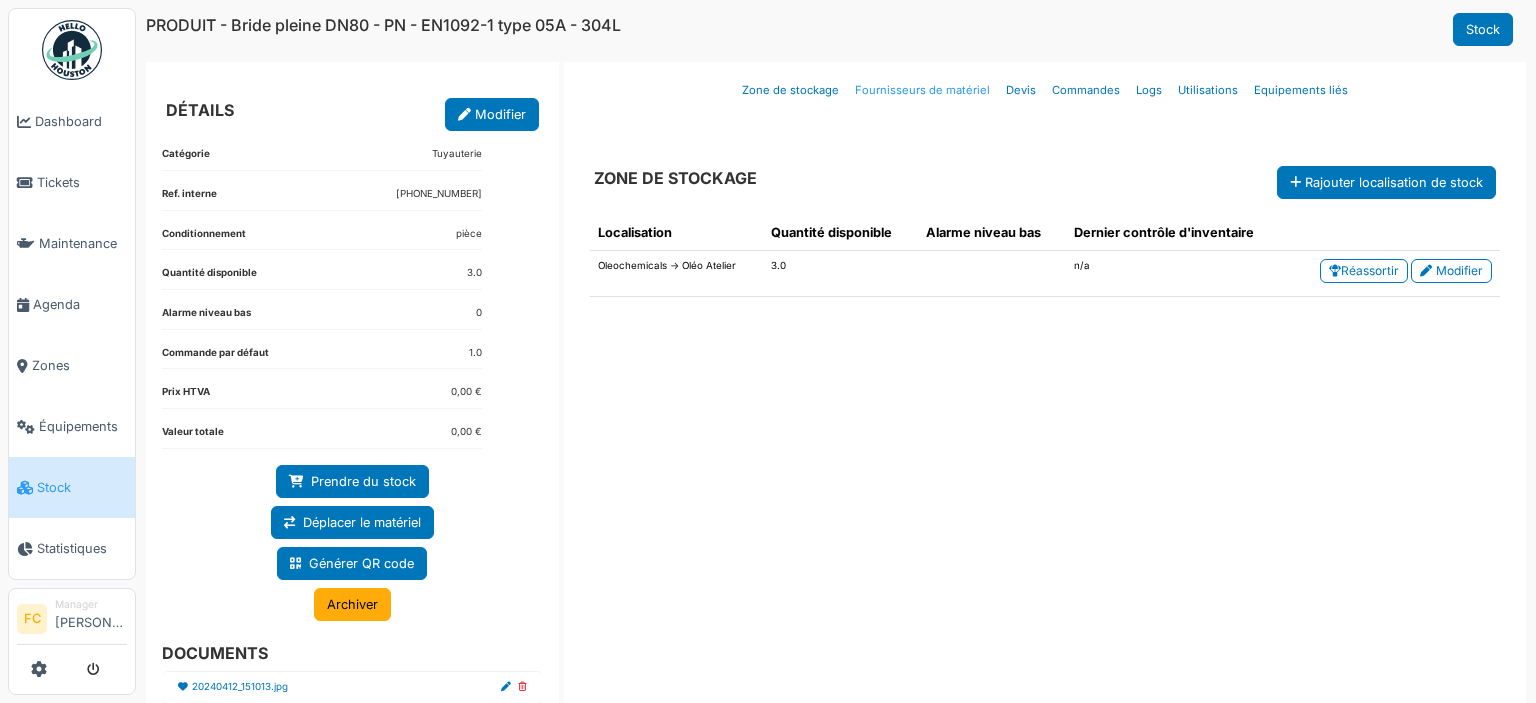 click on "Fournisseurs de matériel" at bounding box center [922, 90] 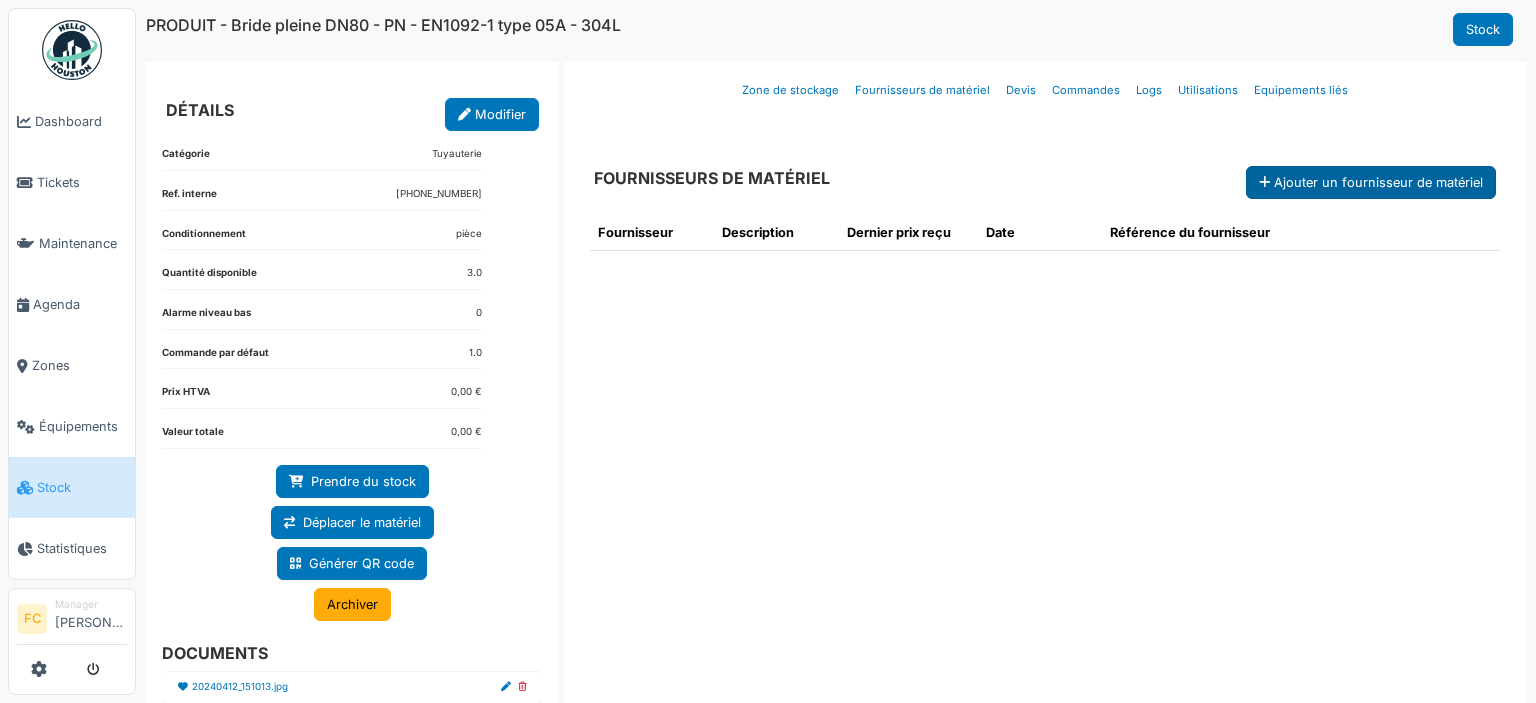 click on "Ajouter un fournisseur de matériel" at bounding box center [1371, 182] 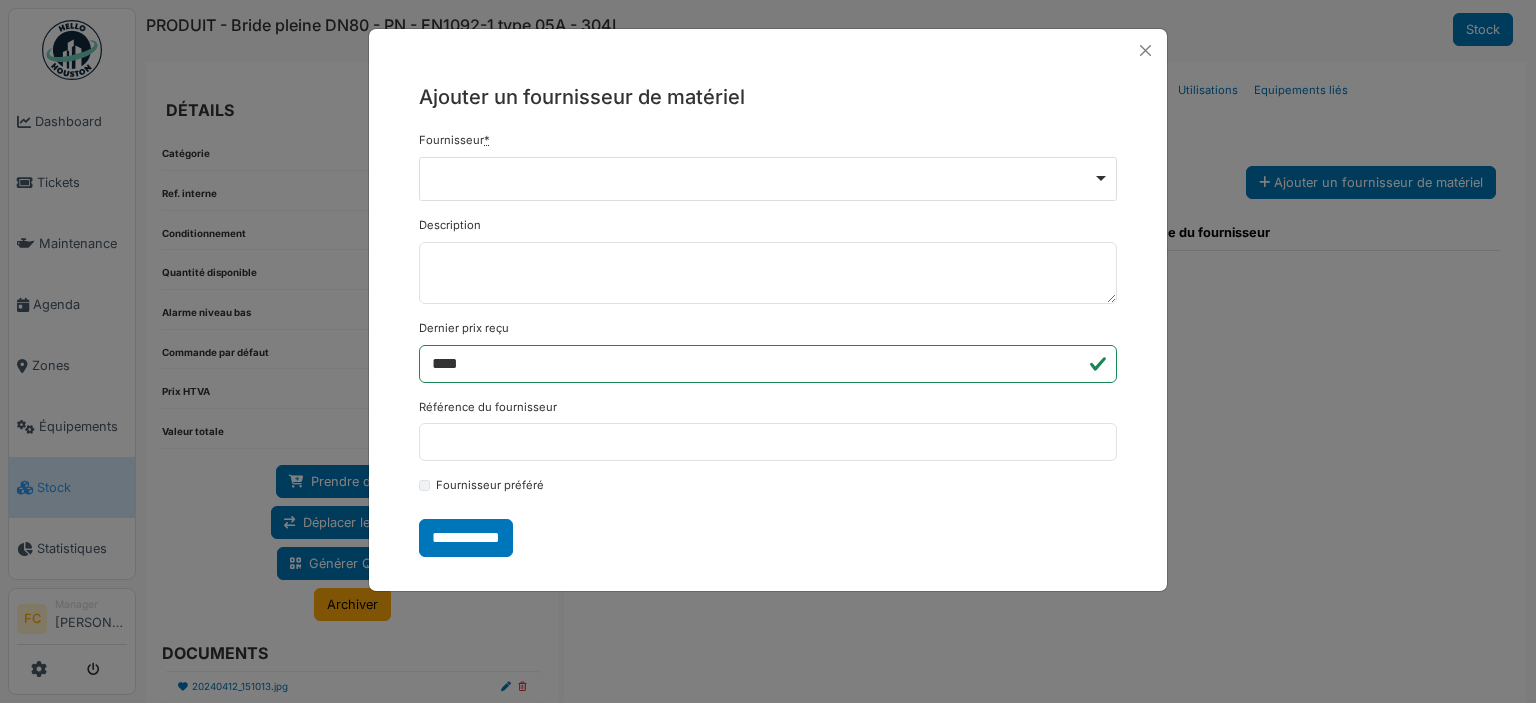 click on "Remove item" at bounding box center [768, 179] 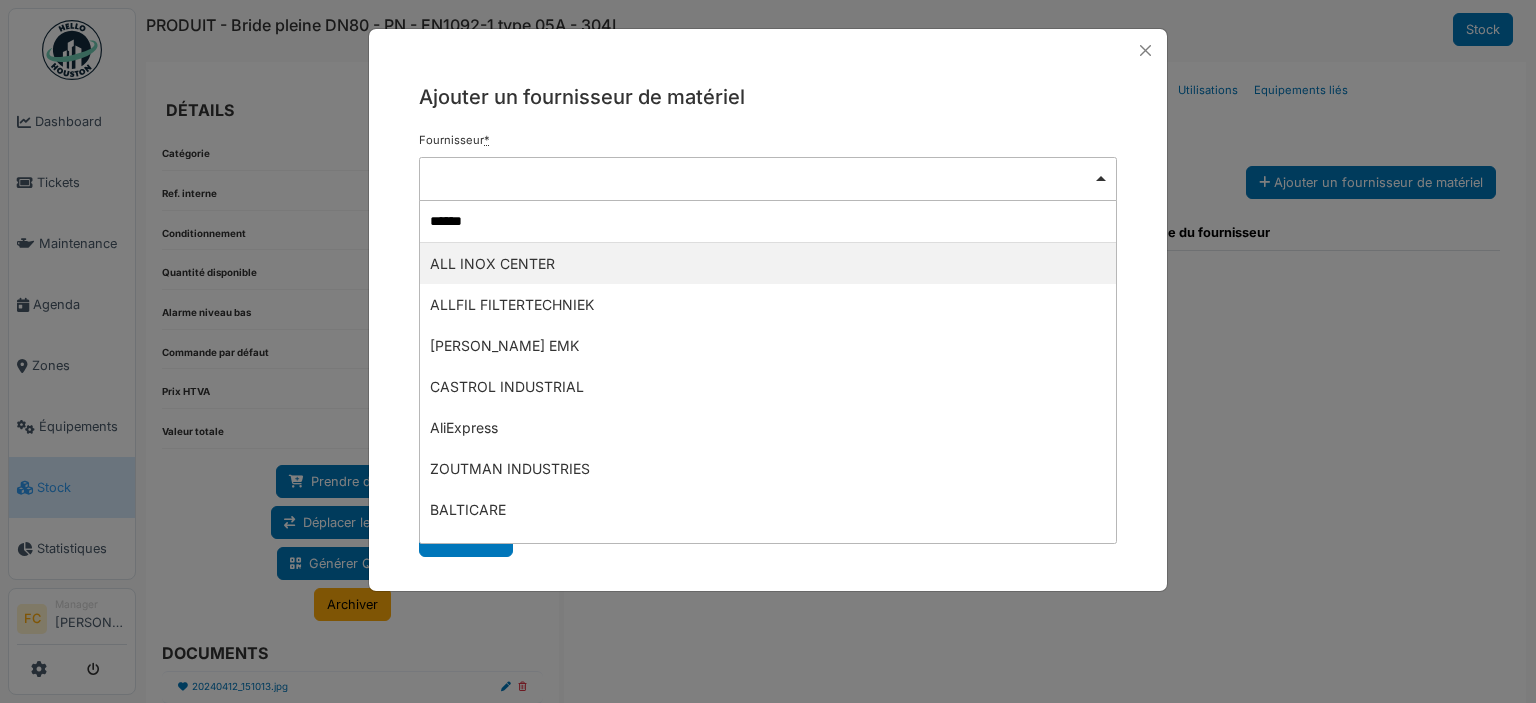 type on "*******" 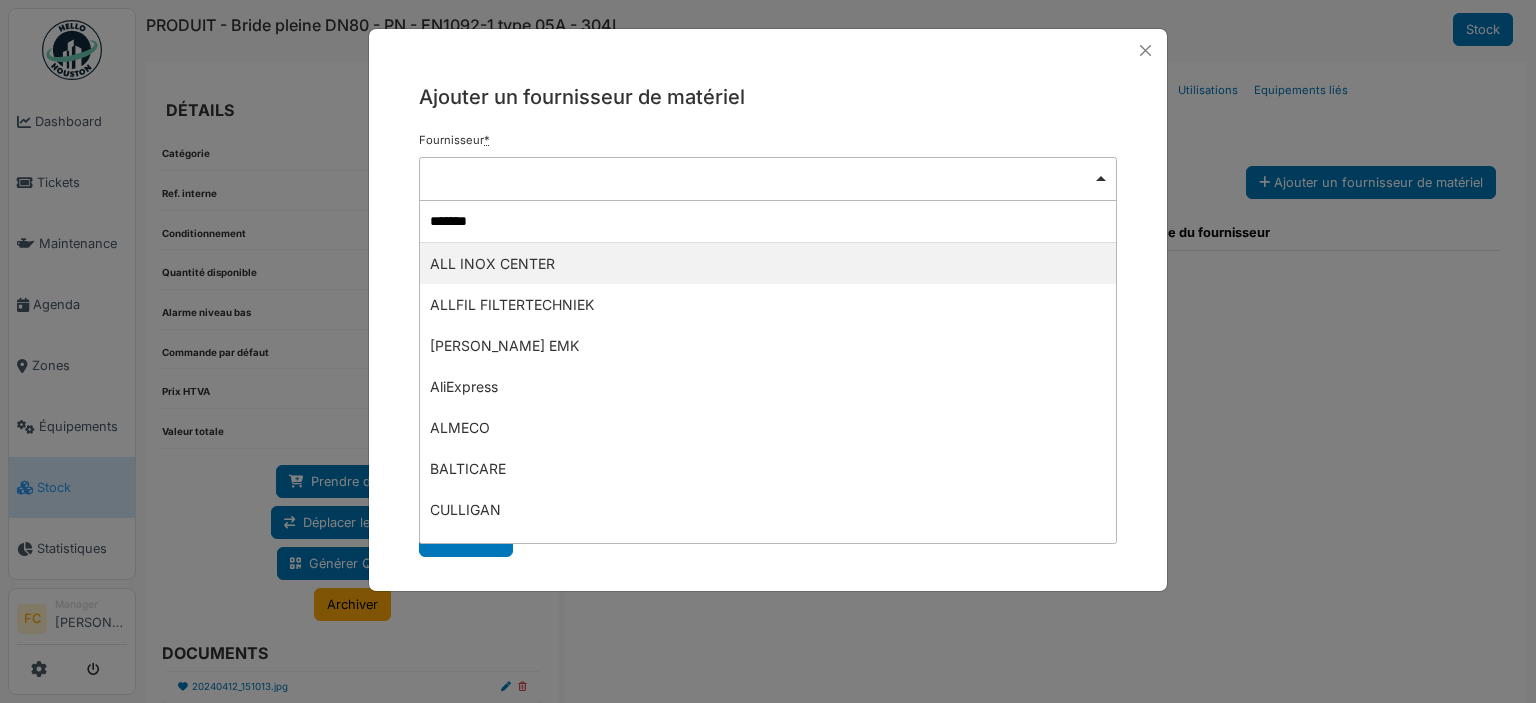 type 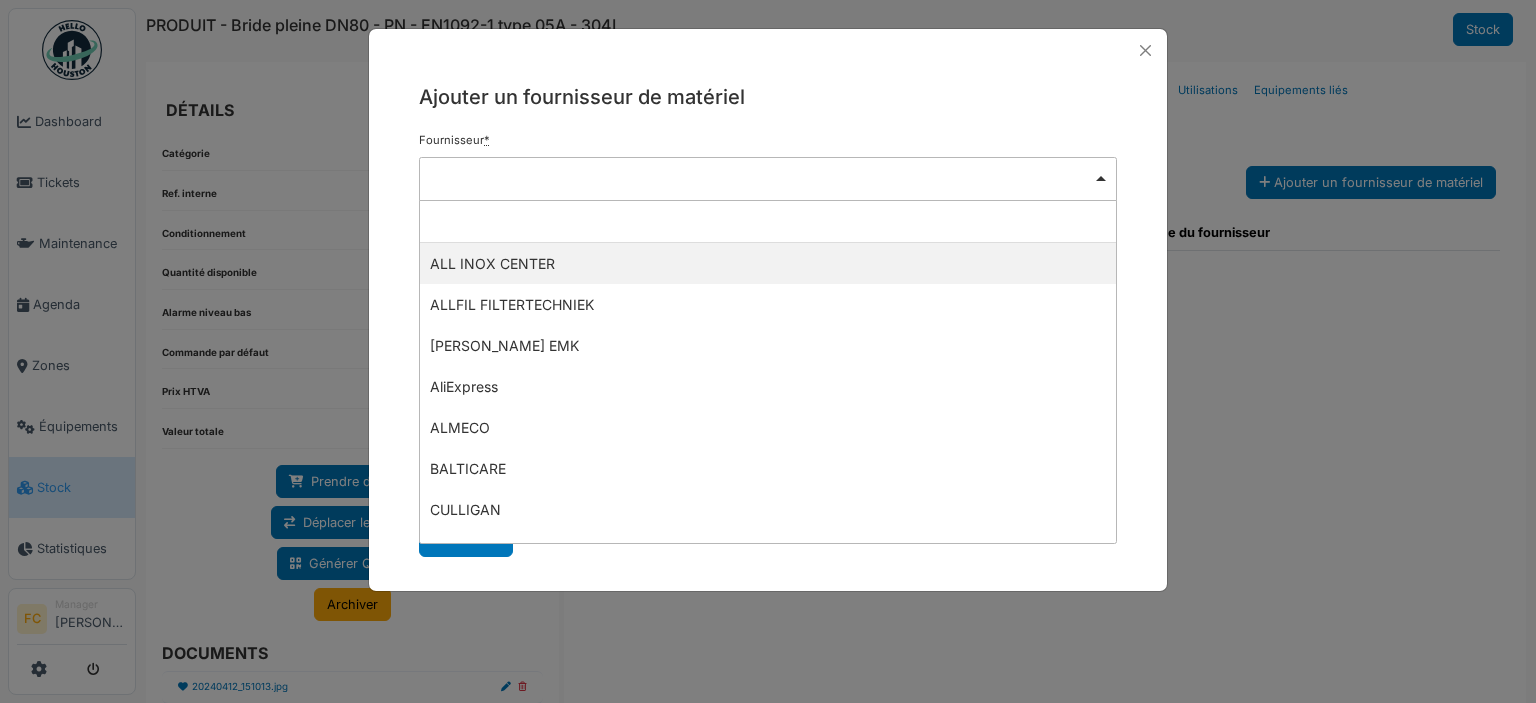 select on "***" 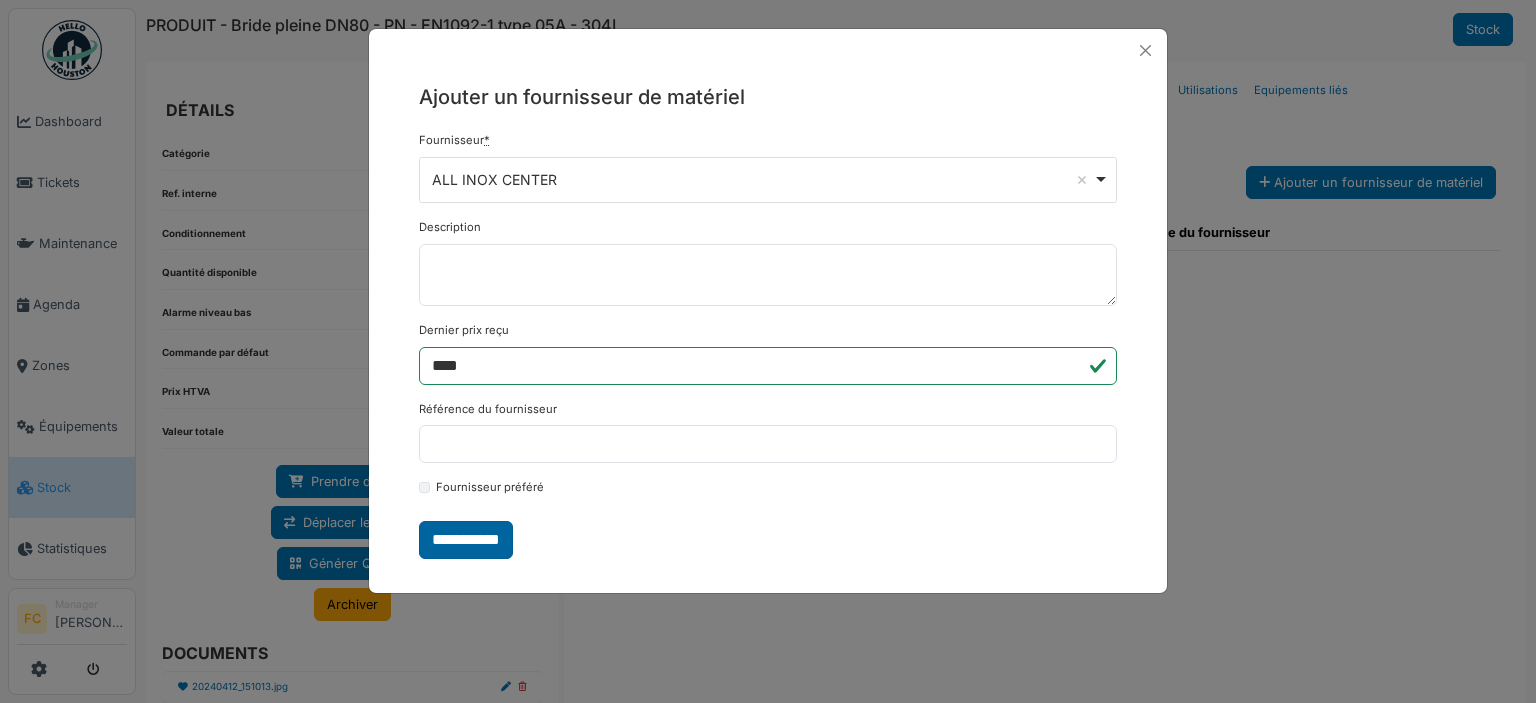 click on "**********" at bounding box center (466, 540) 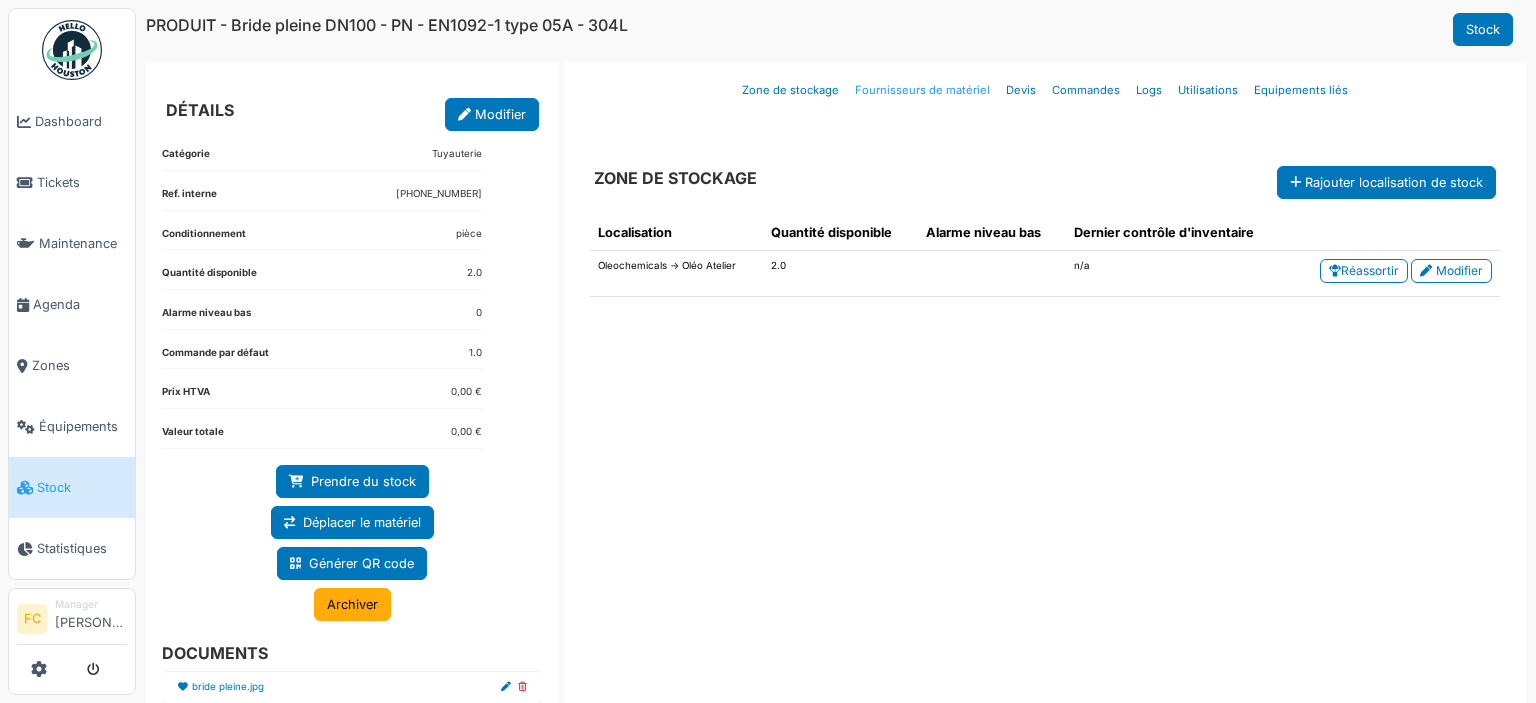 scroll, scrollTop: 0, scrollLeft: 0, axis: both 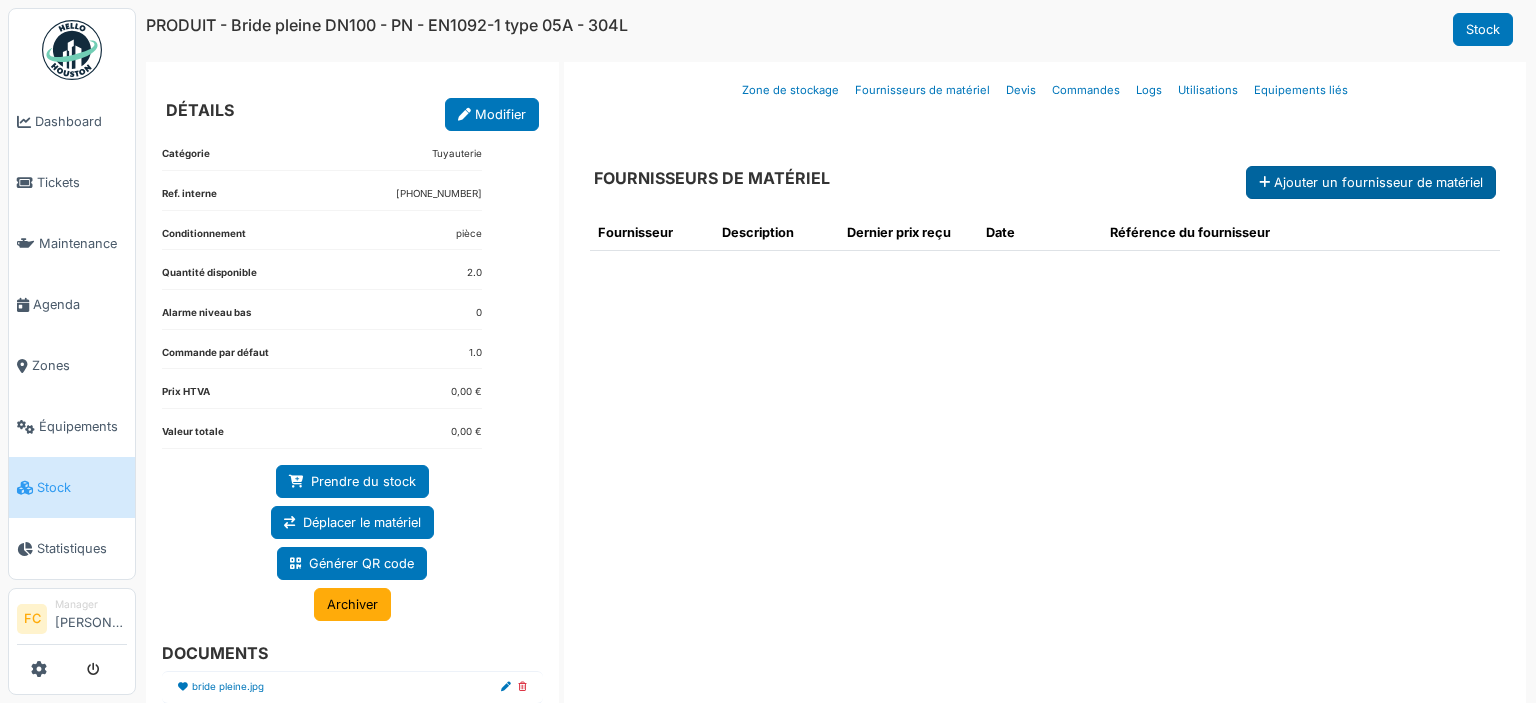click on "Ajouter un fournisseur de matériel" at bounding box center [1371, 182] 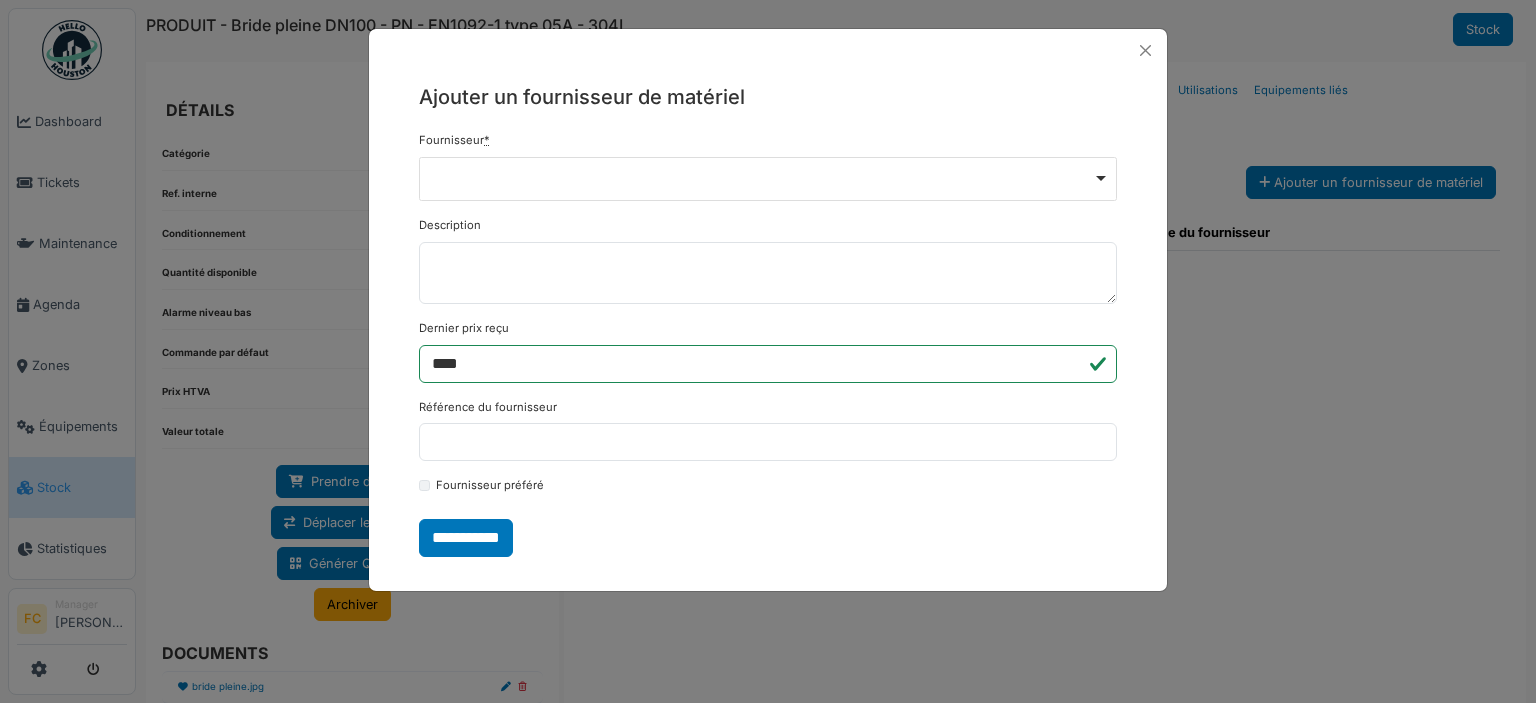 click on "Remove item" at bounding box center (768, 177) 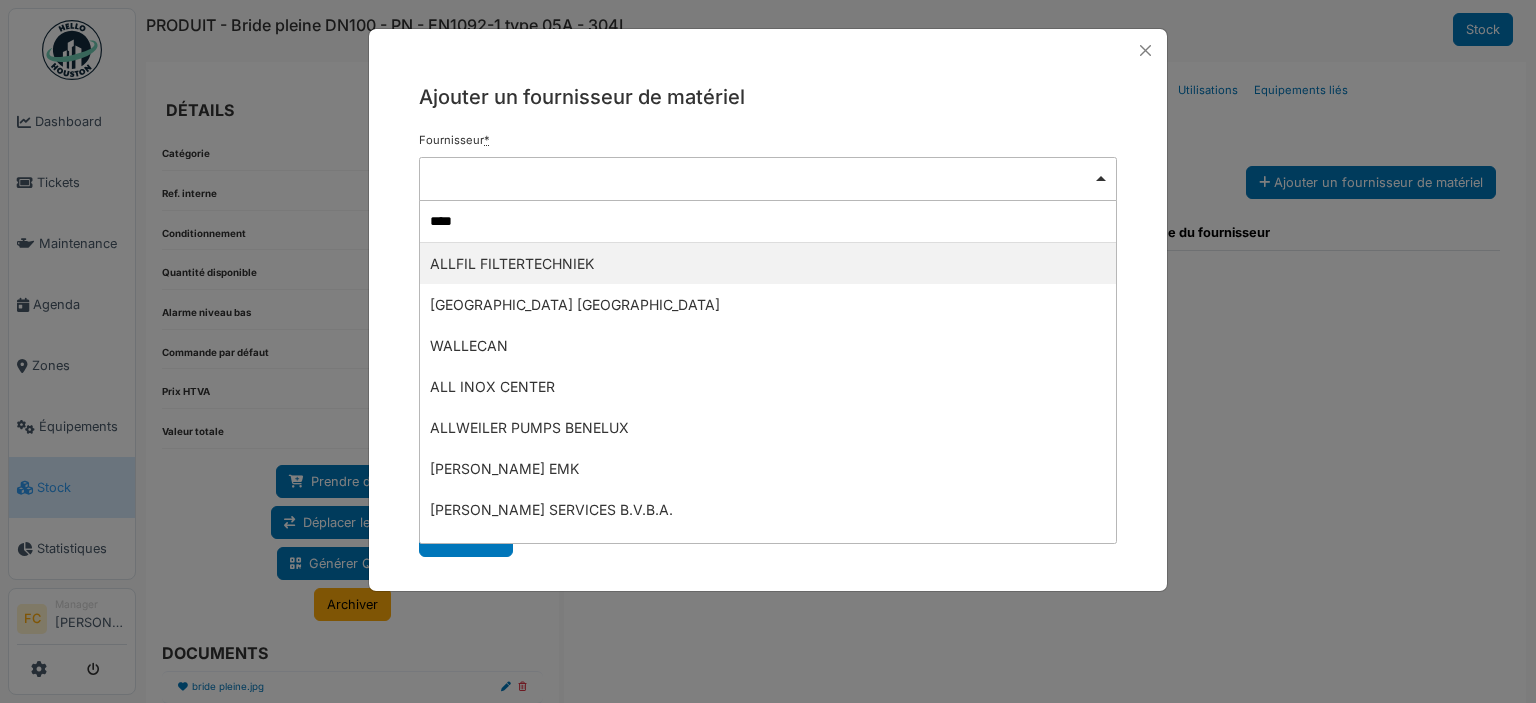 type on "*****" 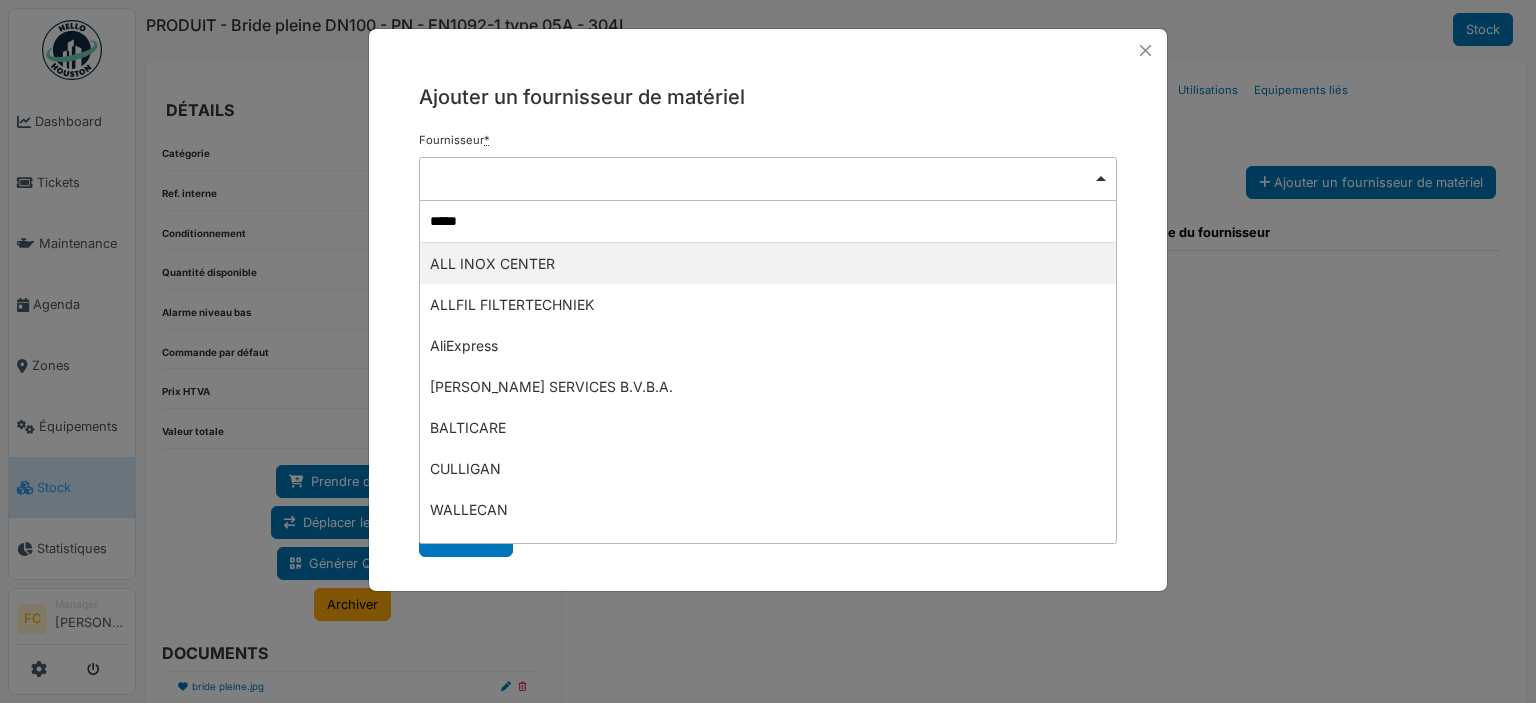 type 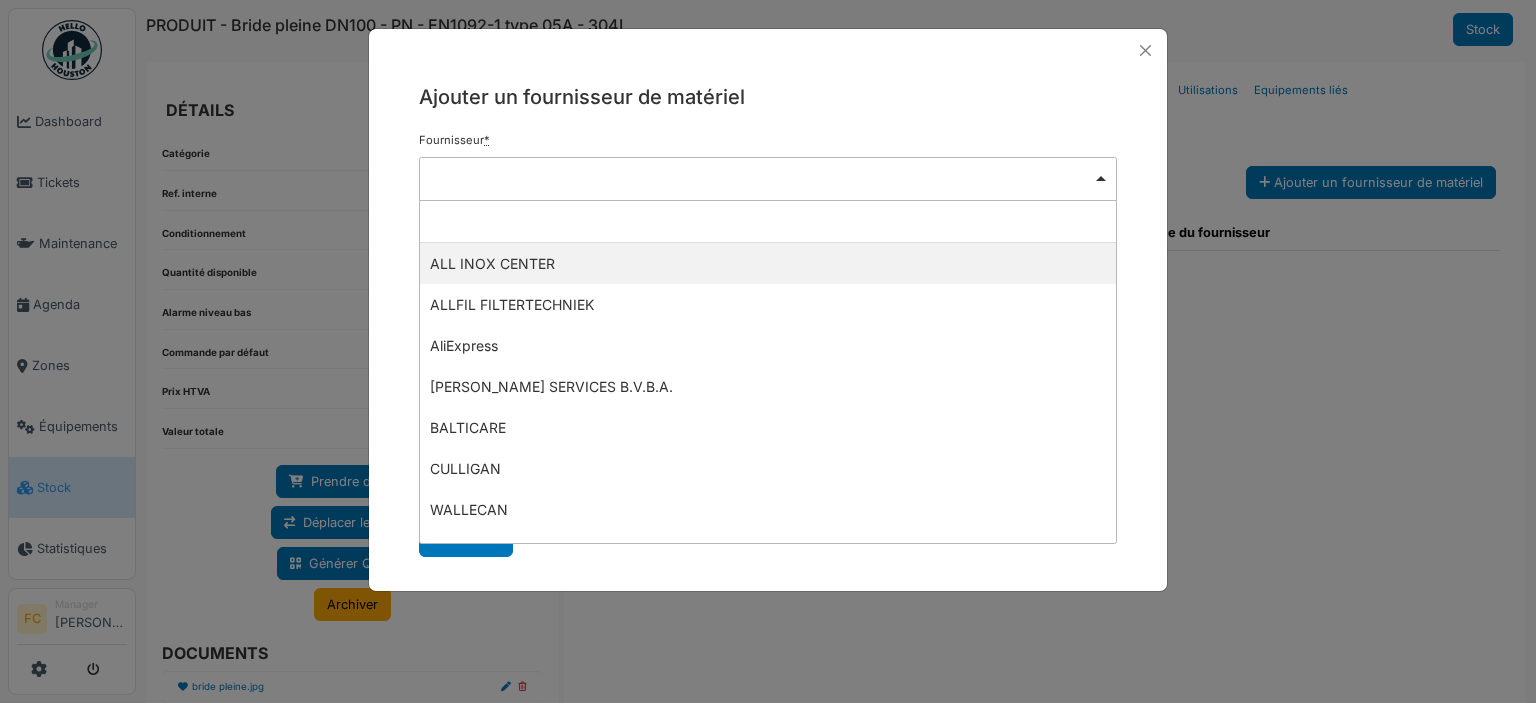 select on "***" 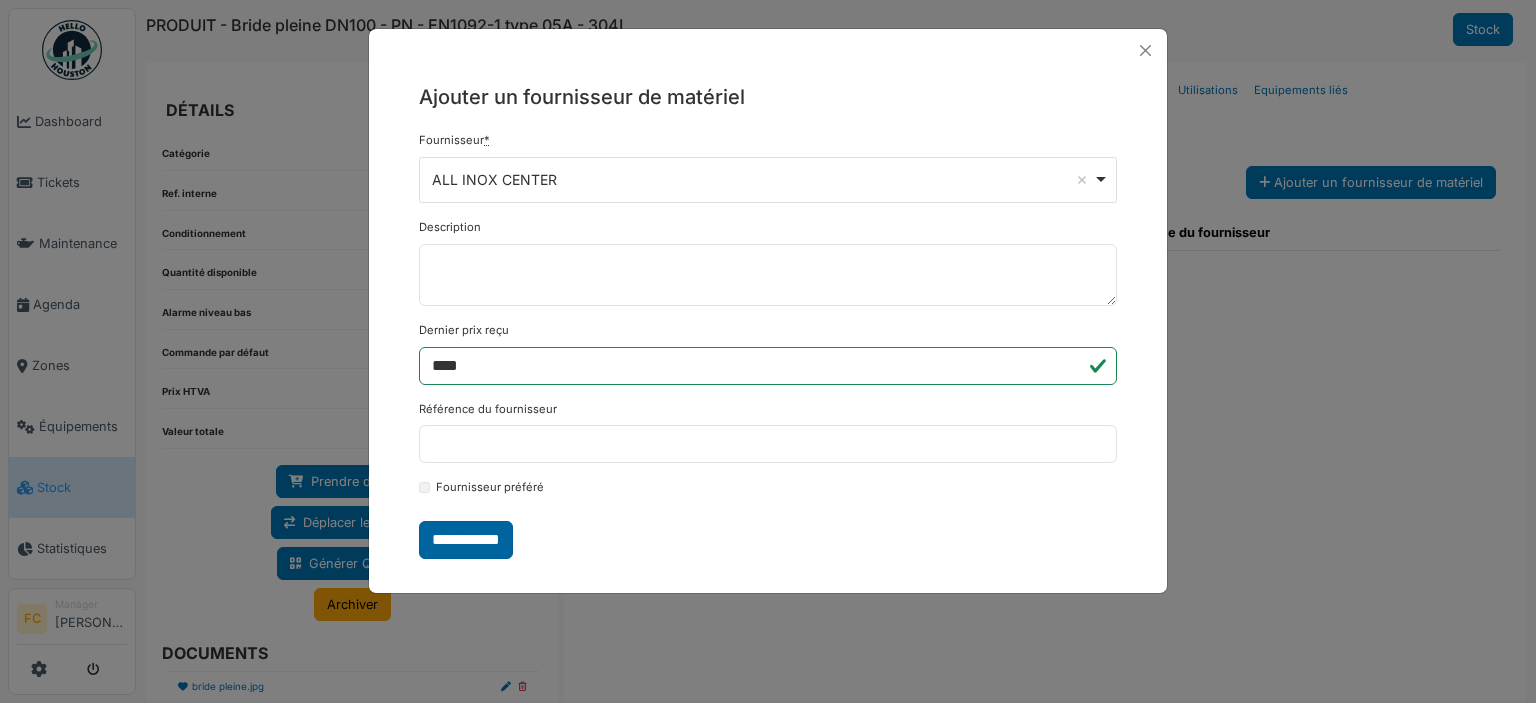 click on "**********" at bounding box center [466, 540] 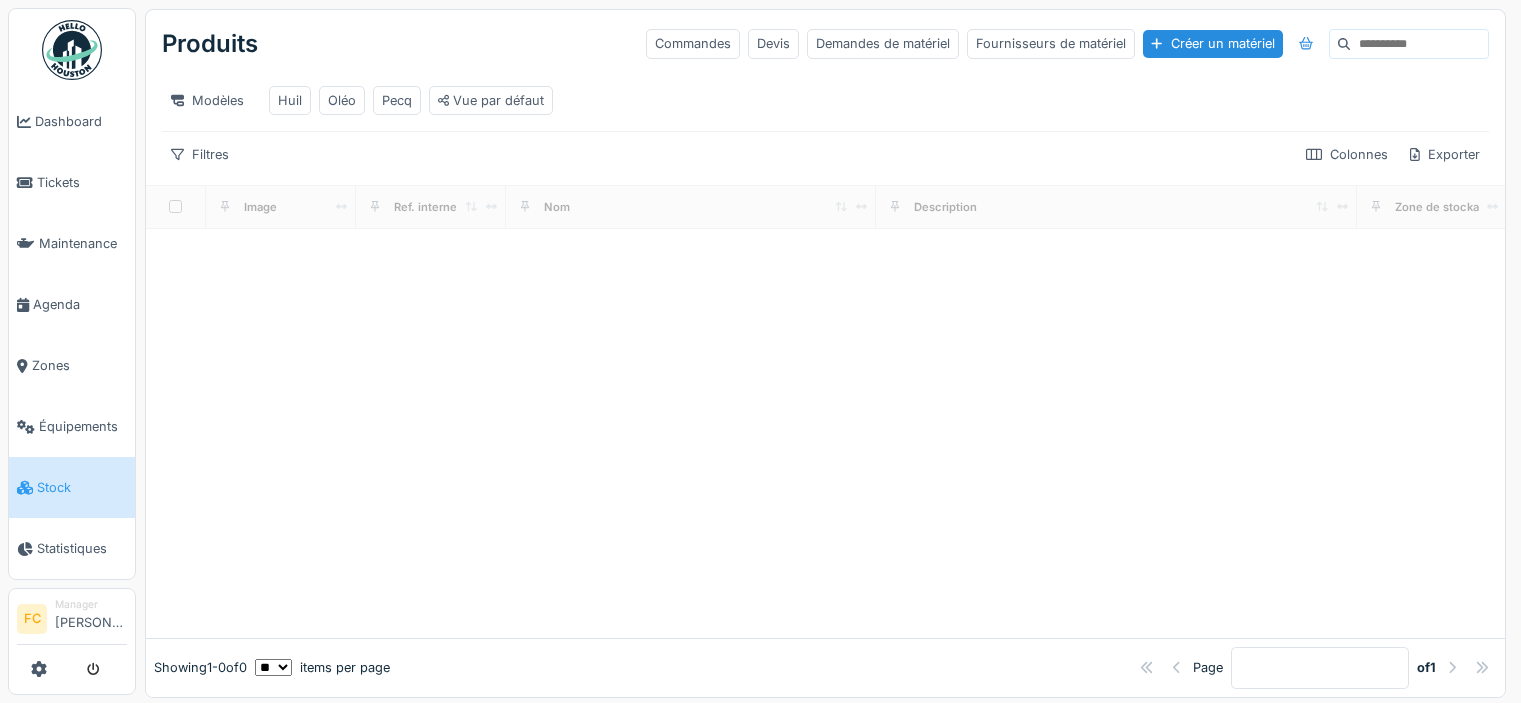 scroll, scrollTop: 0, scrollLeft: 0, axis: both 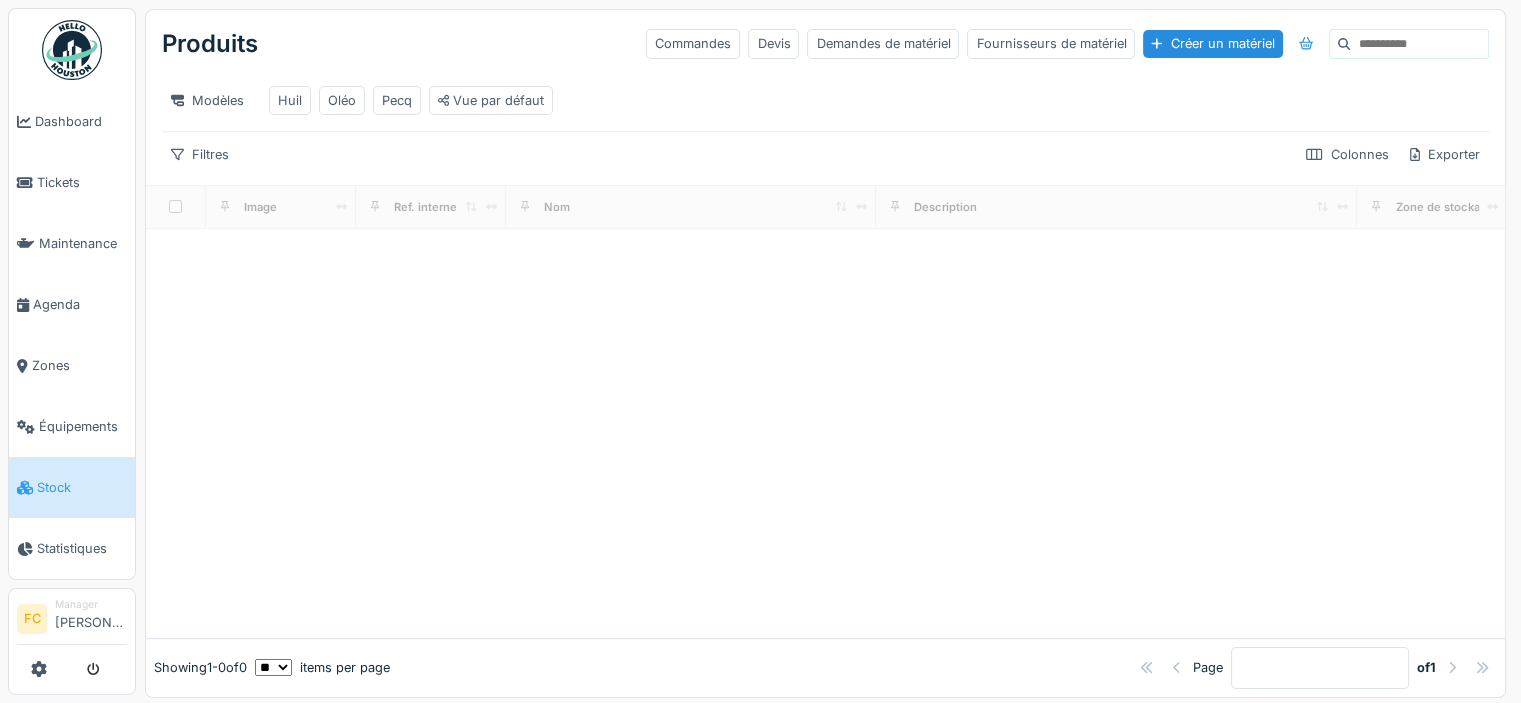 click at bounding box center [1419, 44] 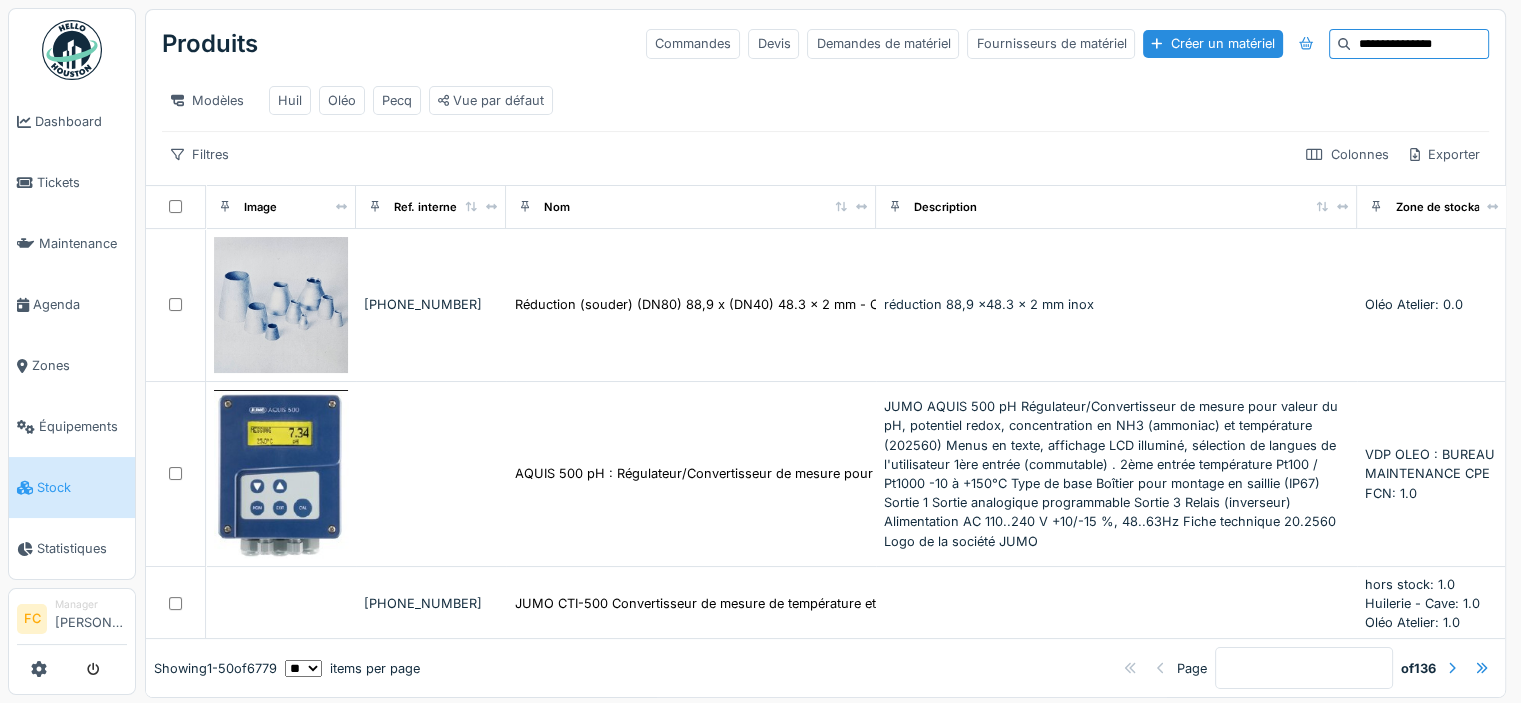 type on "**********" 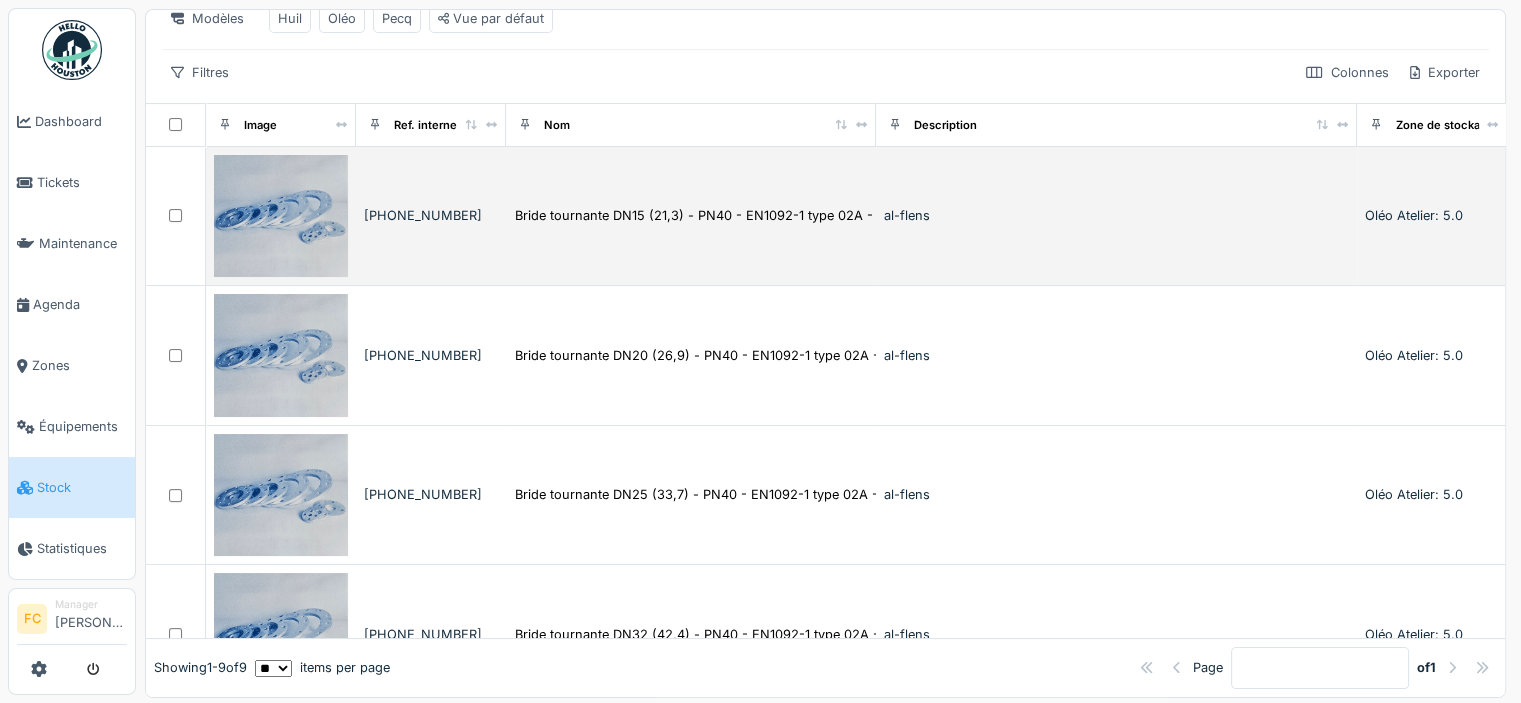 scroll, scrollTop: 102, scrollLeft: 0, axis: vertical 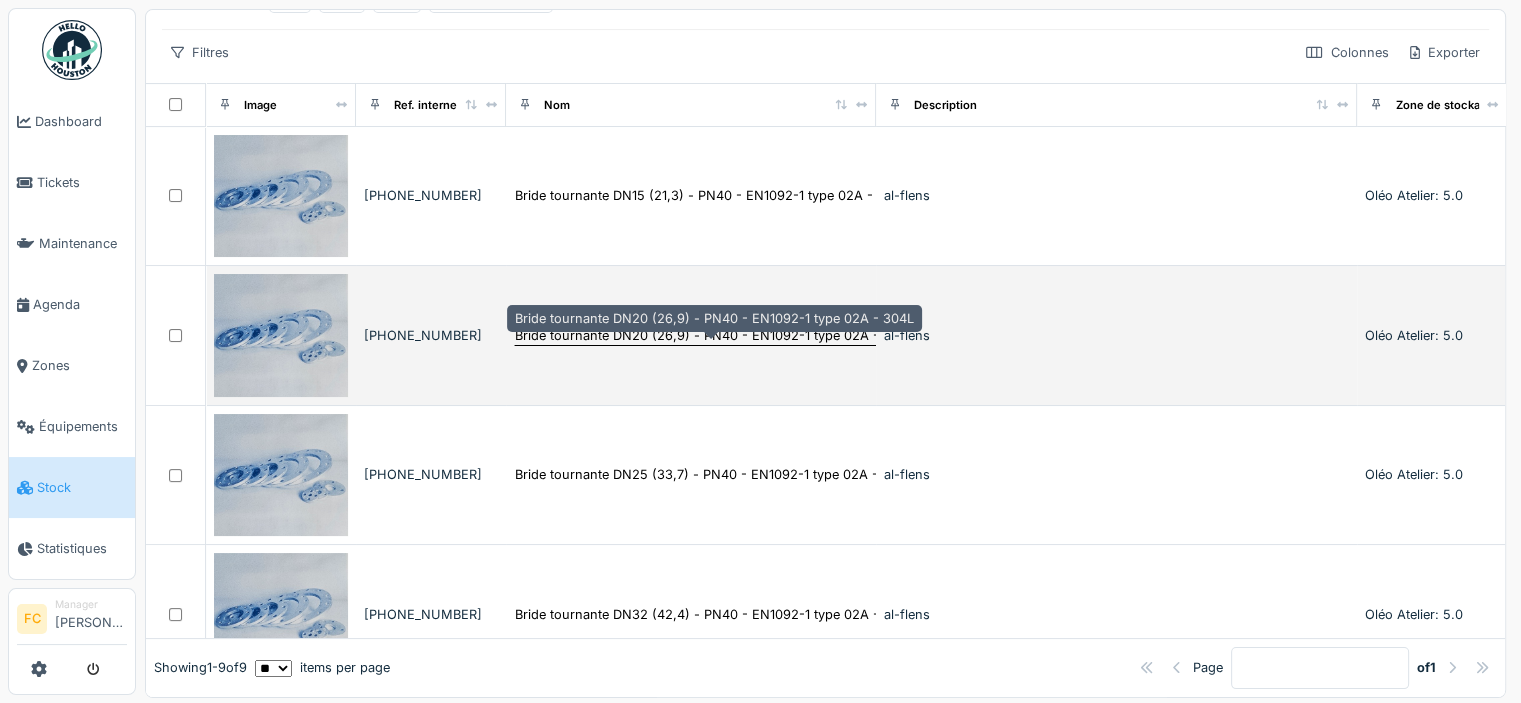 click on "Bride tournante DN20 (26,9) - PN40 - EN1092-1 type 02A - 304L" at bounding box center (714, 335) 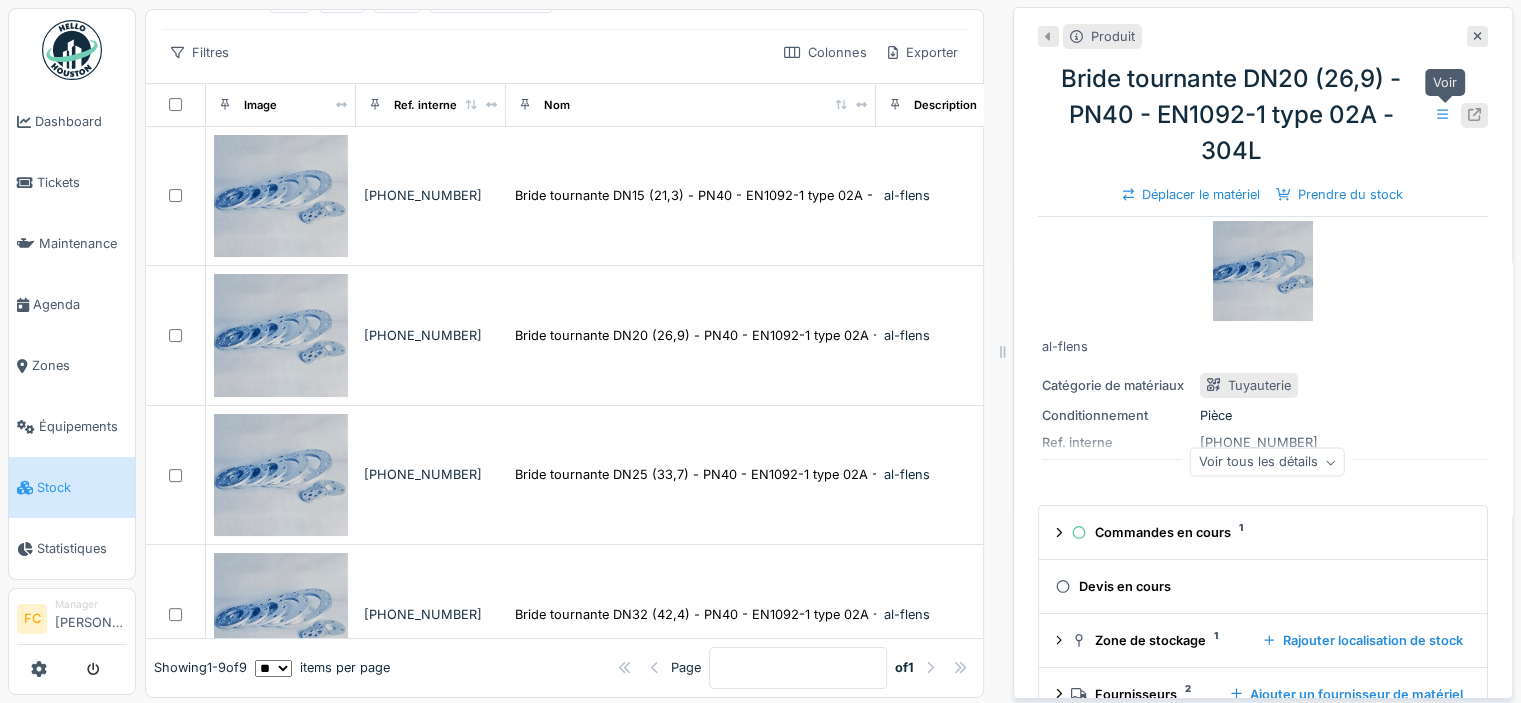 click 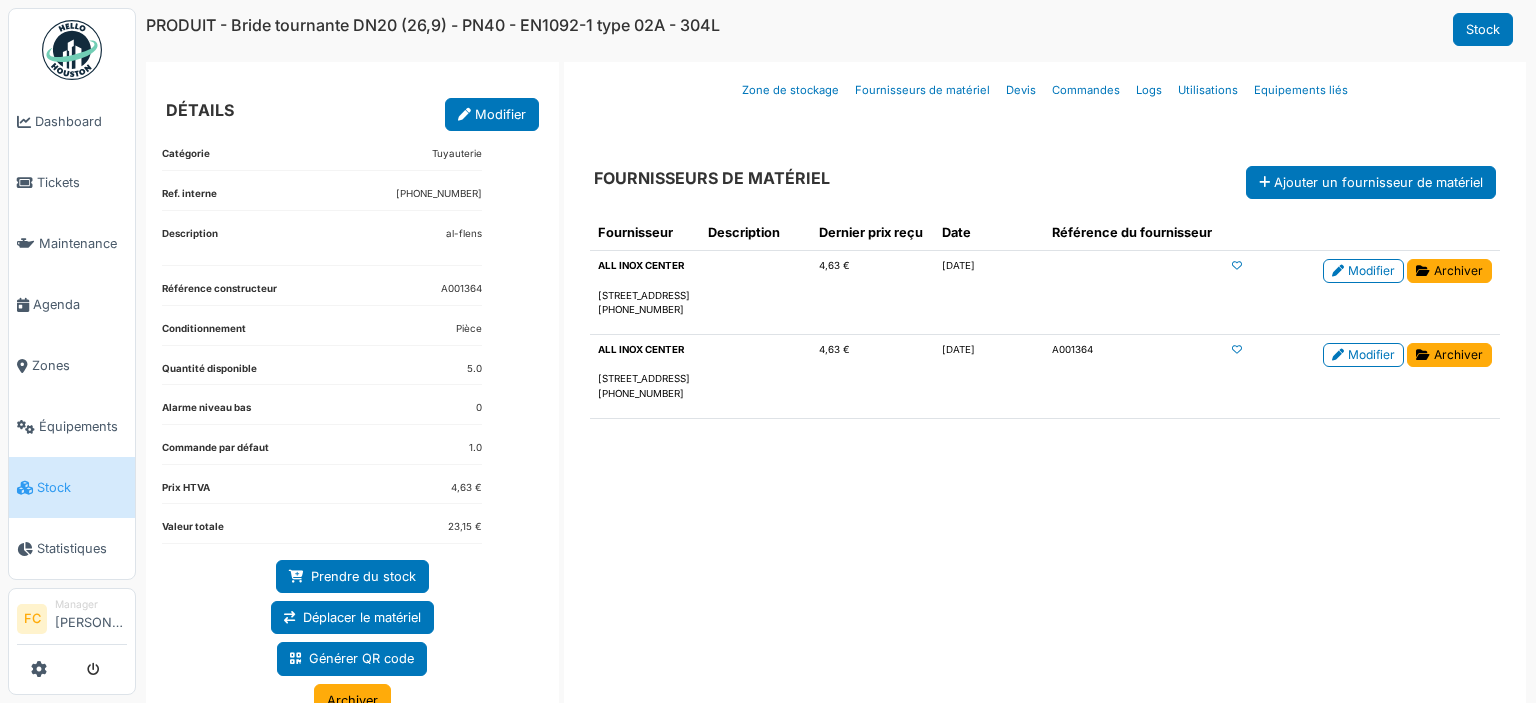 scroll, scrollTop: 0, scrollLeft: 0, axis: both 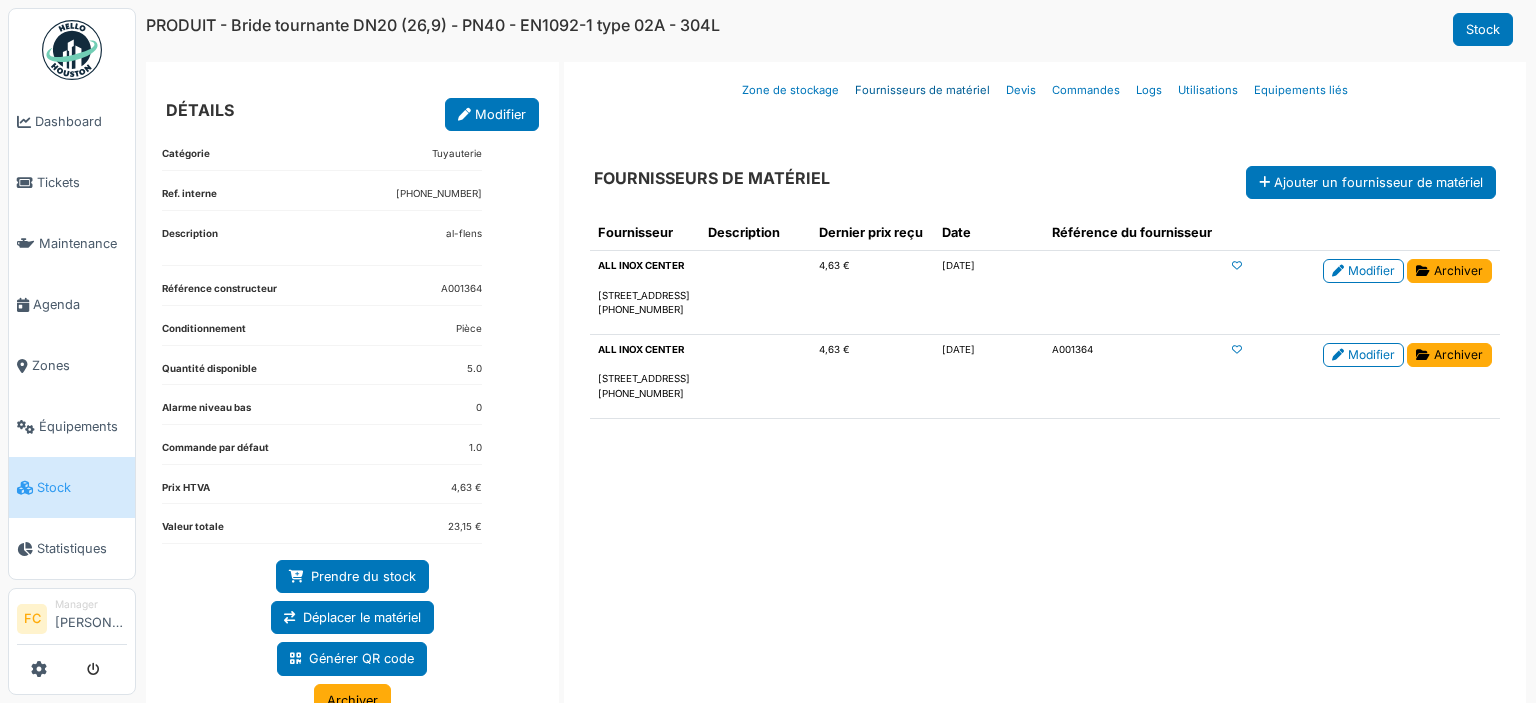 click on "Fournisseurs de matériel" at bounding box center (922, 90) 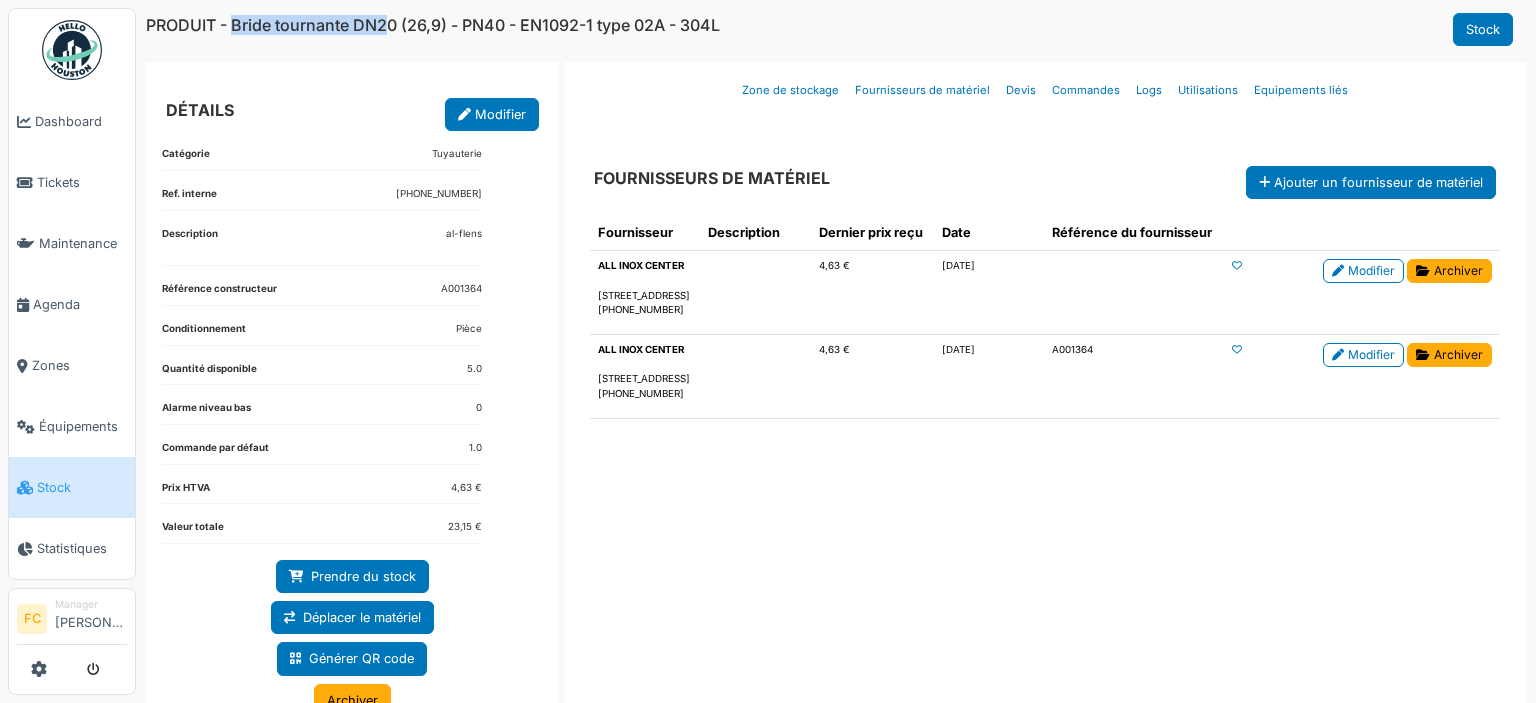 drag, startPoint x: 234, startPoint y: 27, endPoint x: 393, endPoint y: 35, distance: 159.20113 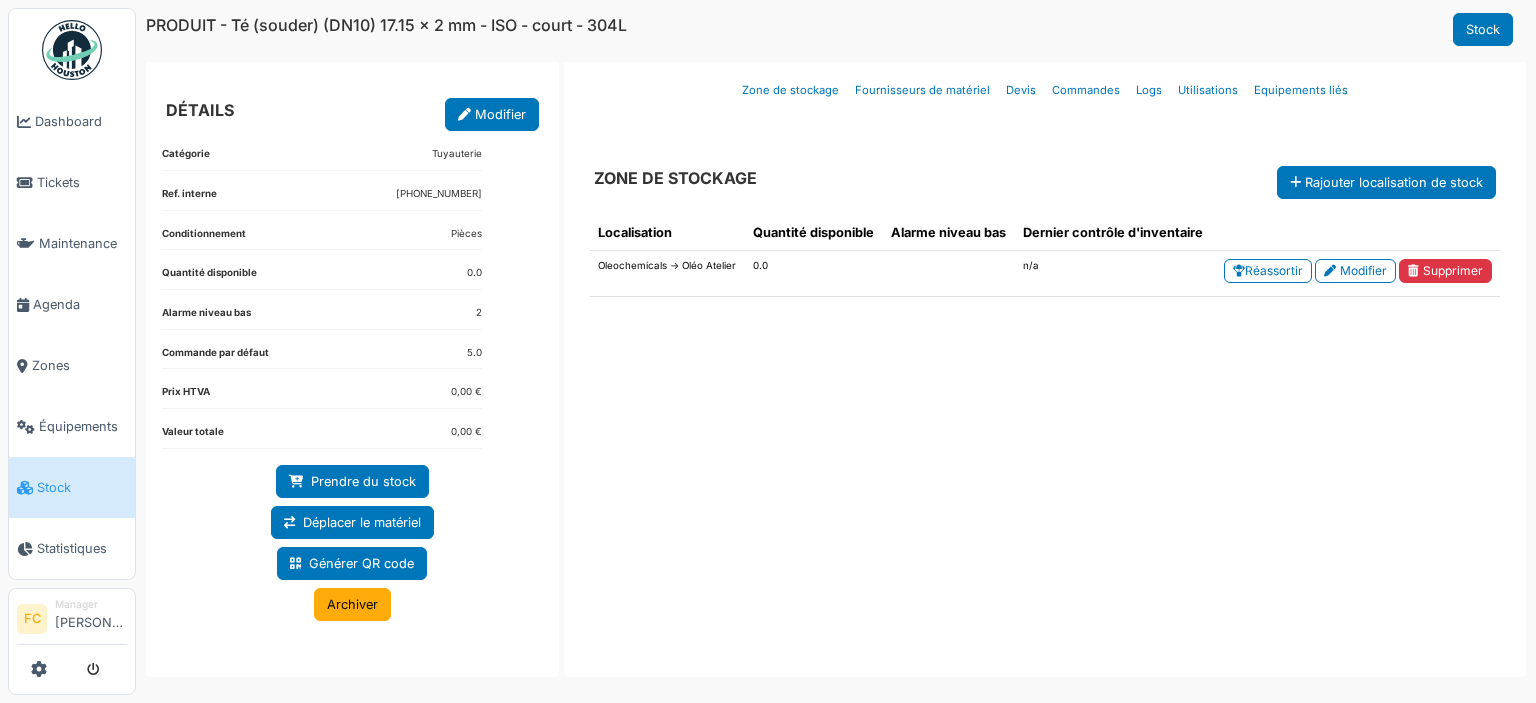 scroll, scrollTop: 0, scrollLeft: 0, axis: both 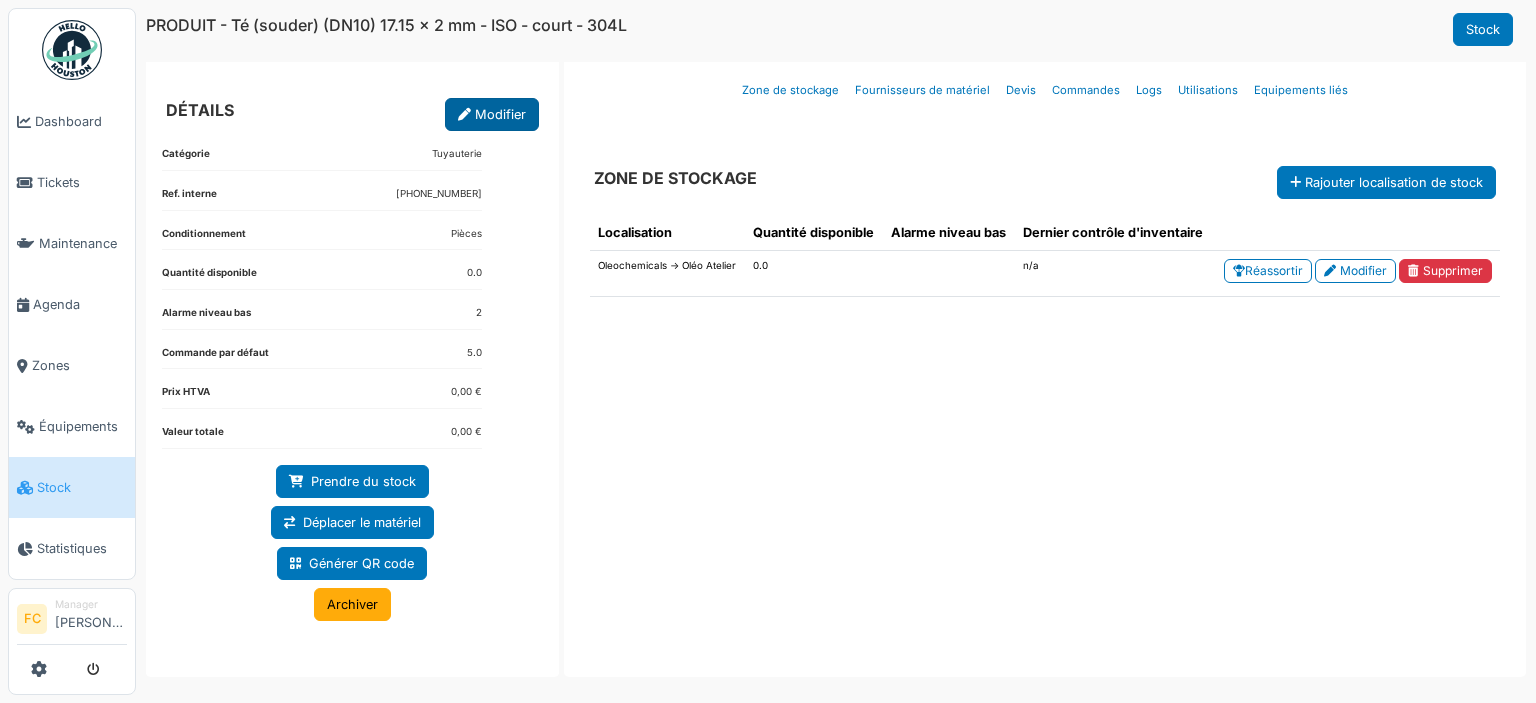 click on "Modifier" at bounding box center [492, 114] 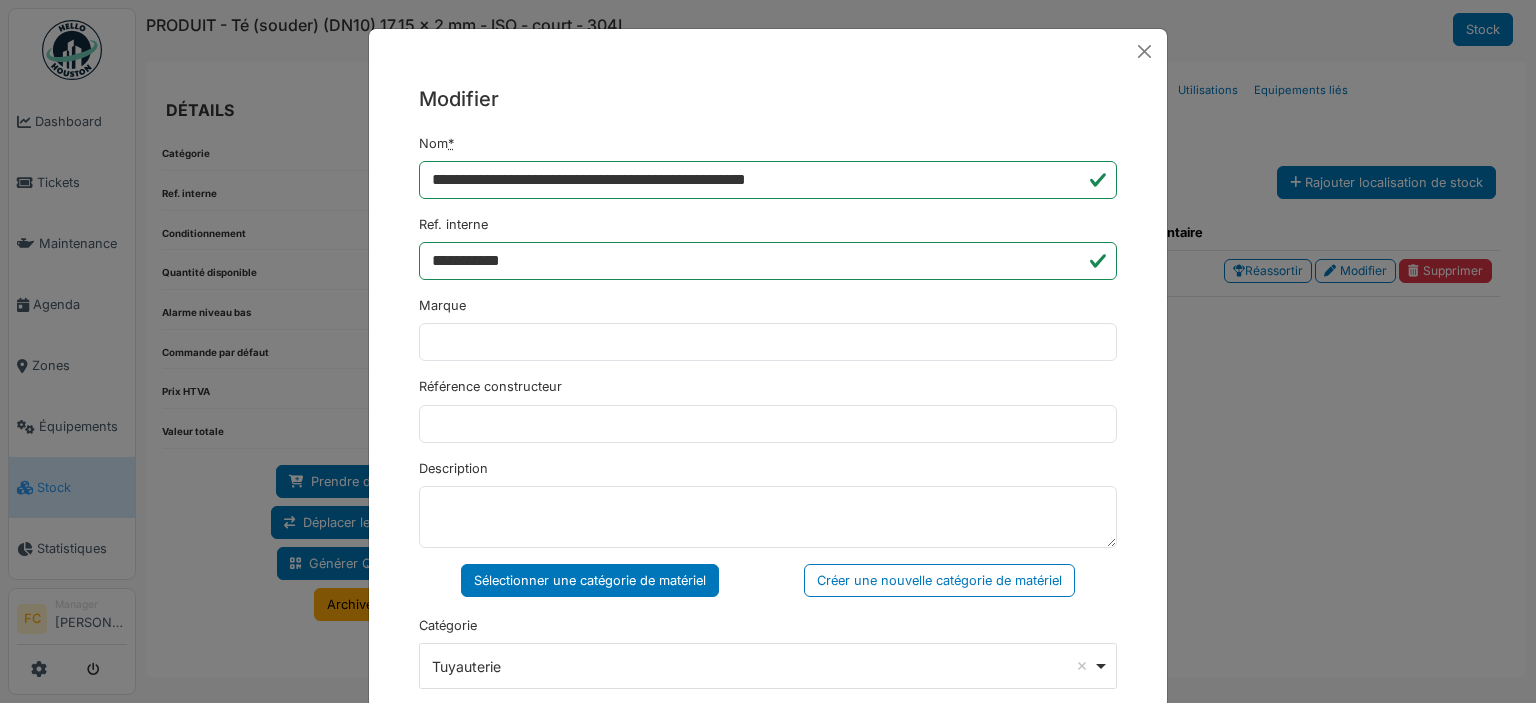 scroll, scrollTop: 685, scrollLeft: 0, axis: vertical 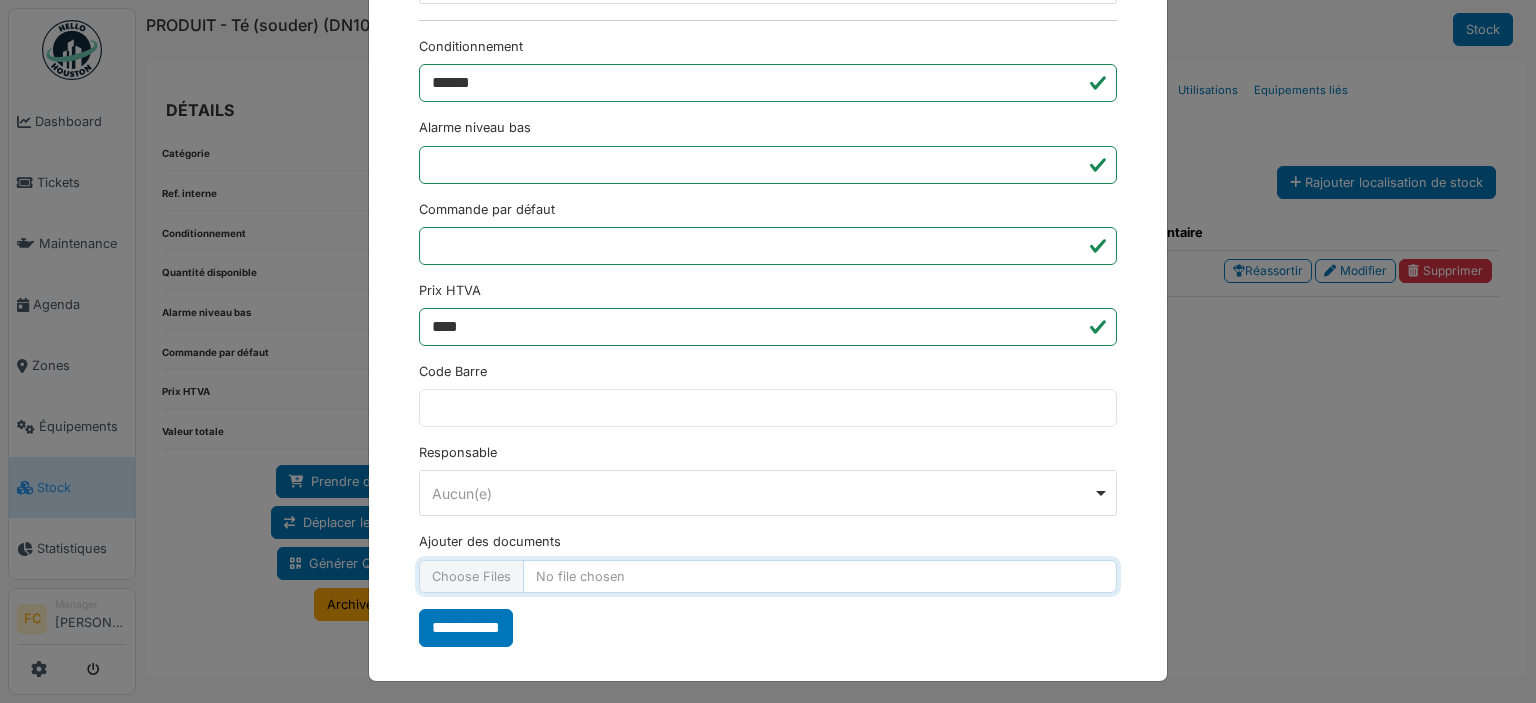 click on "Ajouter des documents" at bounding box center (768, 576) 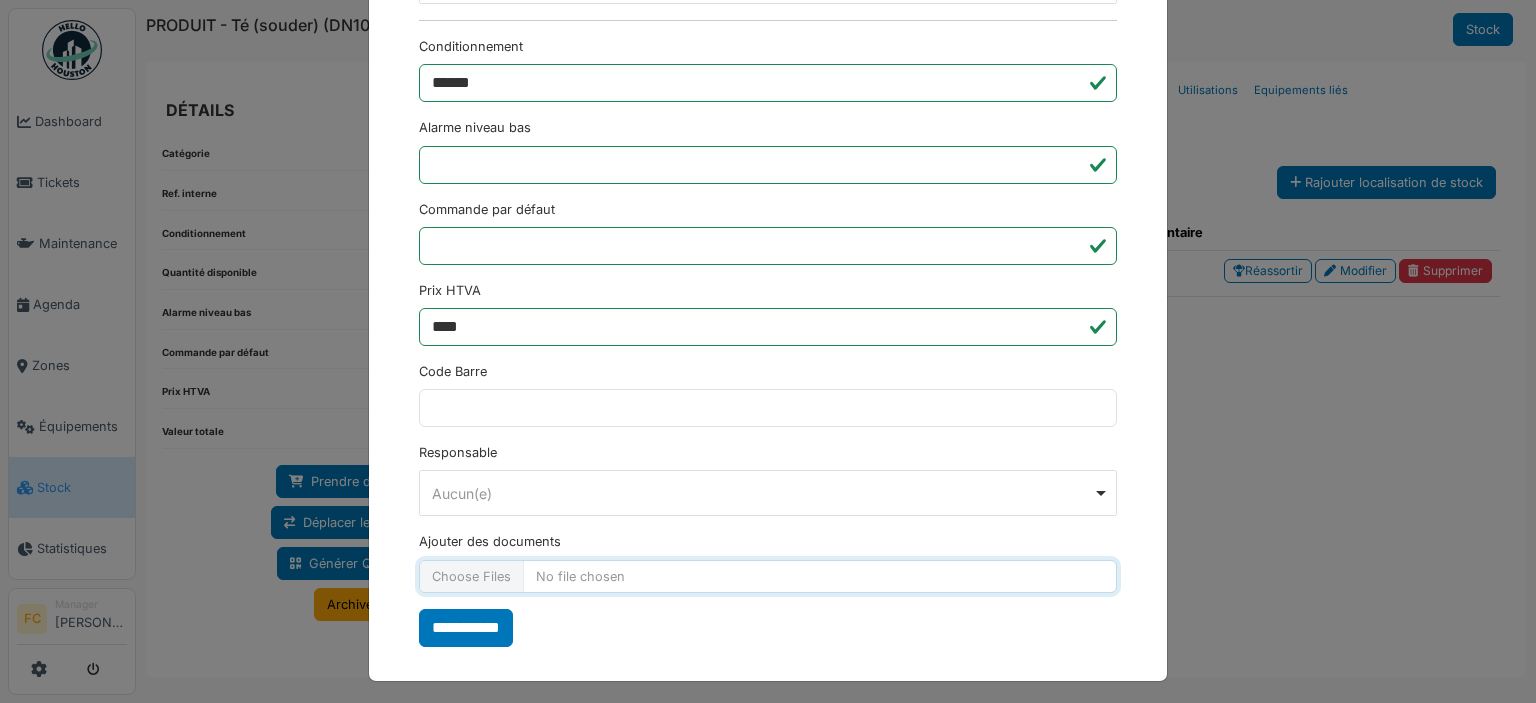 type on "**********" 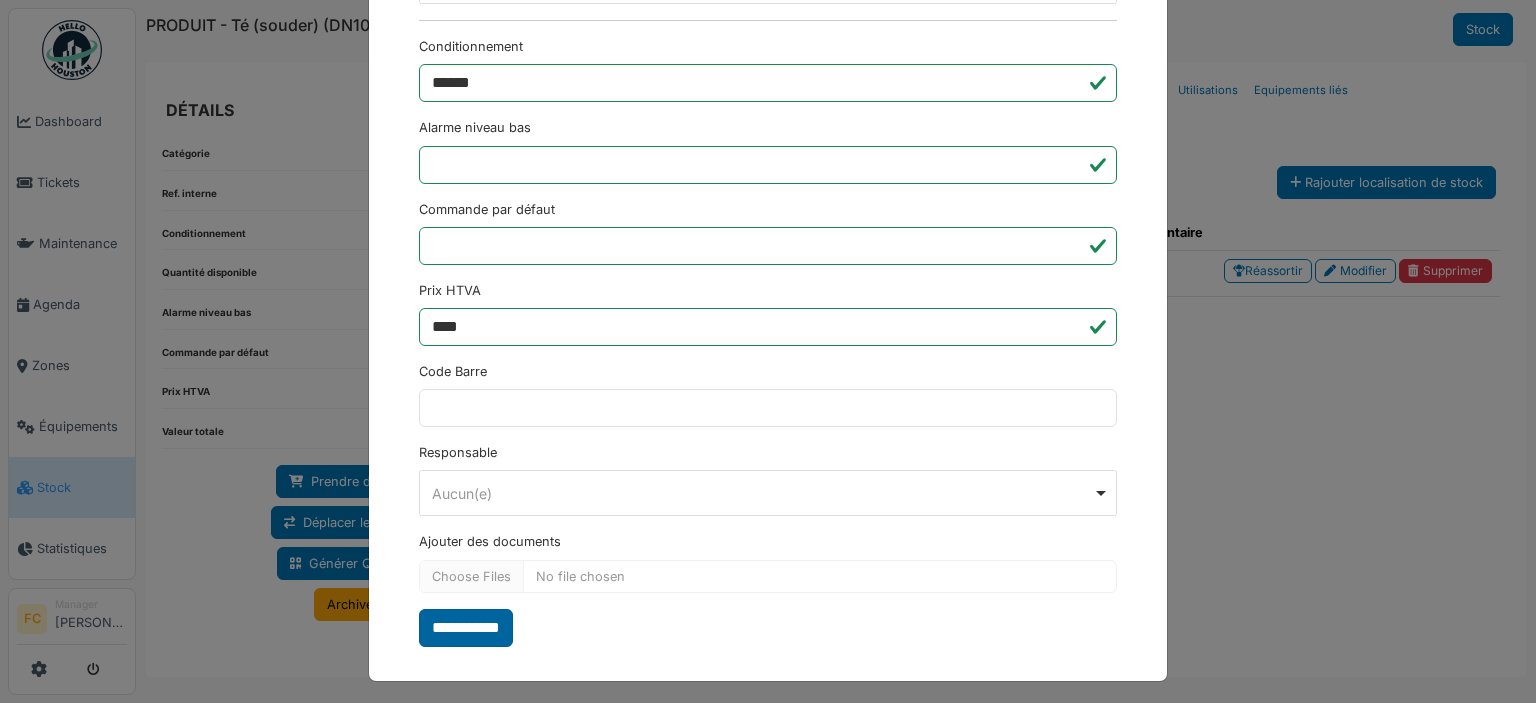 click on "**********" at bounding box center [466, 628] 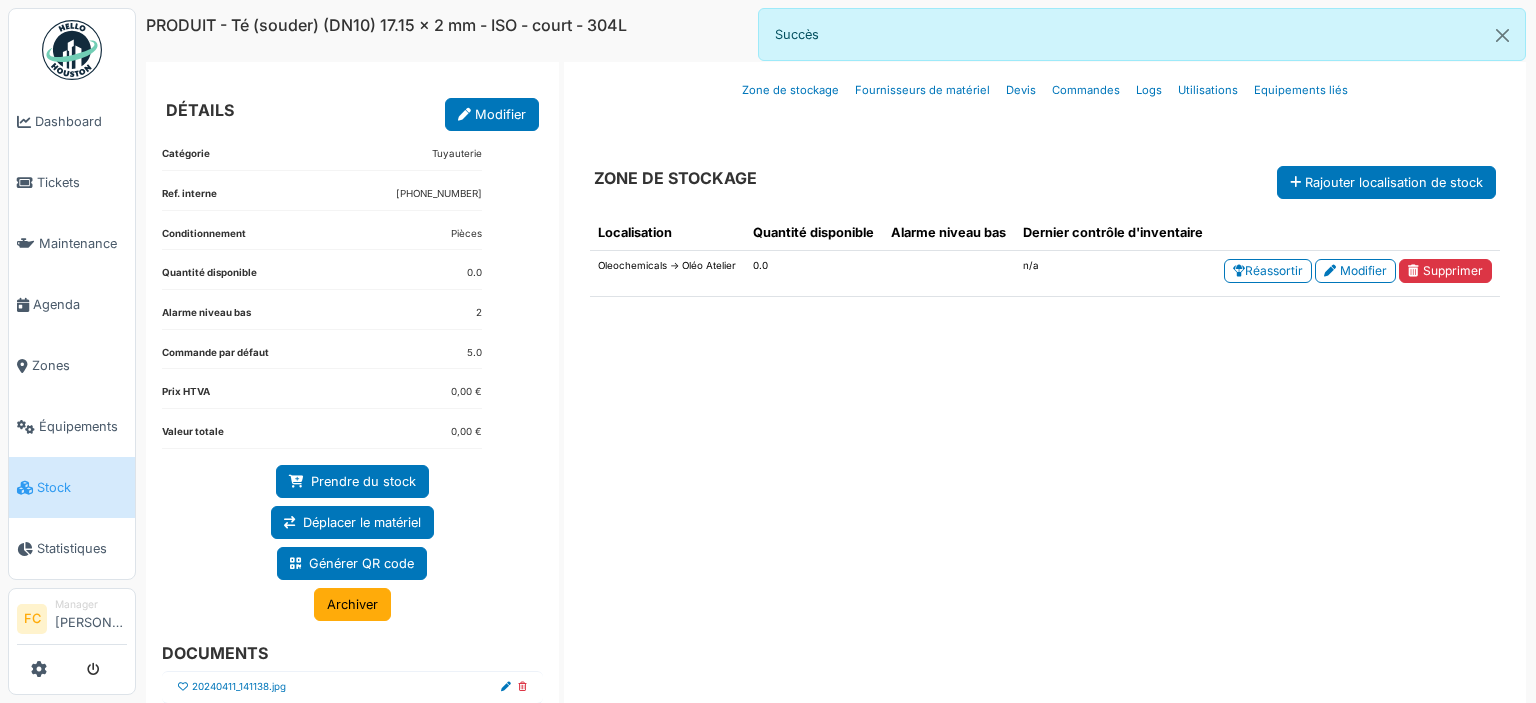 click at bounding box center (183, 687) 